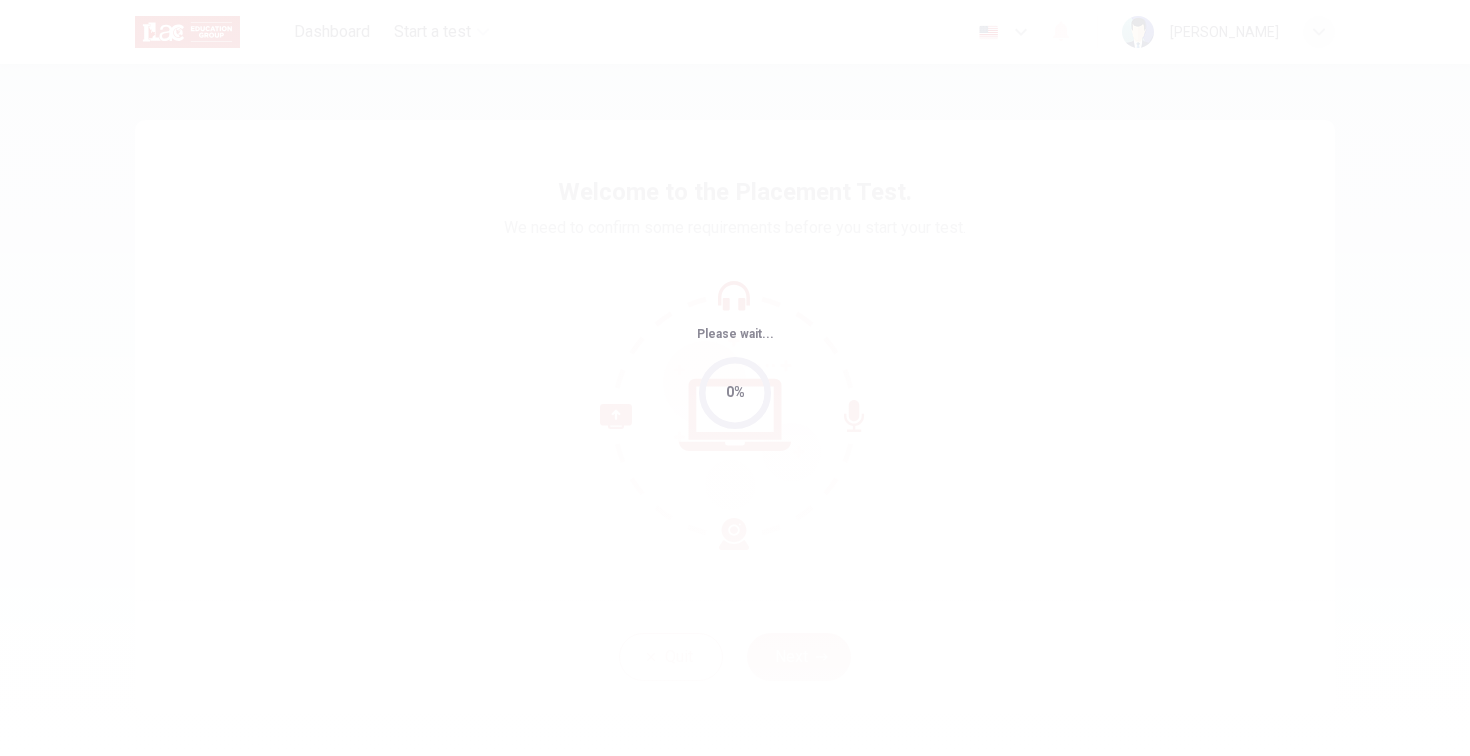 scroll, scrollTop: 0, scrollLeft: 0, axis: both 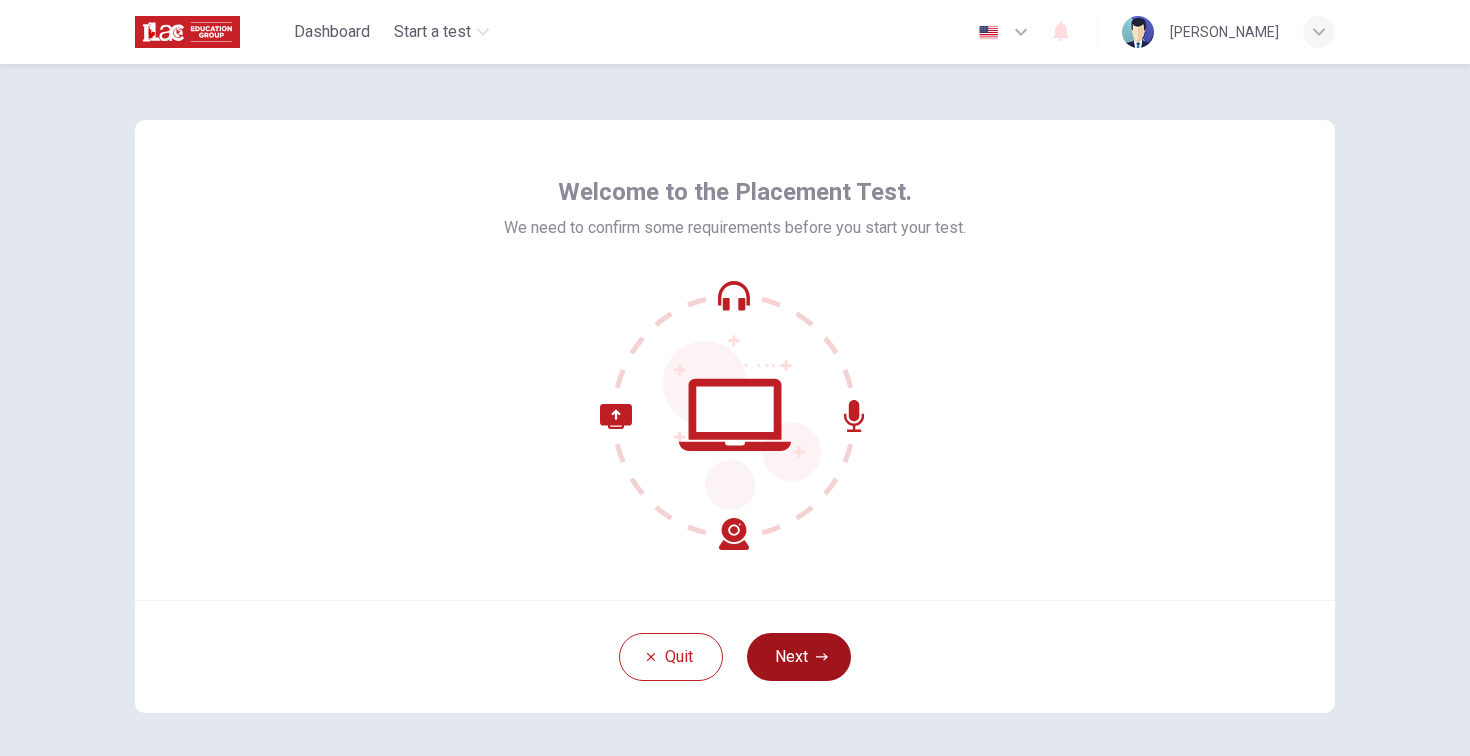 click on "Next" at bounding box center (799, 657) 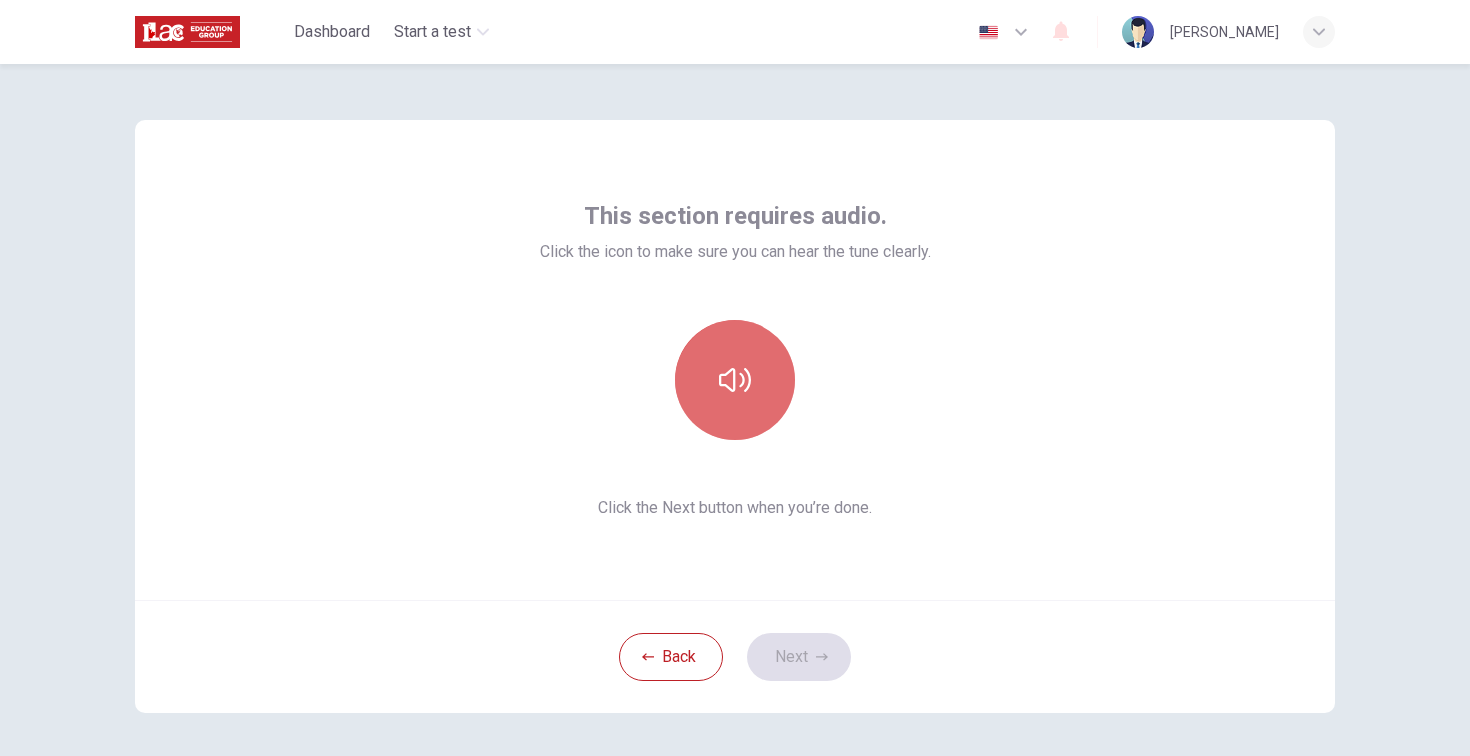 click at bounding box center (735, 380) 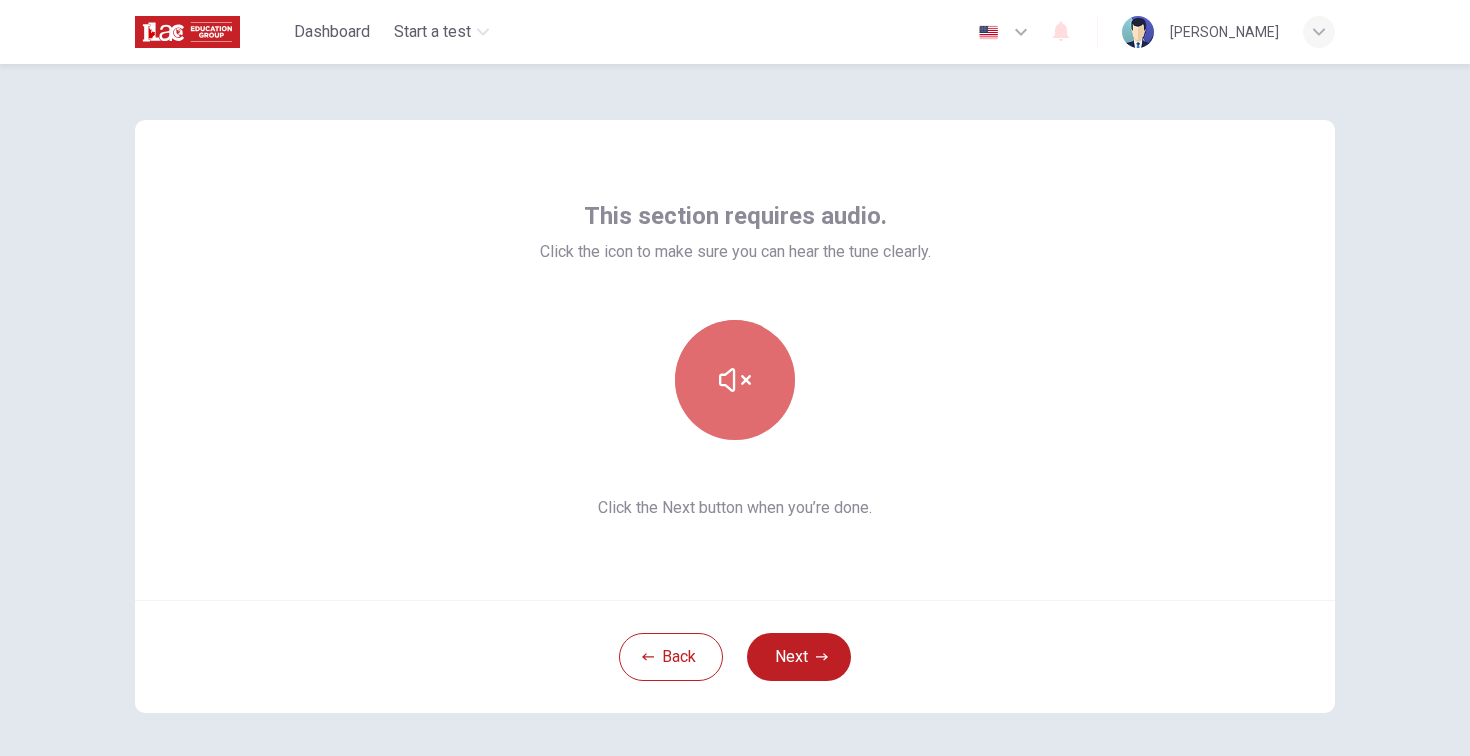 click at bounding box center (735, 380) 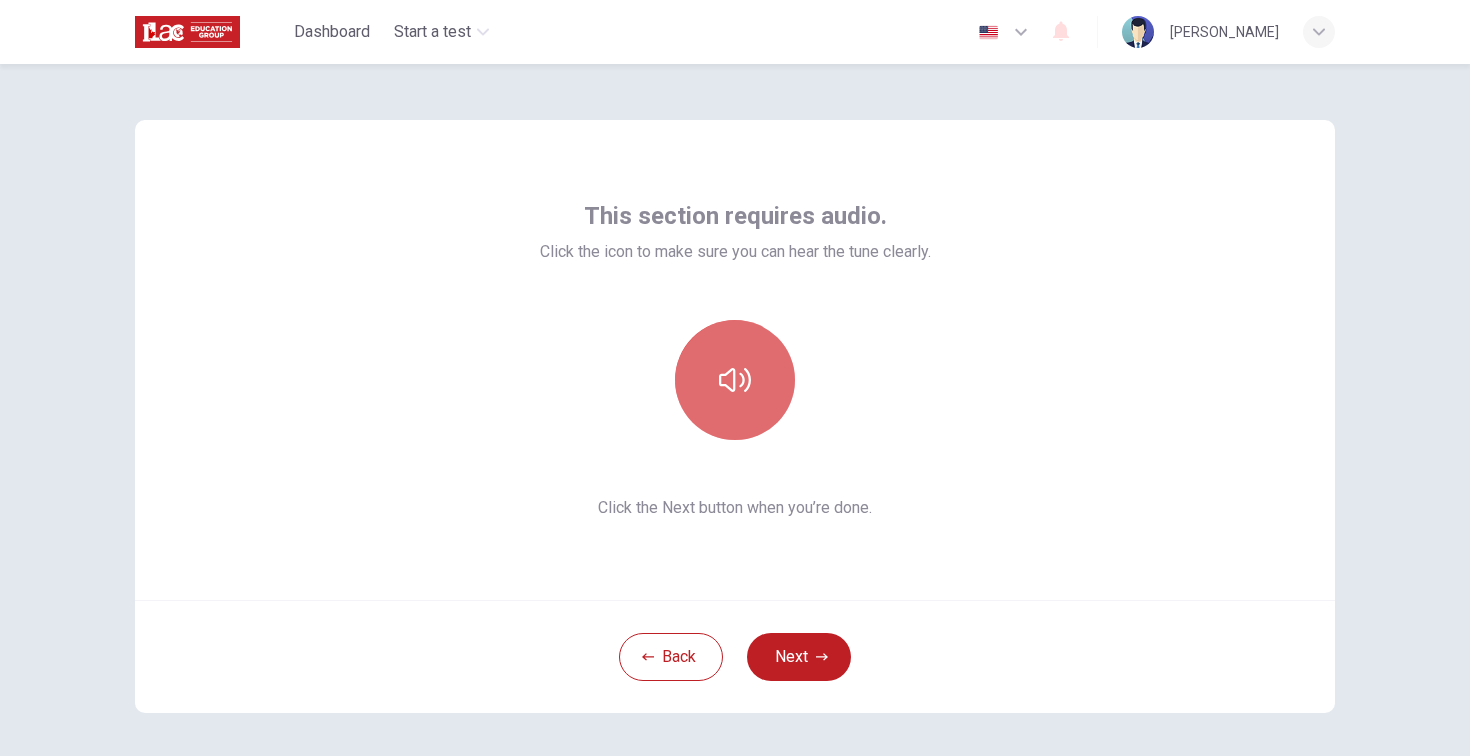 click at bounding box center [735, 380] 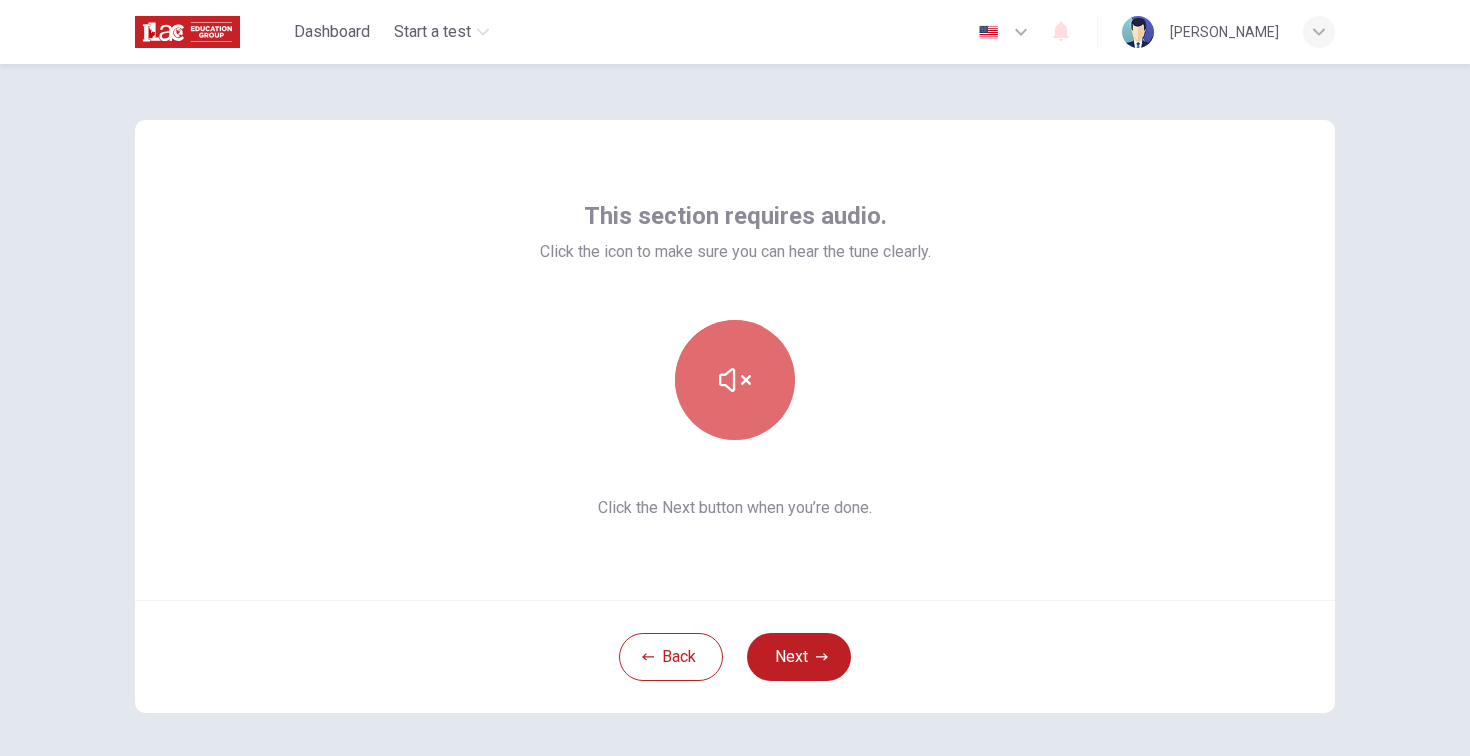 click at bounding box center (735, 380) 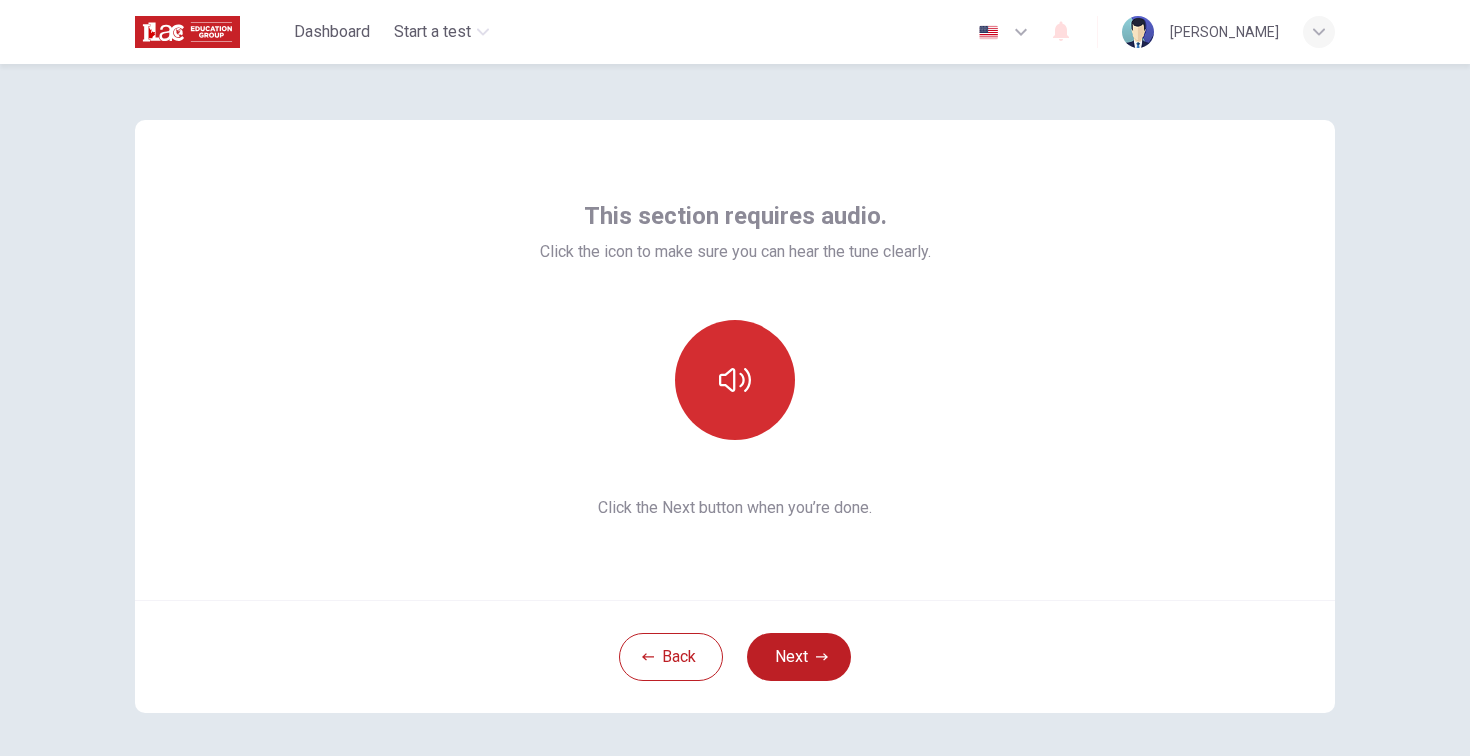 click at bounding box center [735, 380] 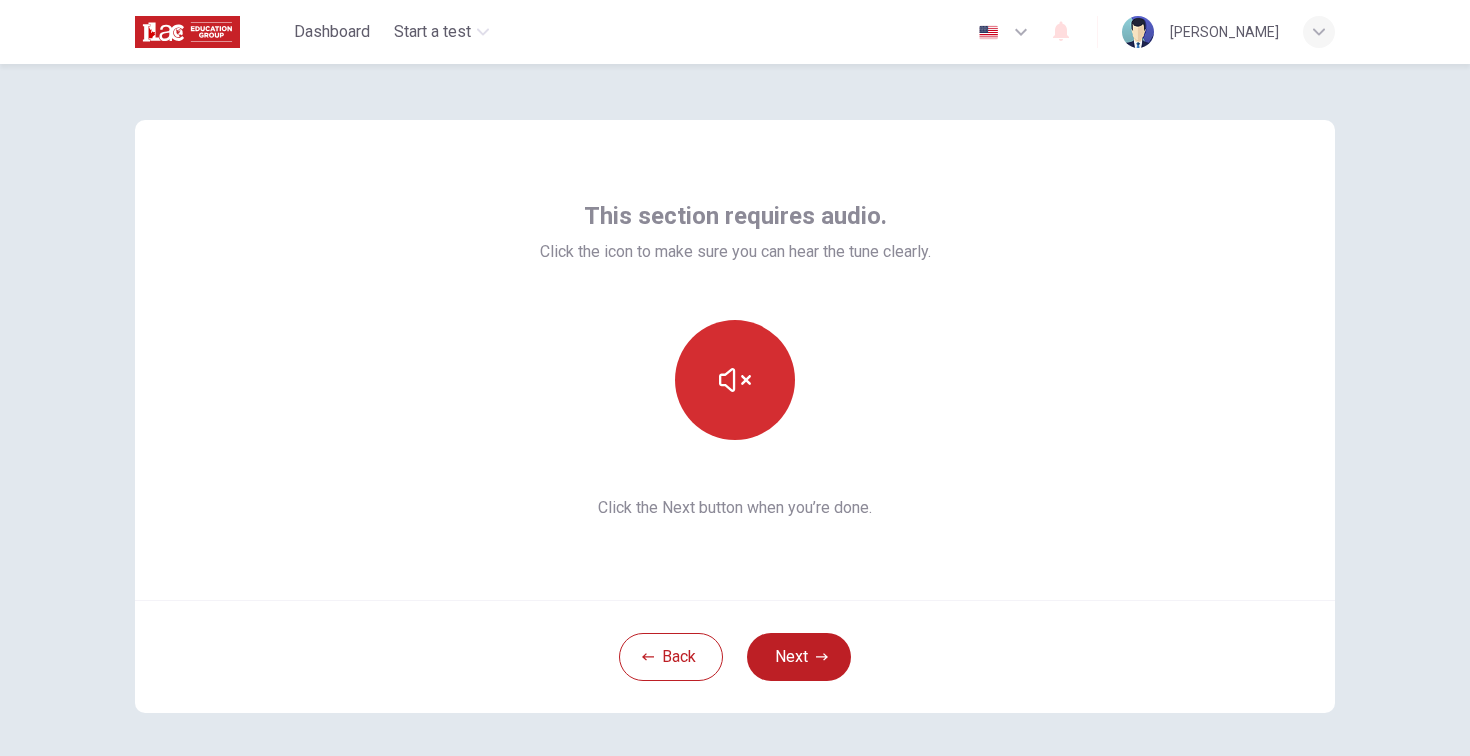click at bounding box center [735, 380] 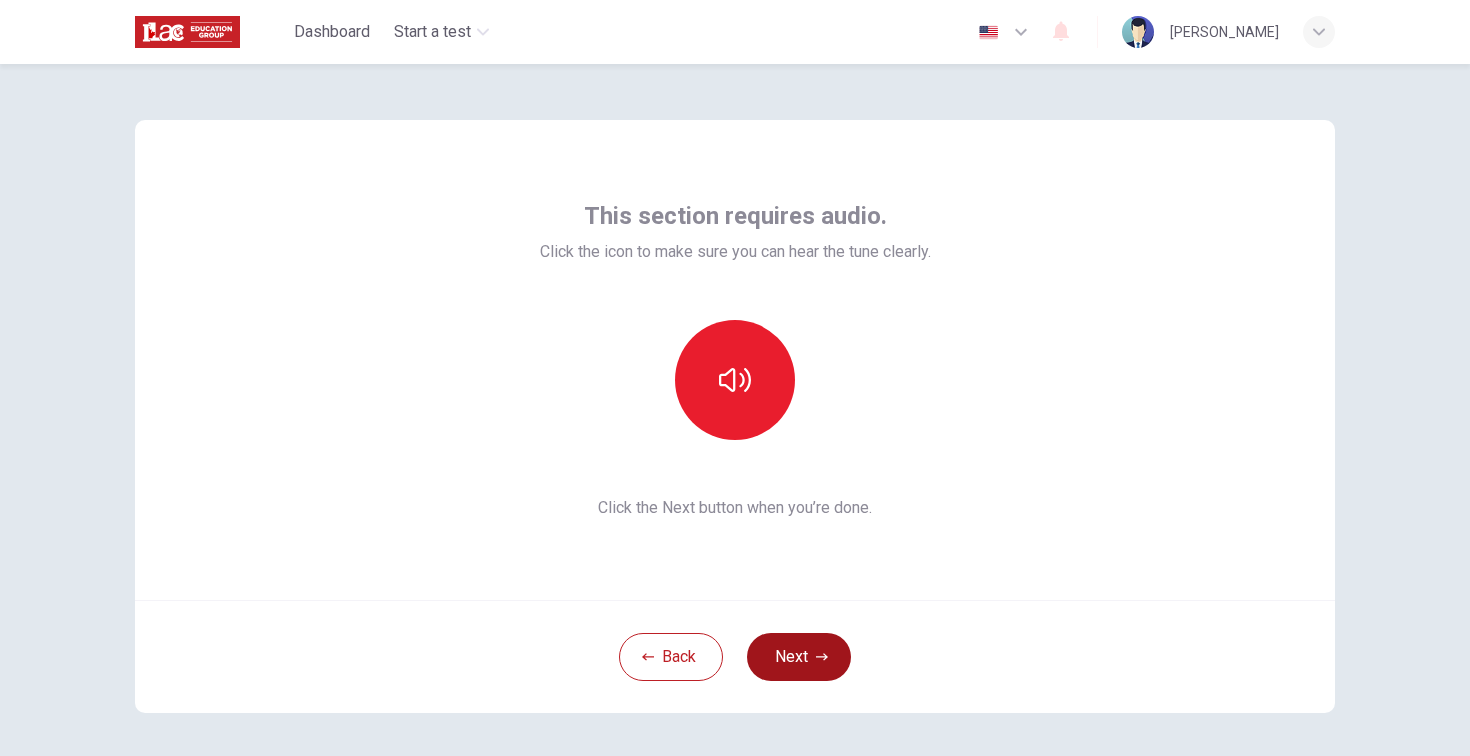 click on "Next" at bounding box center (799, 657) 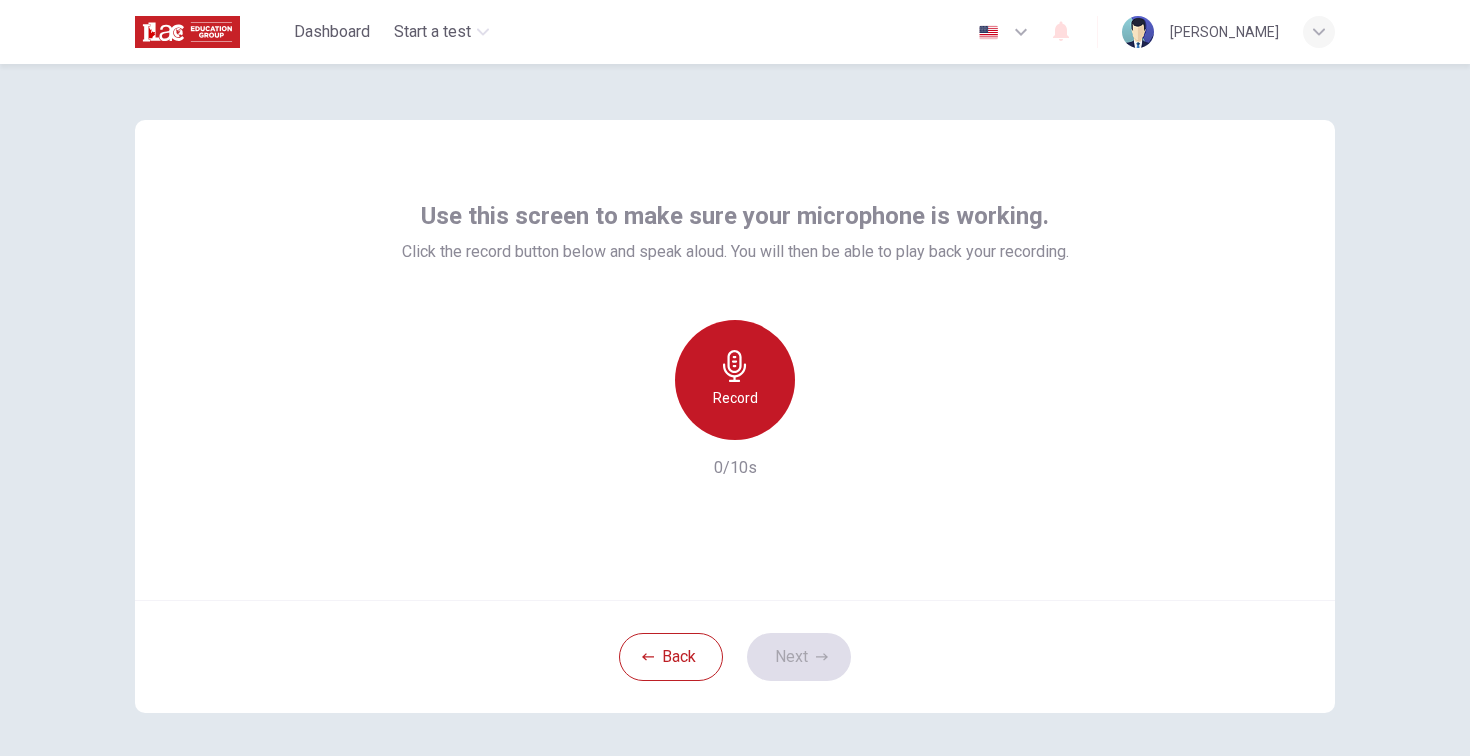 click on "Record" at bounding box center [735, 380] 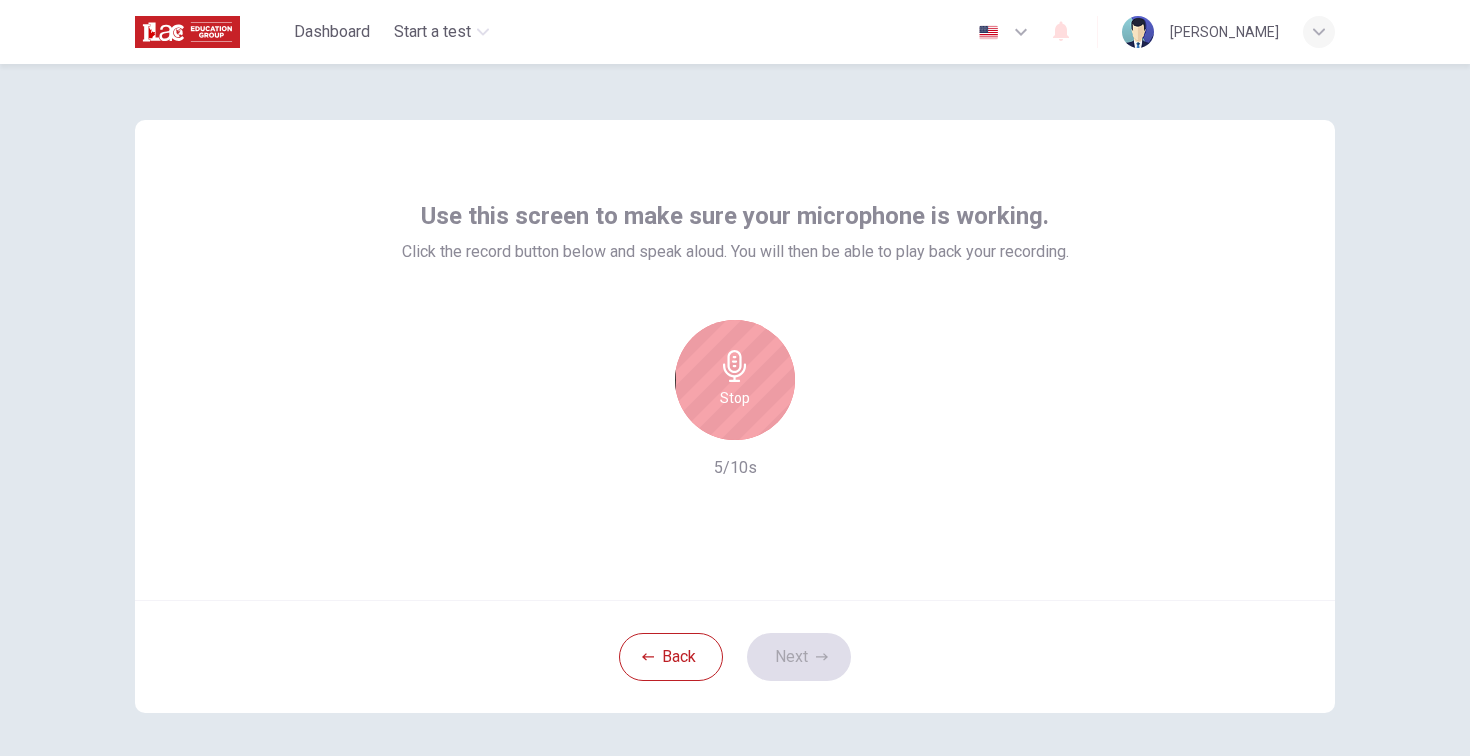 click on "Stop" at bounding box center [735, 380] 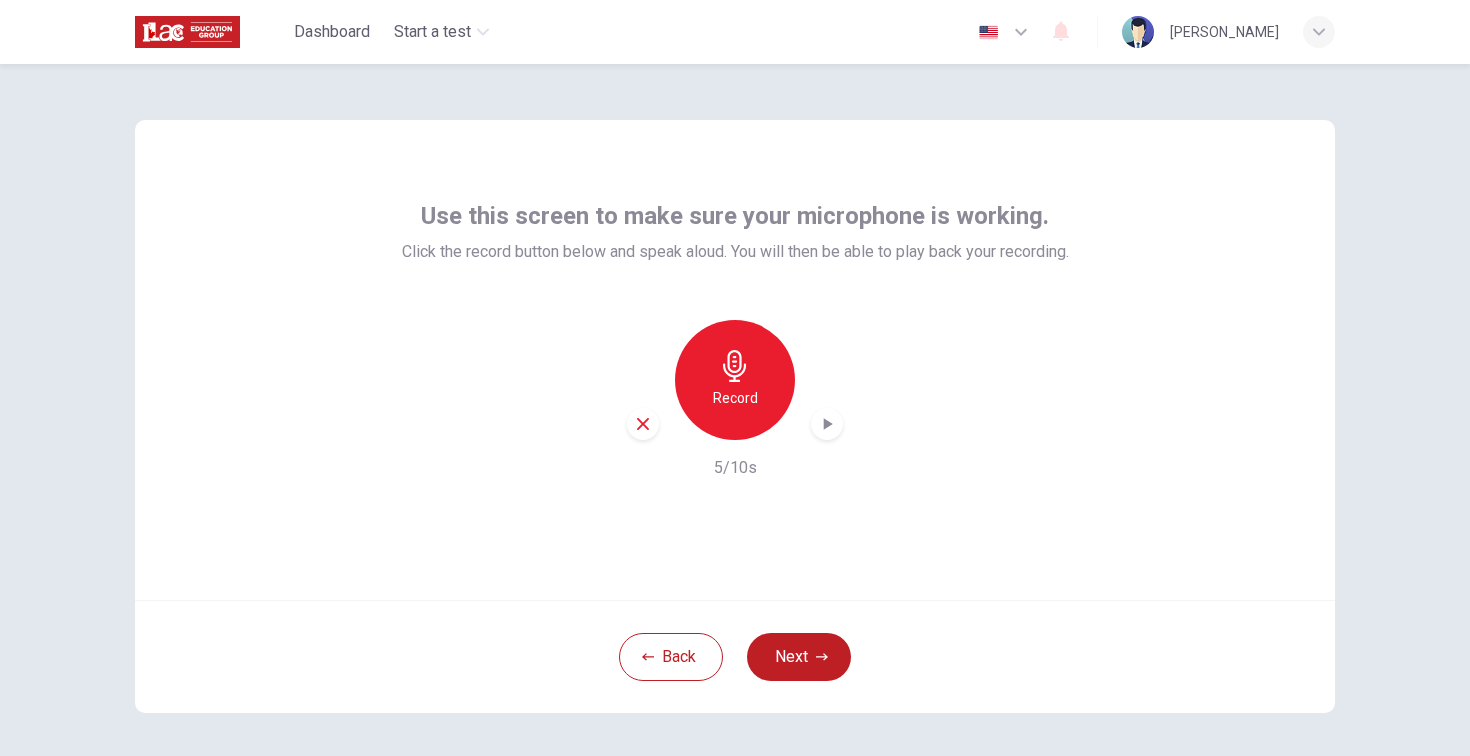 click 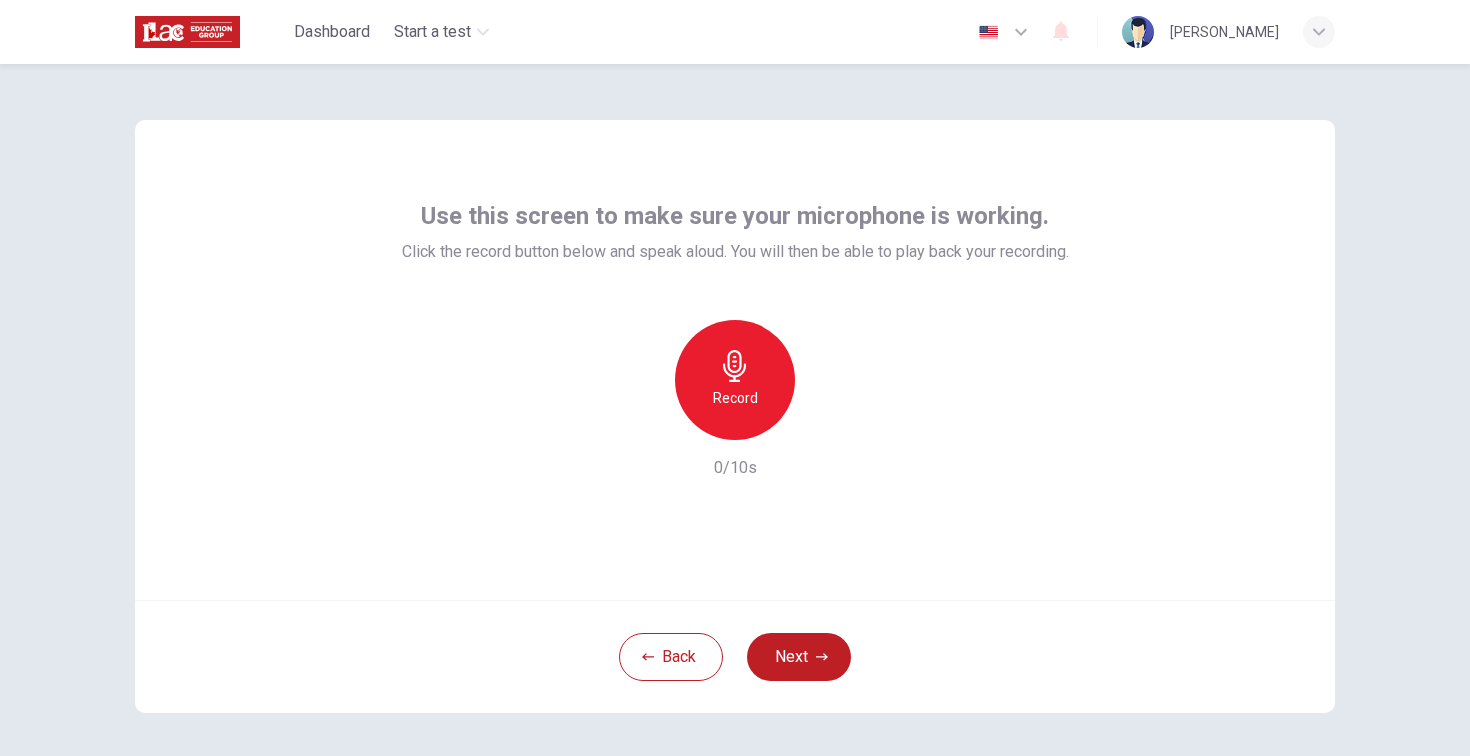 click on "Record" at bounding box center [735, 380] 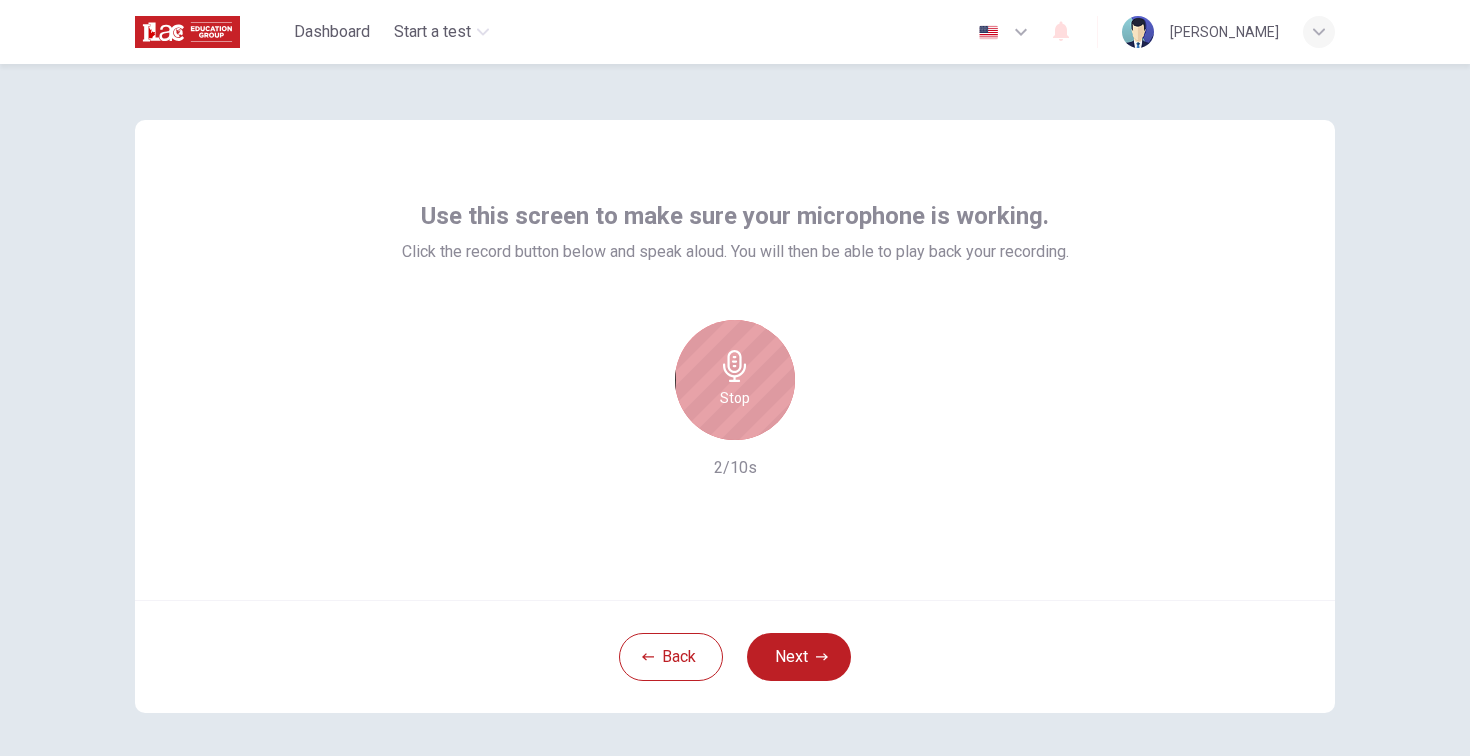 click on "Stop" at bounding box center [735, 380] 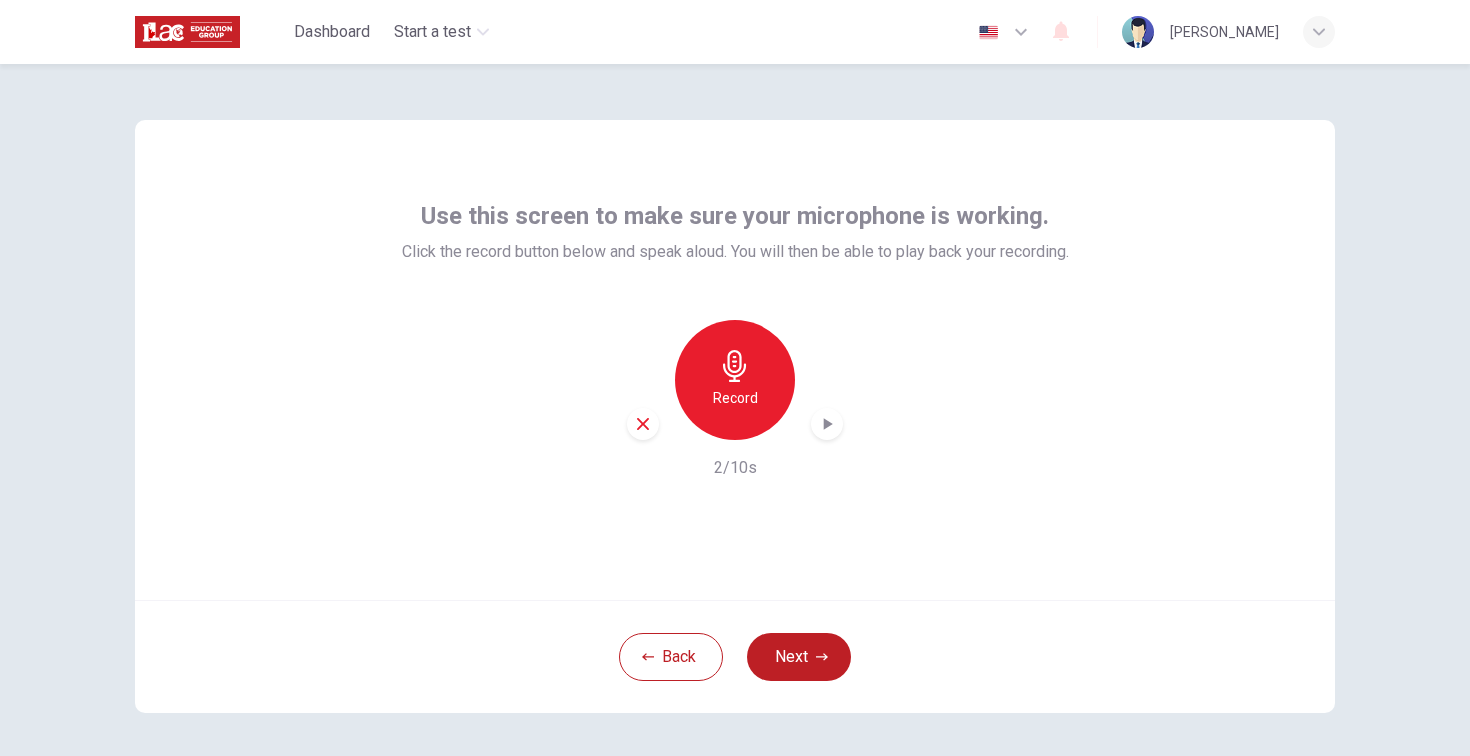 click 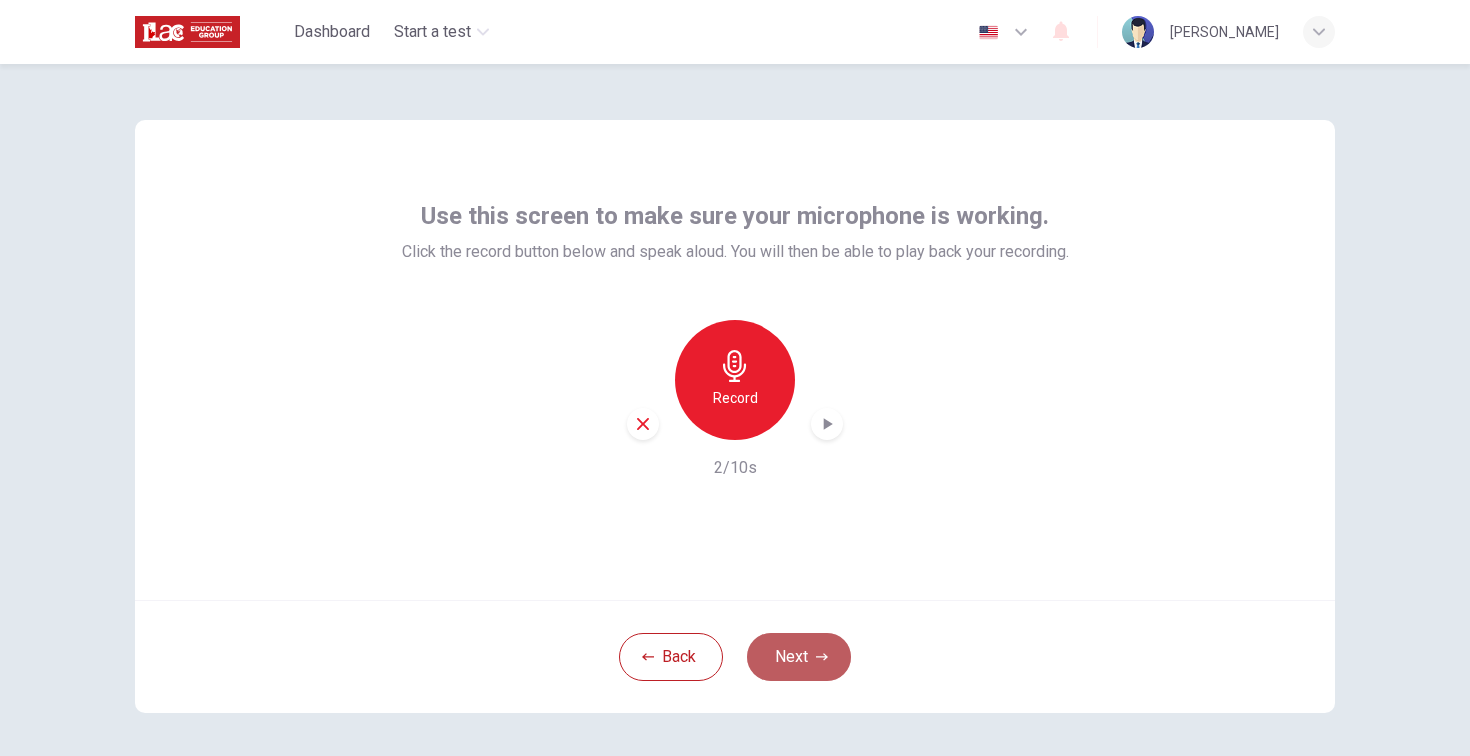 click on "Next" at bounding box center (799, 657) 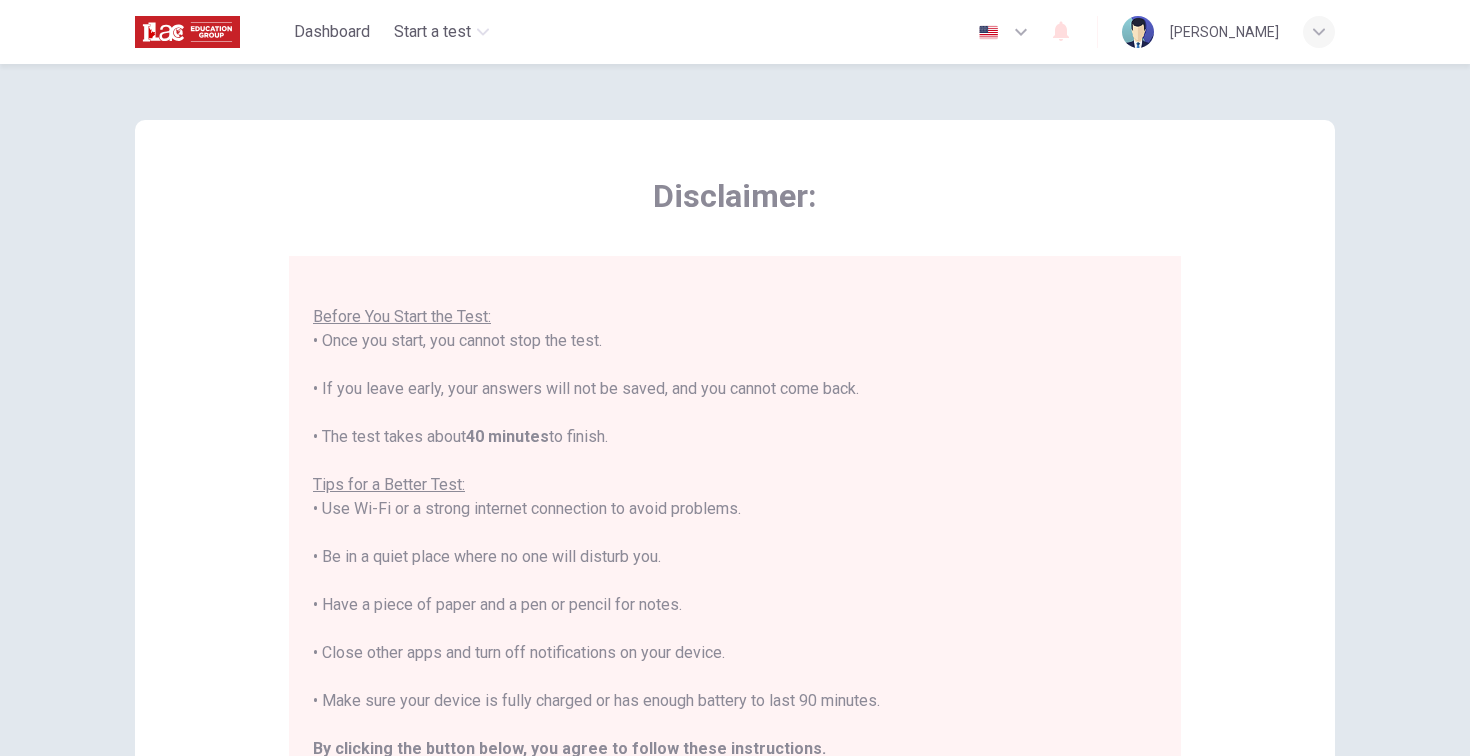 scroll, scrollTop: 21, scrollLeft: 0, axis: vertical 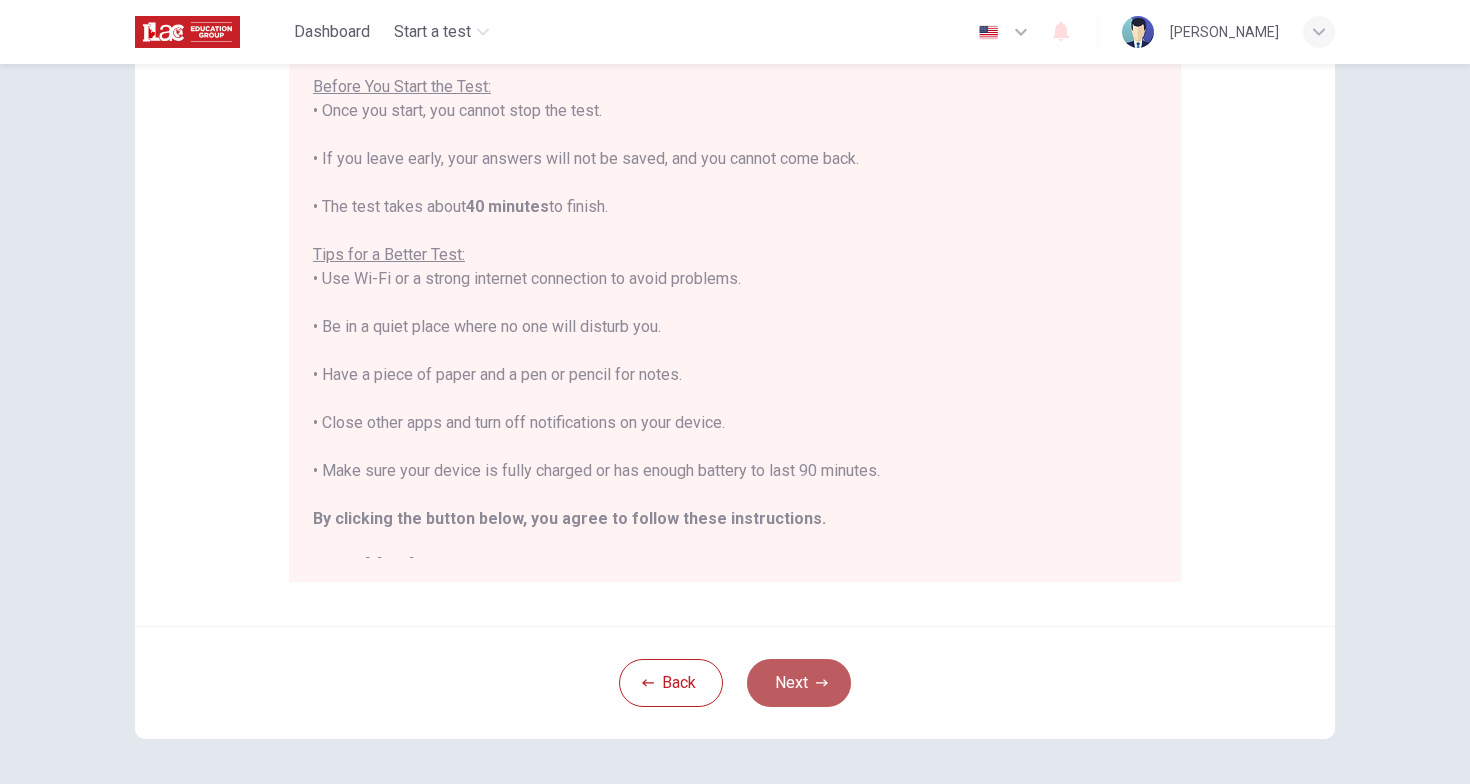 click on "Next" at bounding box center [799, 683] 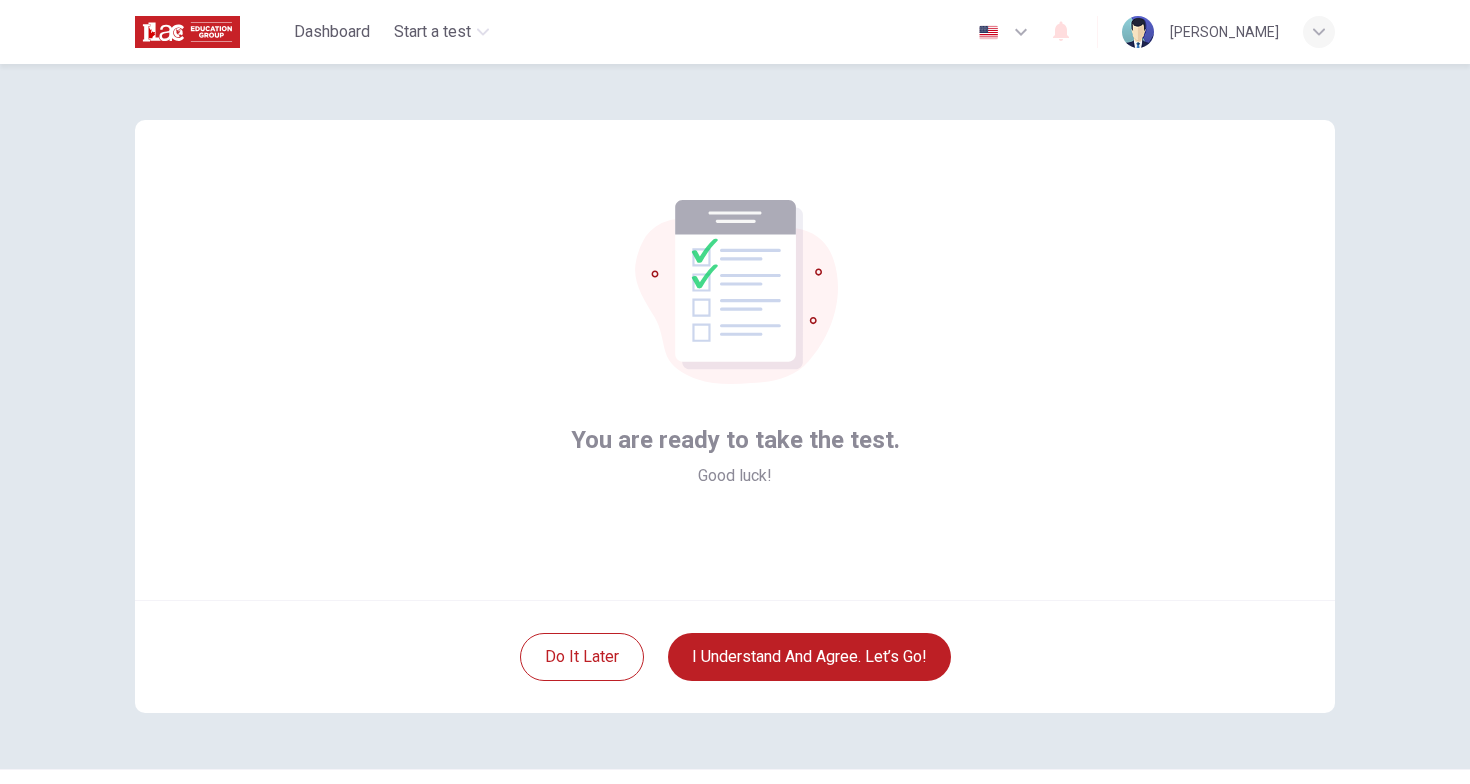scroll, scrollTop: 3, scrollLeft: 0, axis: vertical 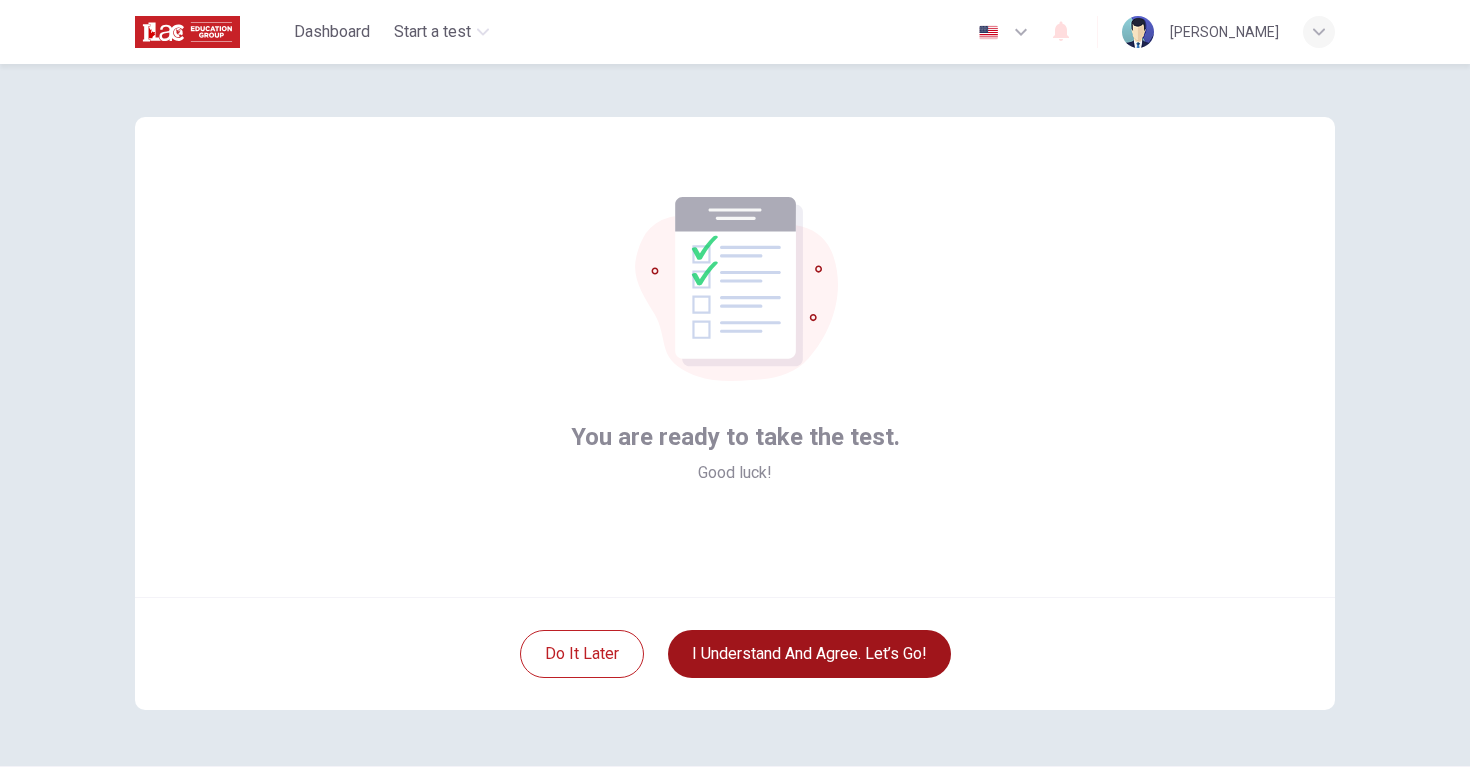 click on "I understand and agree. Let’s go!" at bounding box center [809, 654] 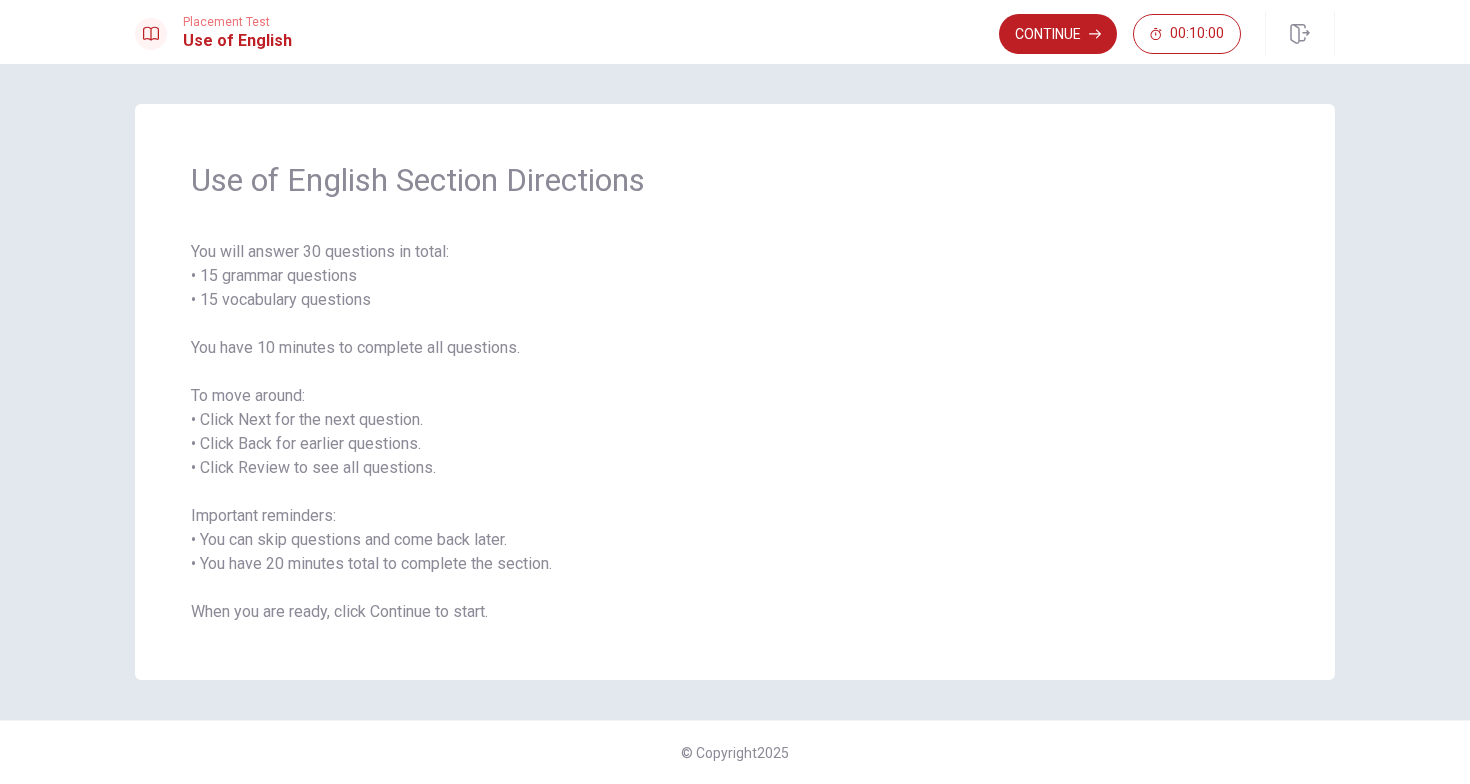 scroll, scrollTop: 0, scrollLeft: 0, axis: both 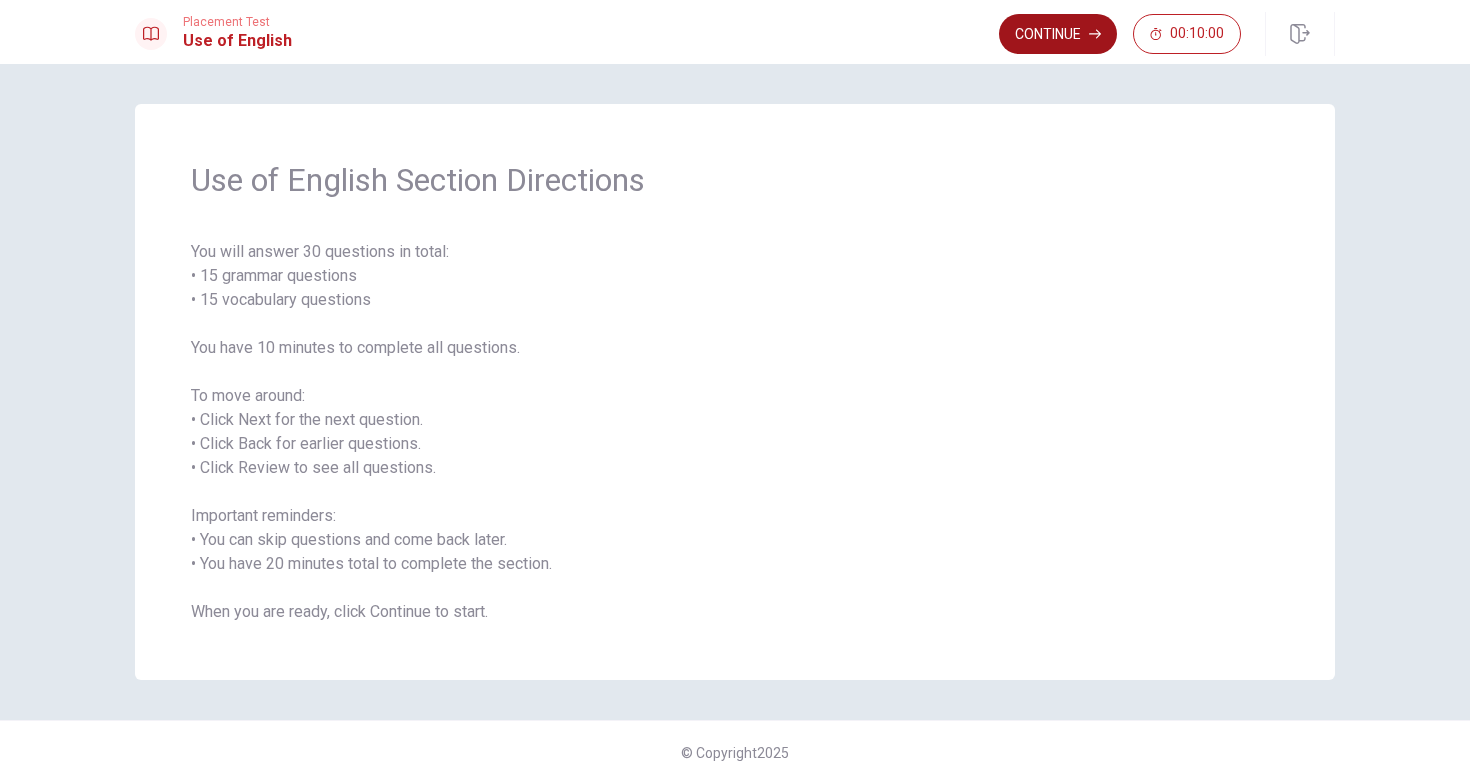 click on "Continue" at bounding box center (1058, 34) 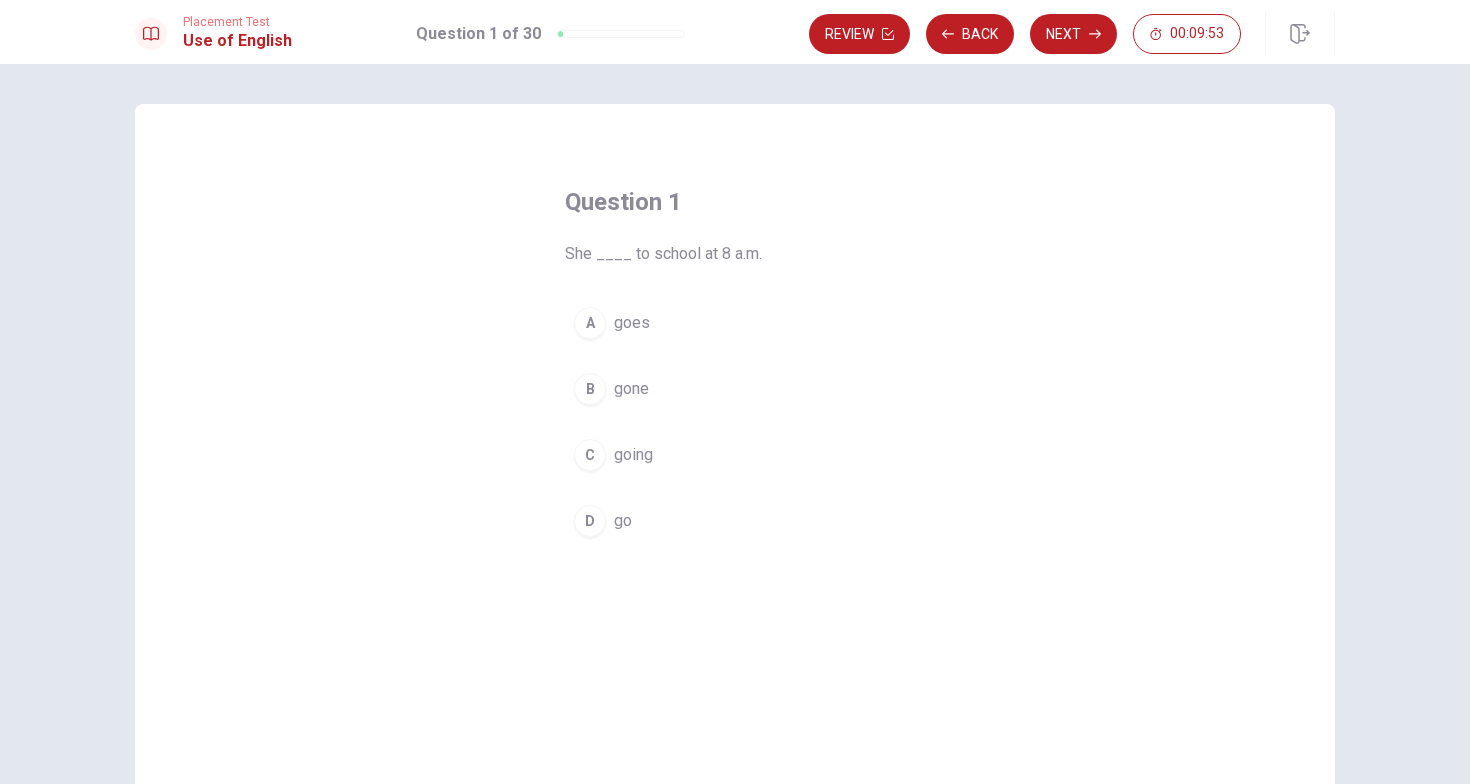 click on "A" at bounding box center (590, 323) 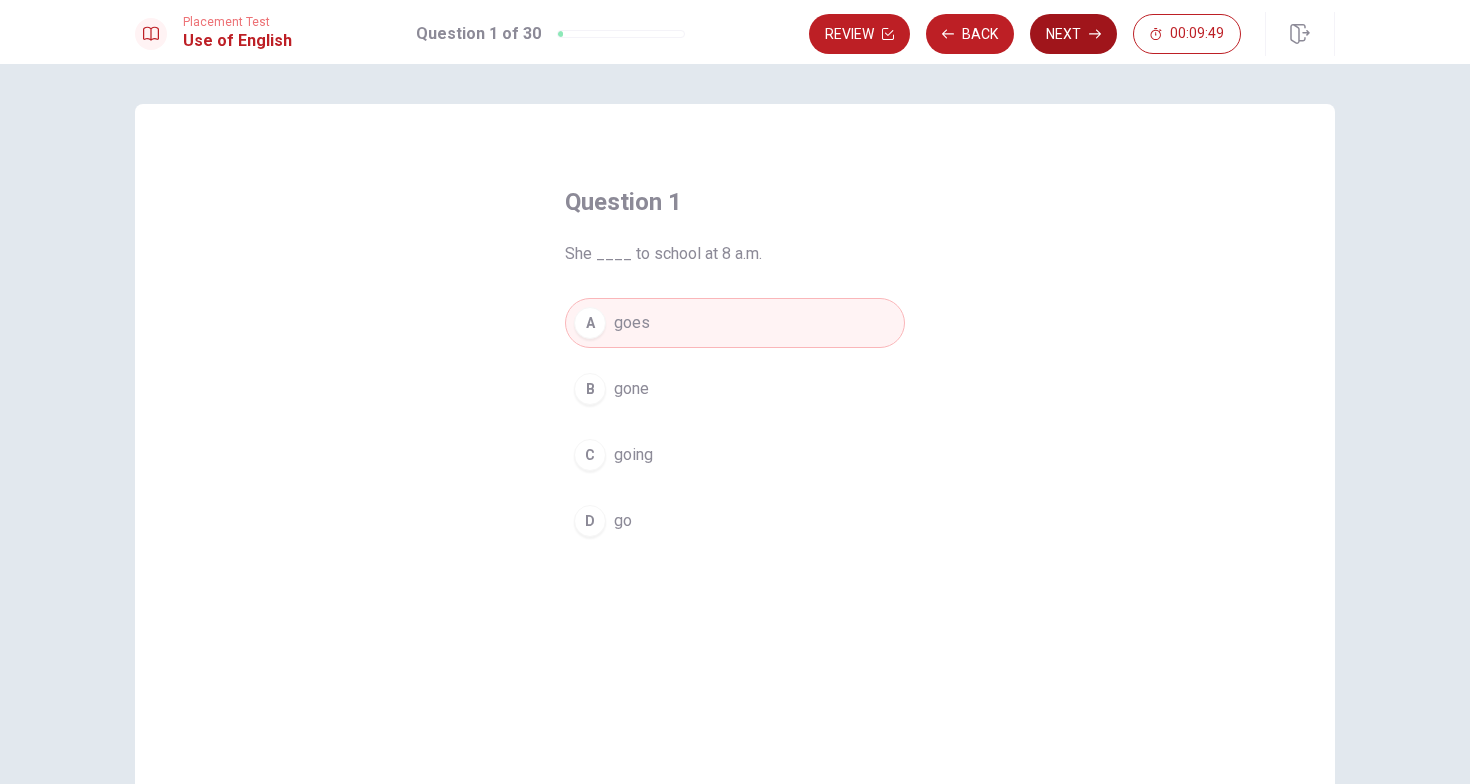 click on "Next" at bounding box center [1073, 34] 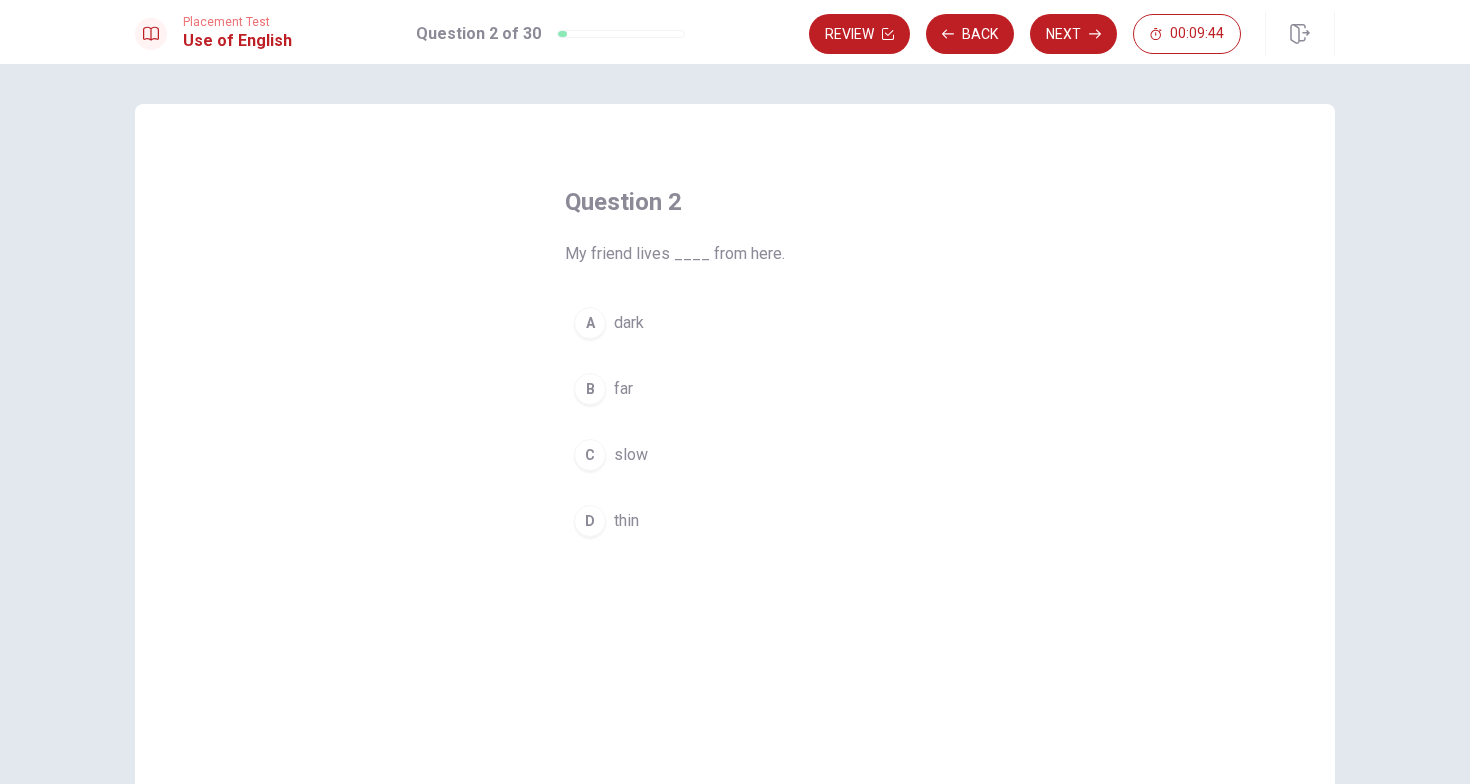 click on "B" at bounding box center (590, 389) 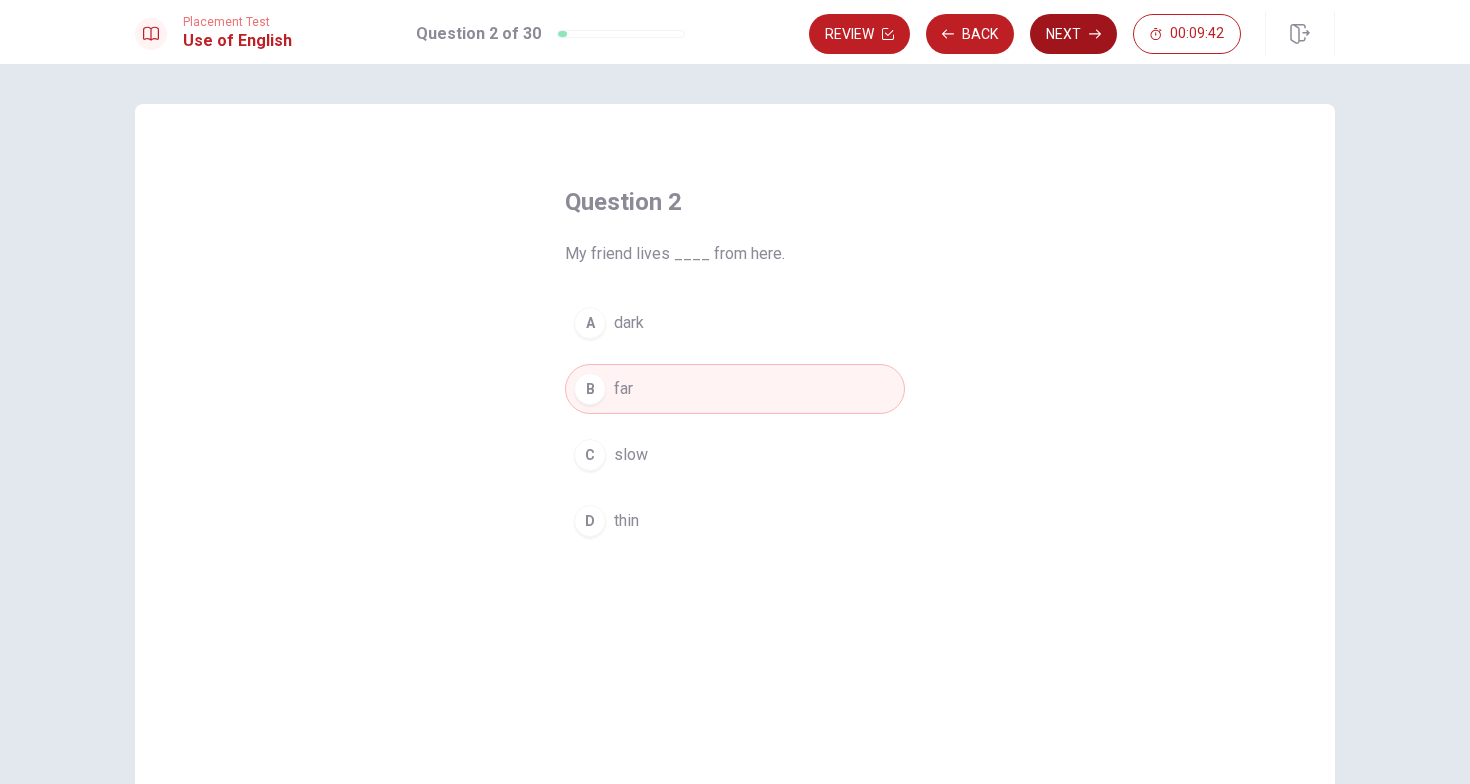 click on "Next" at bounding box center (1073, 34) 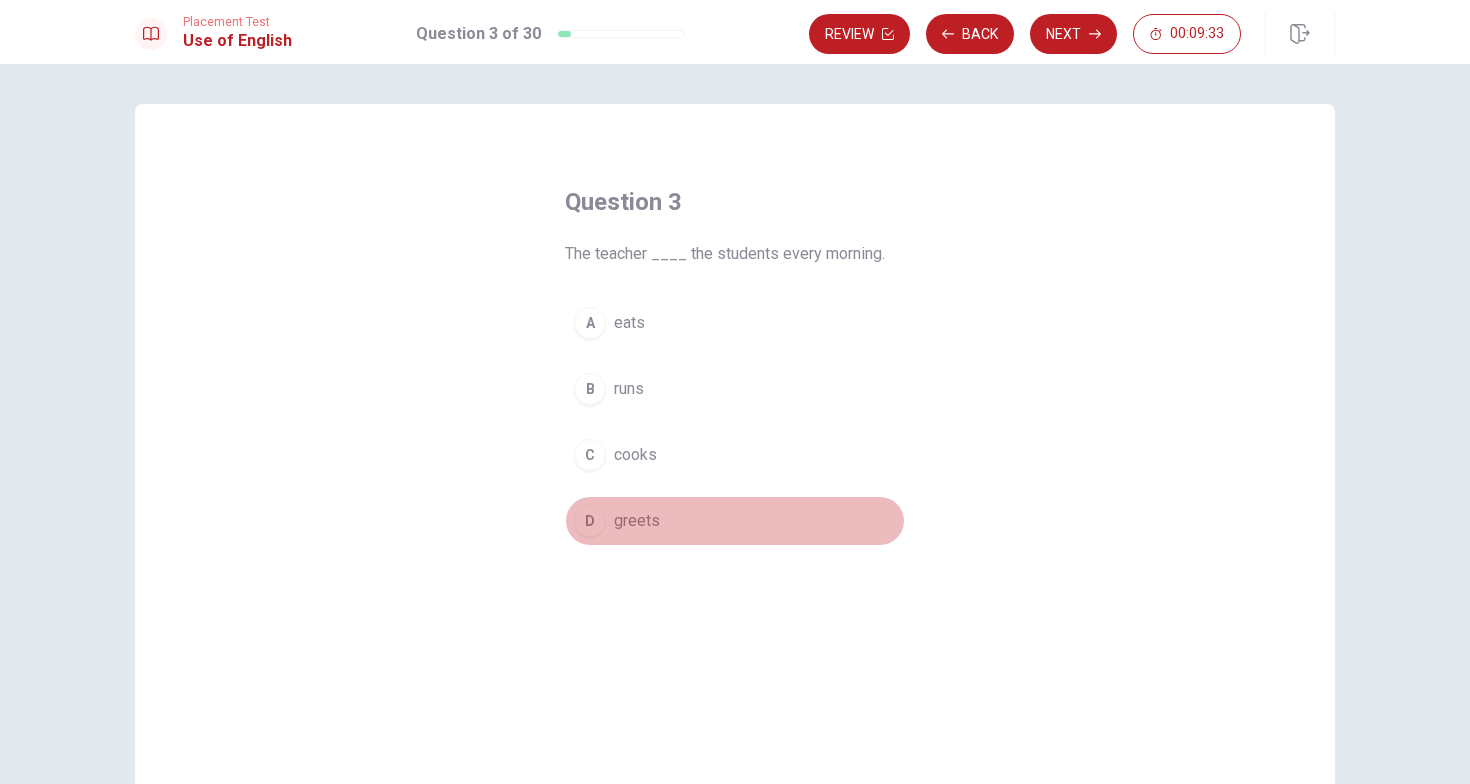 click on "D" at bounding box center [590, 521] 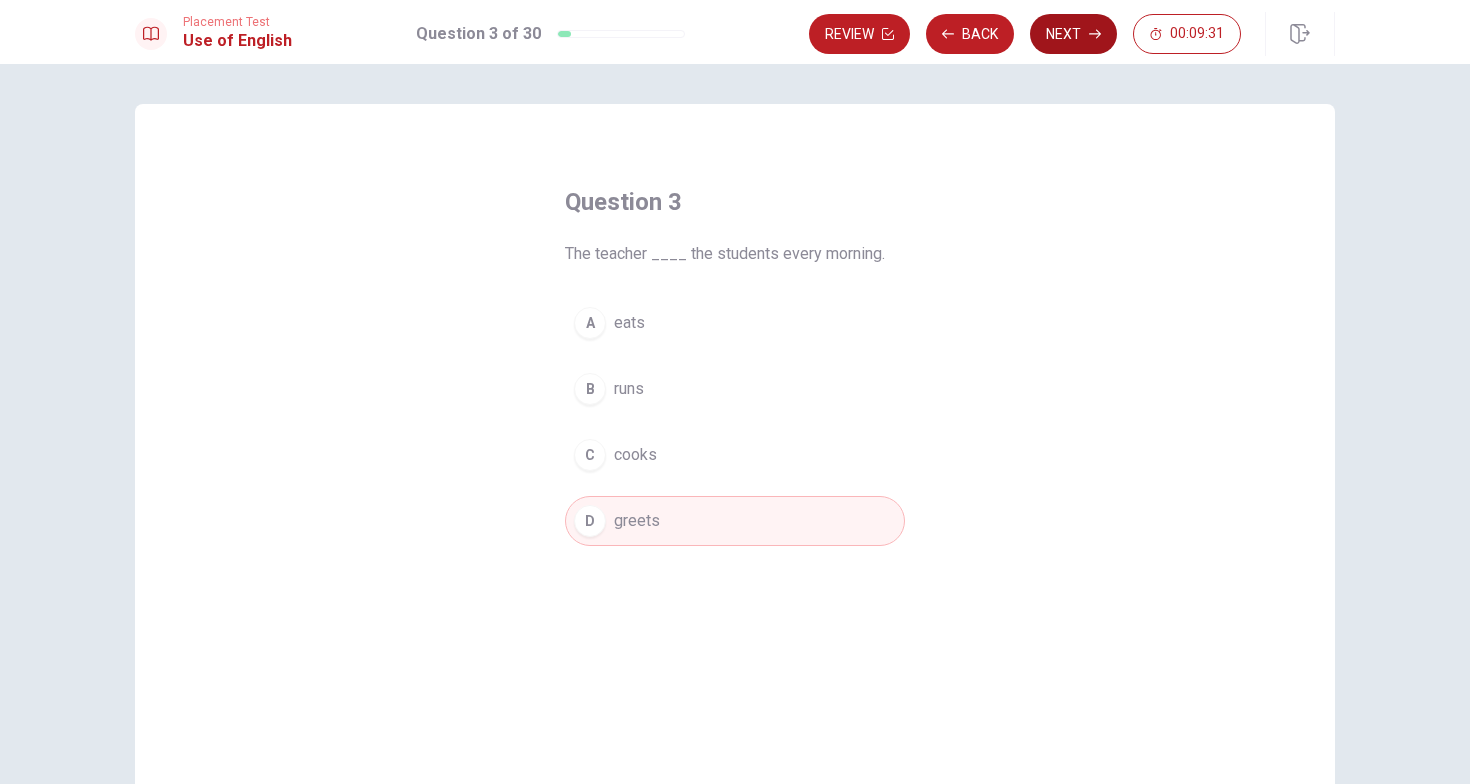 click on "Next" at bounding box center [1073, 34] 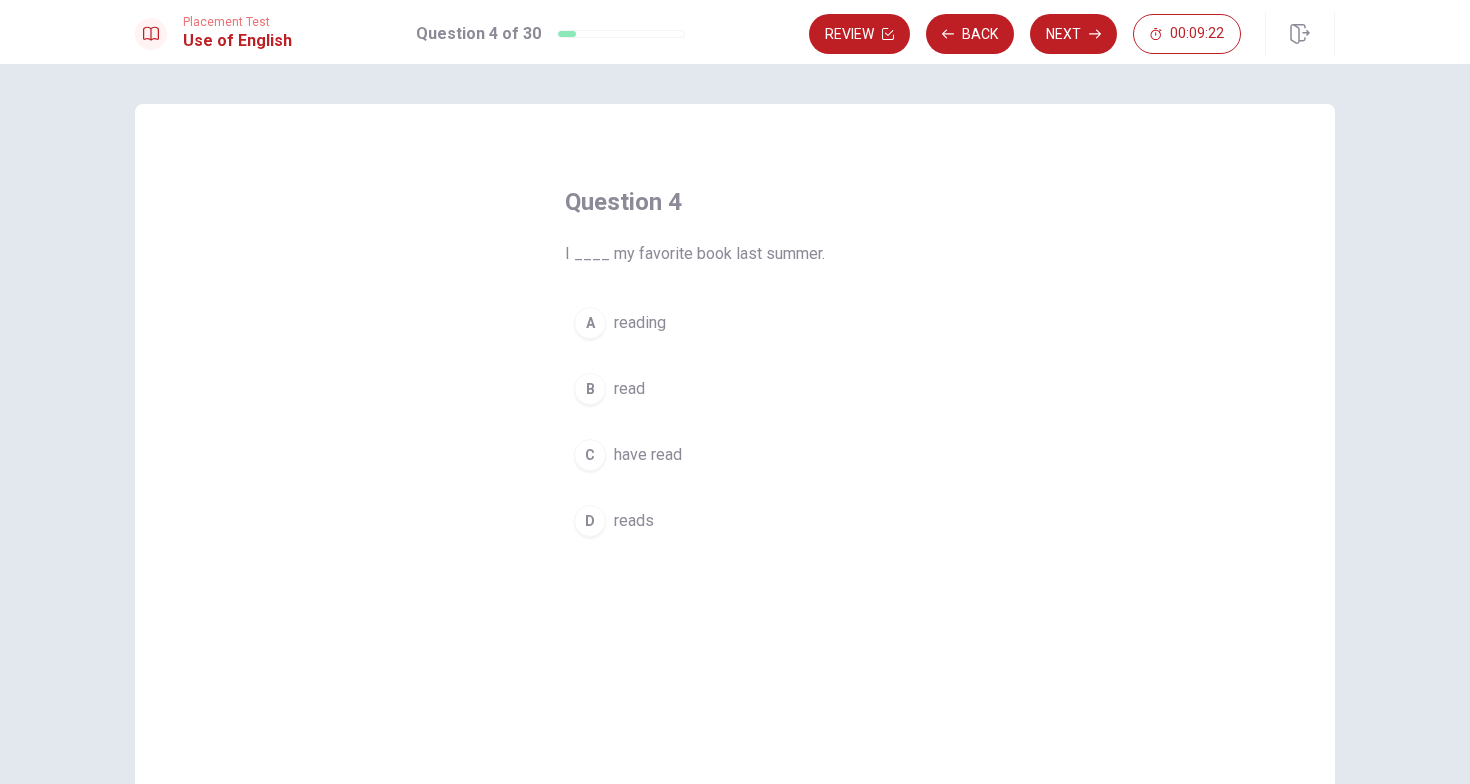 click on "B" at bounding box center (590, 389) 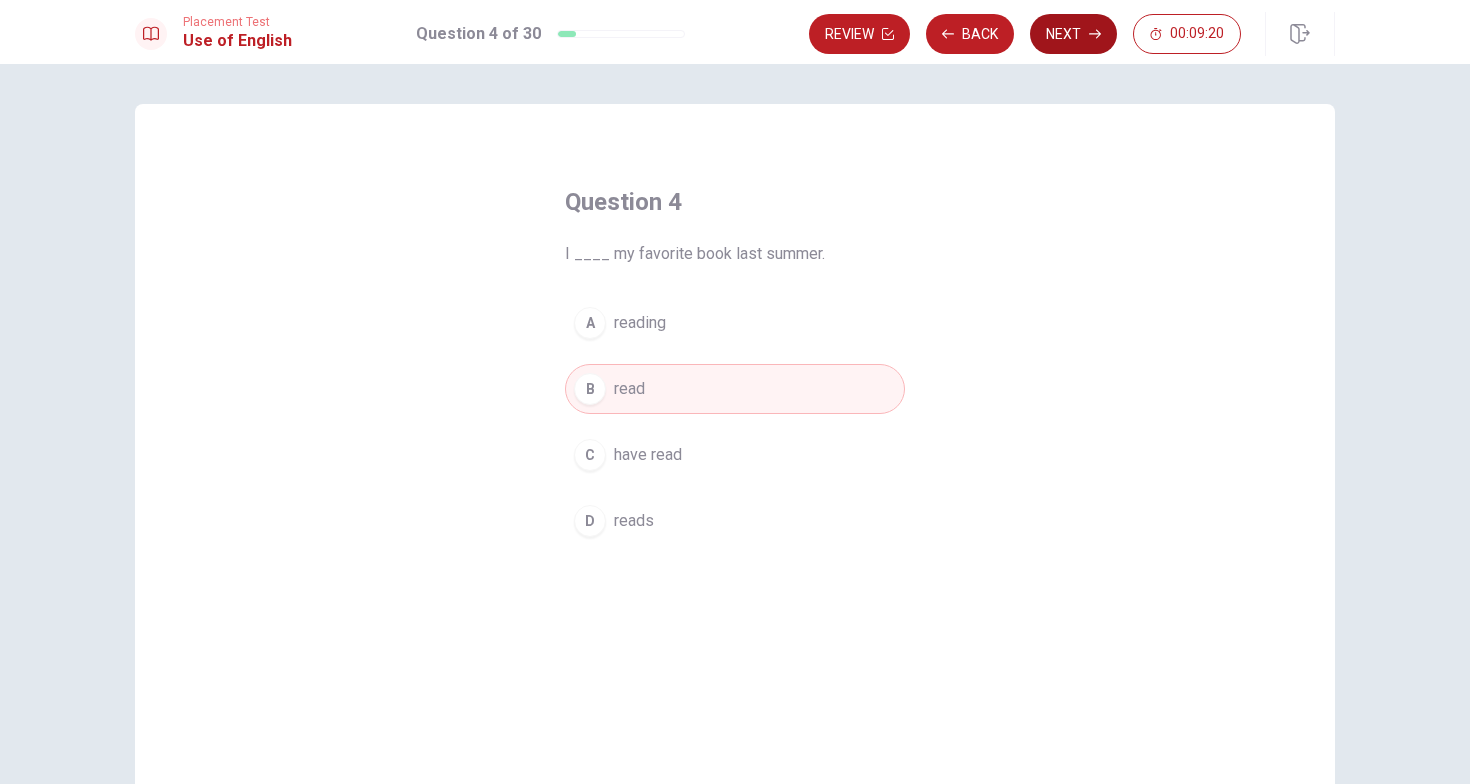 click on "Next" at bounding box center (1073, 34) 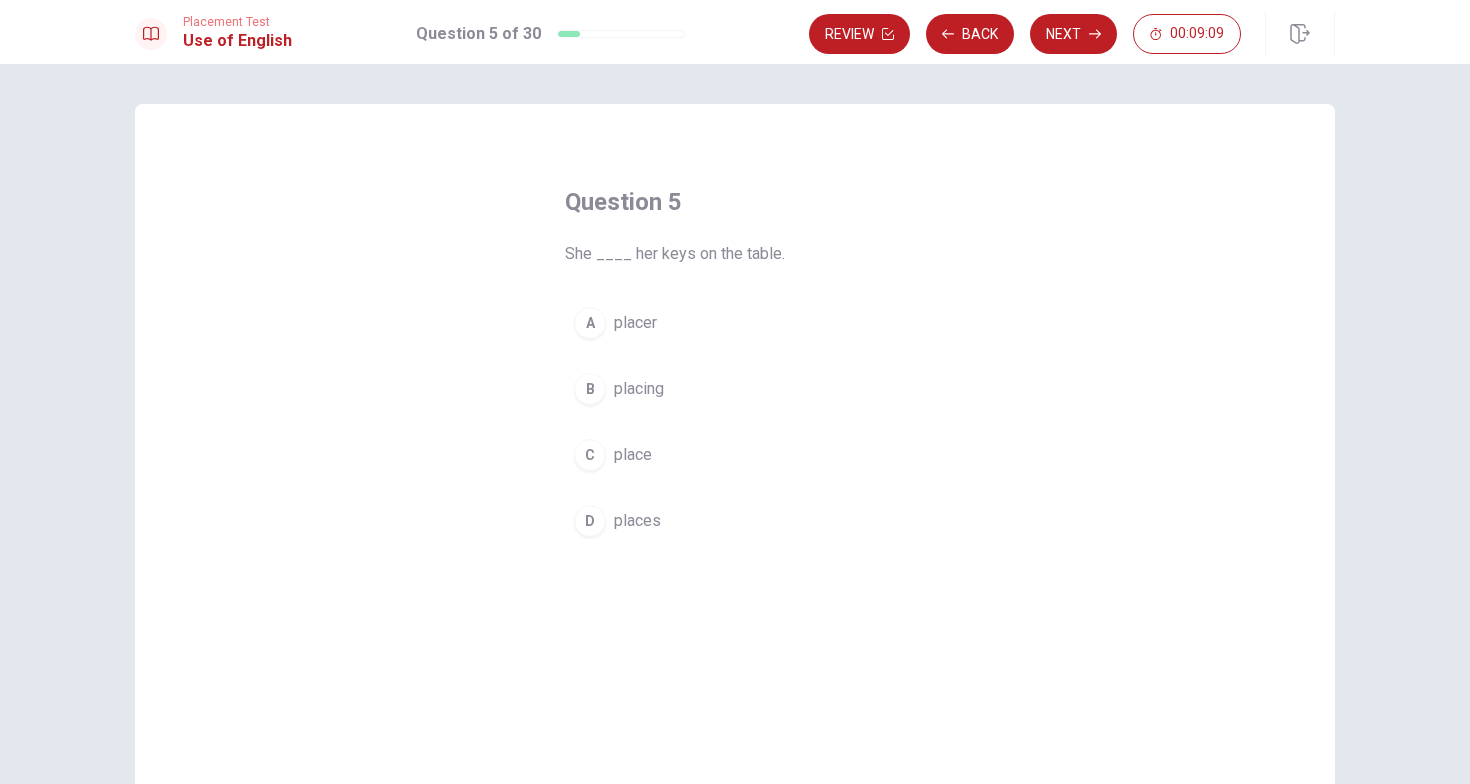 click on "D" at bounding box center (590, 521) 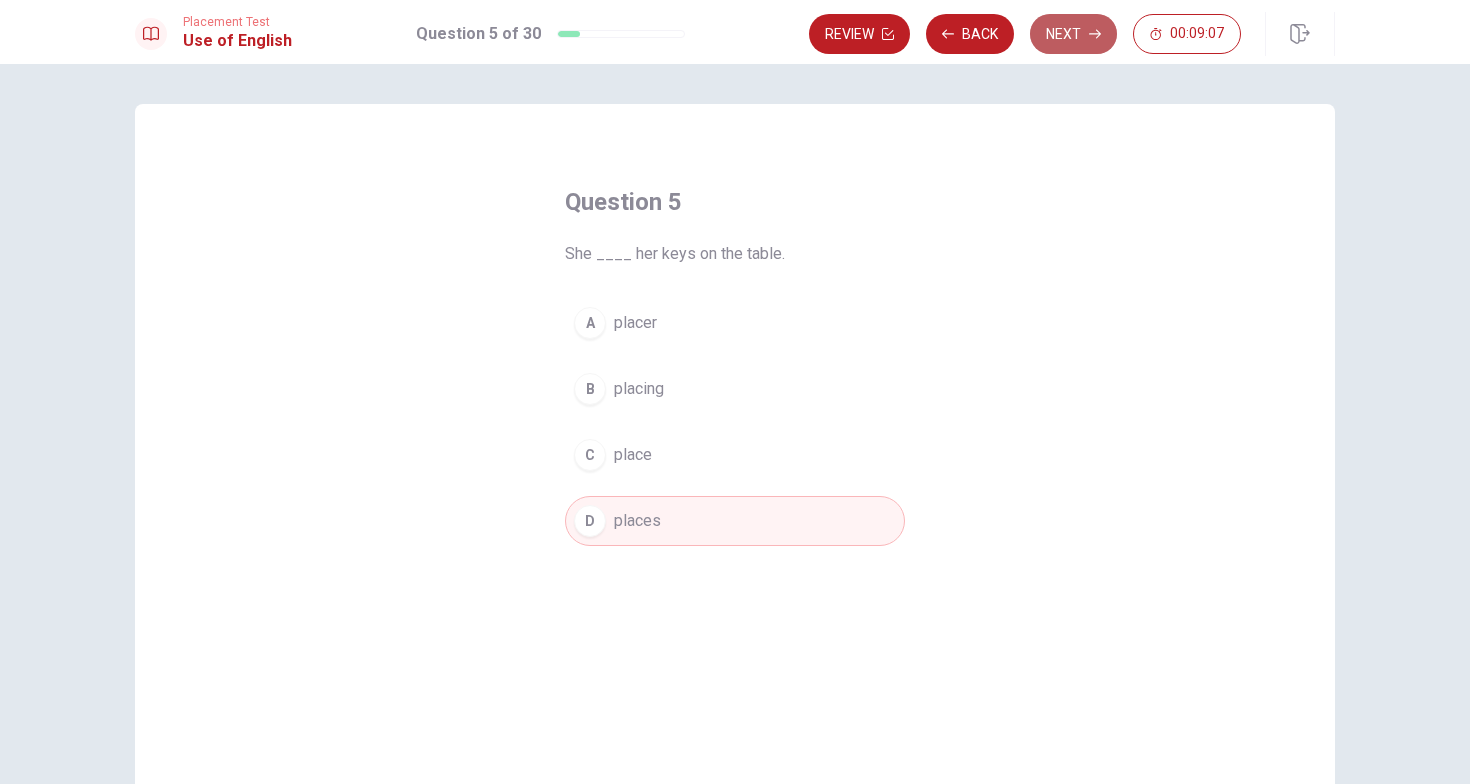 click on "Next" at bounding box center (1073, 34) 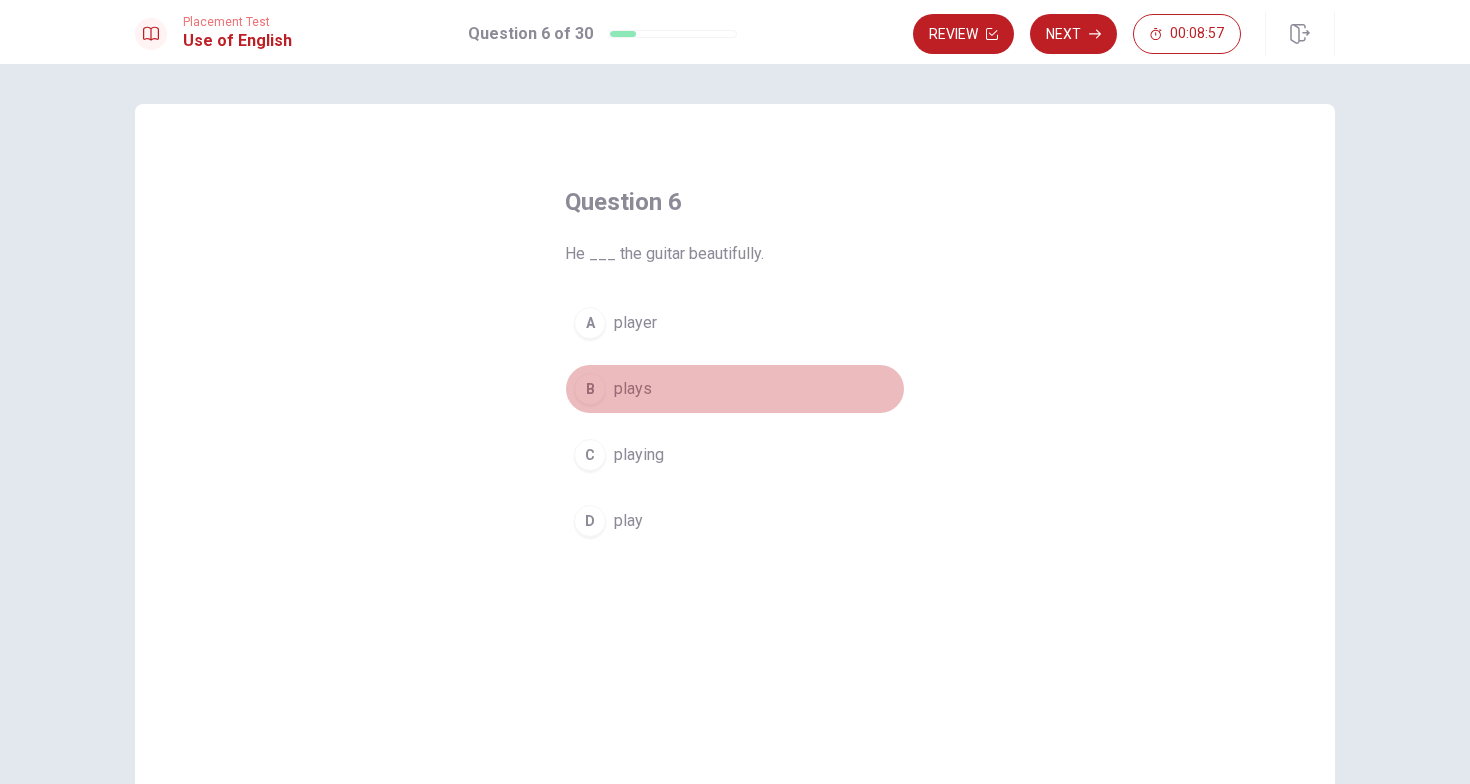 click on "B" at bounding box center [590, 389] 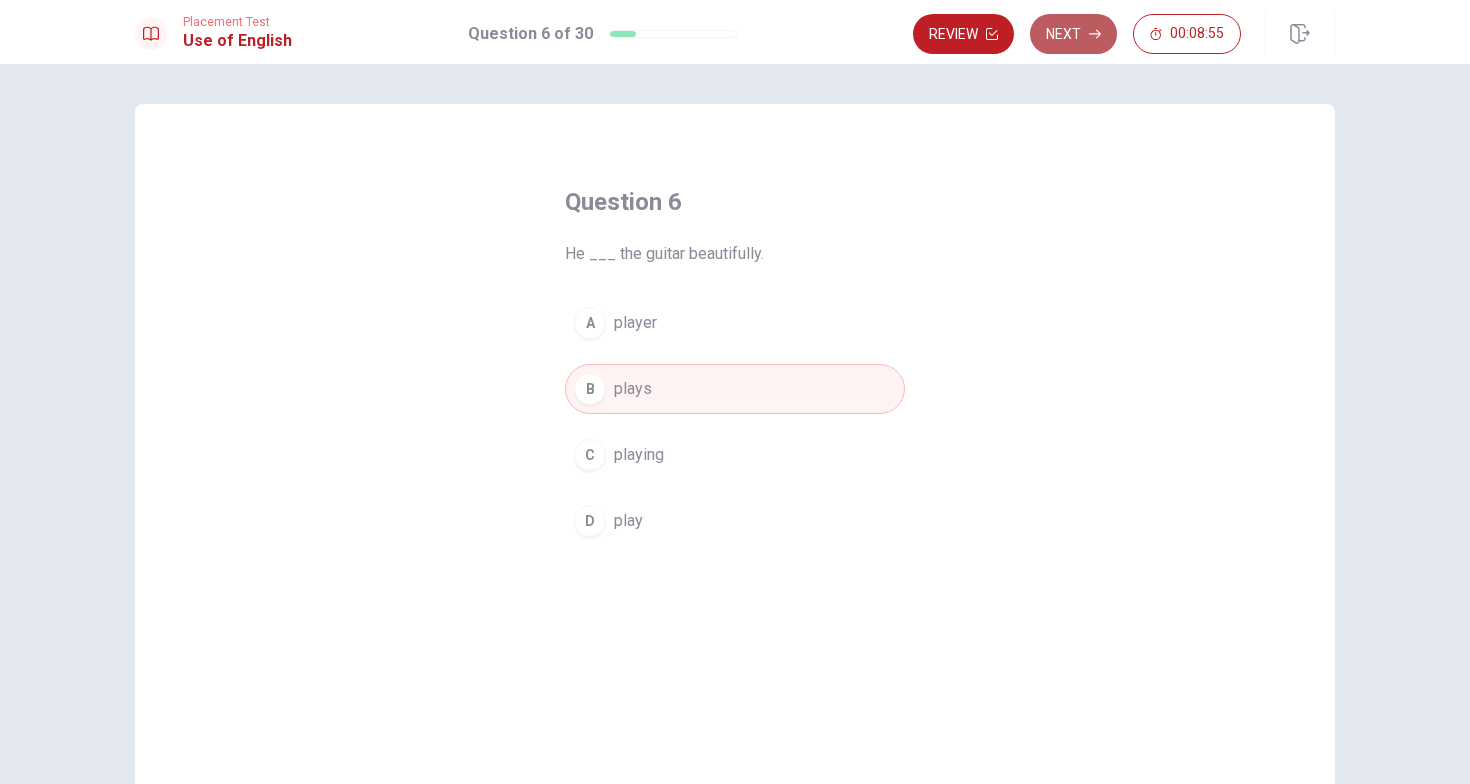 click on "Next" at bounding box center (1073, 34) 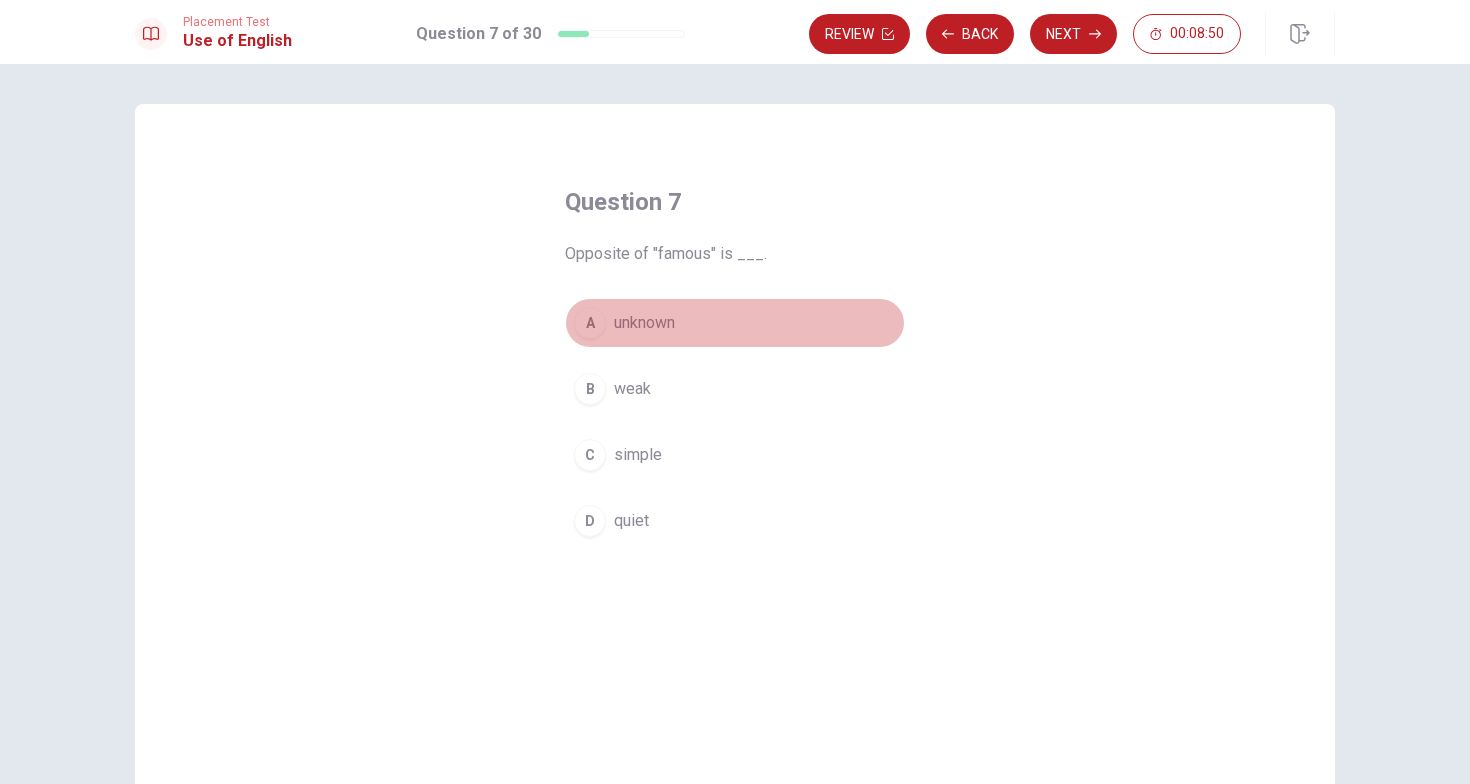 click on "A" at bounding box center [590, 323] 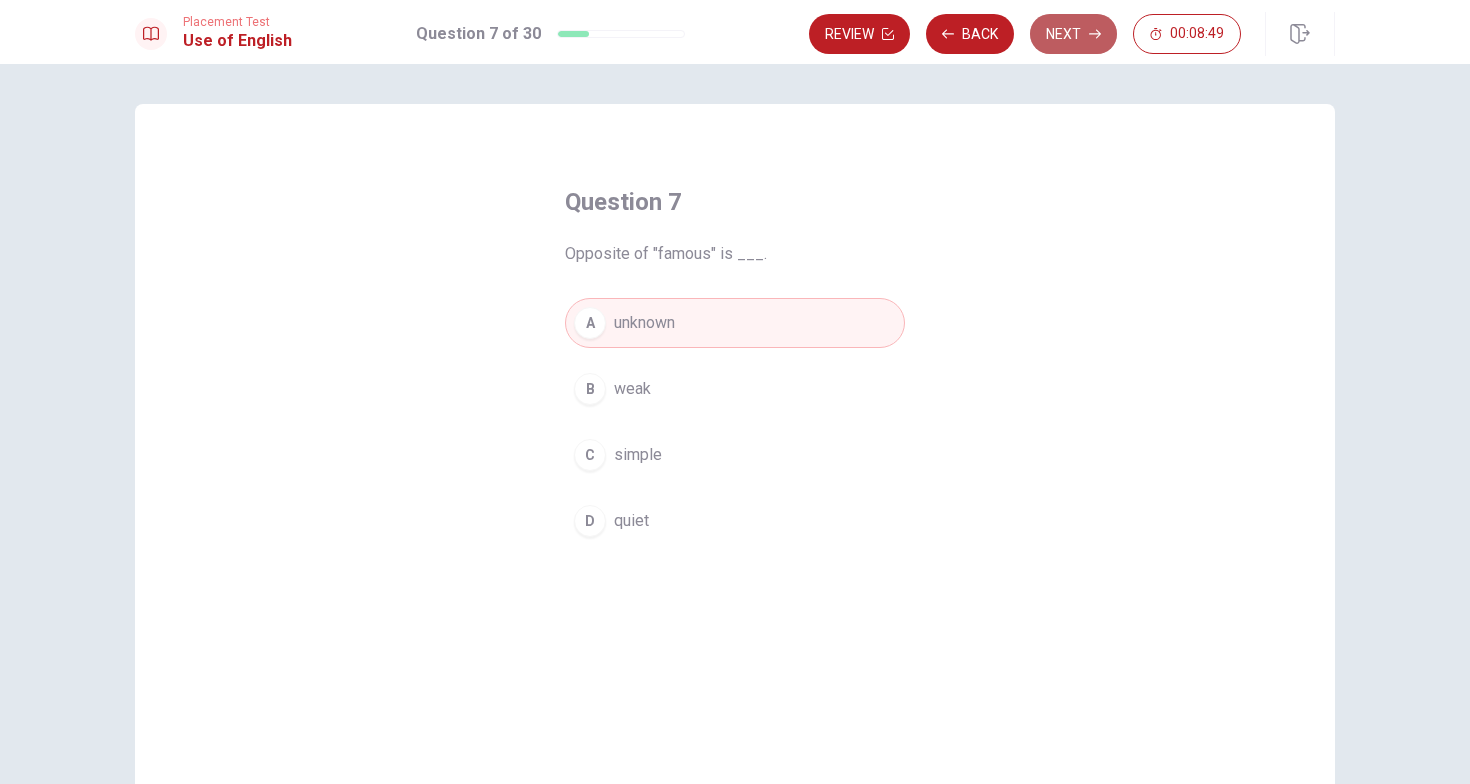click on "Next" at bounding box center (1073, 34) 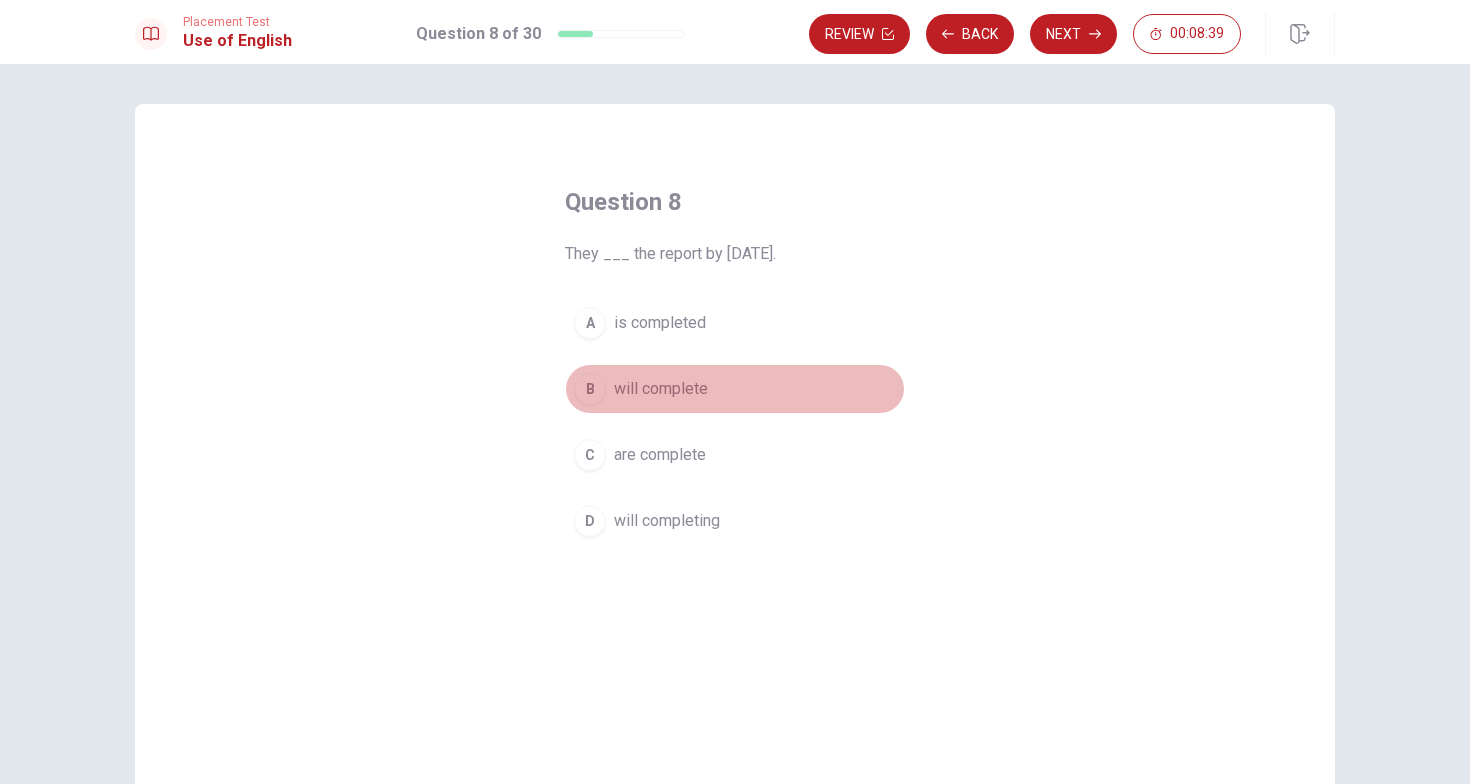 click on "B" at bounding box center [590, 389] 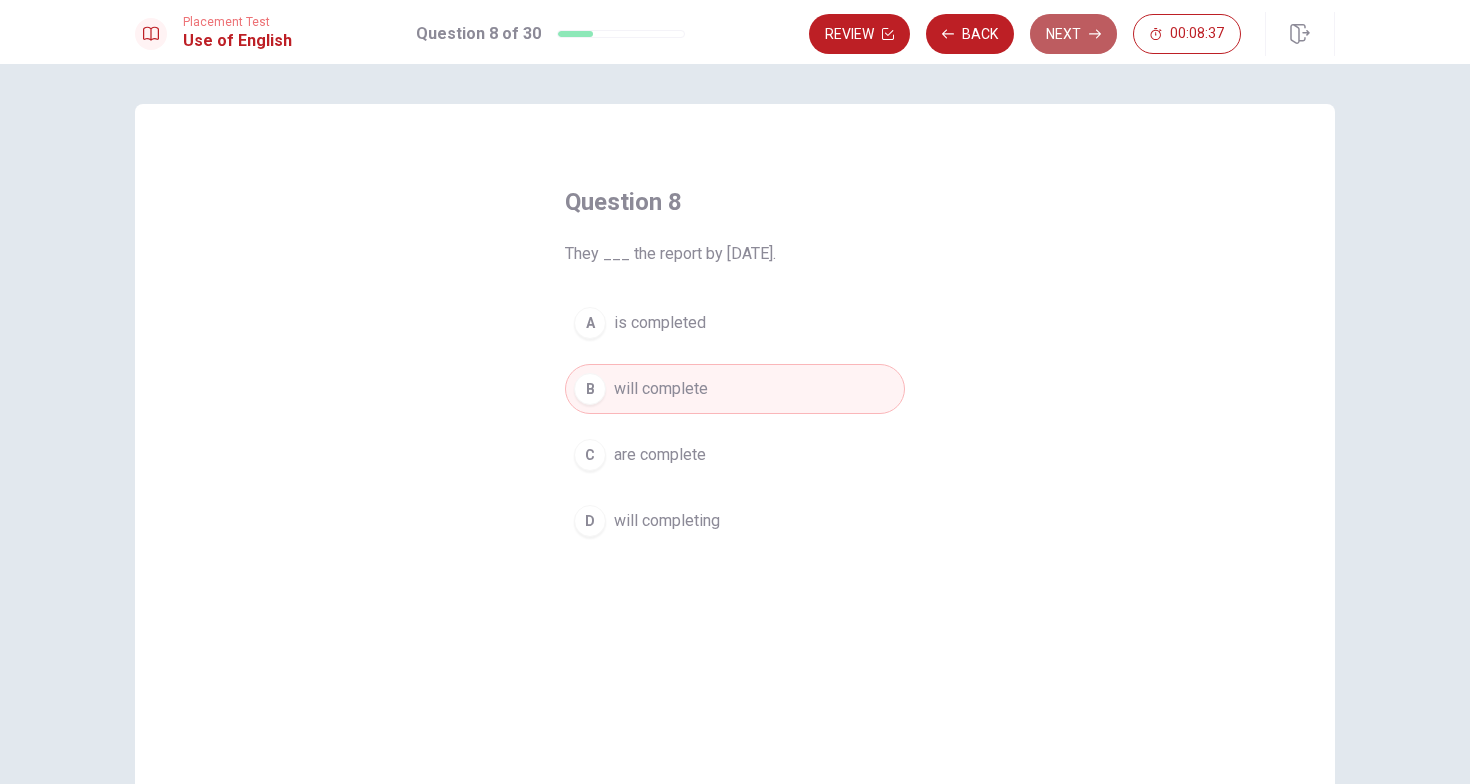 click on "Next" at bounding box center [1073, 34] 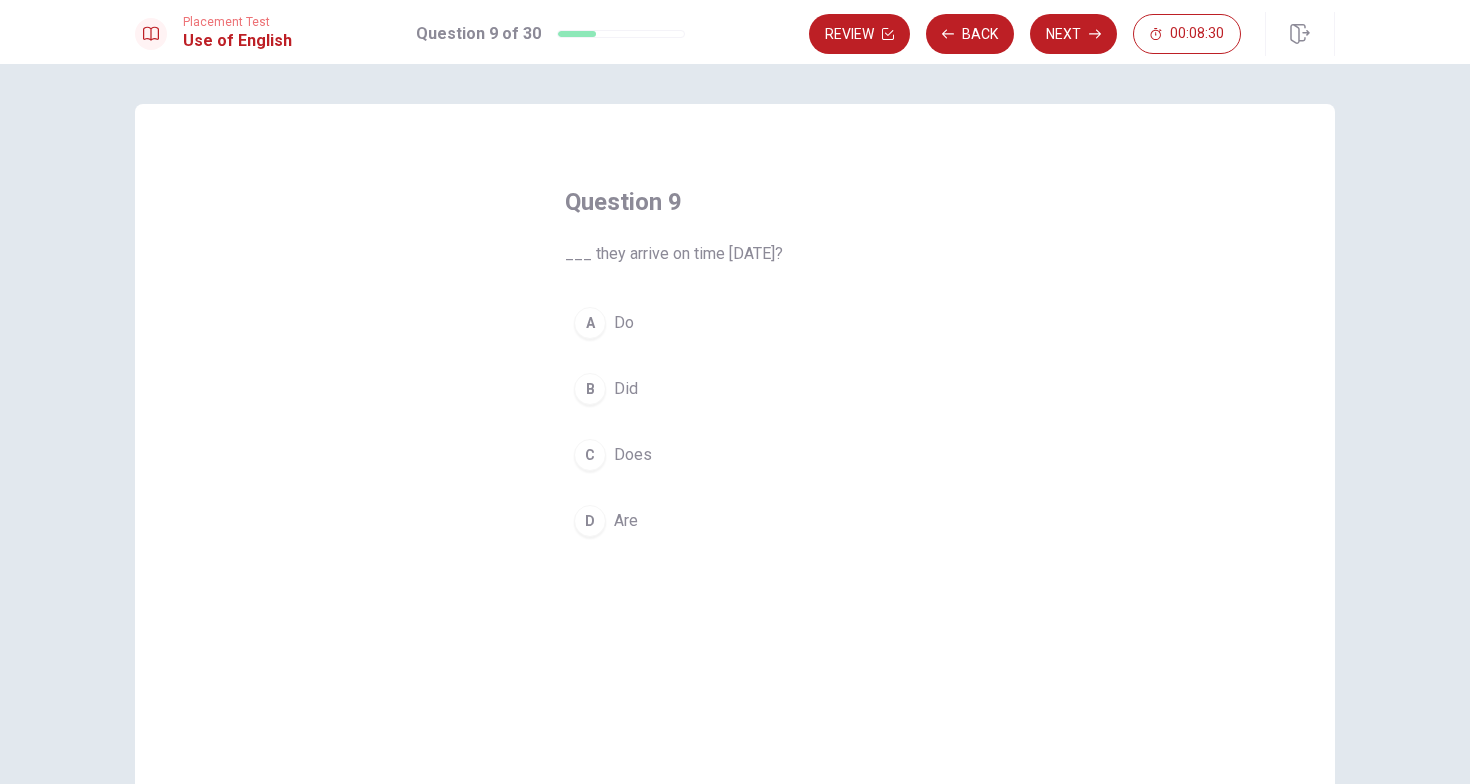 click on "B" at bounding box center (590, 389) 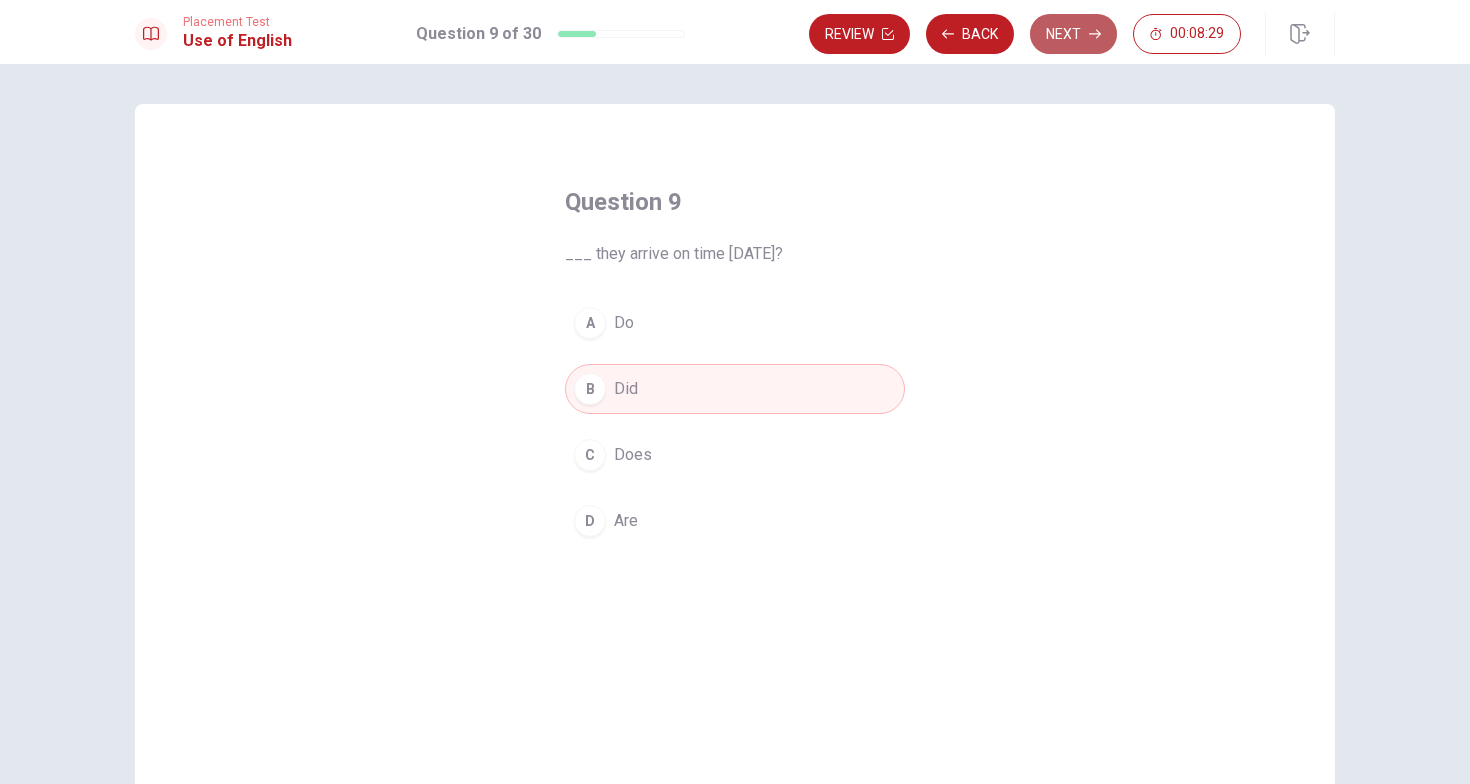 click on "Next" at bounding box center (1073, 34) 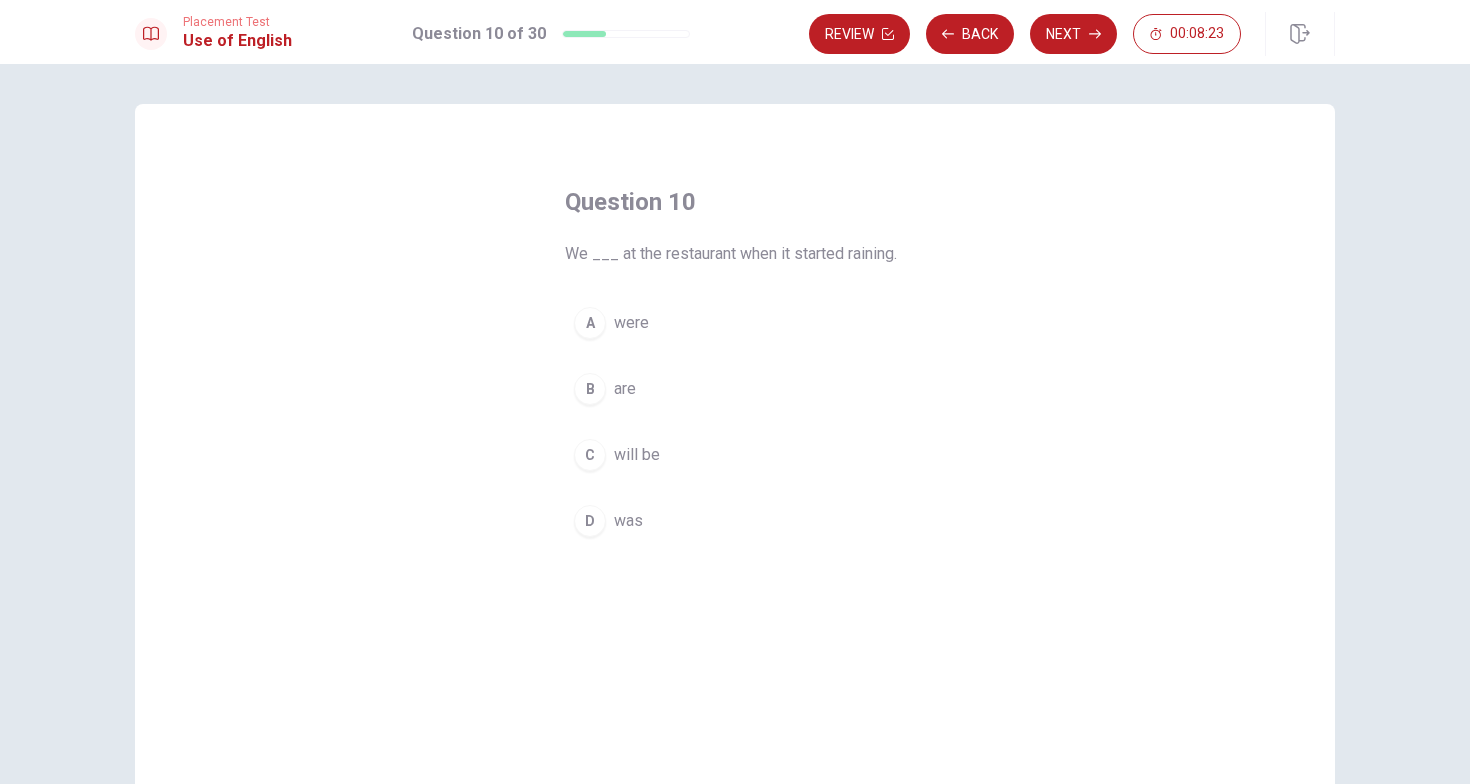 click on "A" at bounding box center [590, 323] 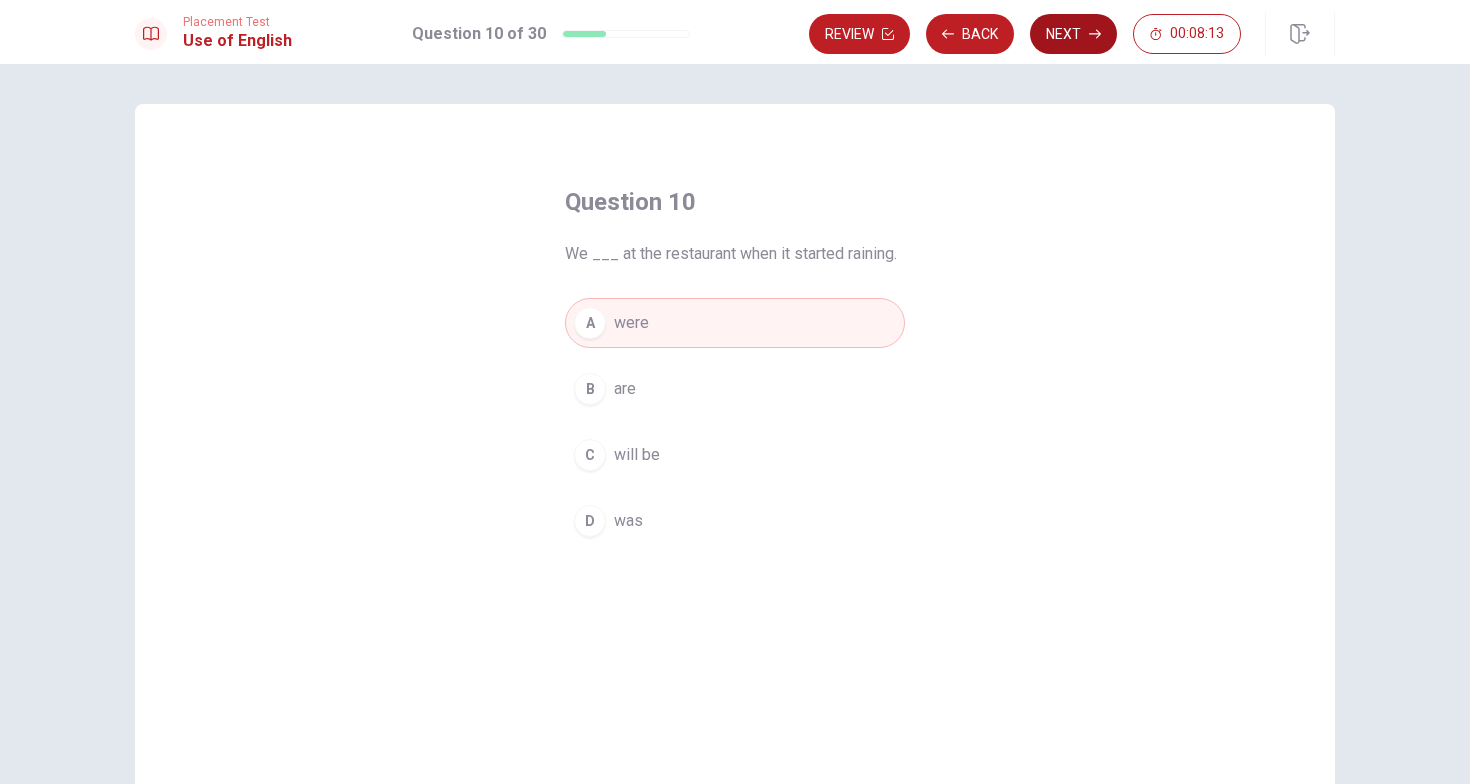 click on "Next" at bounding box center (1073, 34) 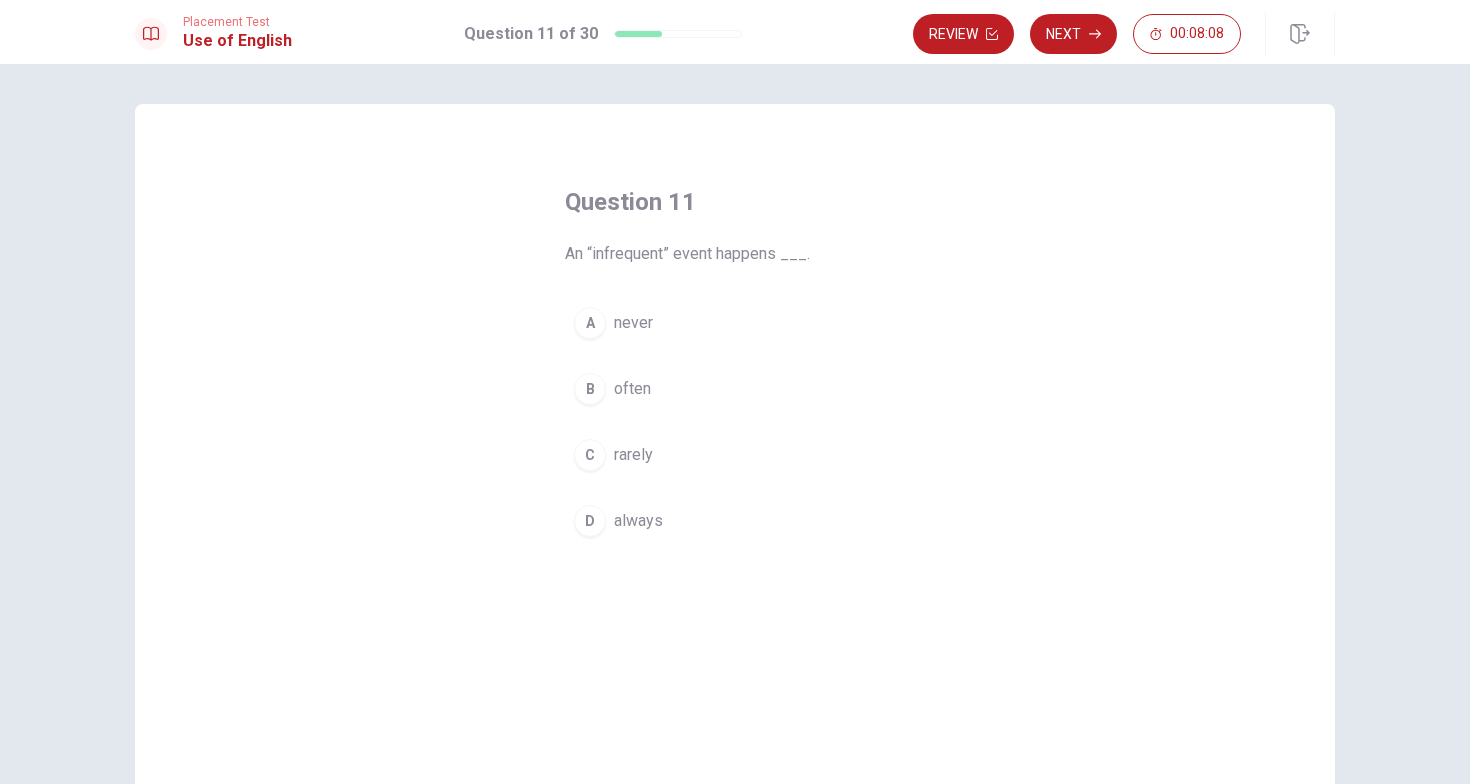 scroll, scrollTop: 13, scrollLeft: 0, axis: vertical 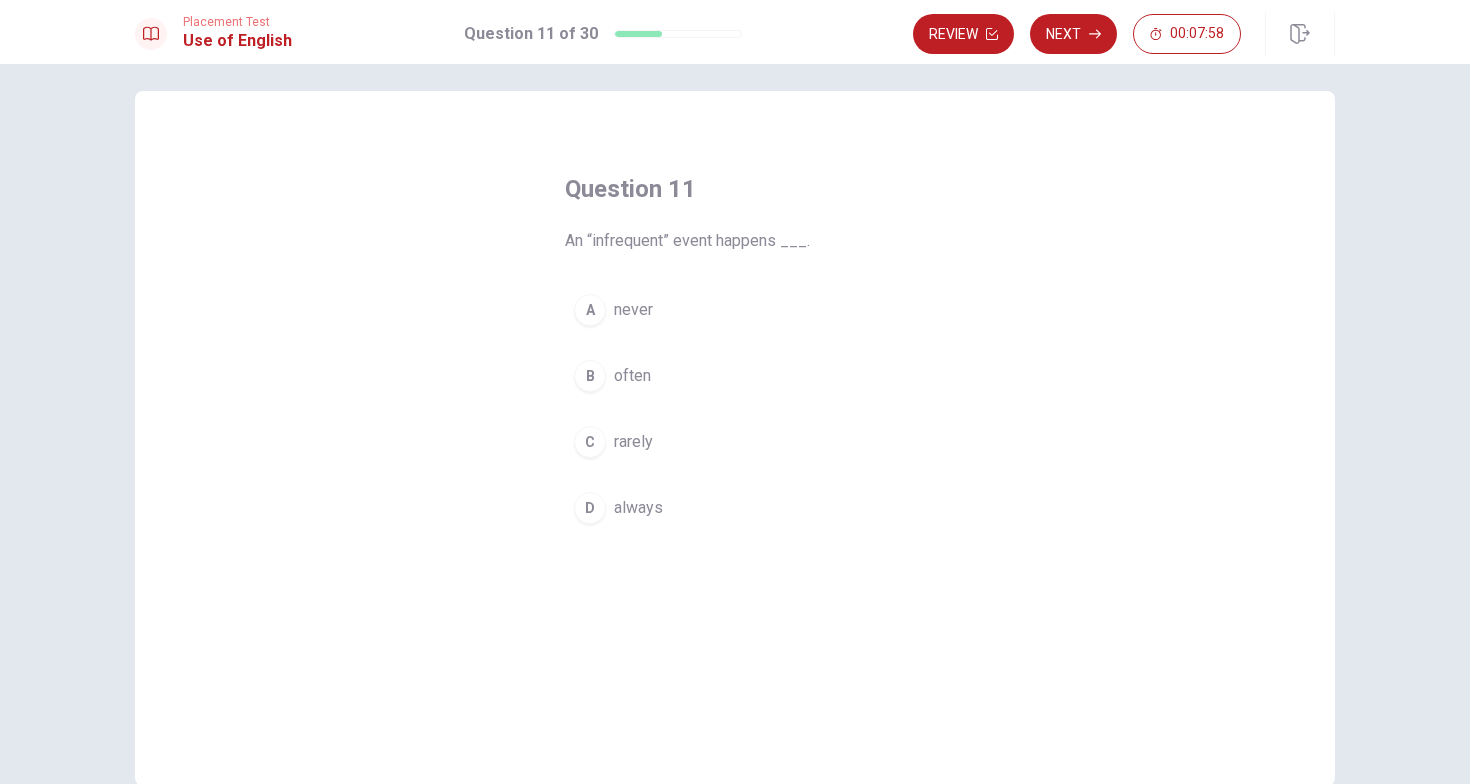 click on "C" at bounding box center (590, 442) 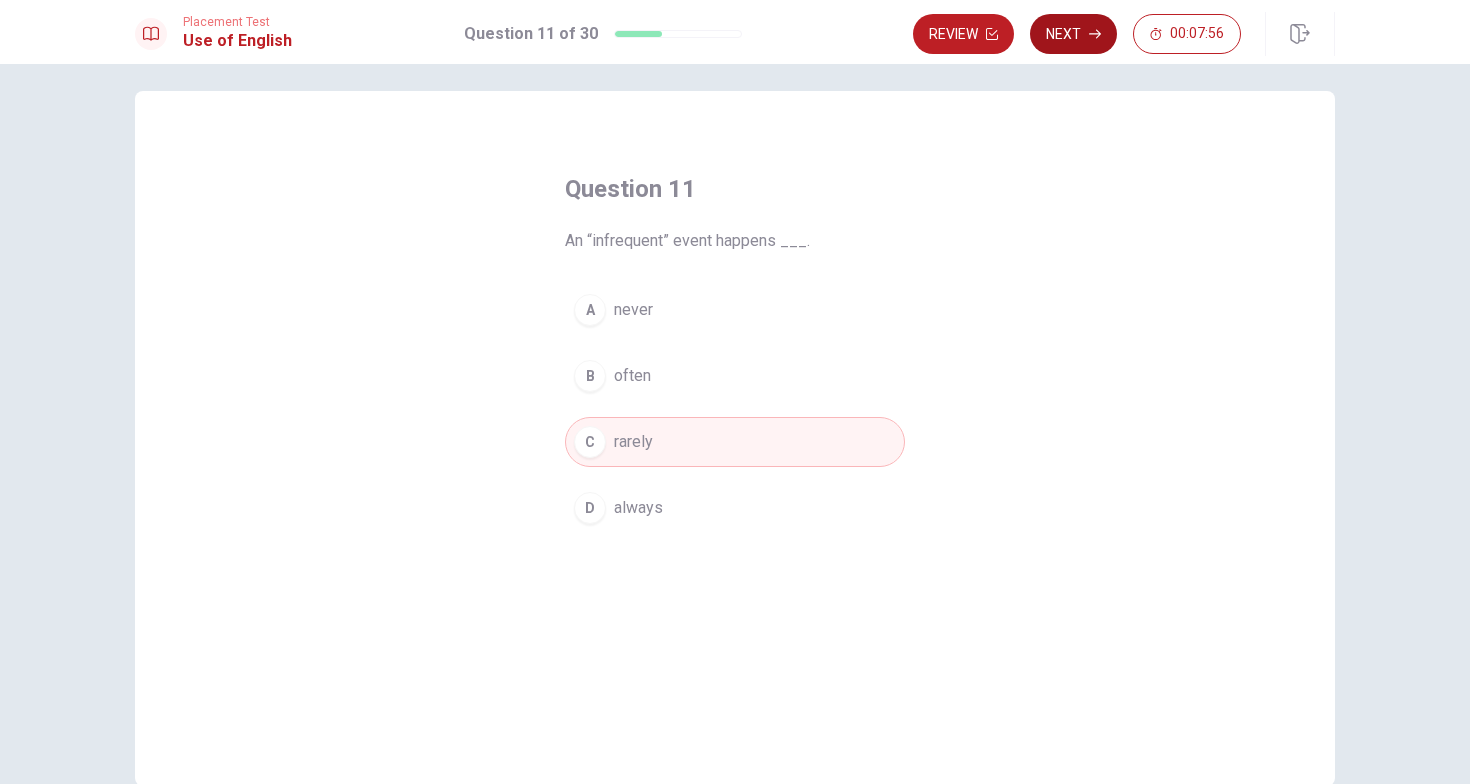 click 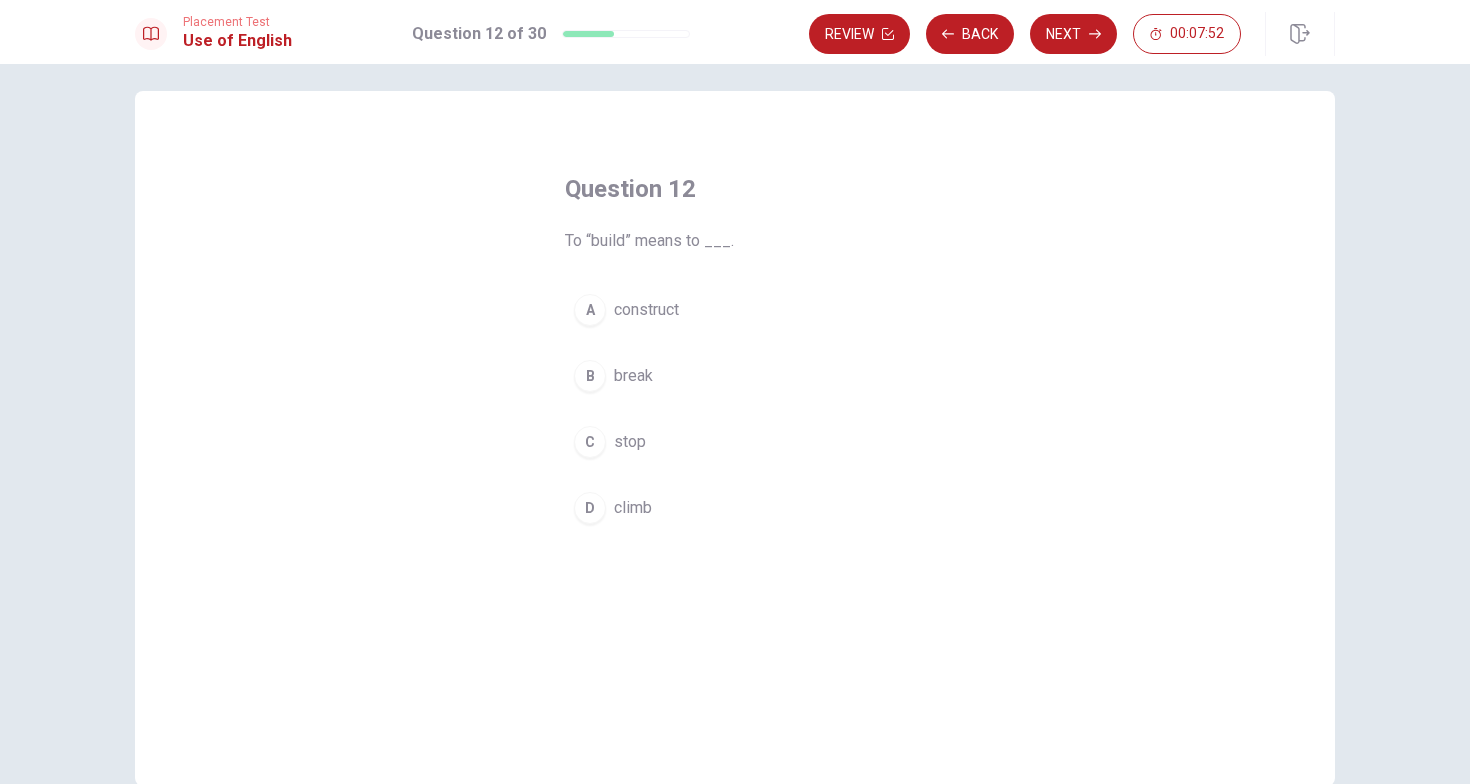 click on "A" at bounding box center [590, 310] 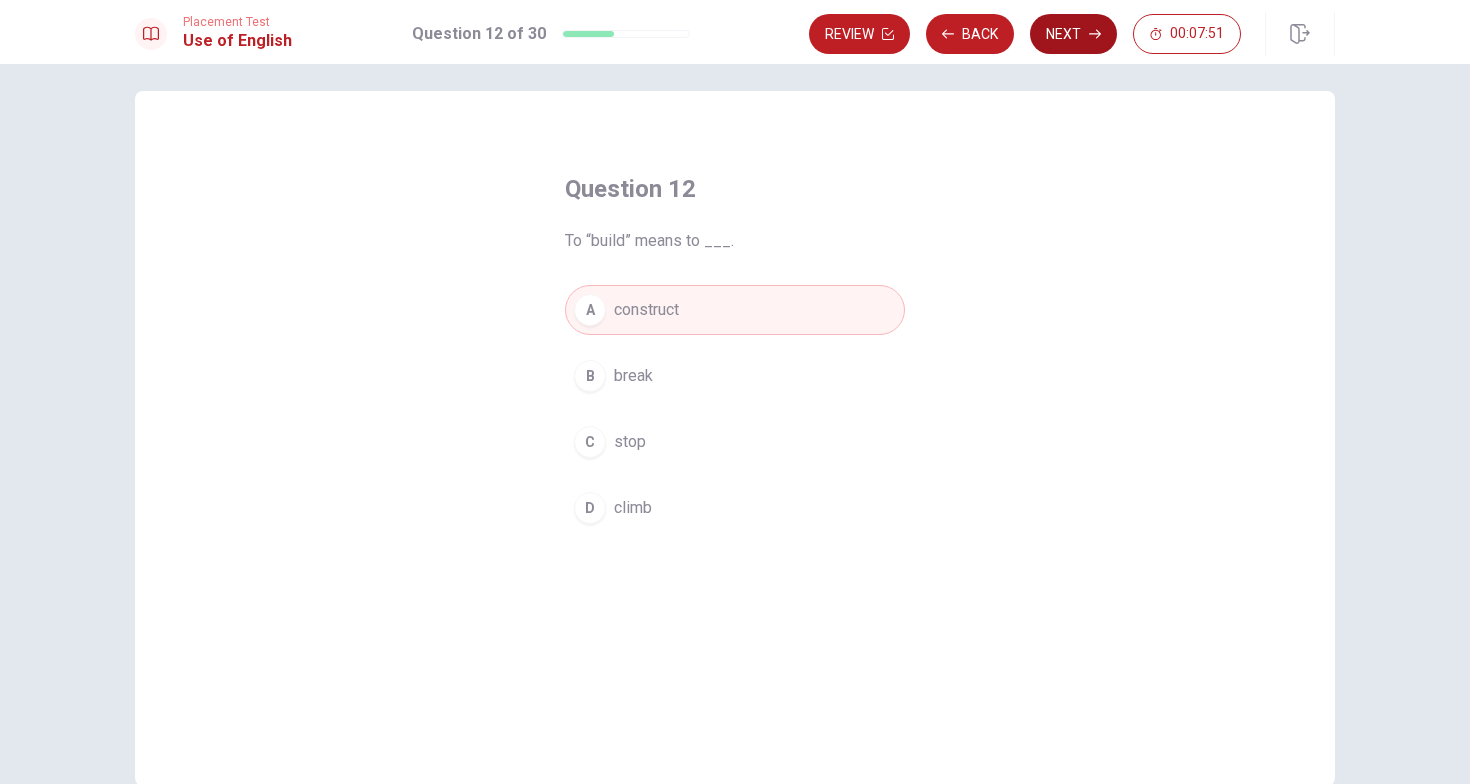 click on "Next" at bounding box center [1073, 34] 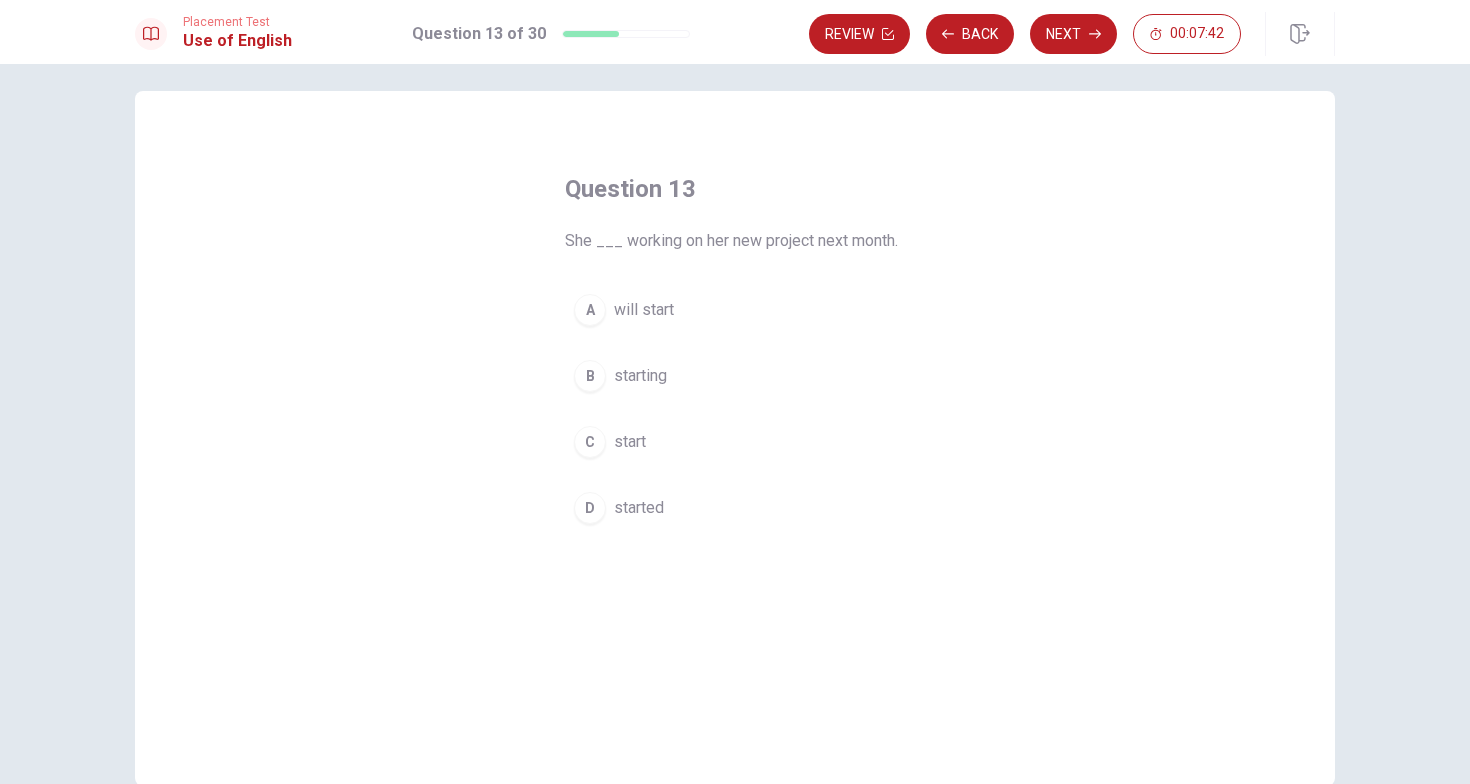 click on "A" at bounding box center [590, 310] 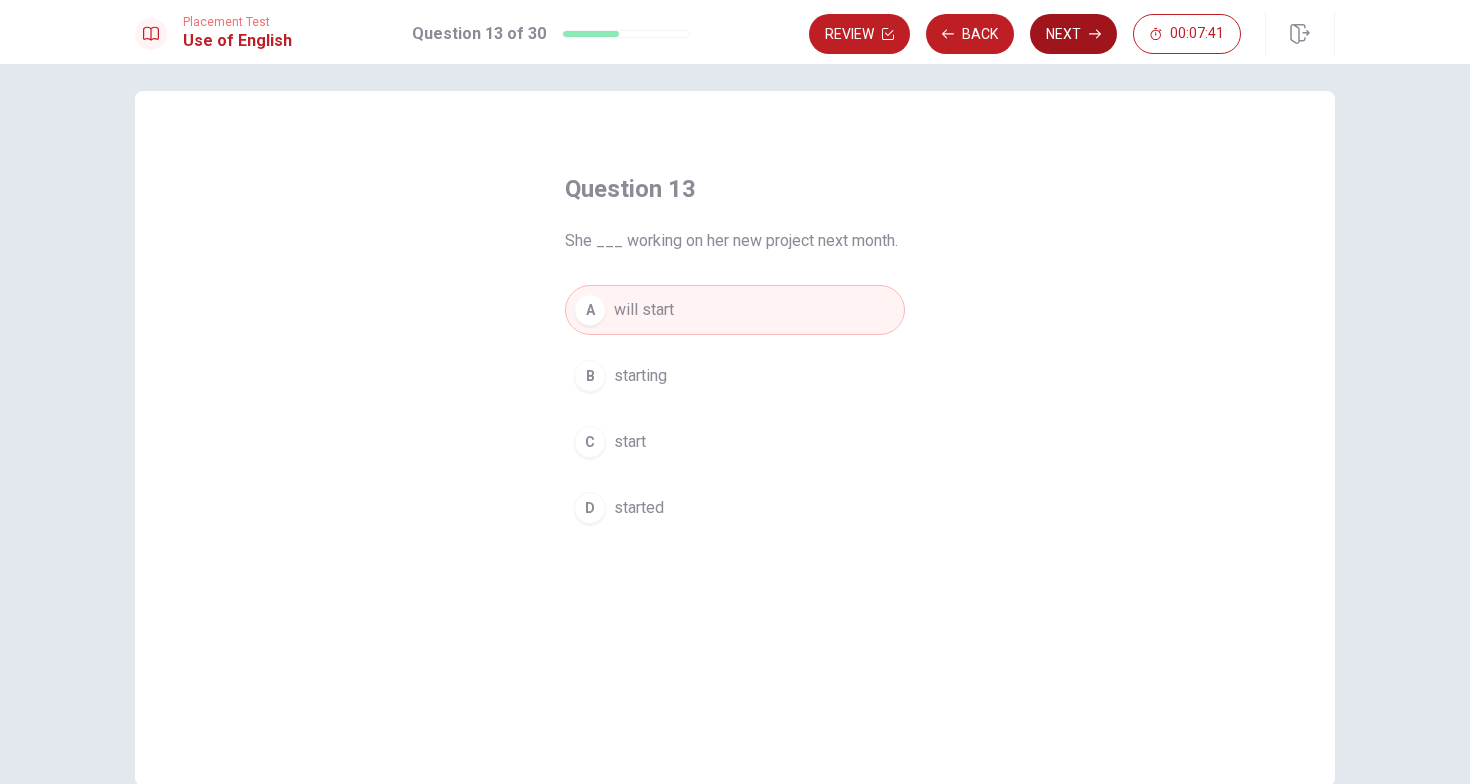 click on "Next" at bounding box center (1073, 34) 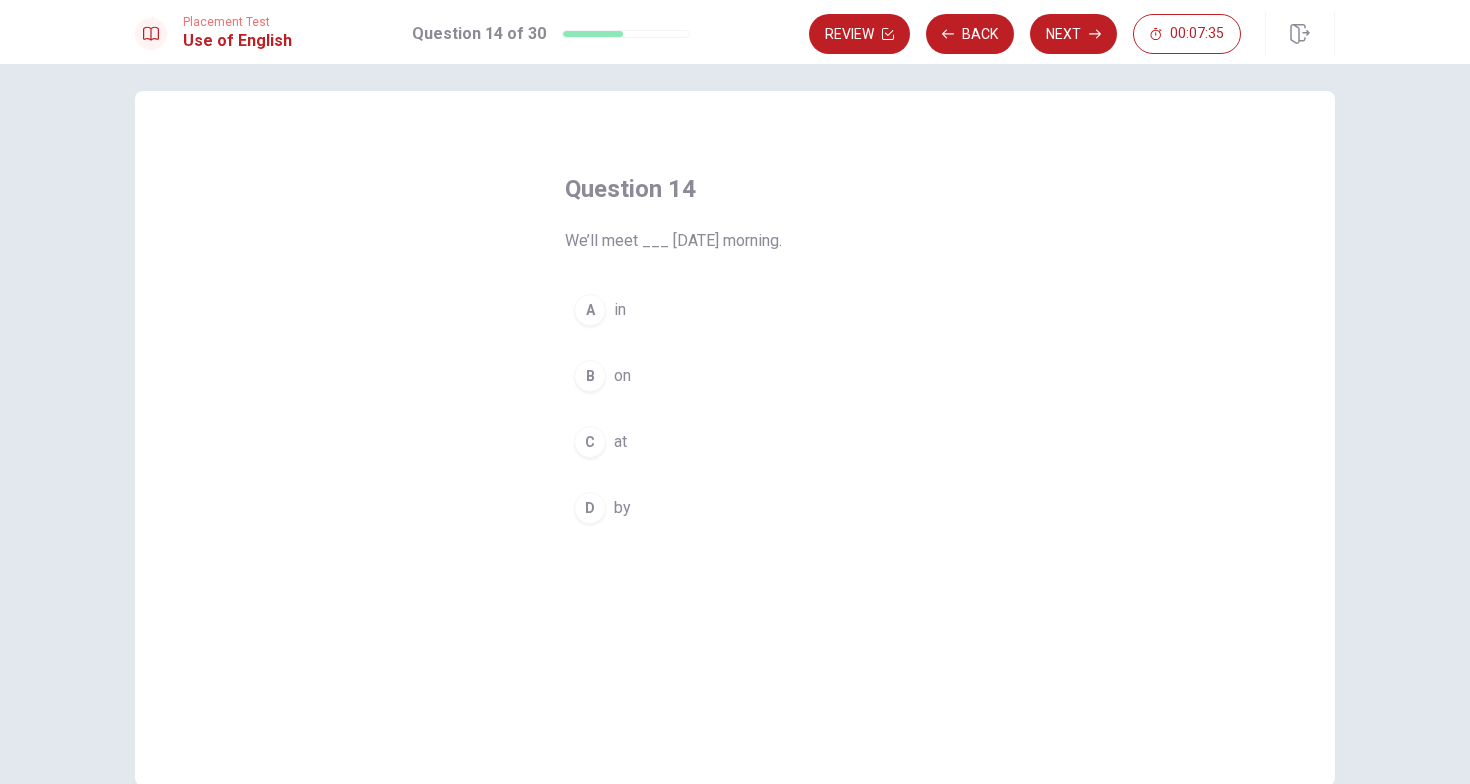 click on "B" at bounding box center (590, 376) 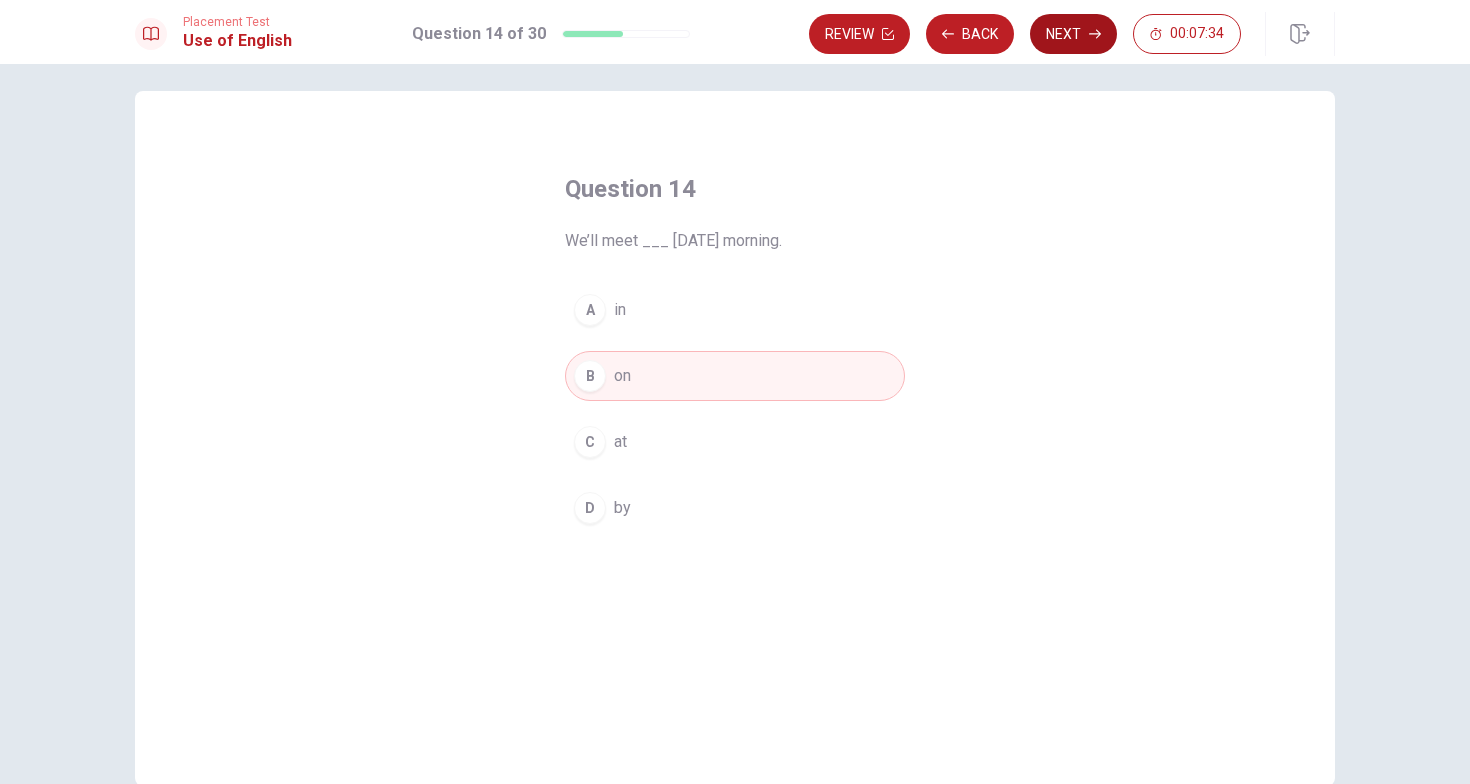 click 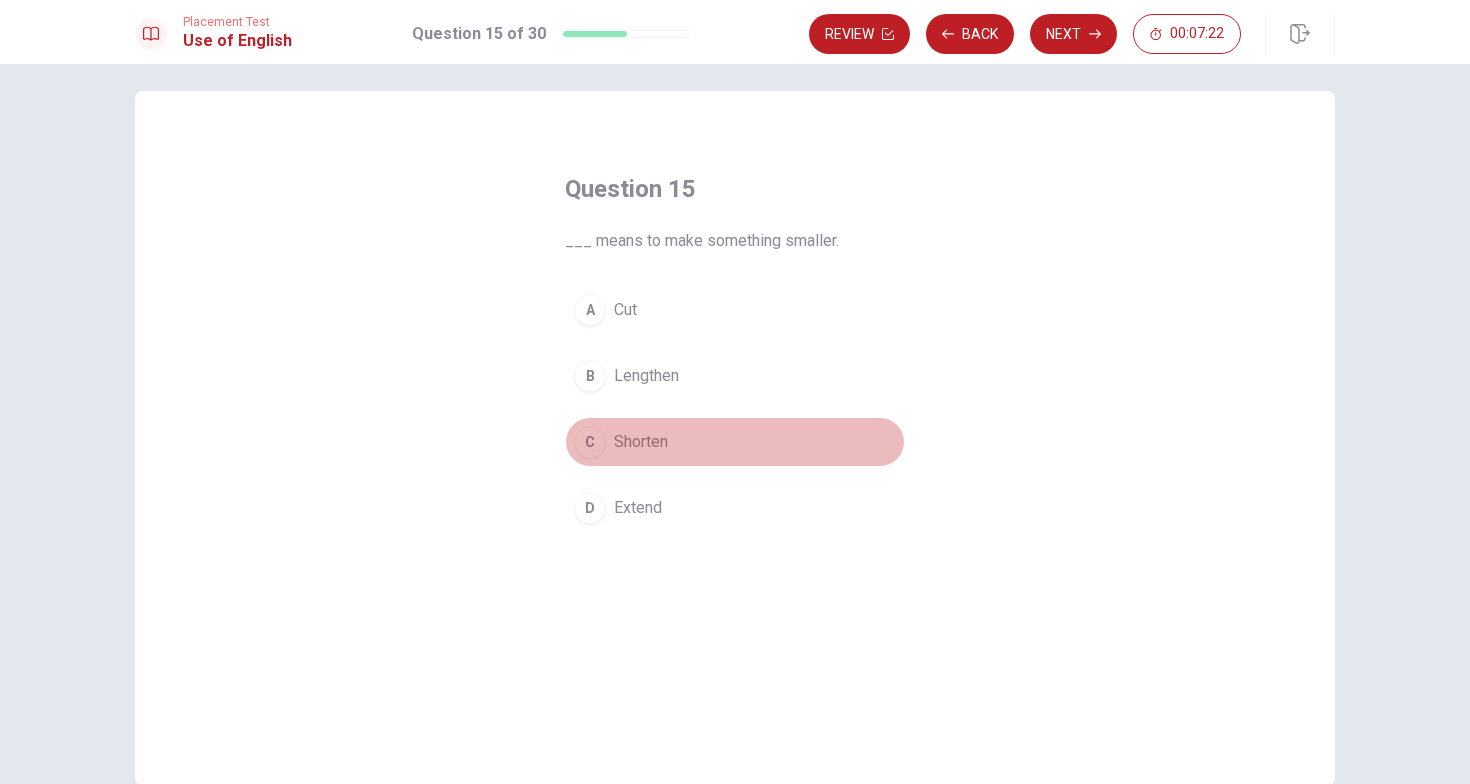 click on "C" at bounding box center [590, 442] 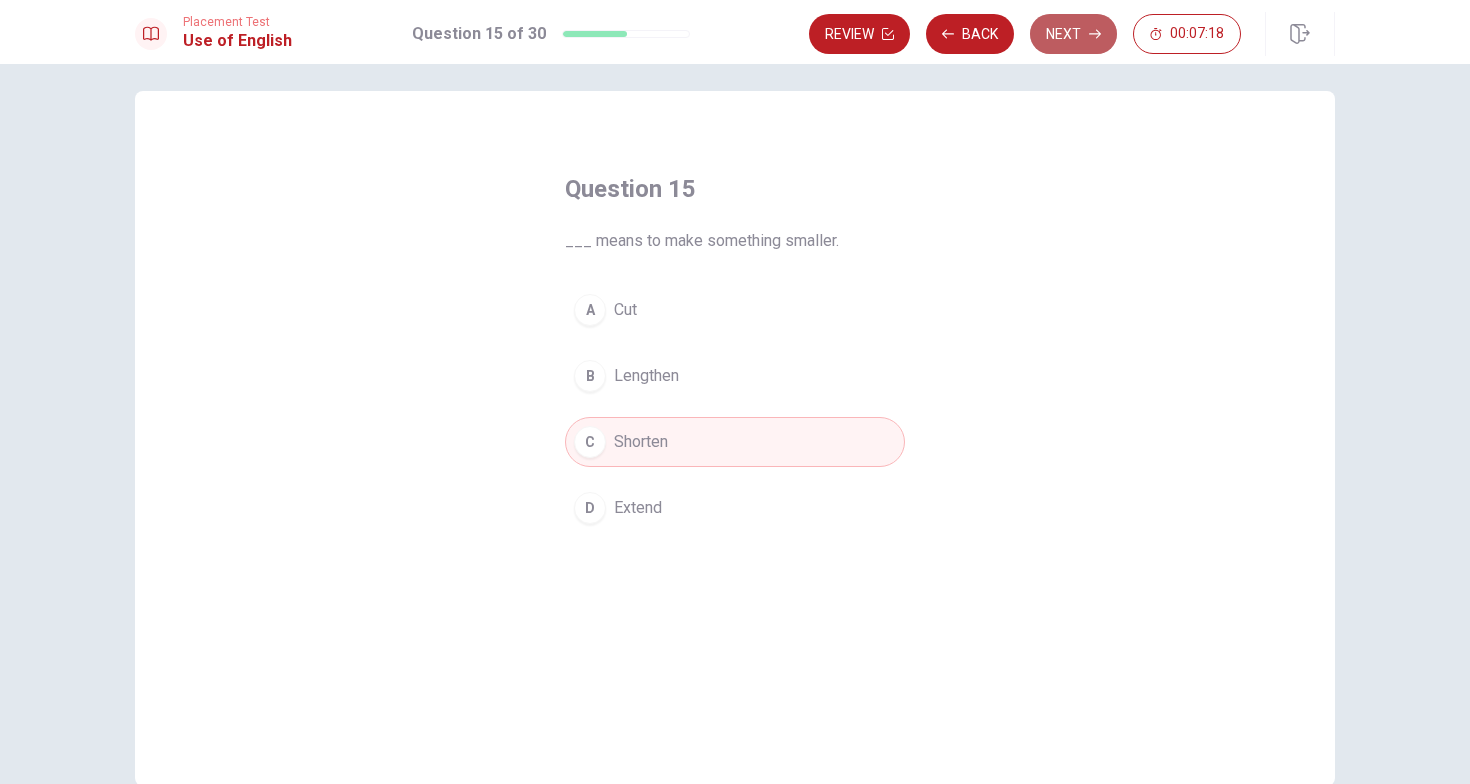 click on "Next" at bounding box center [1073, 34] 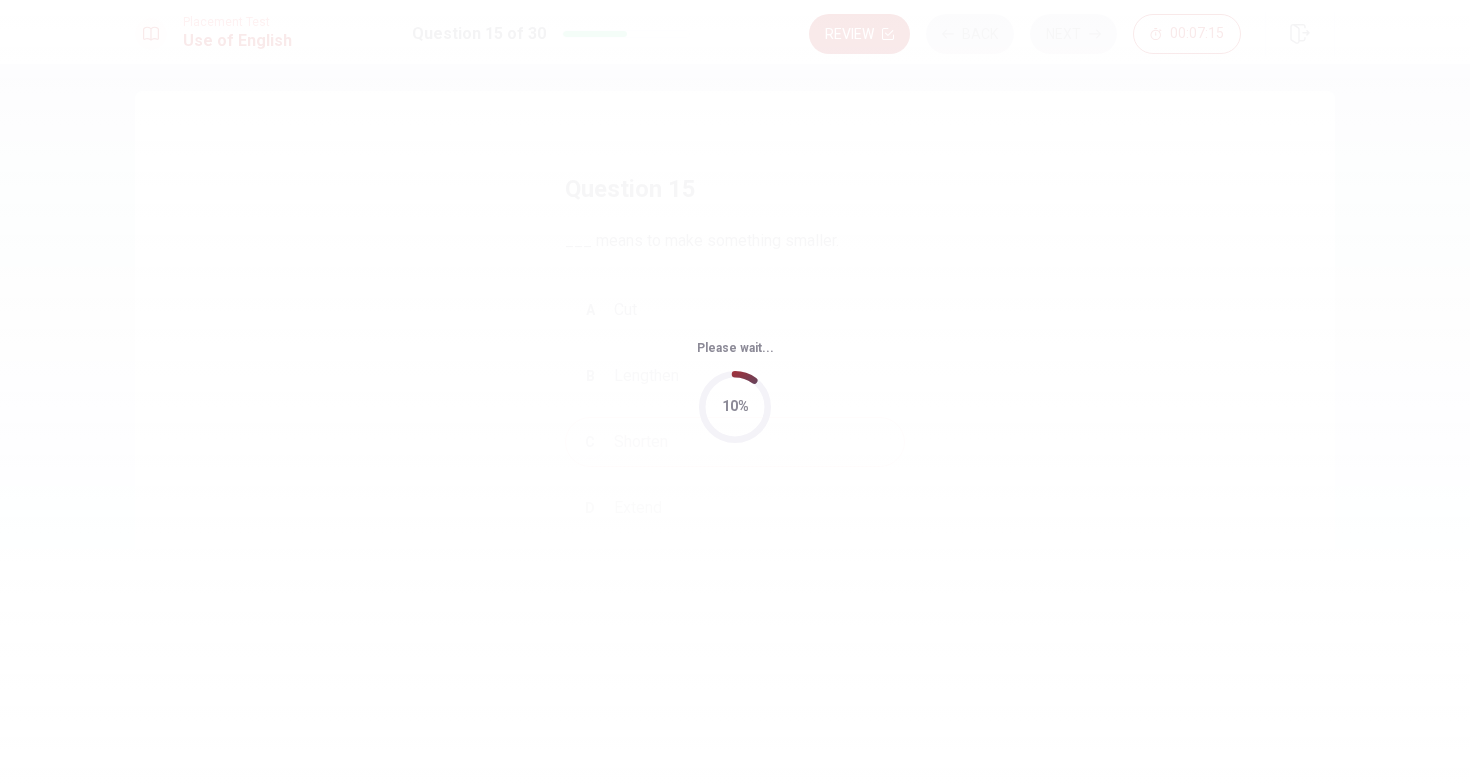scroll, scrollTop: 0, scrollLeft: 0, axis: both 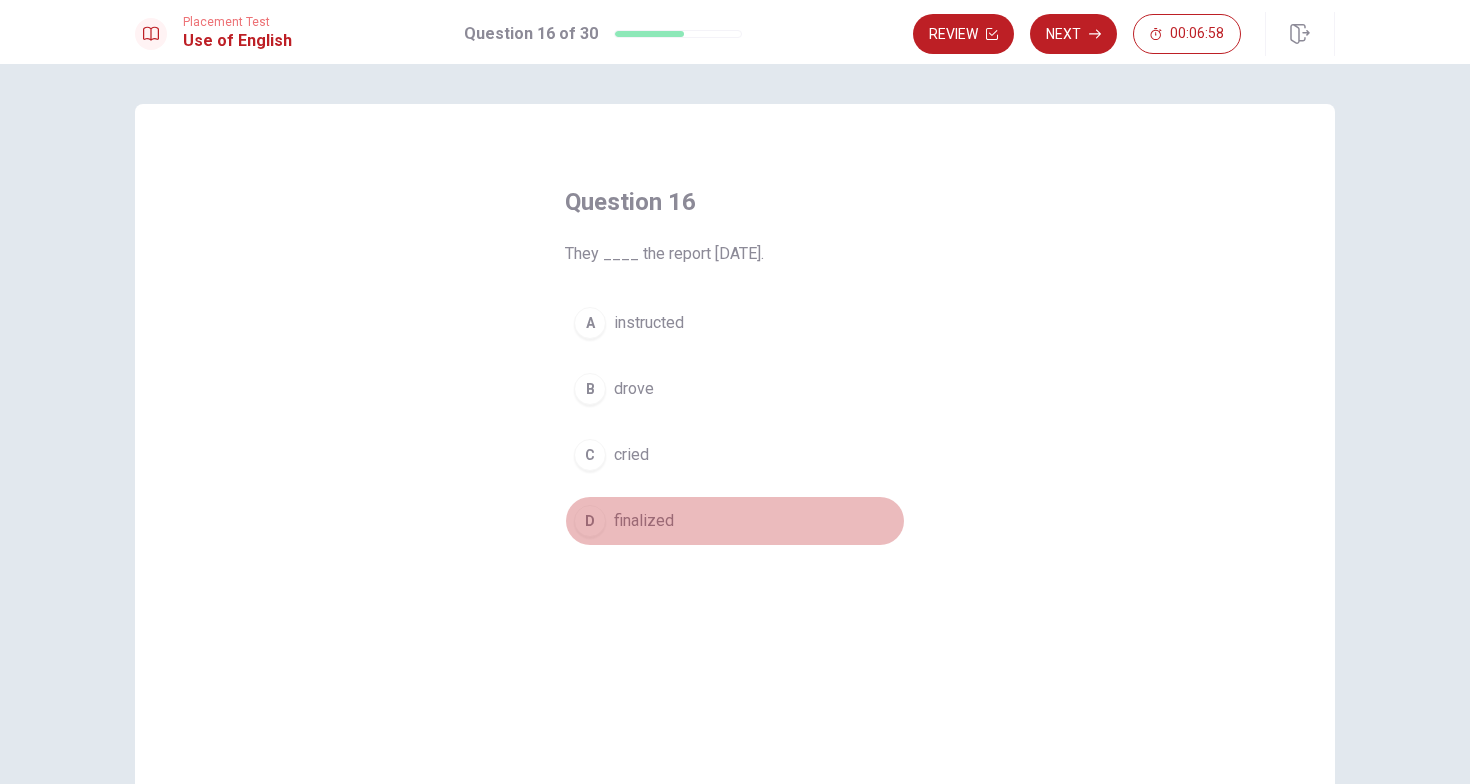 click on "D" at bounding box center [590, 521] 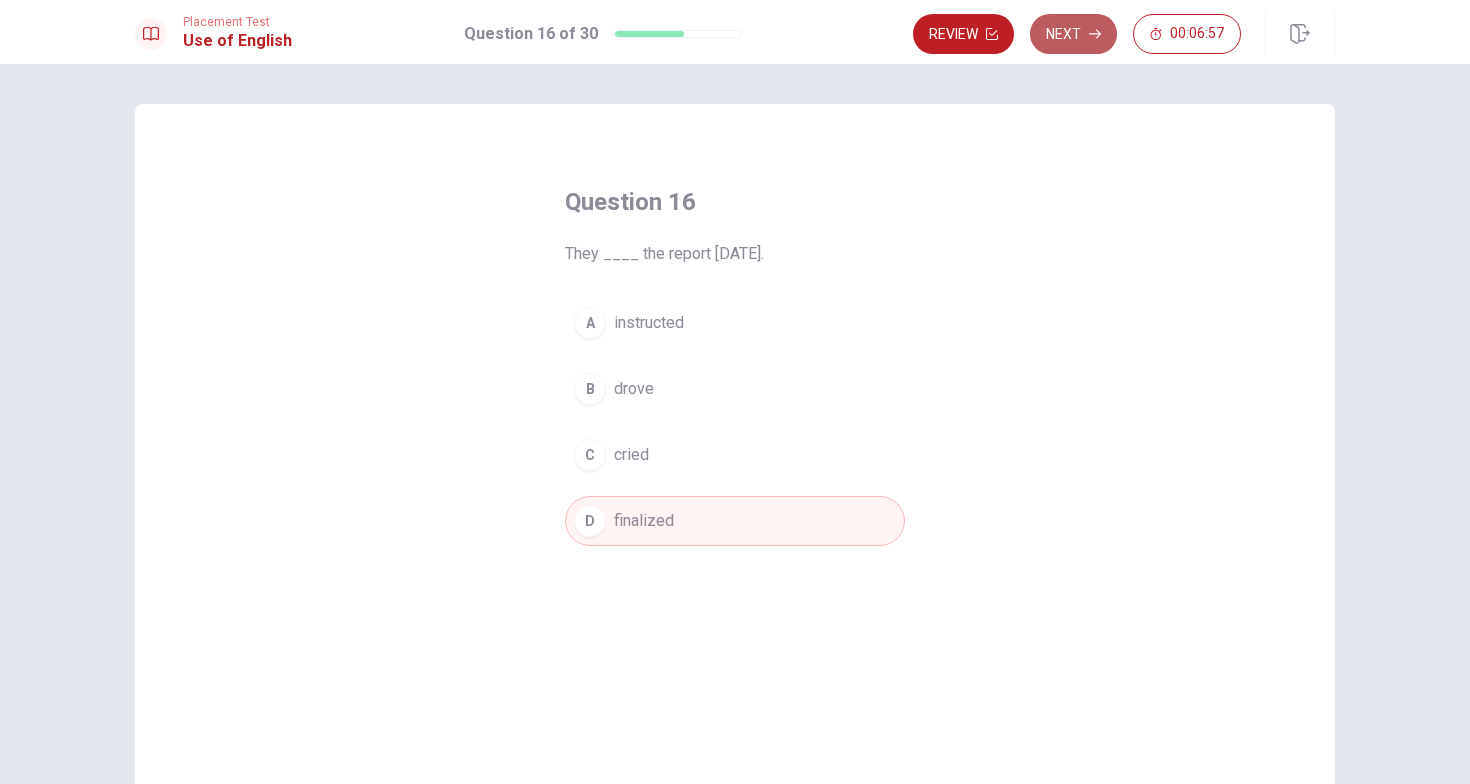 click on "Next" at bounding box center (1073, 34) 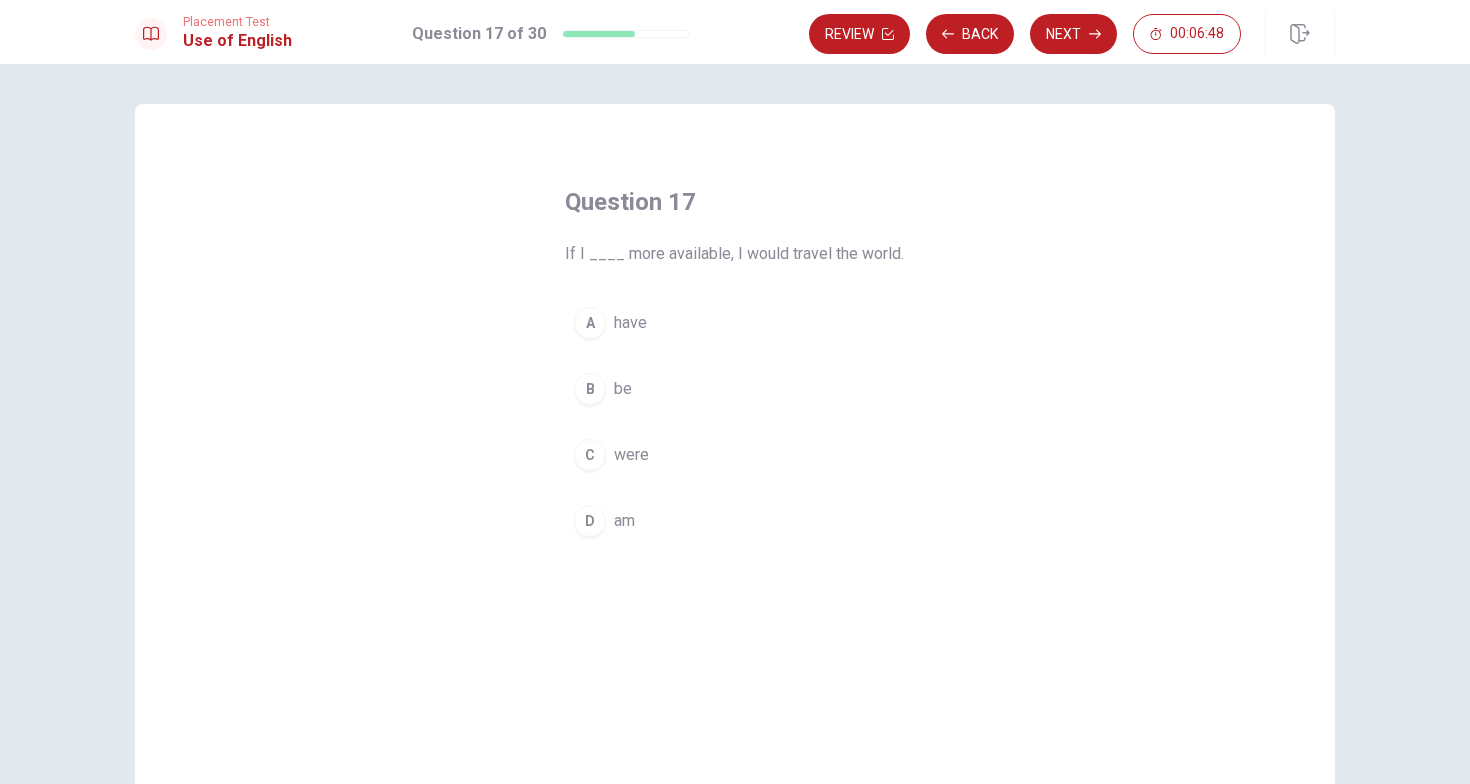 click on "C" at bounding box center [590, 455] 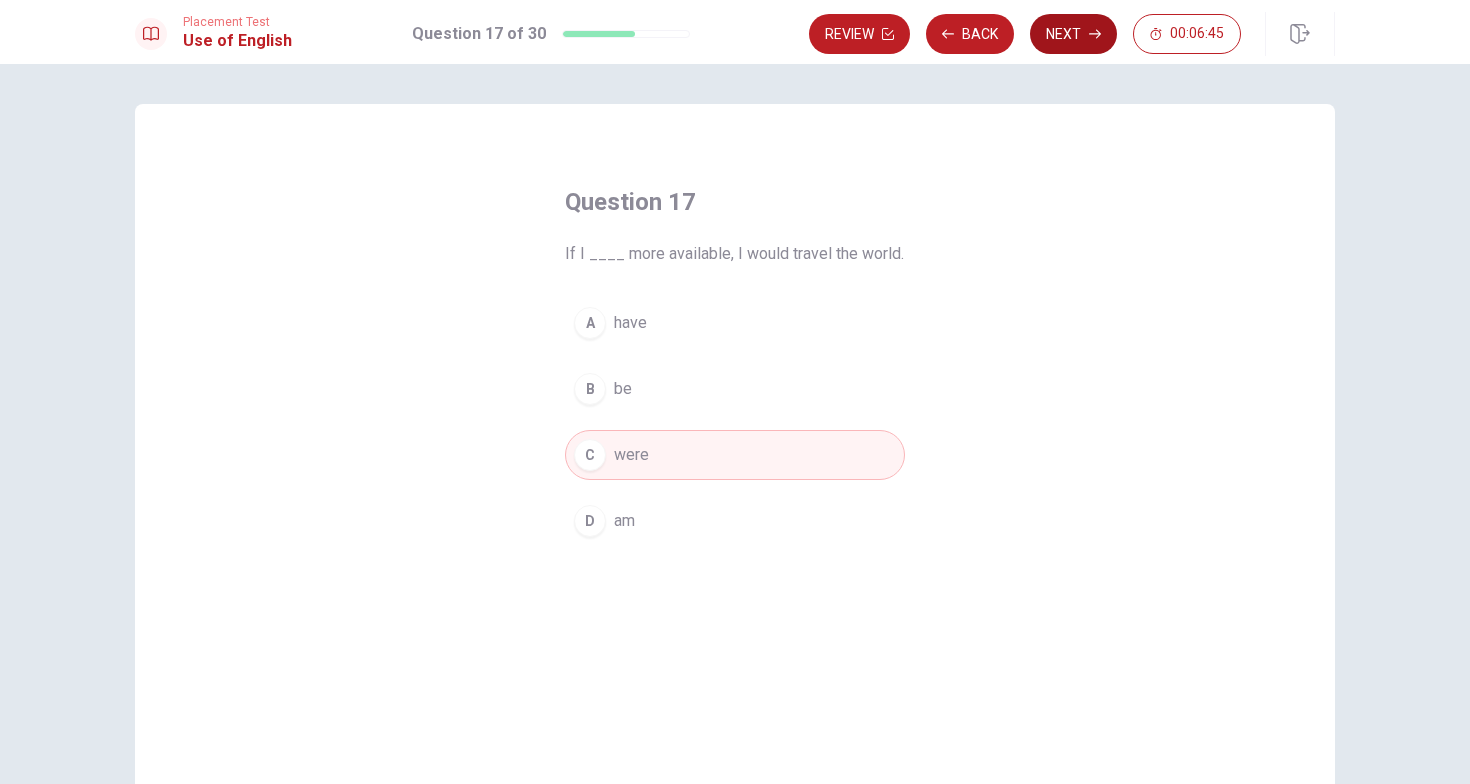 click on "Next" at bounding box center [1073, 34] 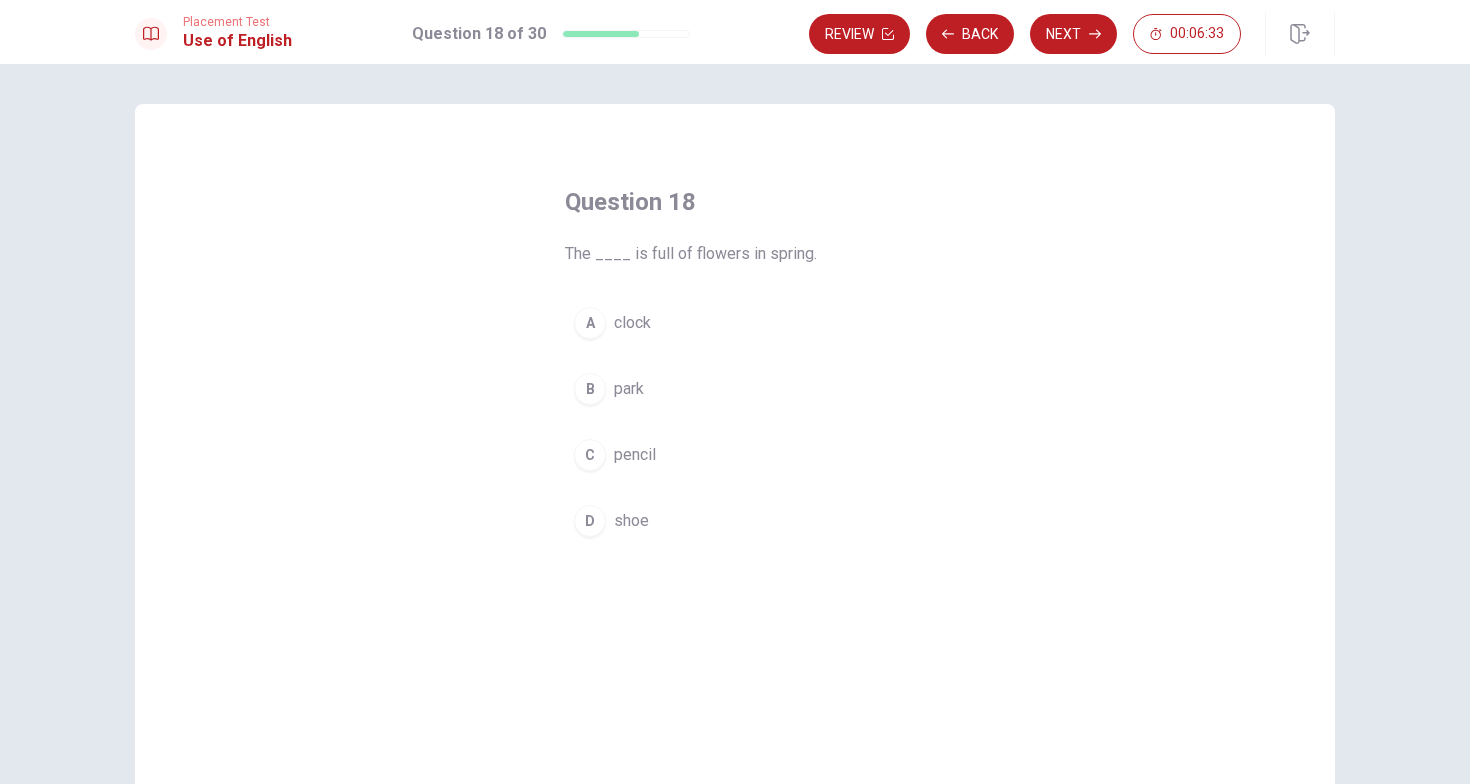 click on "B park" at bounding box center (735, 389) 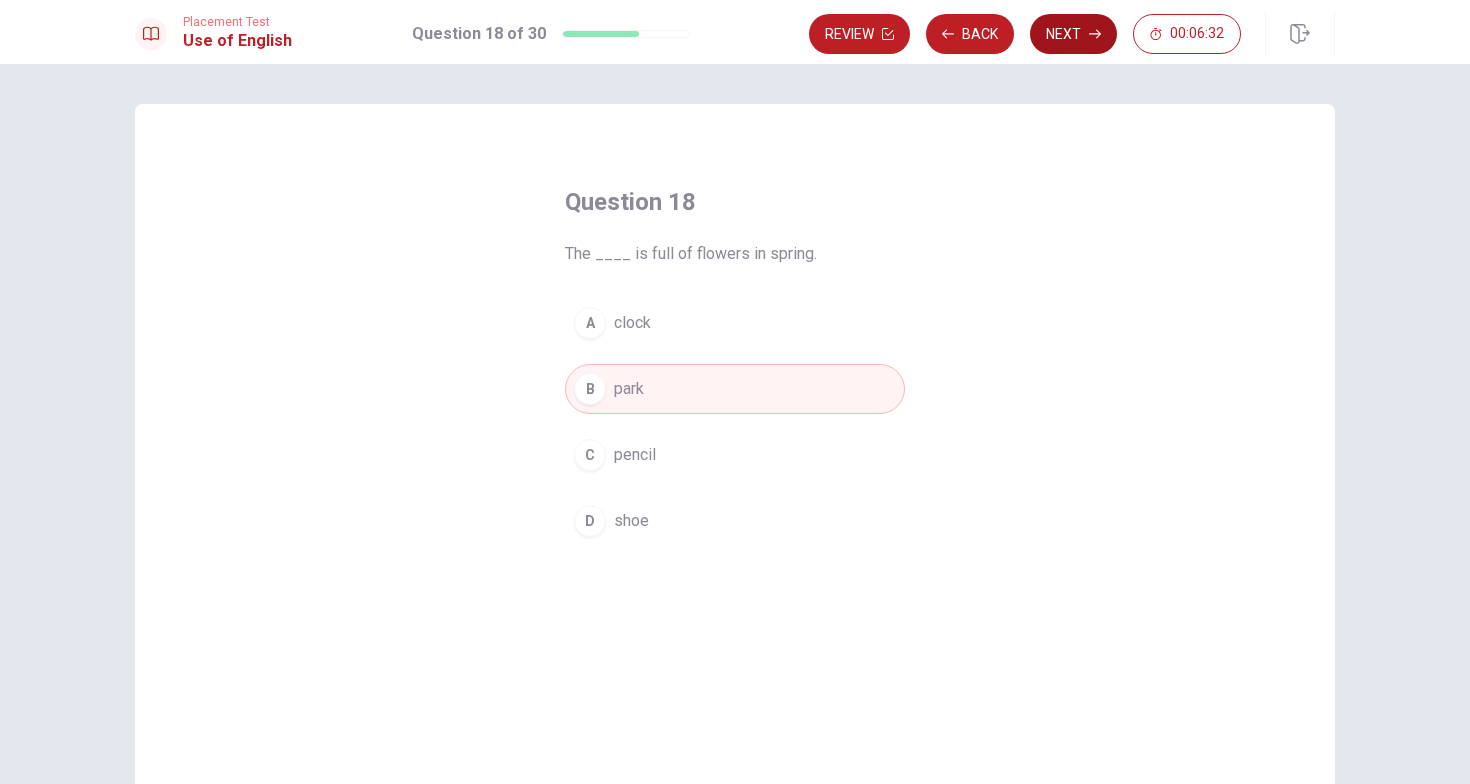 click on "Next" at bounding box center (1073, 34) 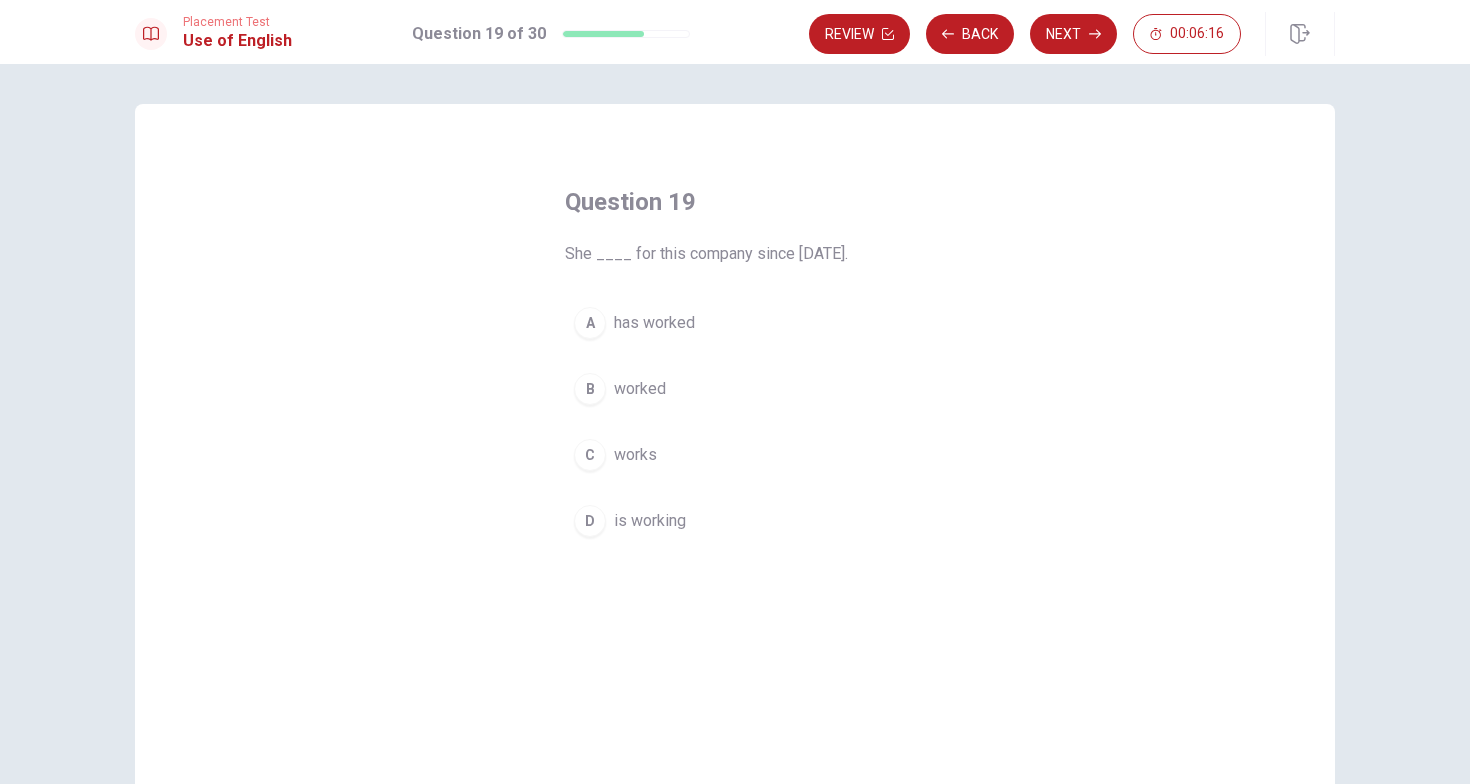 click on "A" at bounding box center (590, 323) 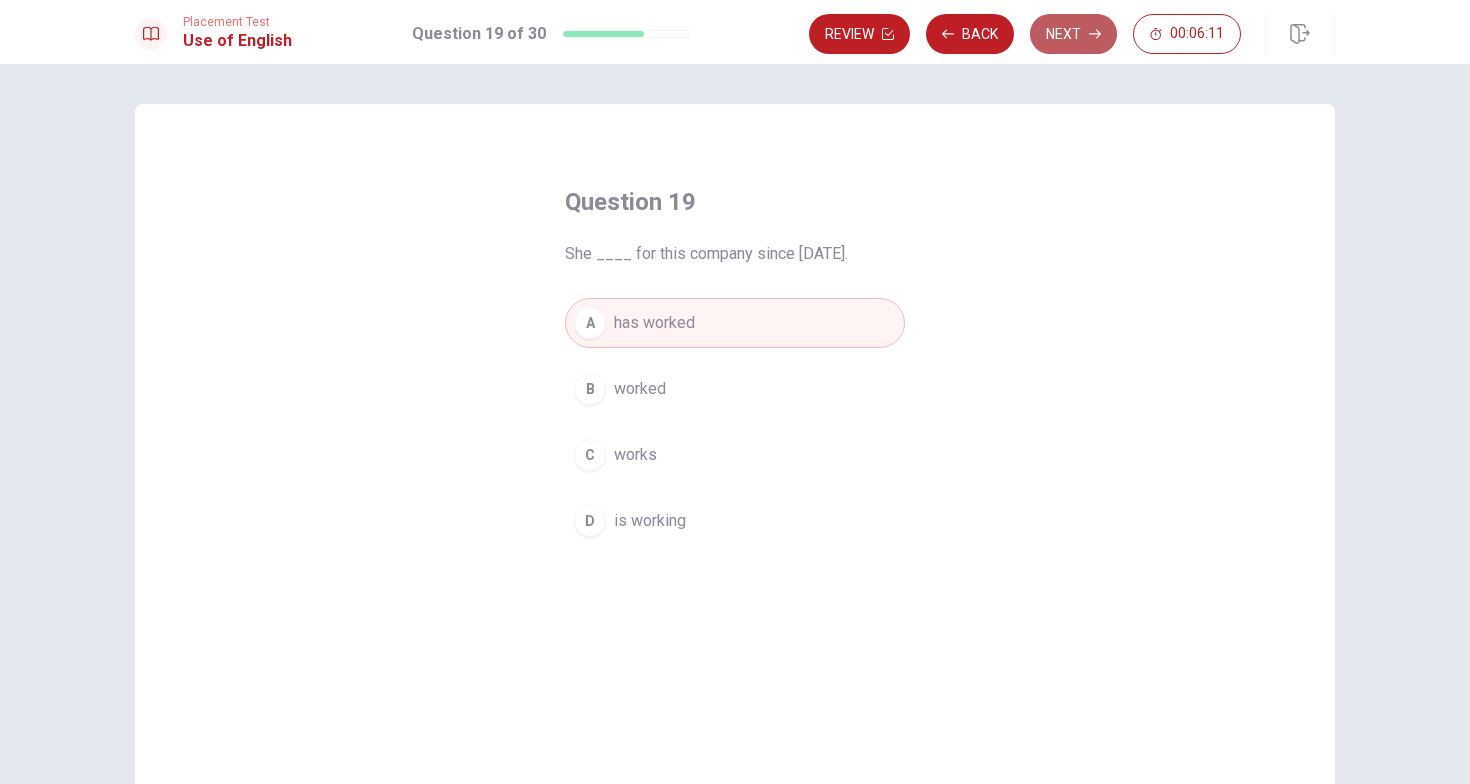 click on "Next" at bounding box center [1073, 34] 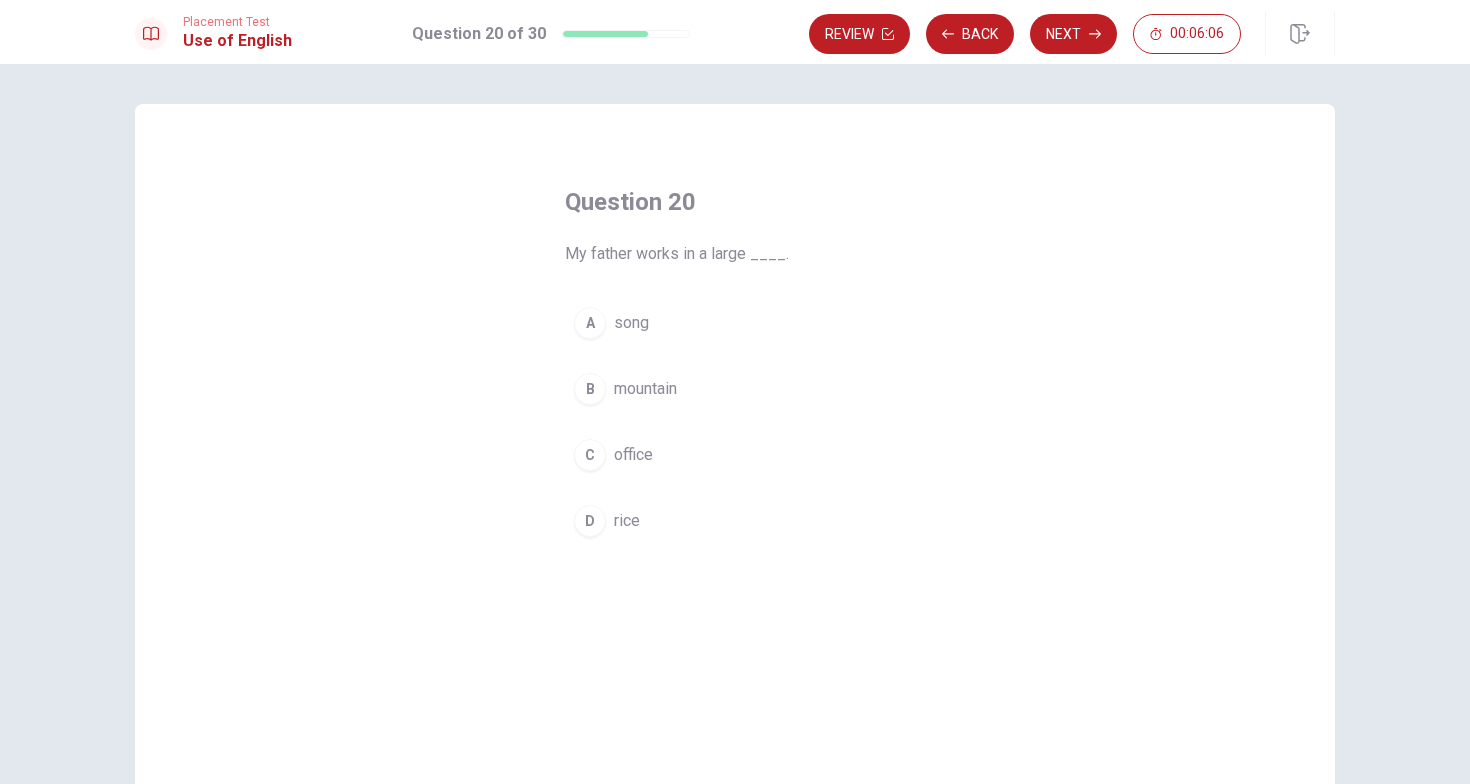 click on "C" at bounding box center [590, 455] 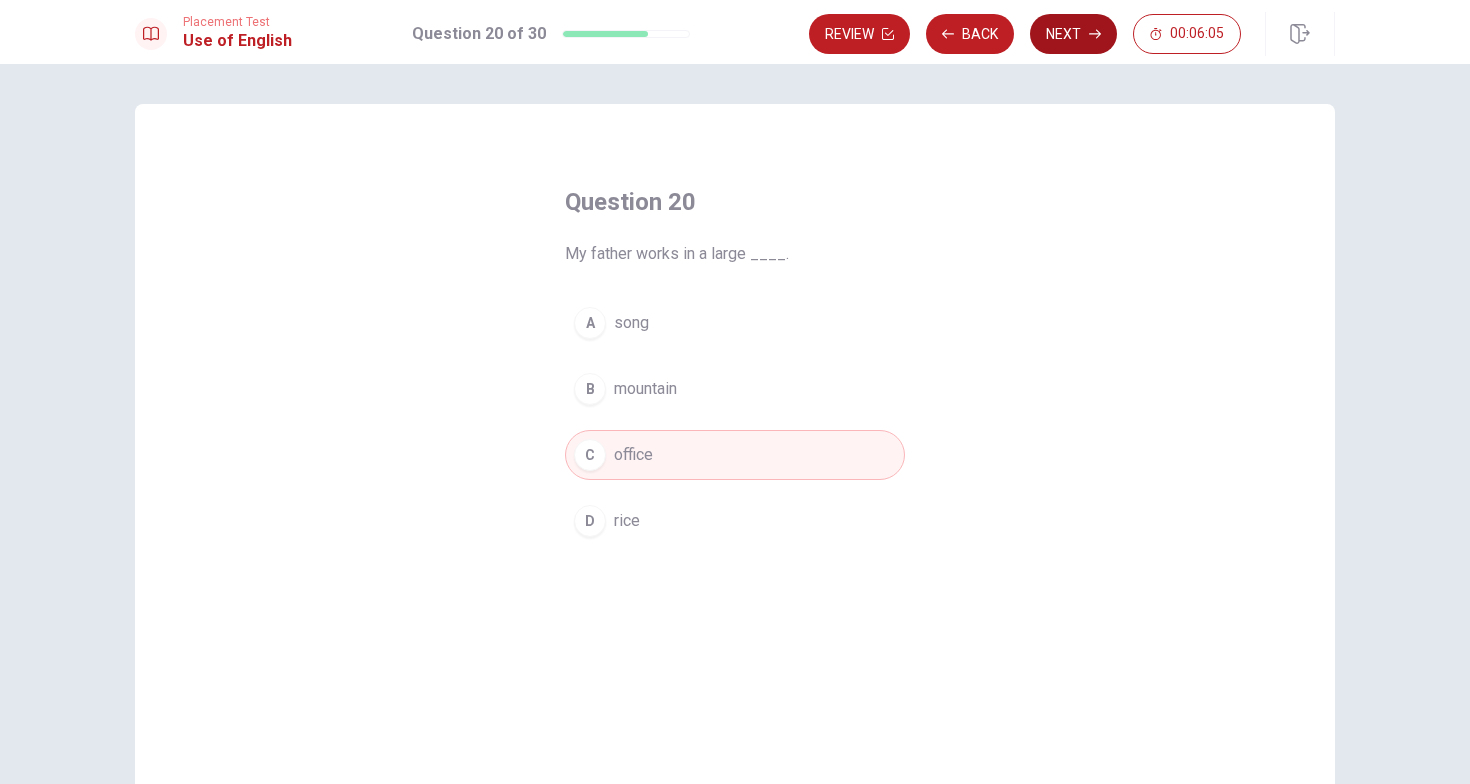 click 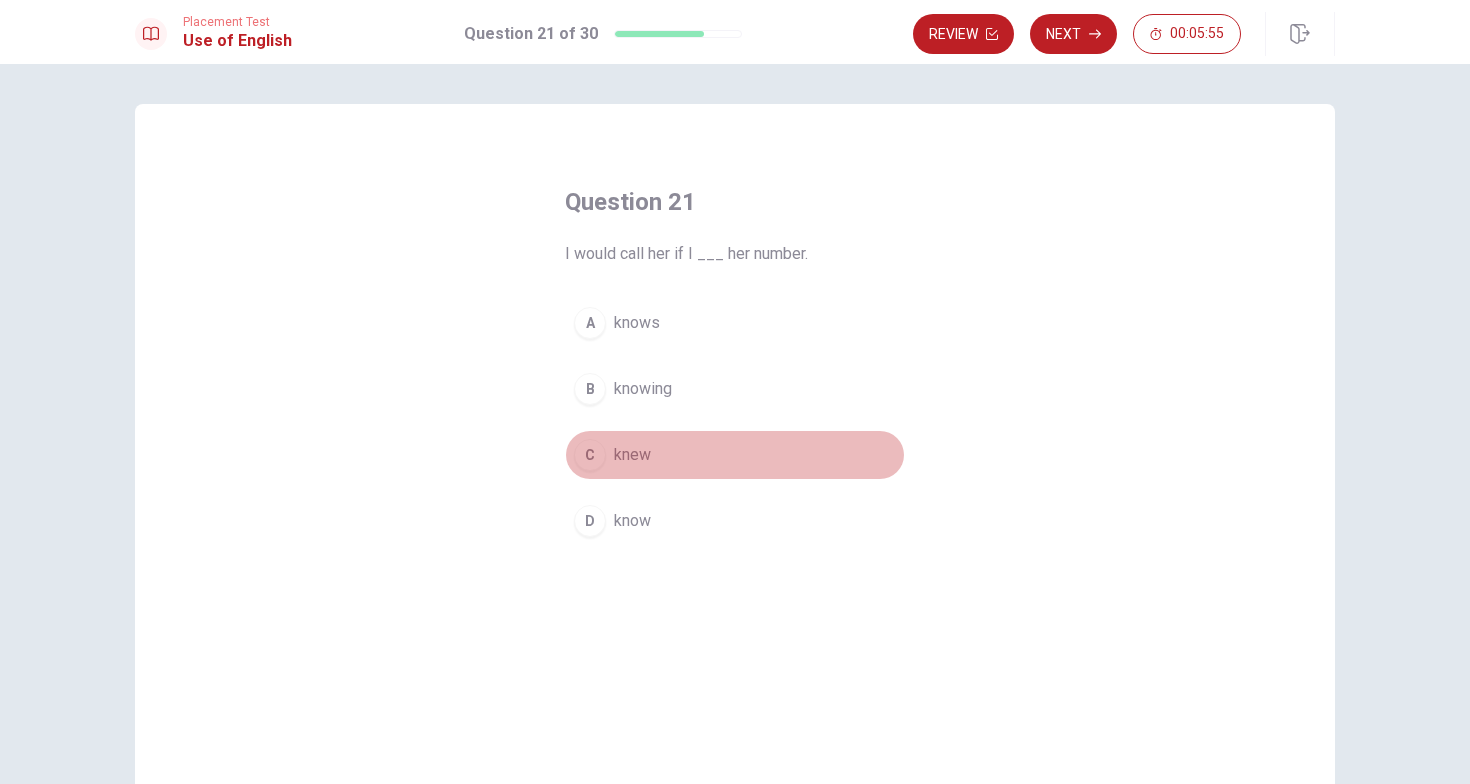 click on "C" at bounding box center [590, 455] 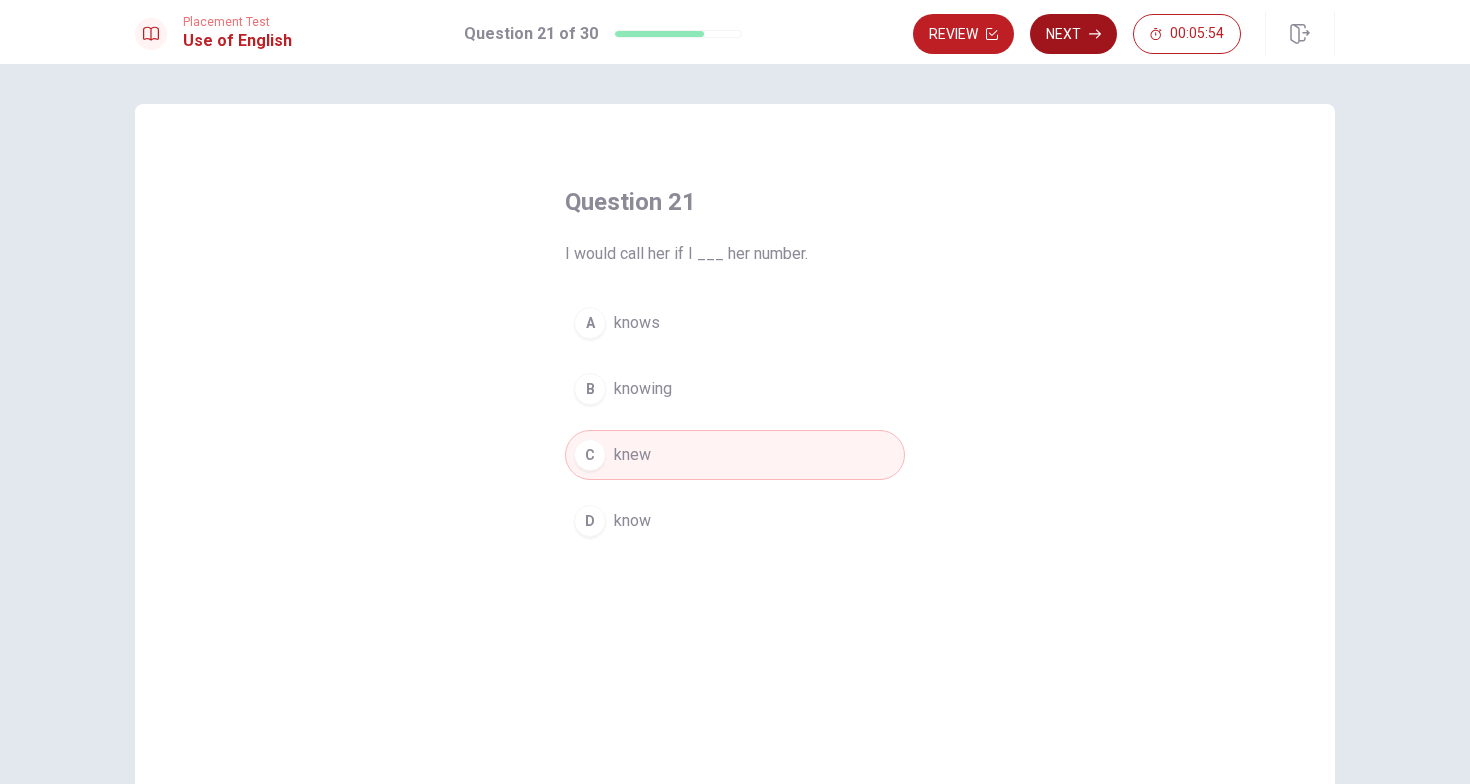 click on "Next" at bounding box center [1073, 34] 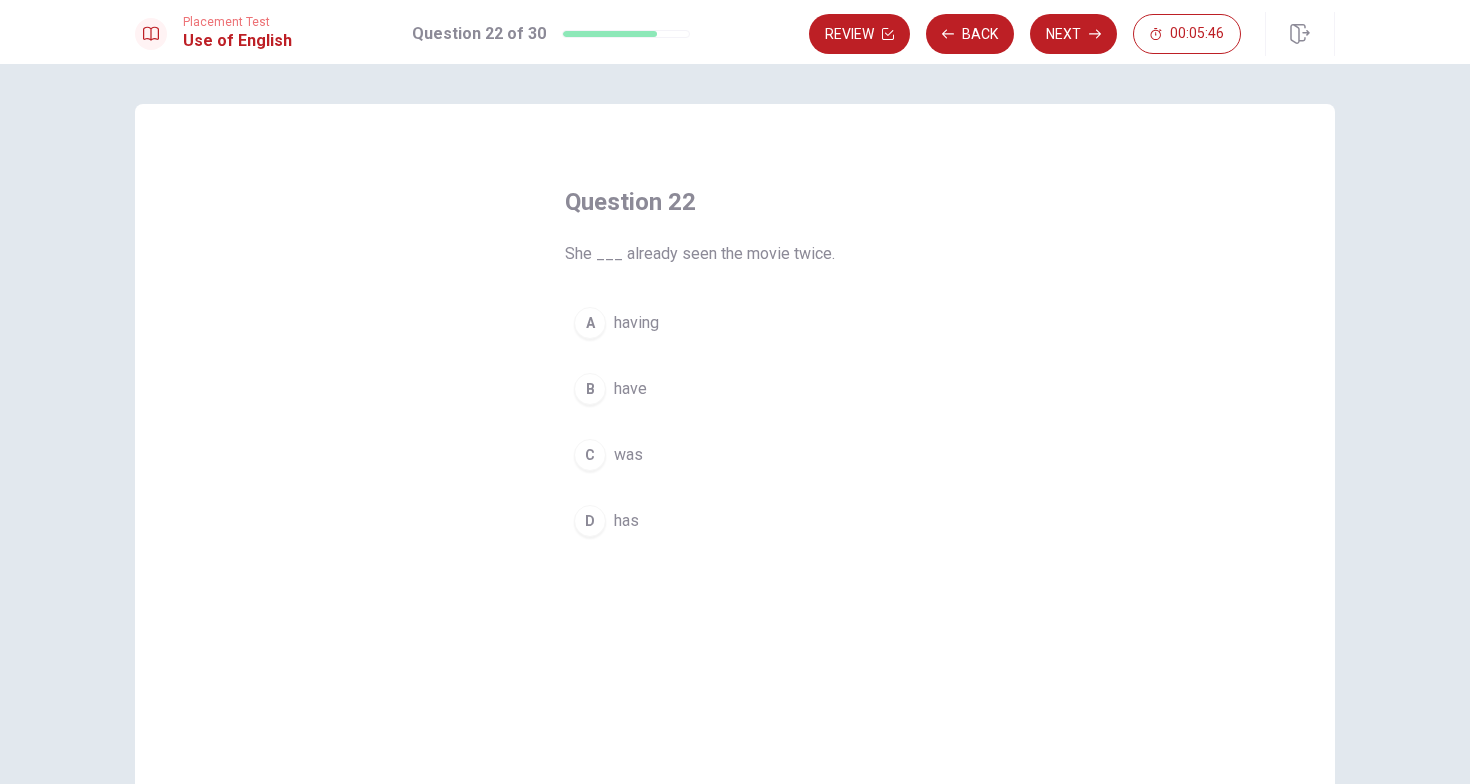 click on "D" at bounding box center [590, 521] 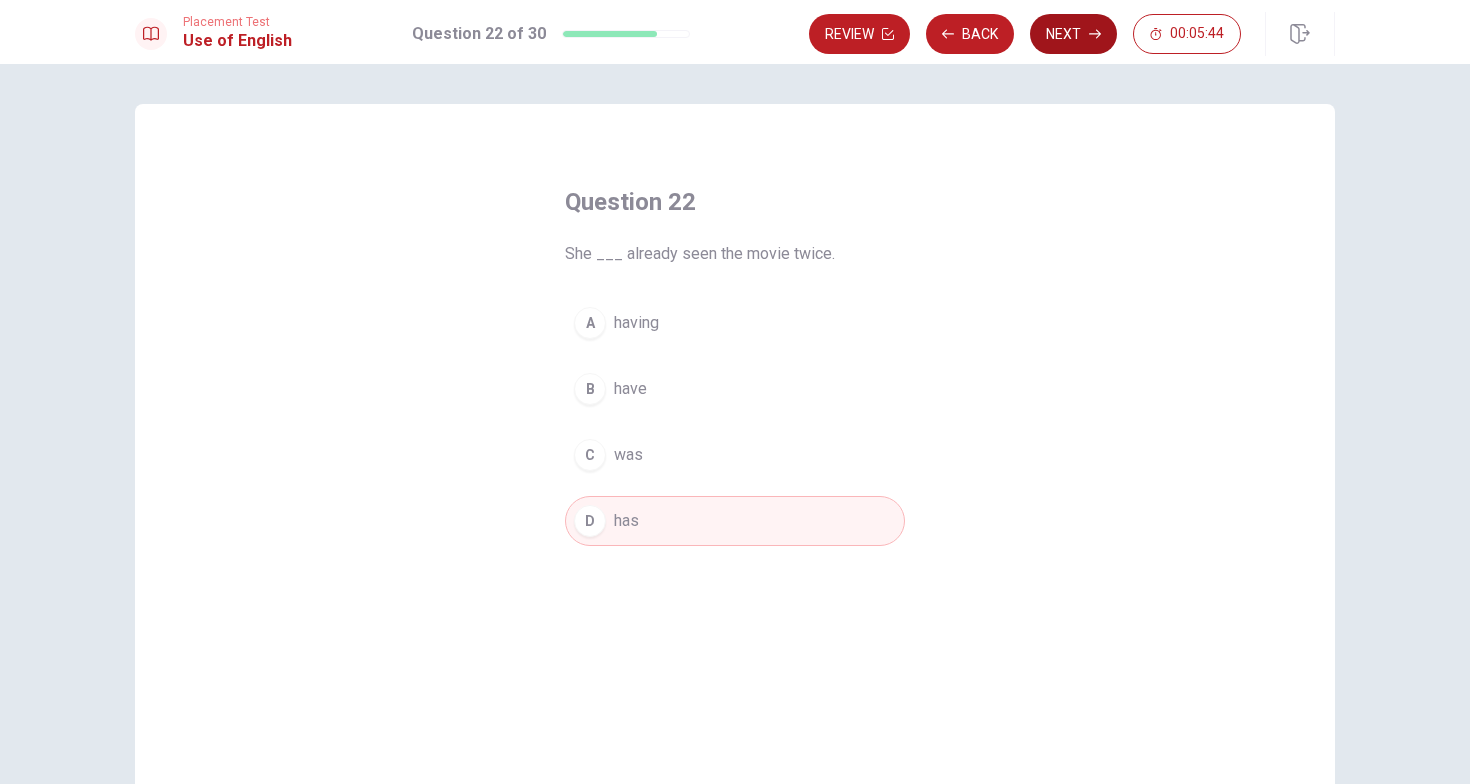 click on "Next" at bounding box center [1073, 34] 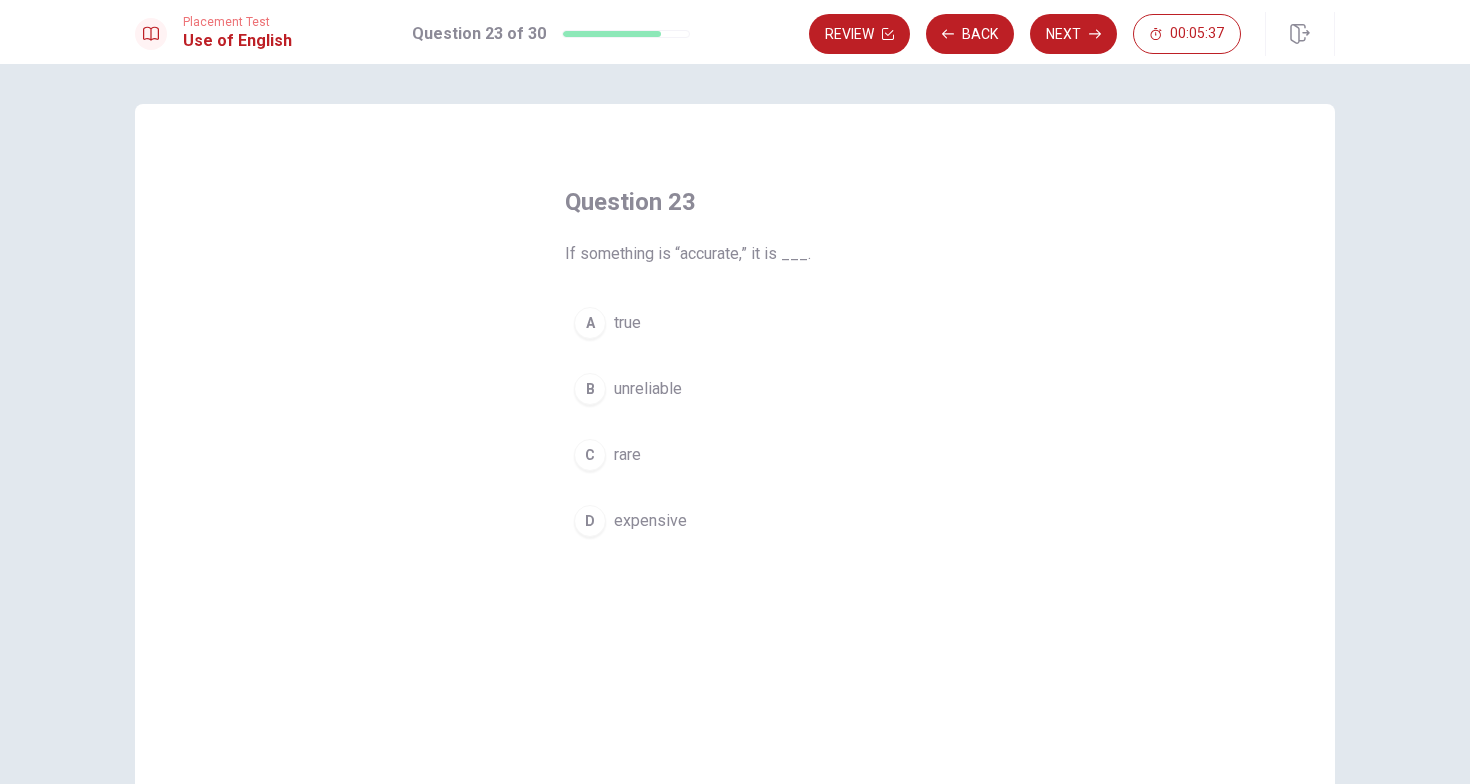 click on "A" at bounding box center [590, 323] 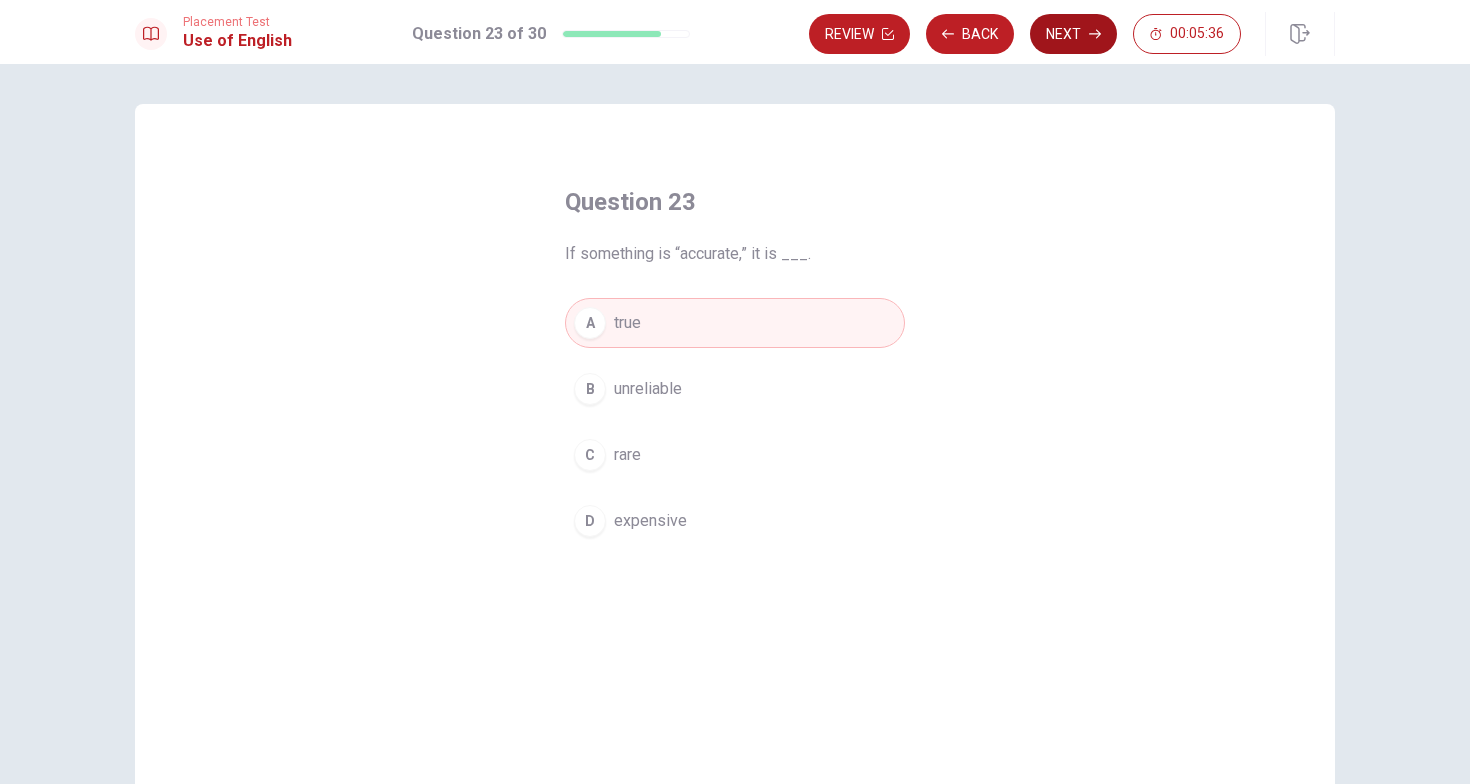 click on "Next" at bounding box center [1073, 34] 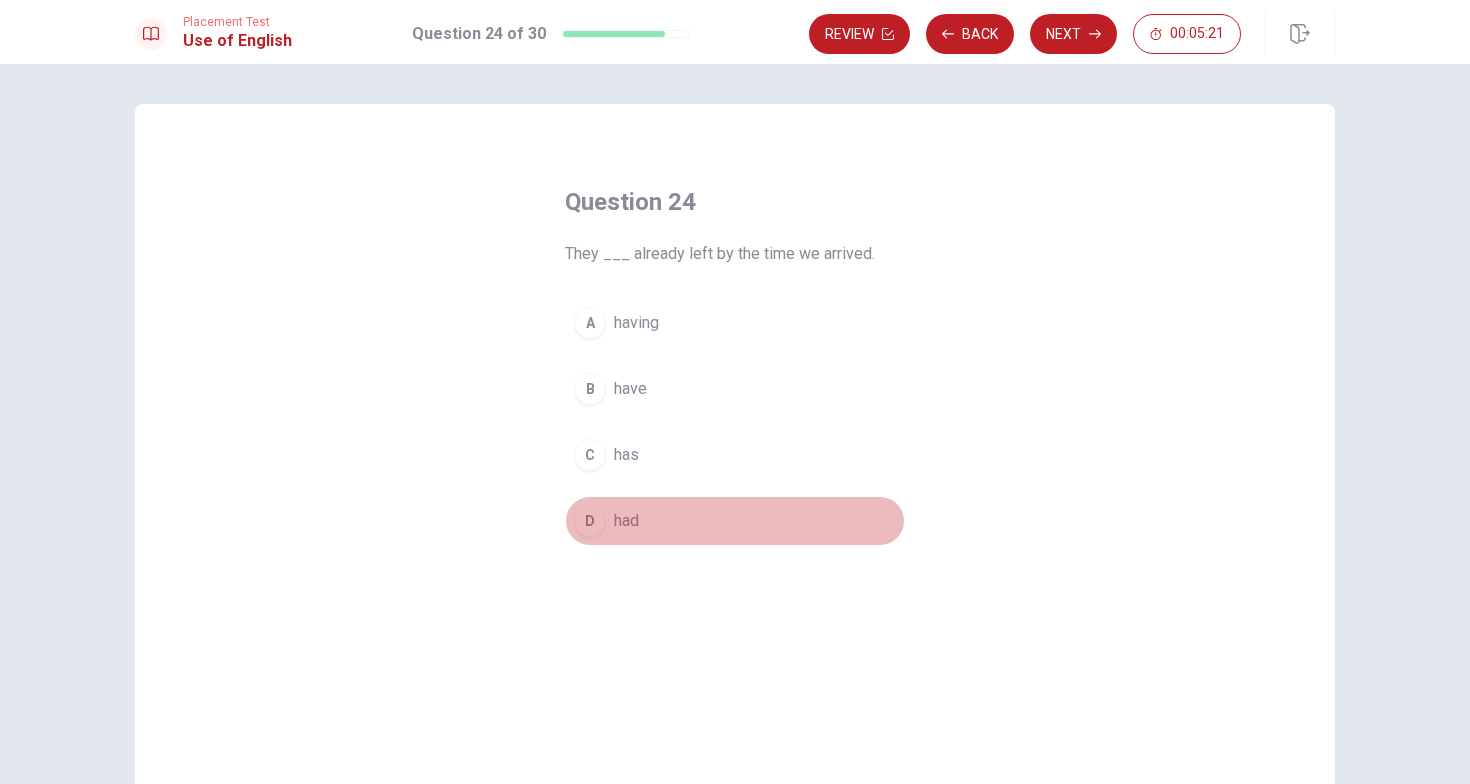click on "D" at bounding box center (590, 521) 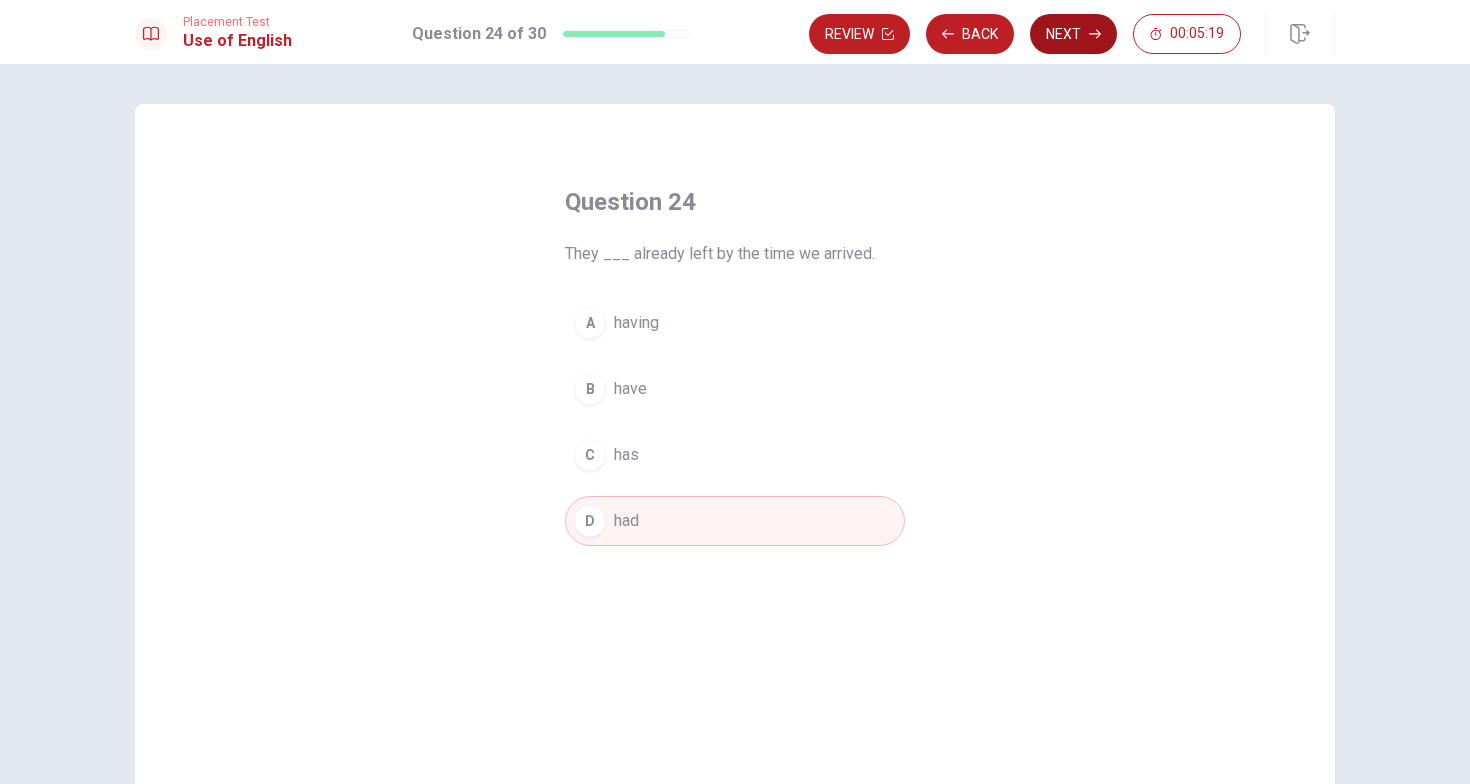 click 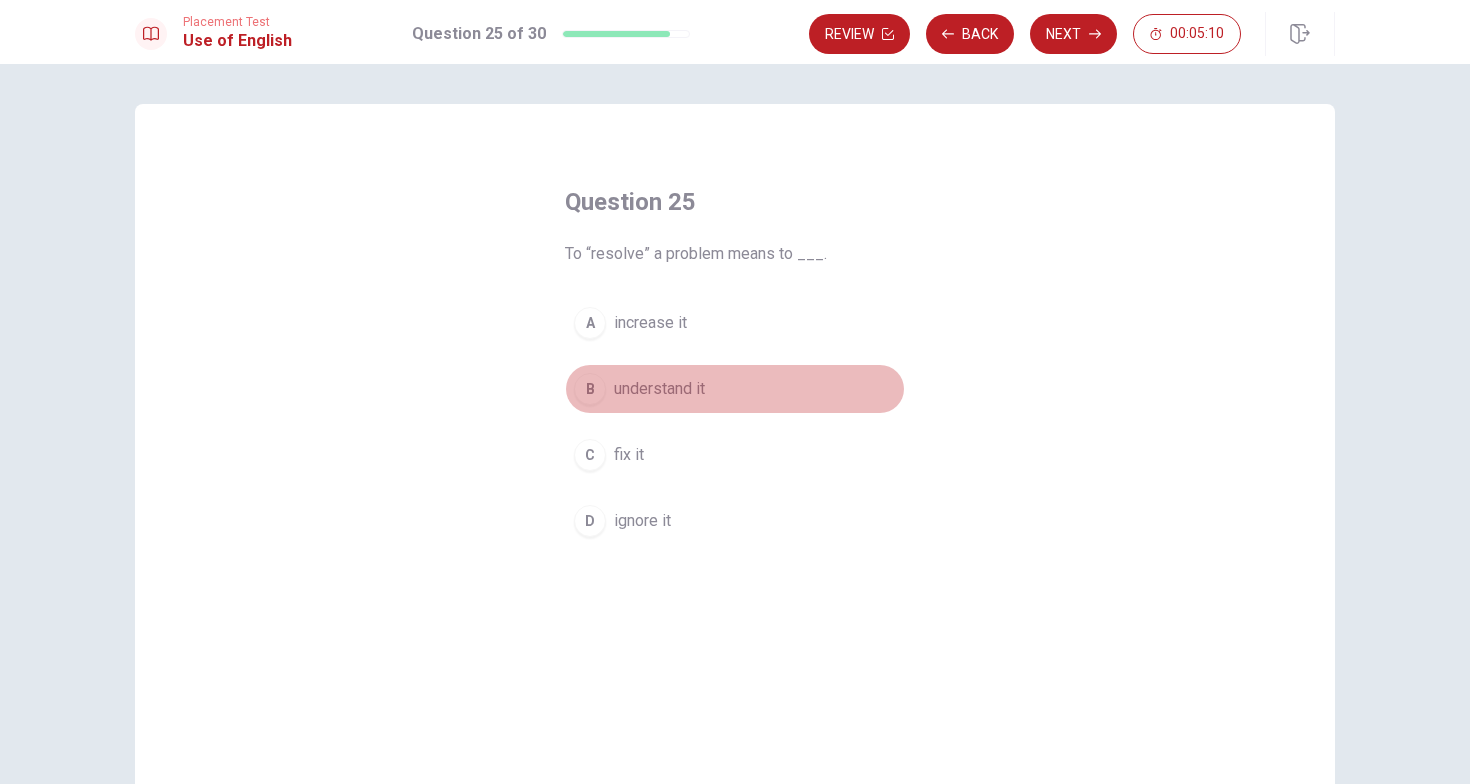 click on "B" at bounding box center [590, 389] 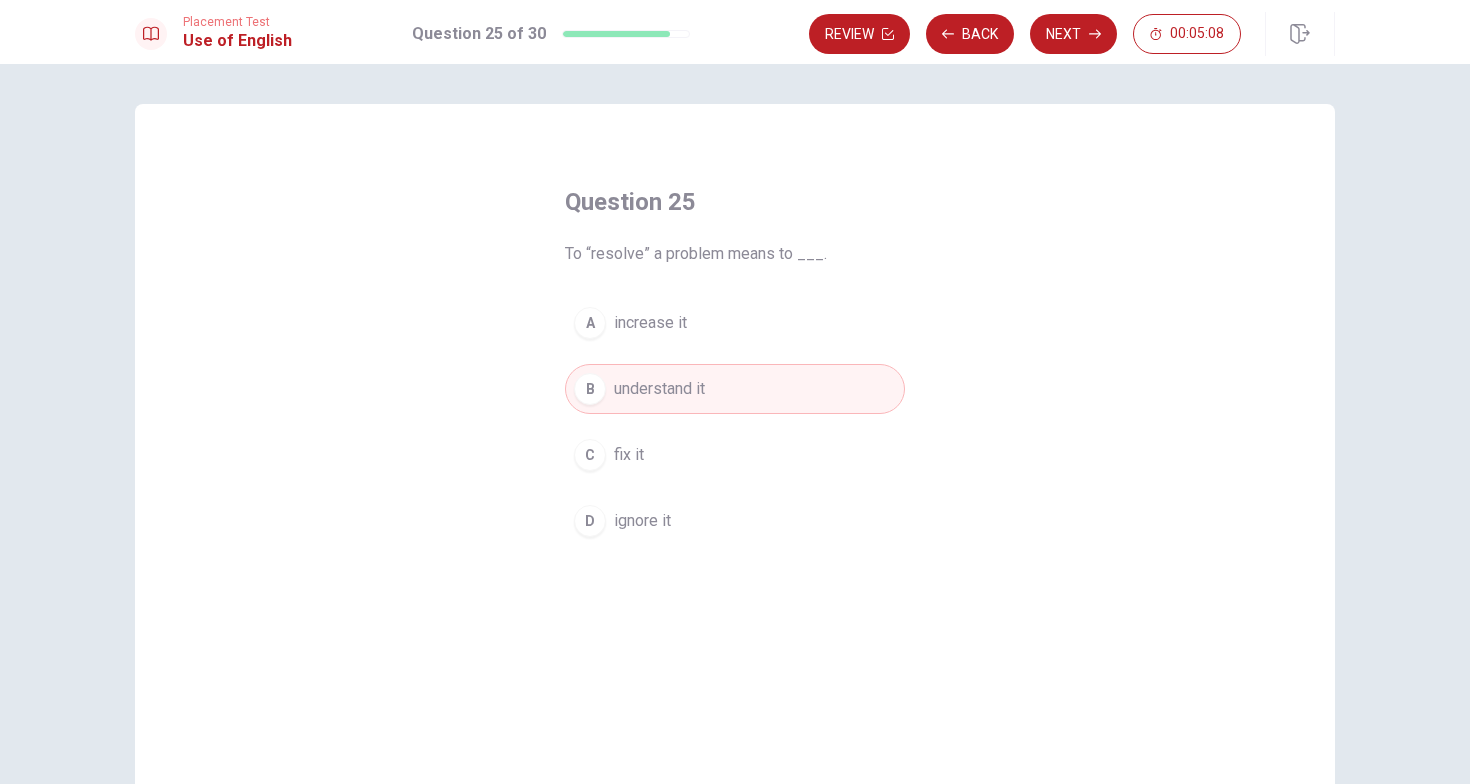 click on "C" at bounding box center (590, 455) 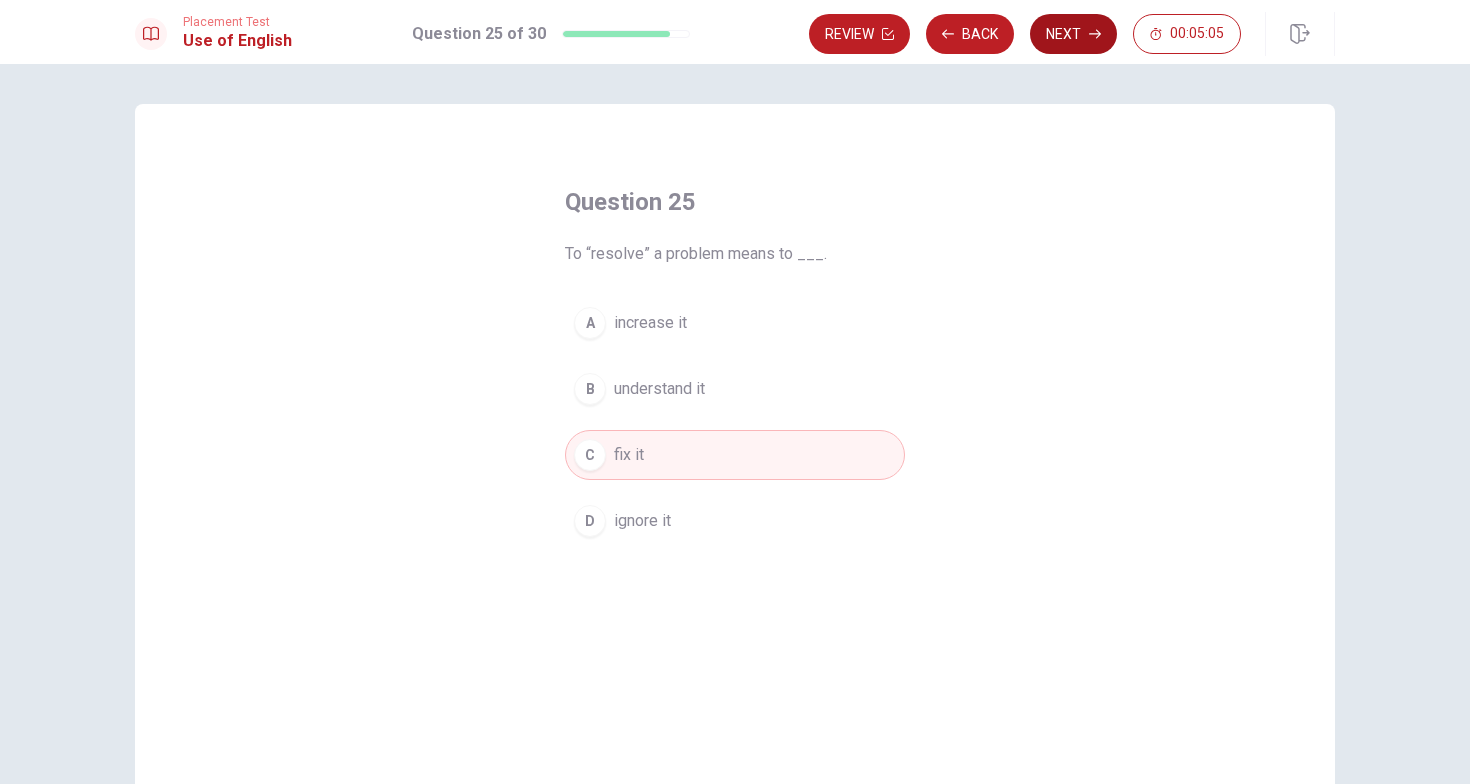 click on "Next" at bounding box center [1073, 34] 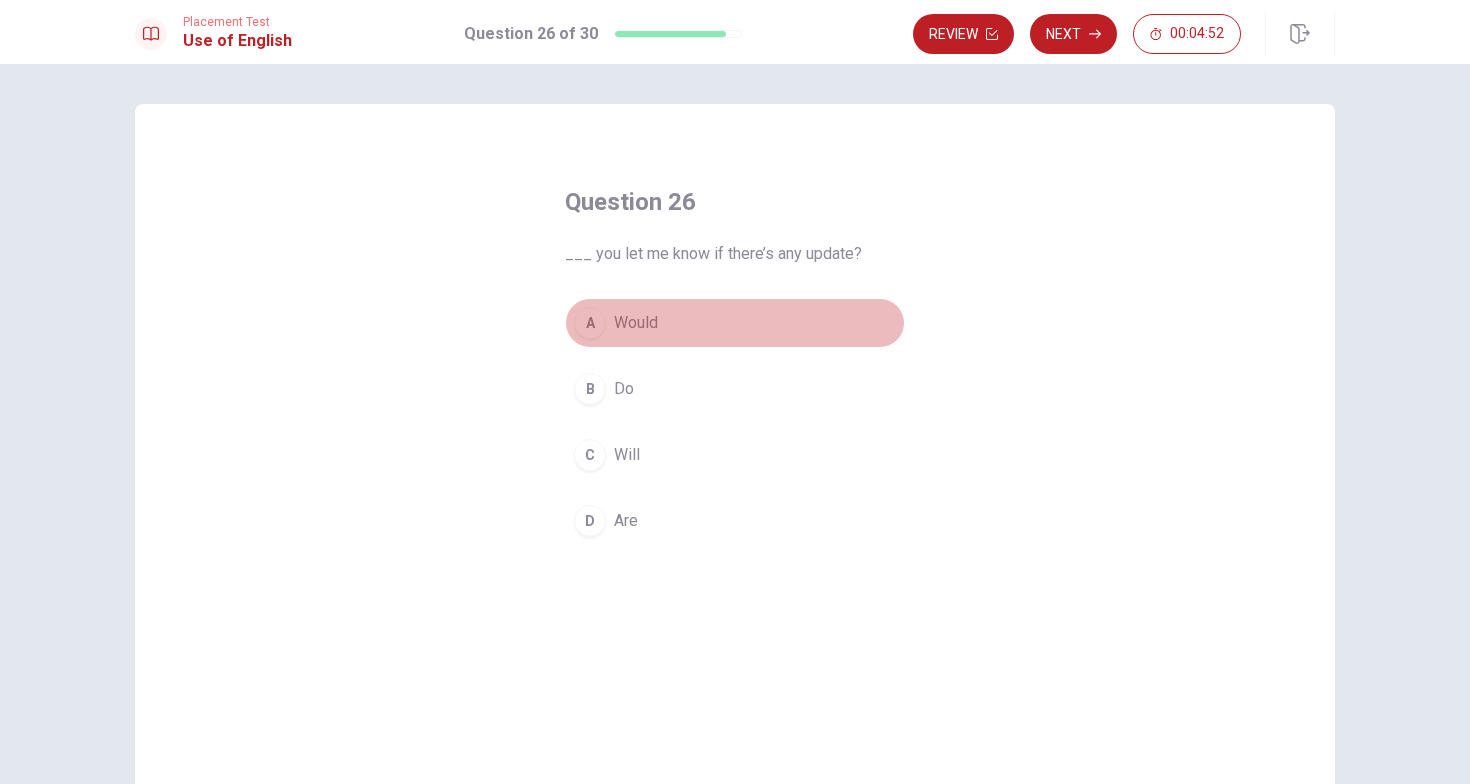click on "A" at bounding box center (590, 323) 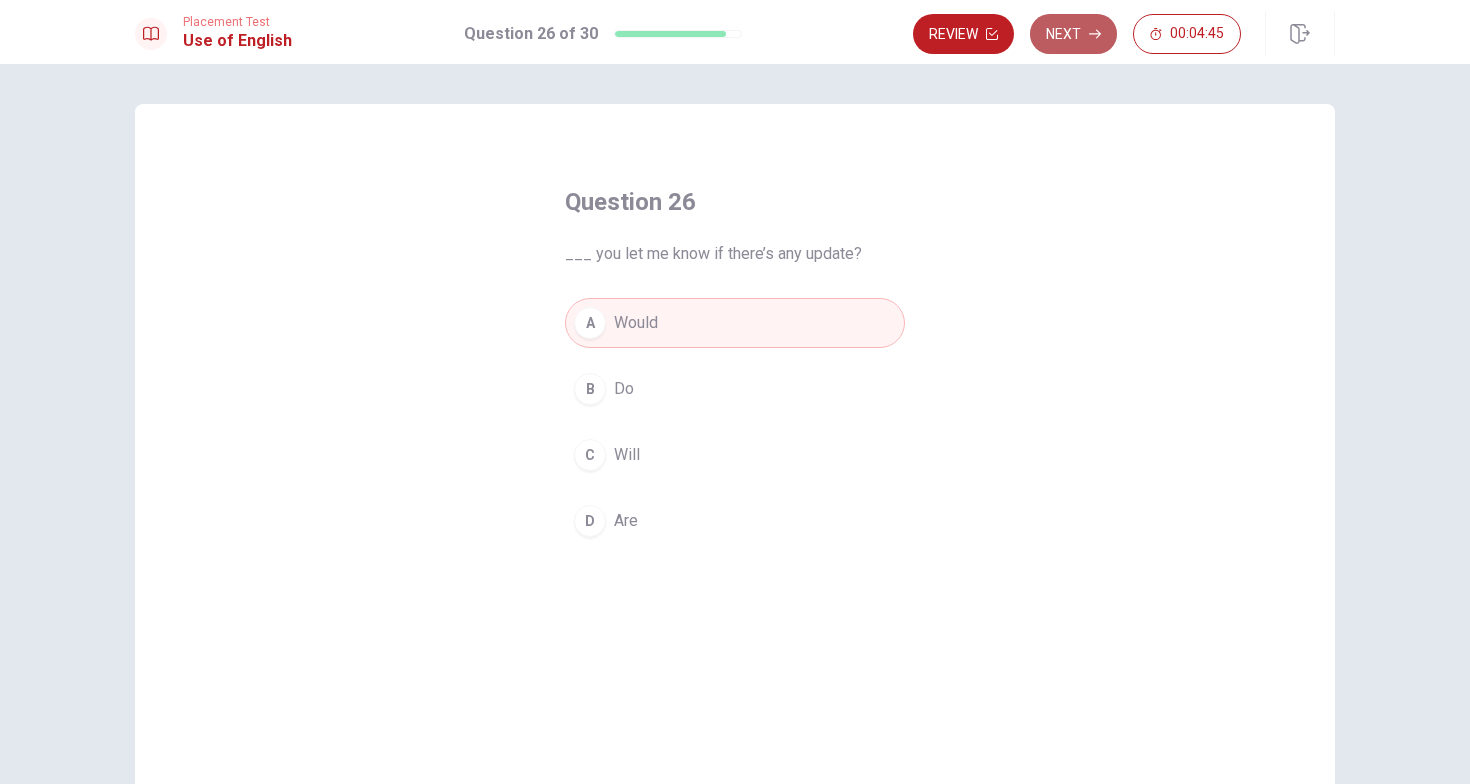 click on "Next" at bounding box center (1073, 34) 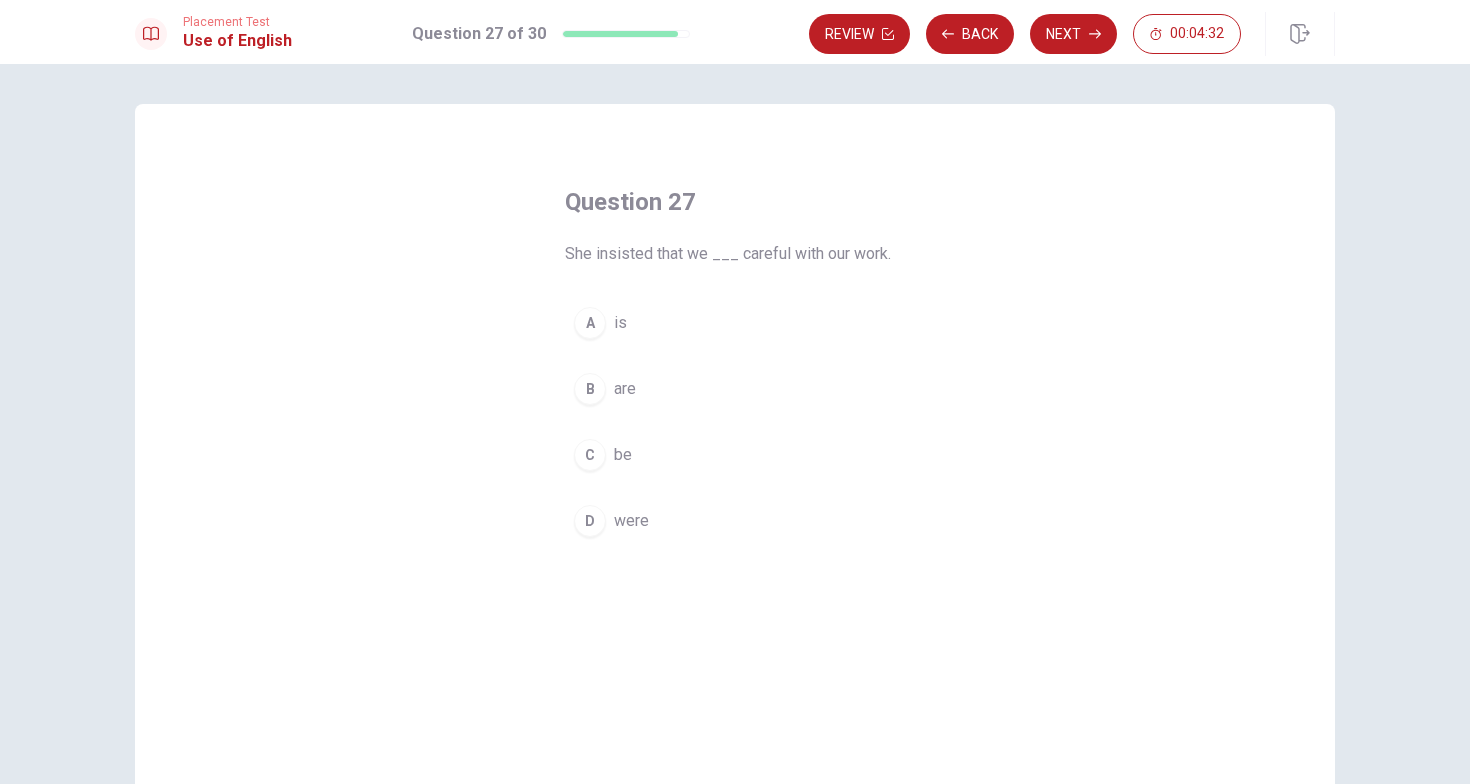 click on "D" at bounding box center (590, 521) 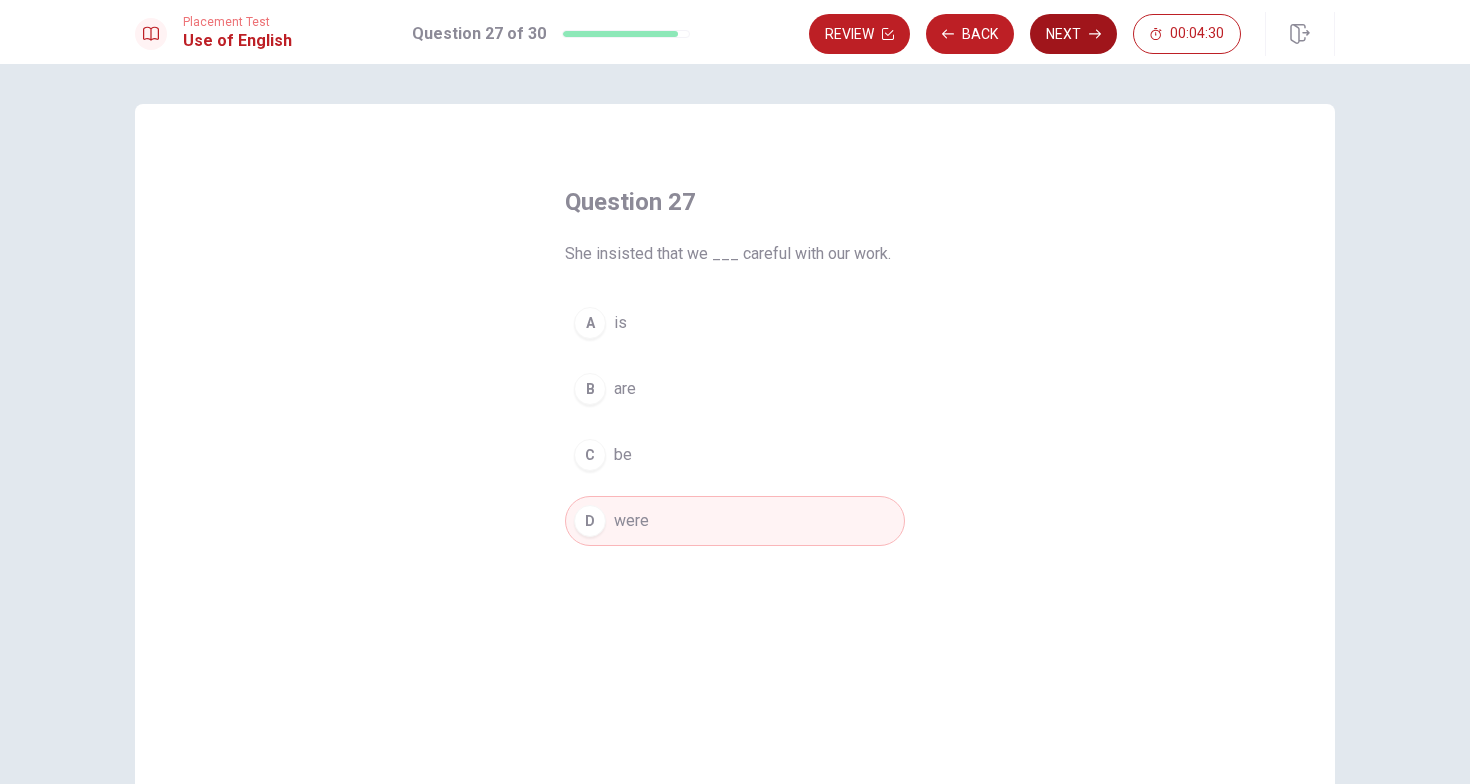 click on "Next" at bounding box center [1073, 34] 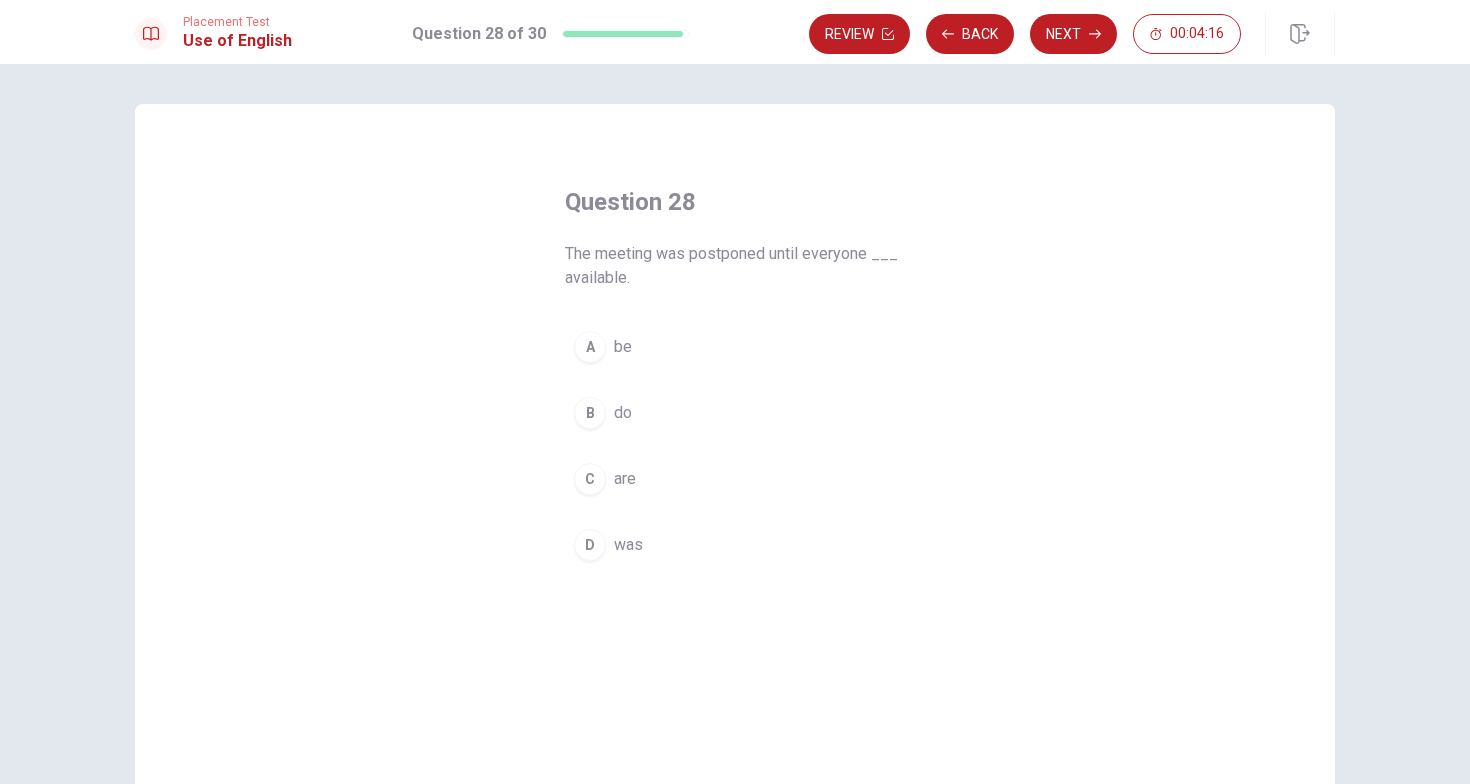 click on "D" at bounding box center [590, 545] 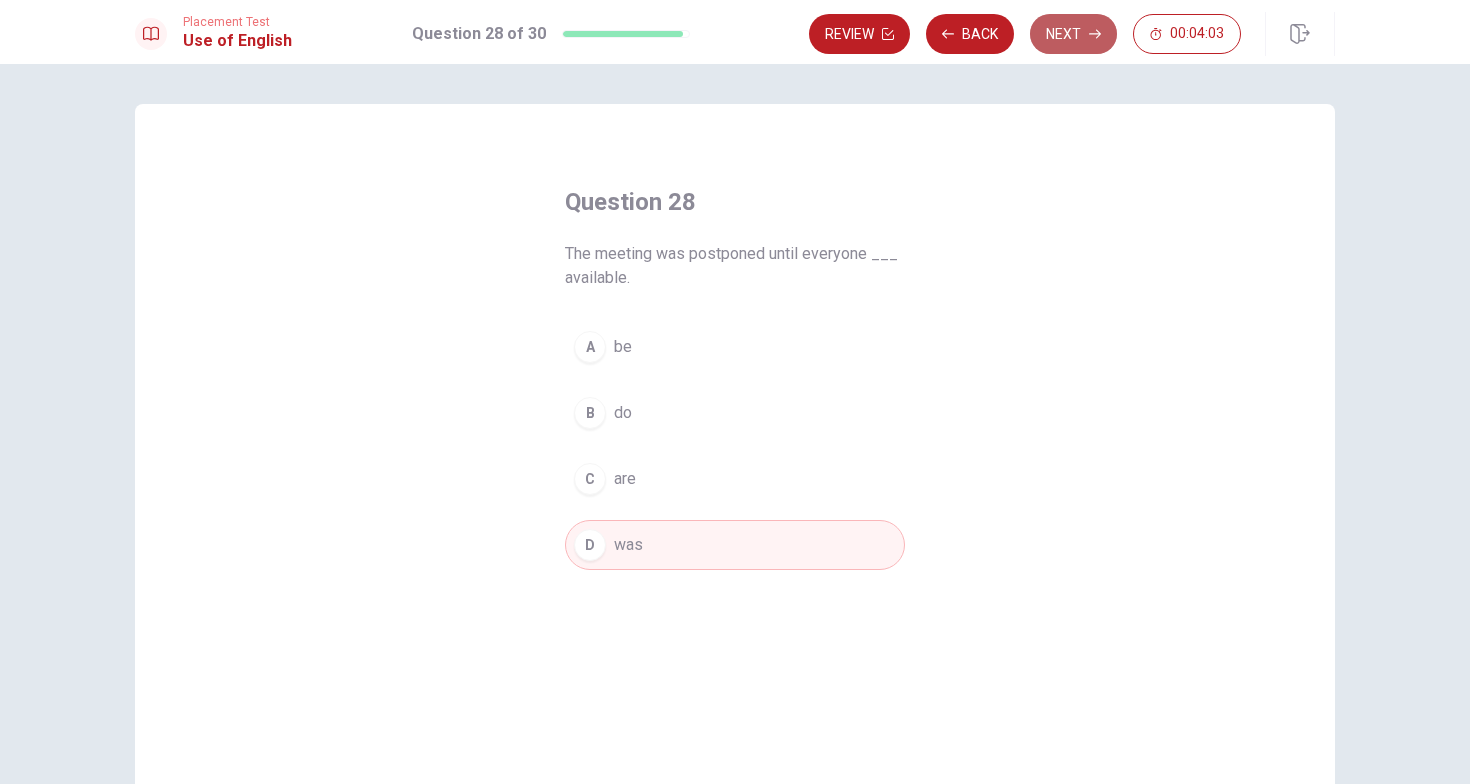 click on "Next" at bounding box center (1073, 34) 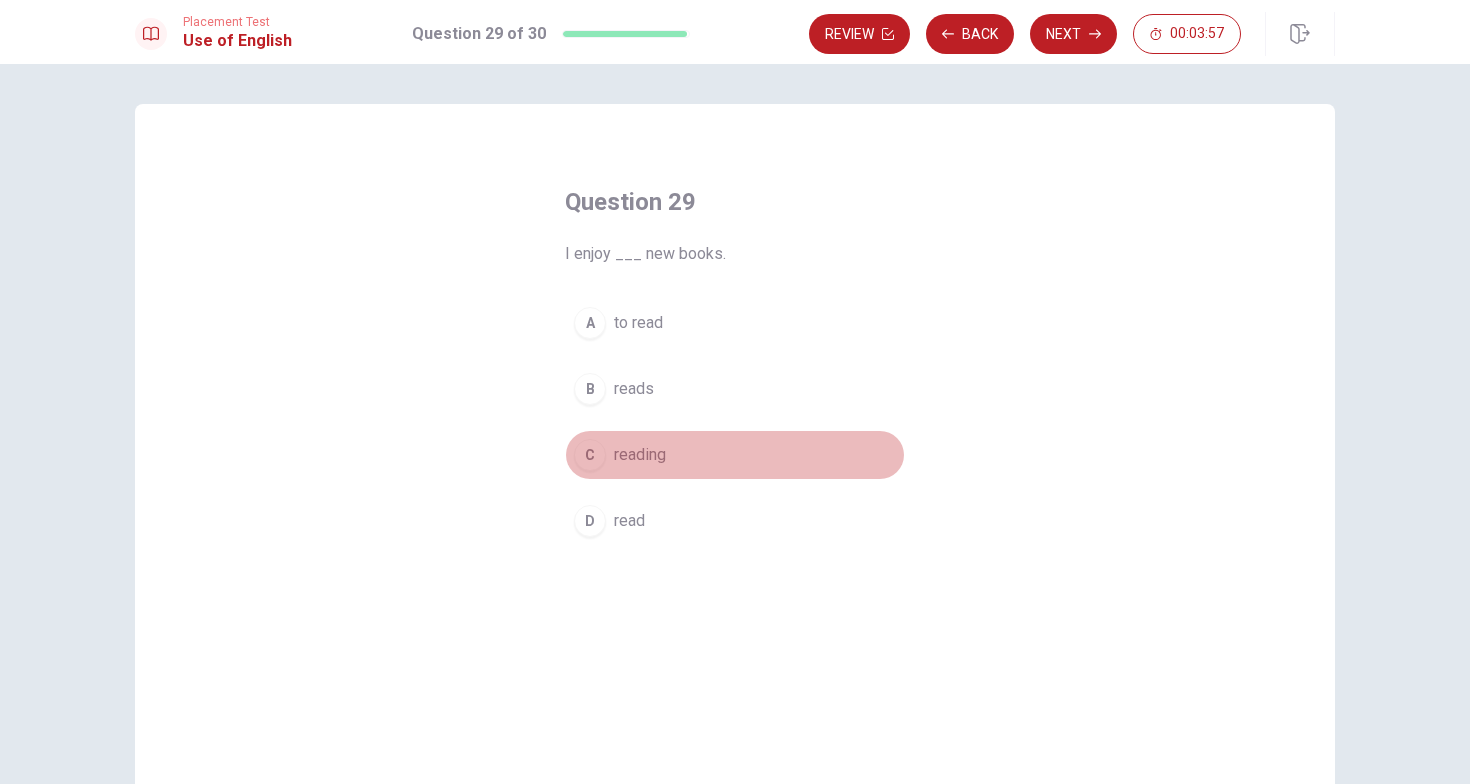 click on "C" at bounding box center [590, 455] 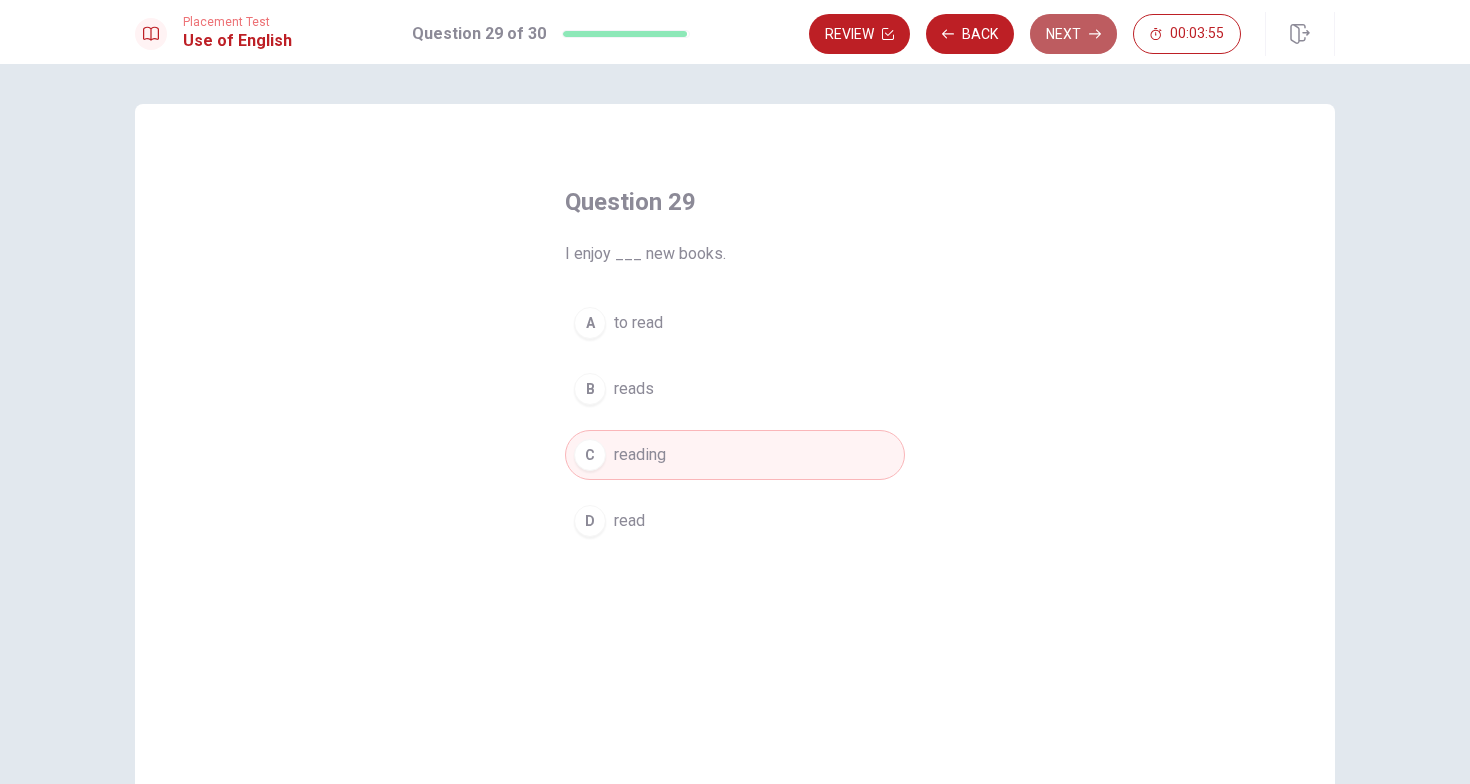 click 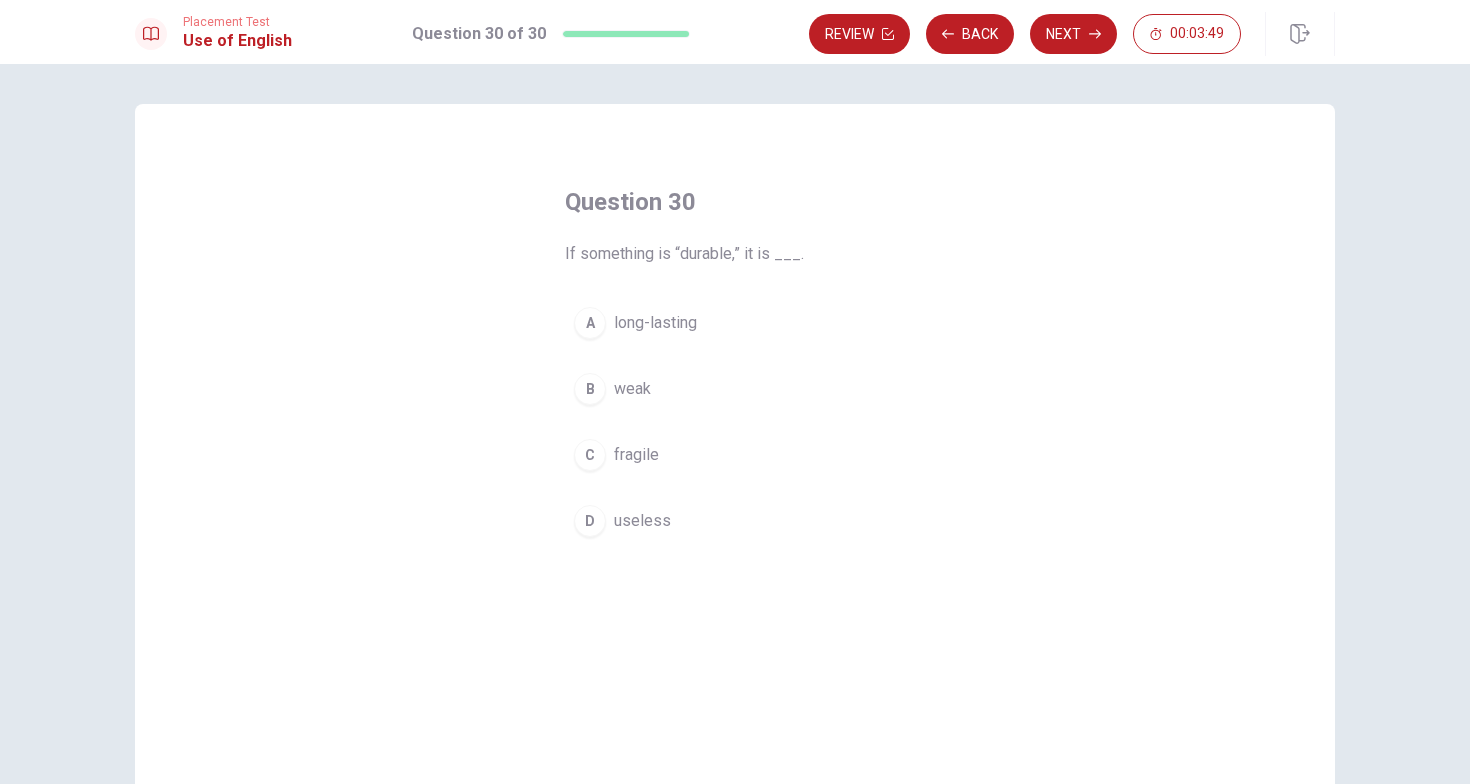 click on "A" at bounding box center (590, 323) 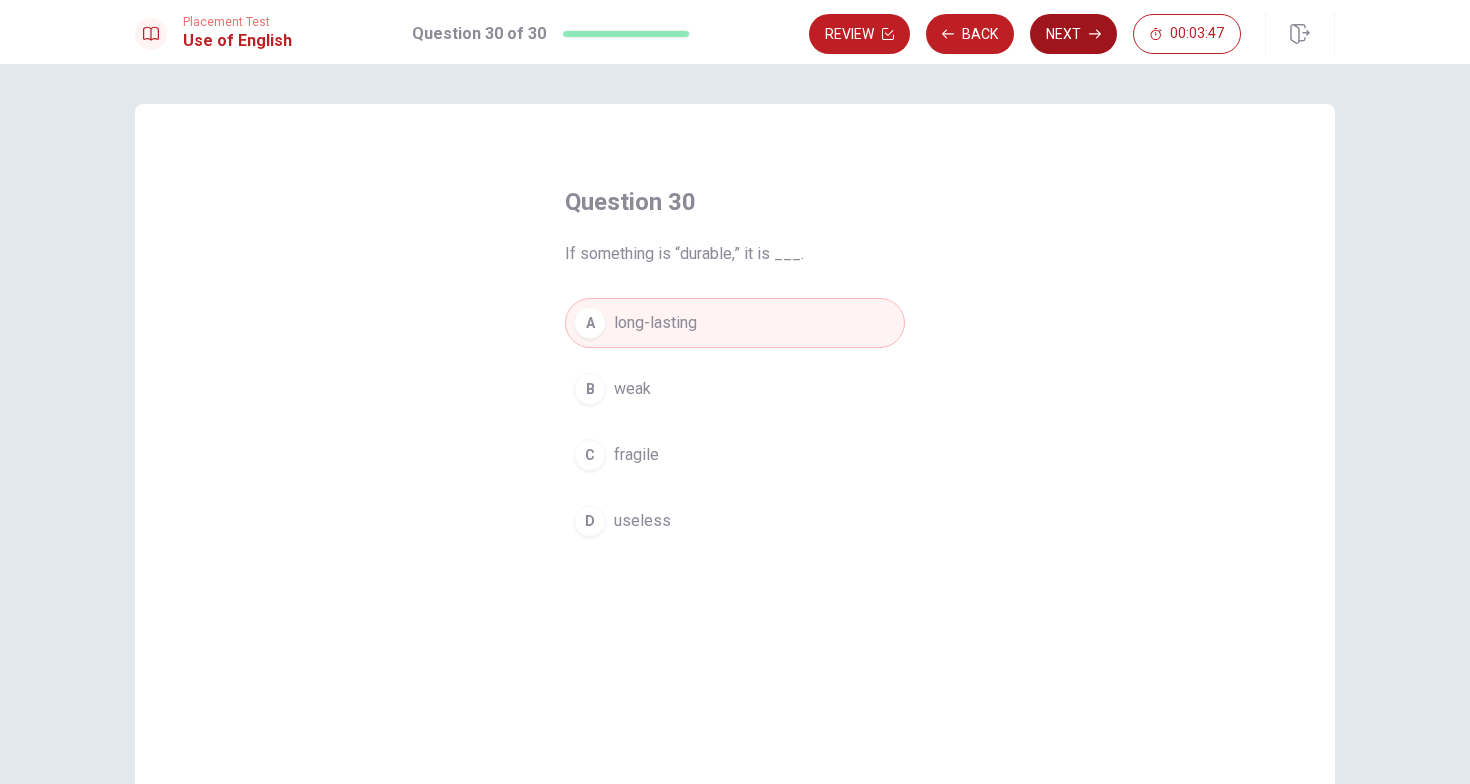 click on "Next" at bounding box center (1073, 34) 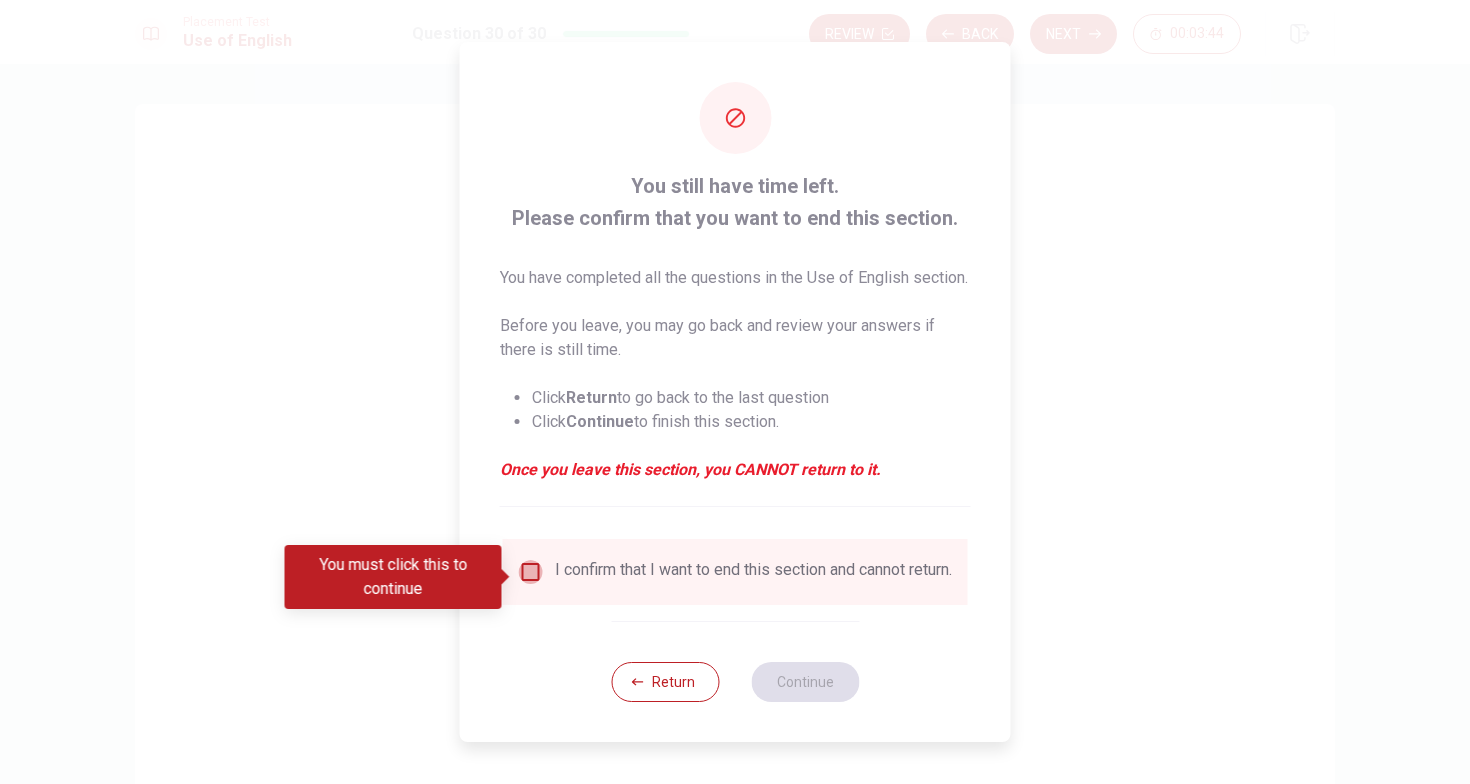 click at bounding box center (531, 572) 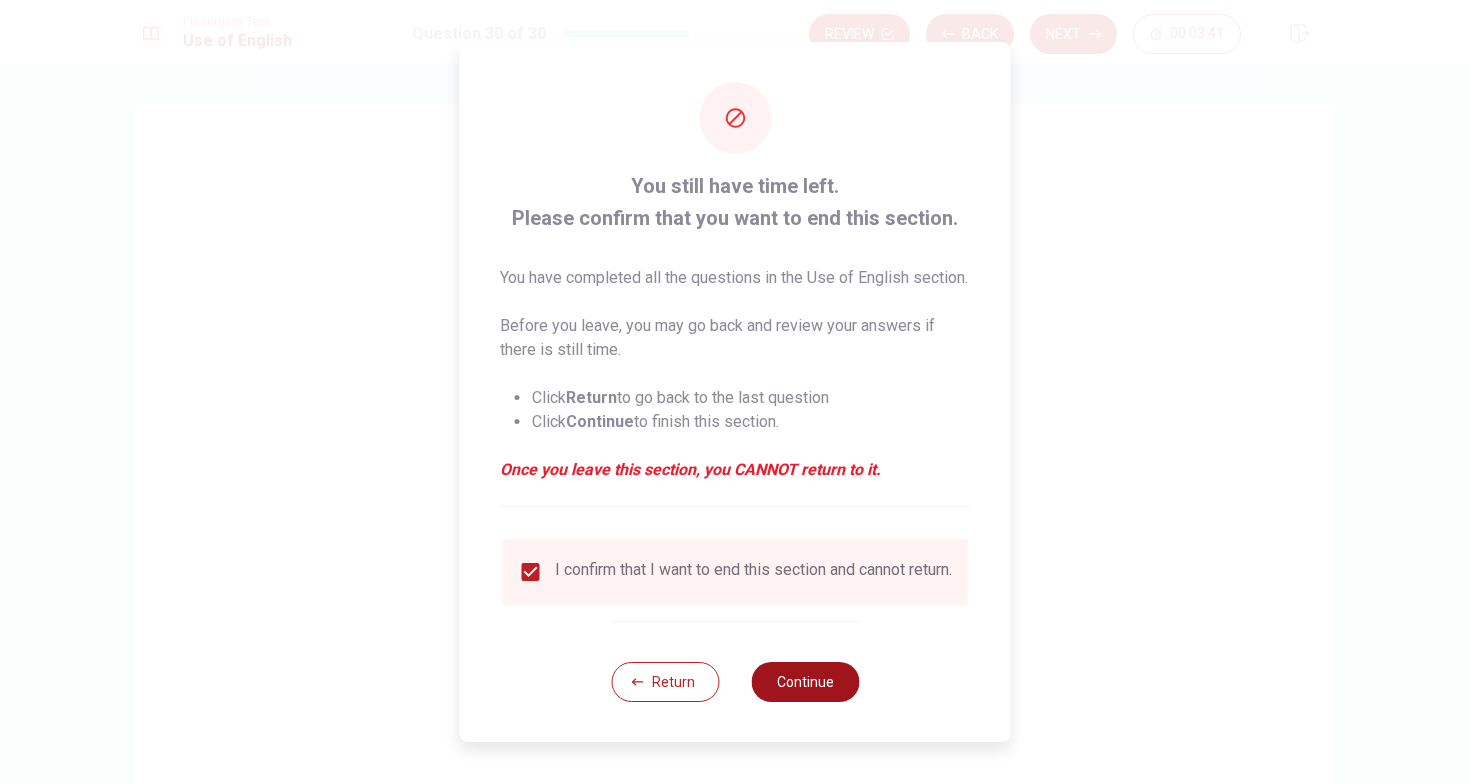 click on "Continue" at bounding box center (805, 682) 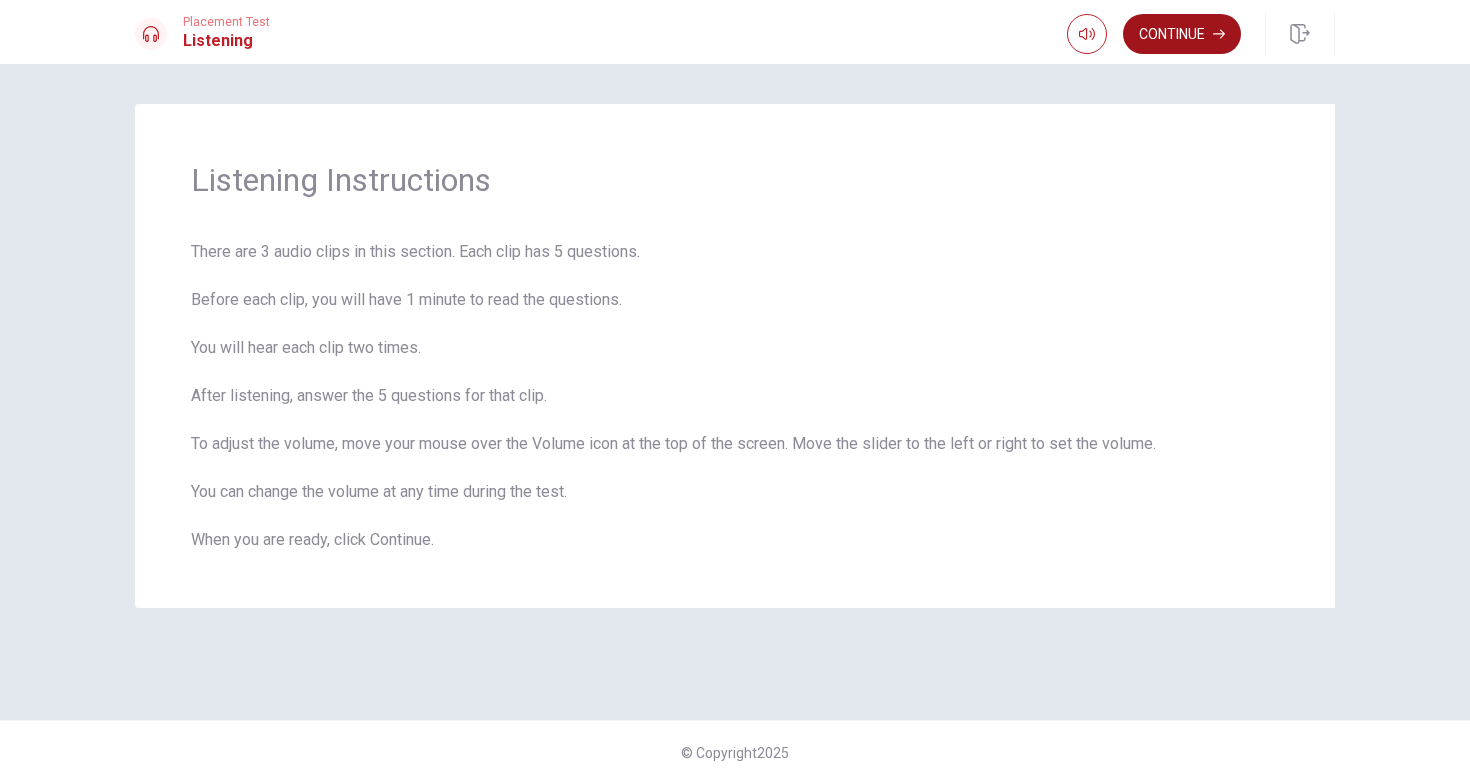 click on "Continue" at bounding box center [1182, 34] 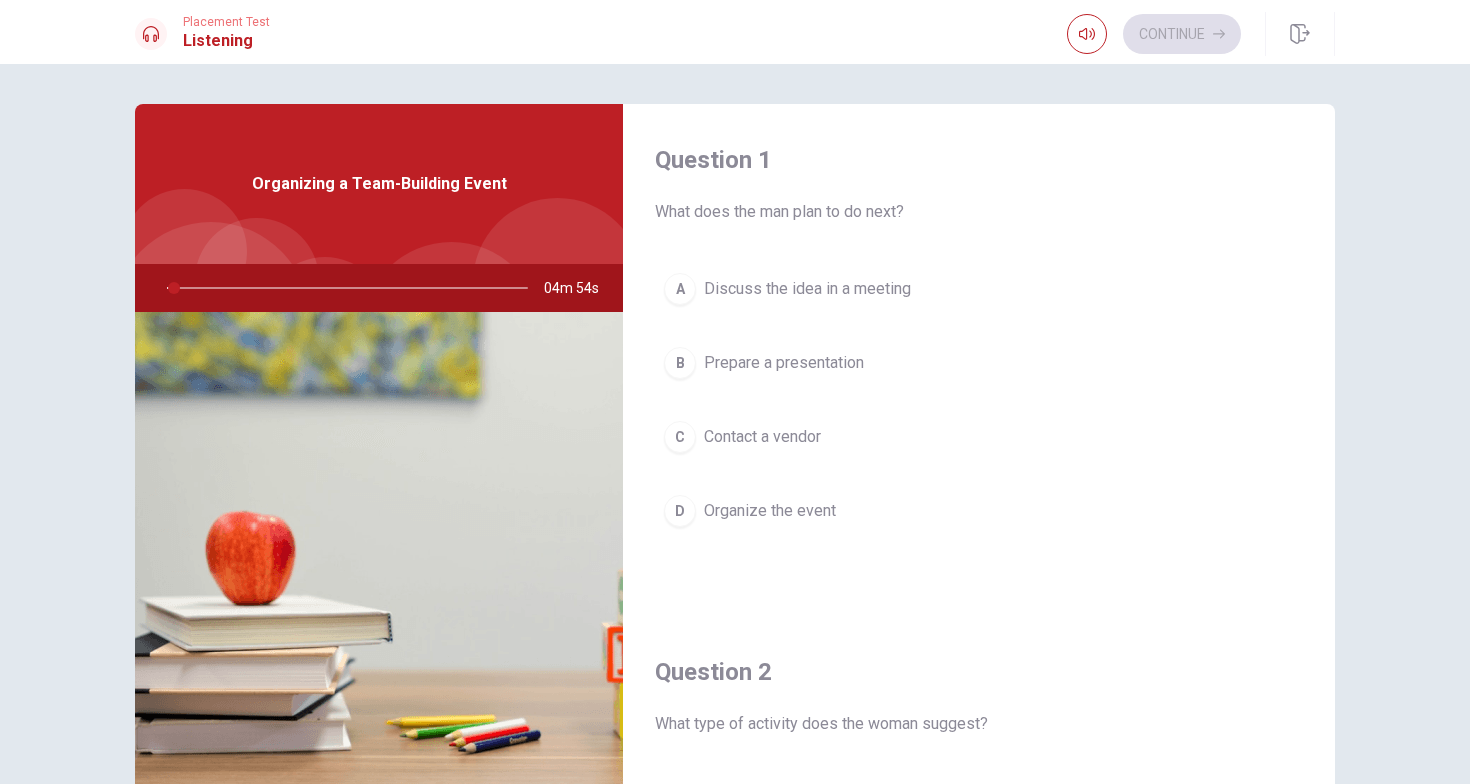 scroll, scrollTop: 0, scrollLeft: 0, axis: both 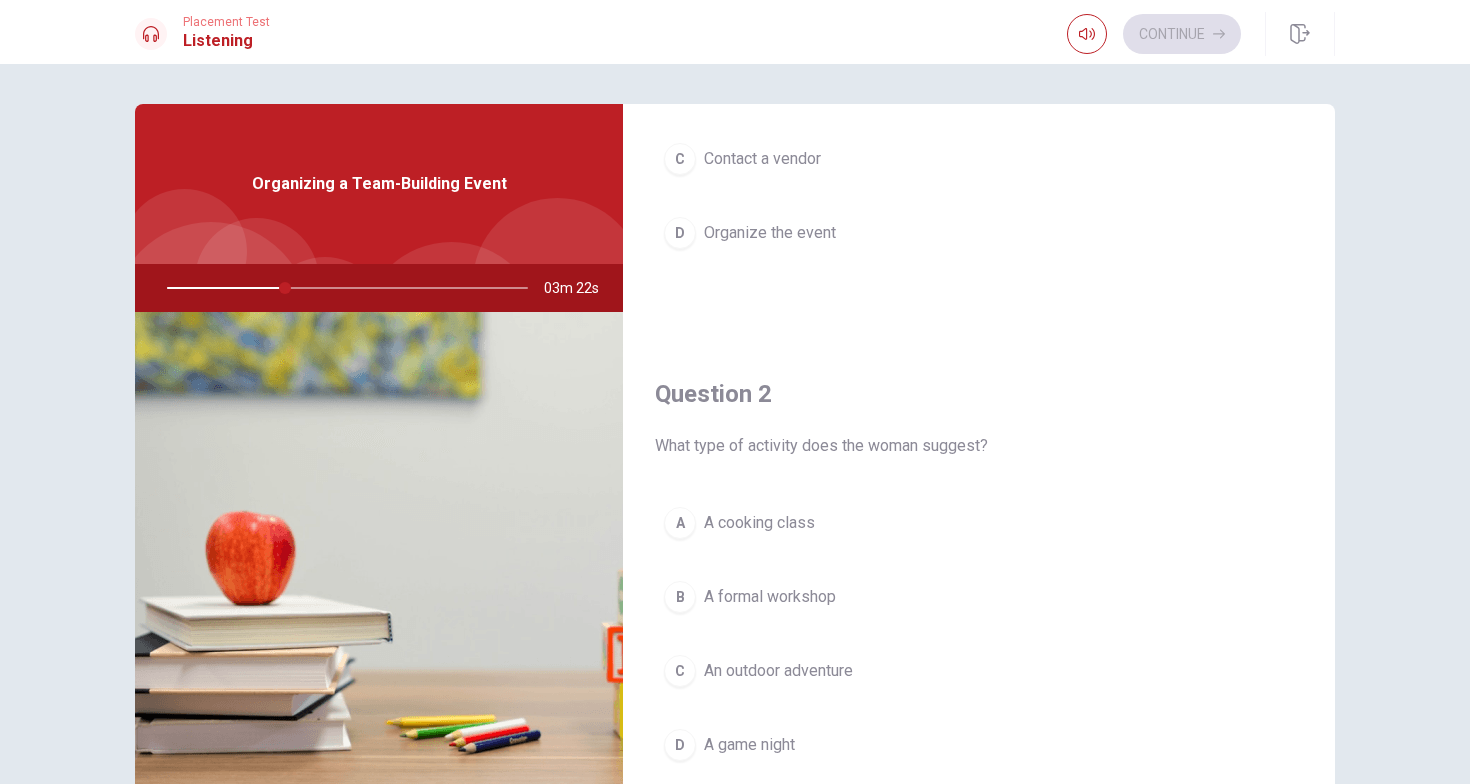 click on "C" at bounding box center [680, 671] 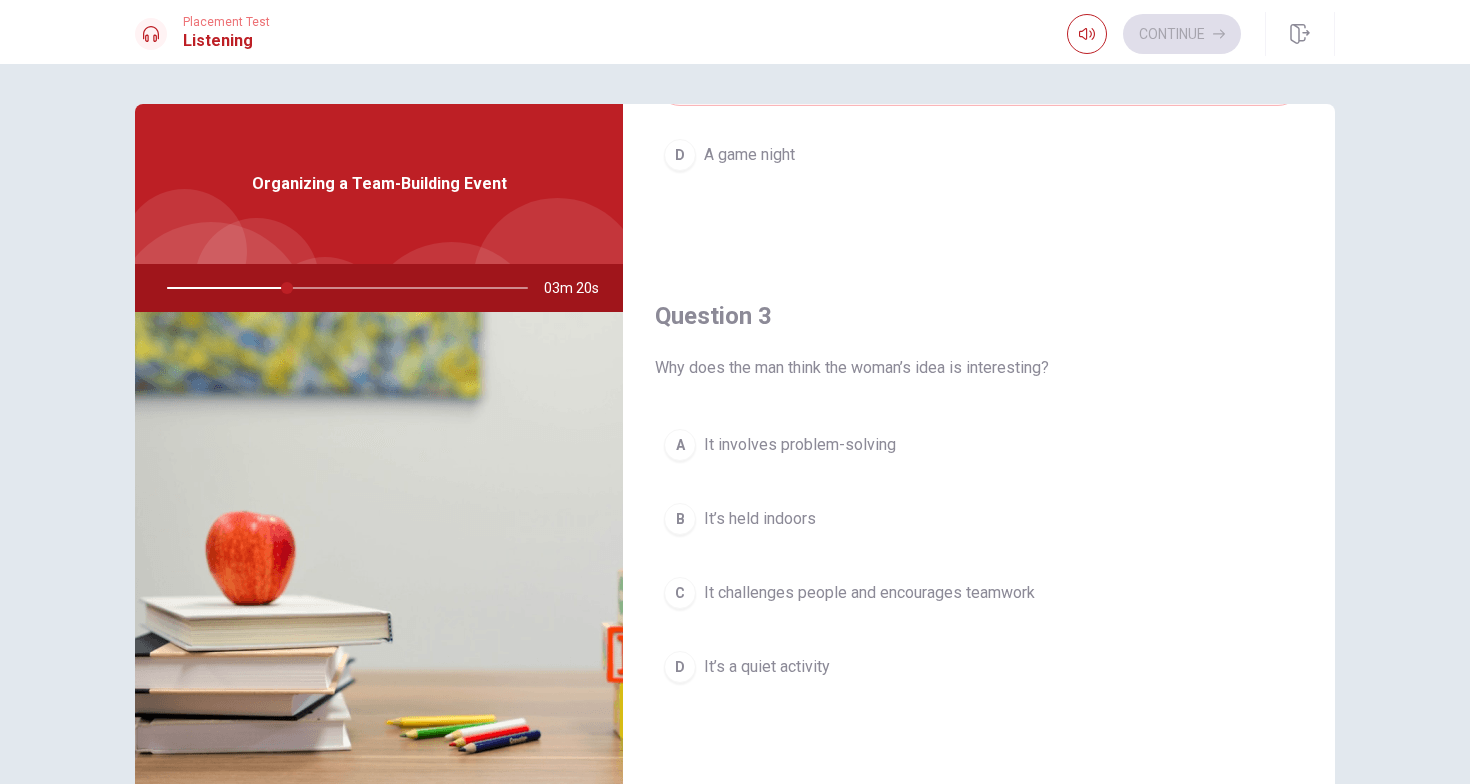 scroll, scrollTop: 869, scrollLeft: 0, axis: vertical 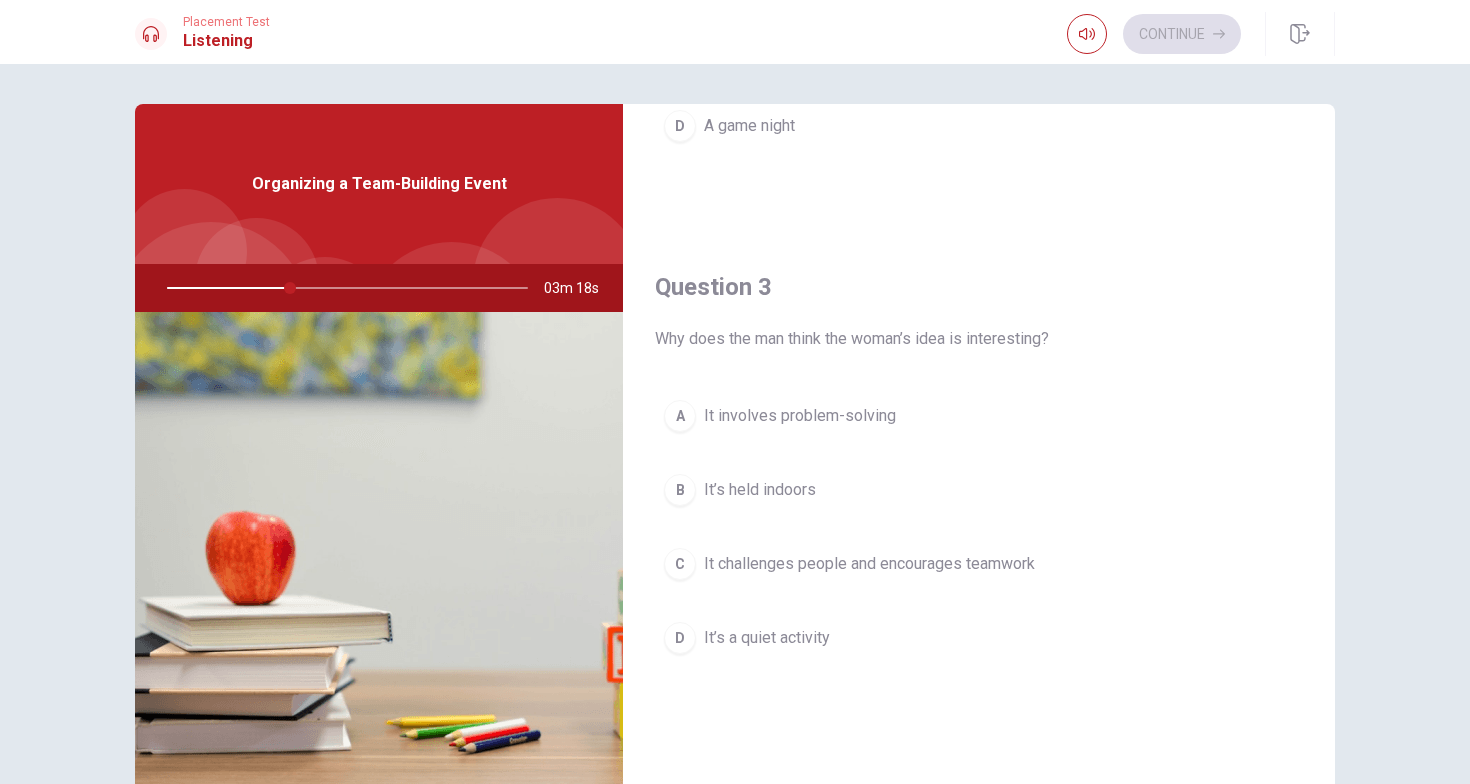 click on "C" at bounding box center (680, 564) 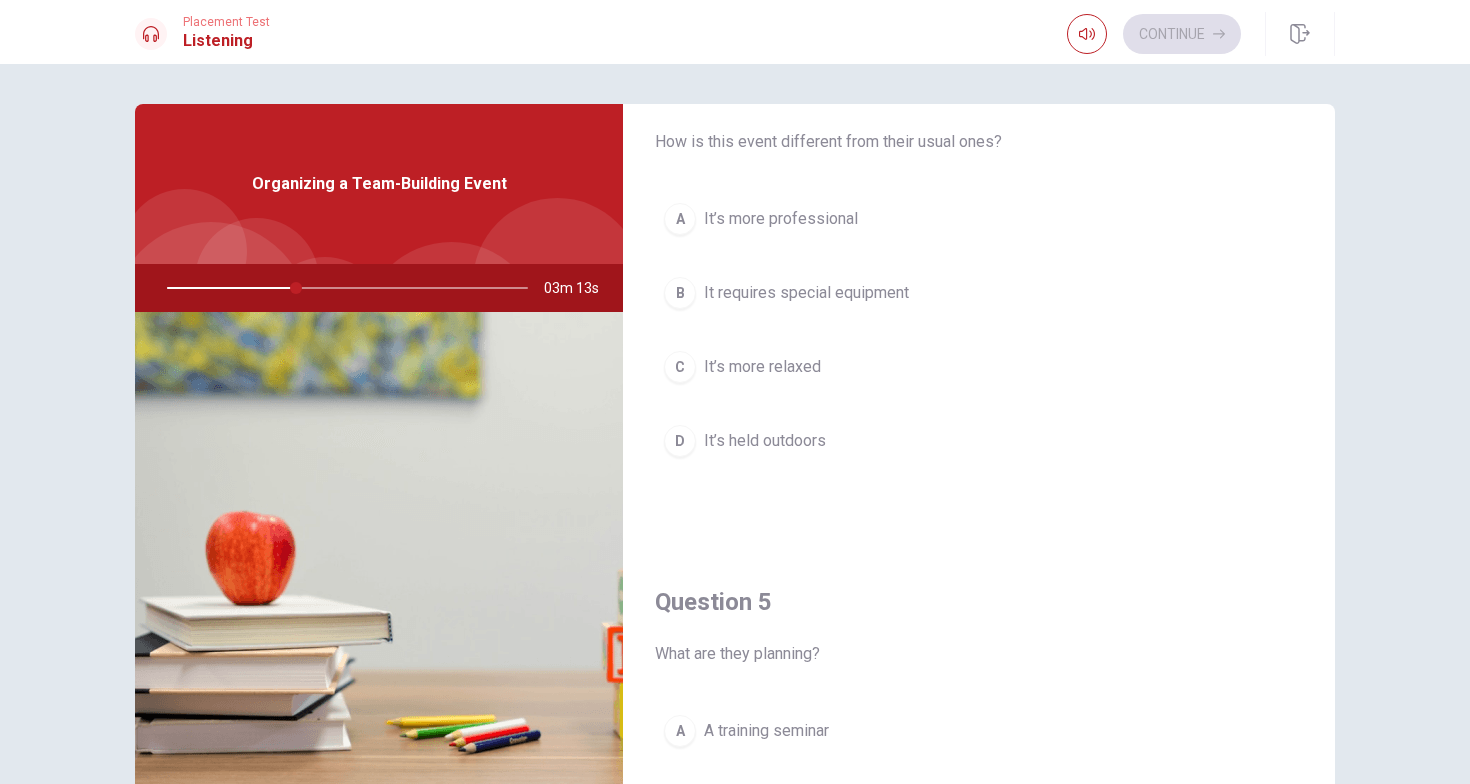 scroll, scrollTop: 1604, scrollLeft: 0, axis: vertical 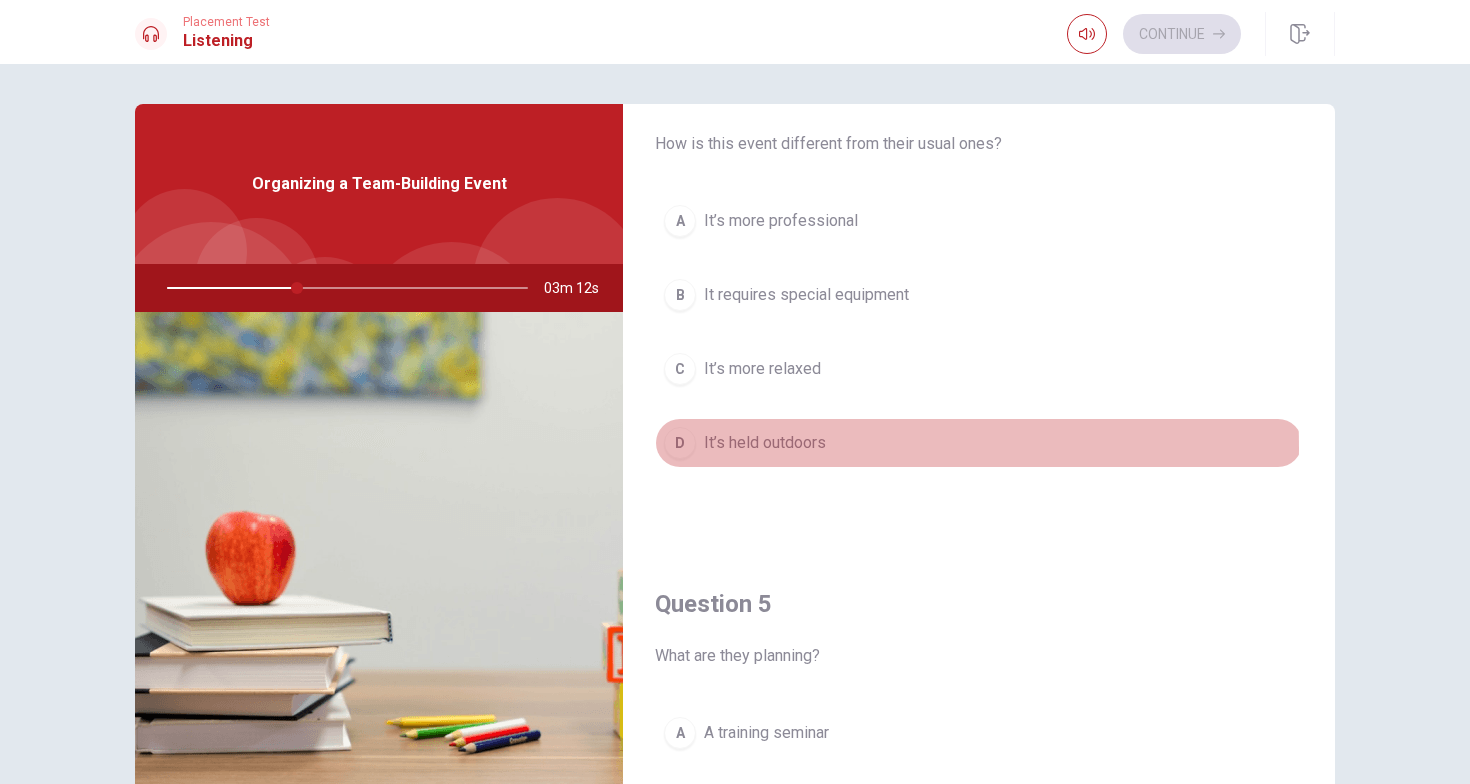 click on "D" at bounding box center [680, 443] 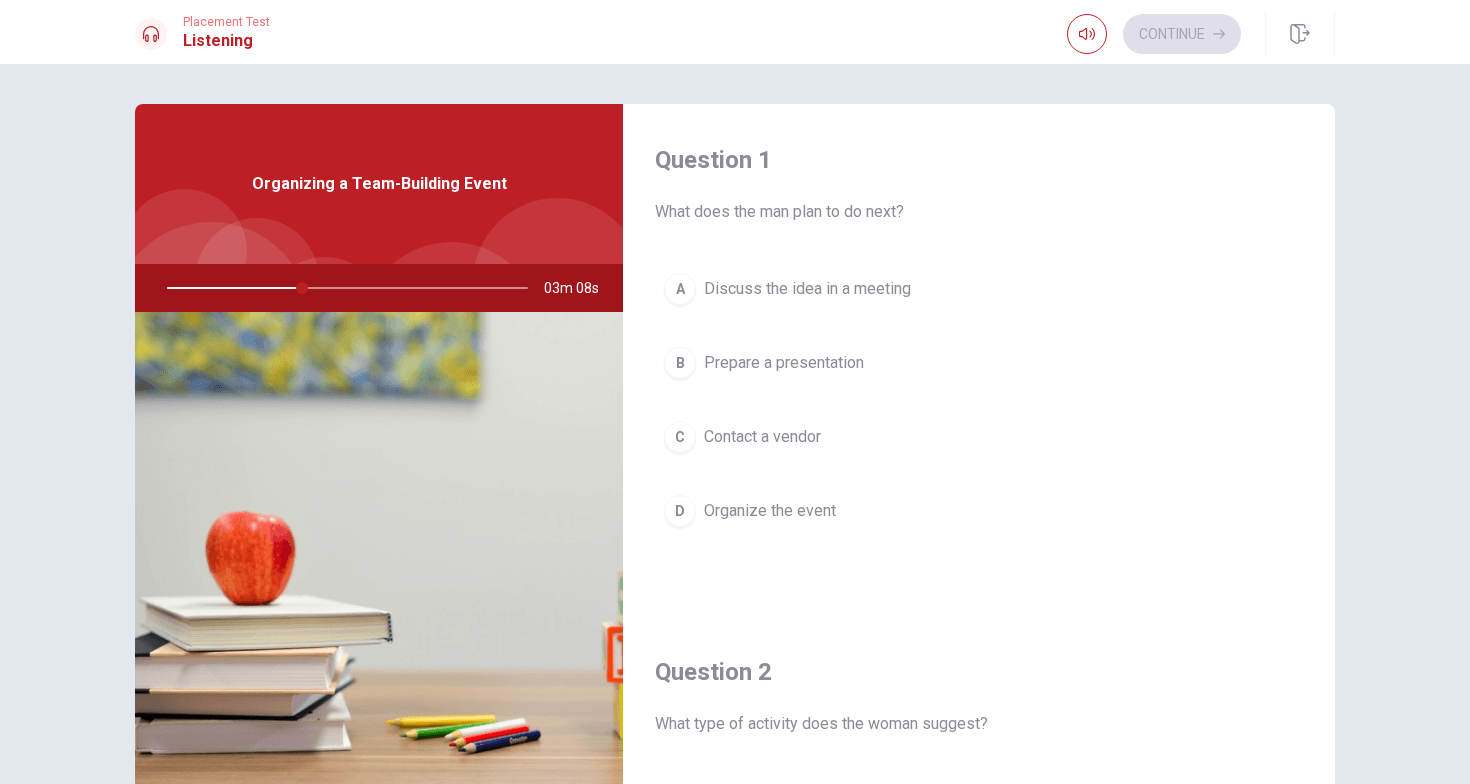 scroll, scrollTop: 0, scrollLeft: 0, axis: both 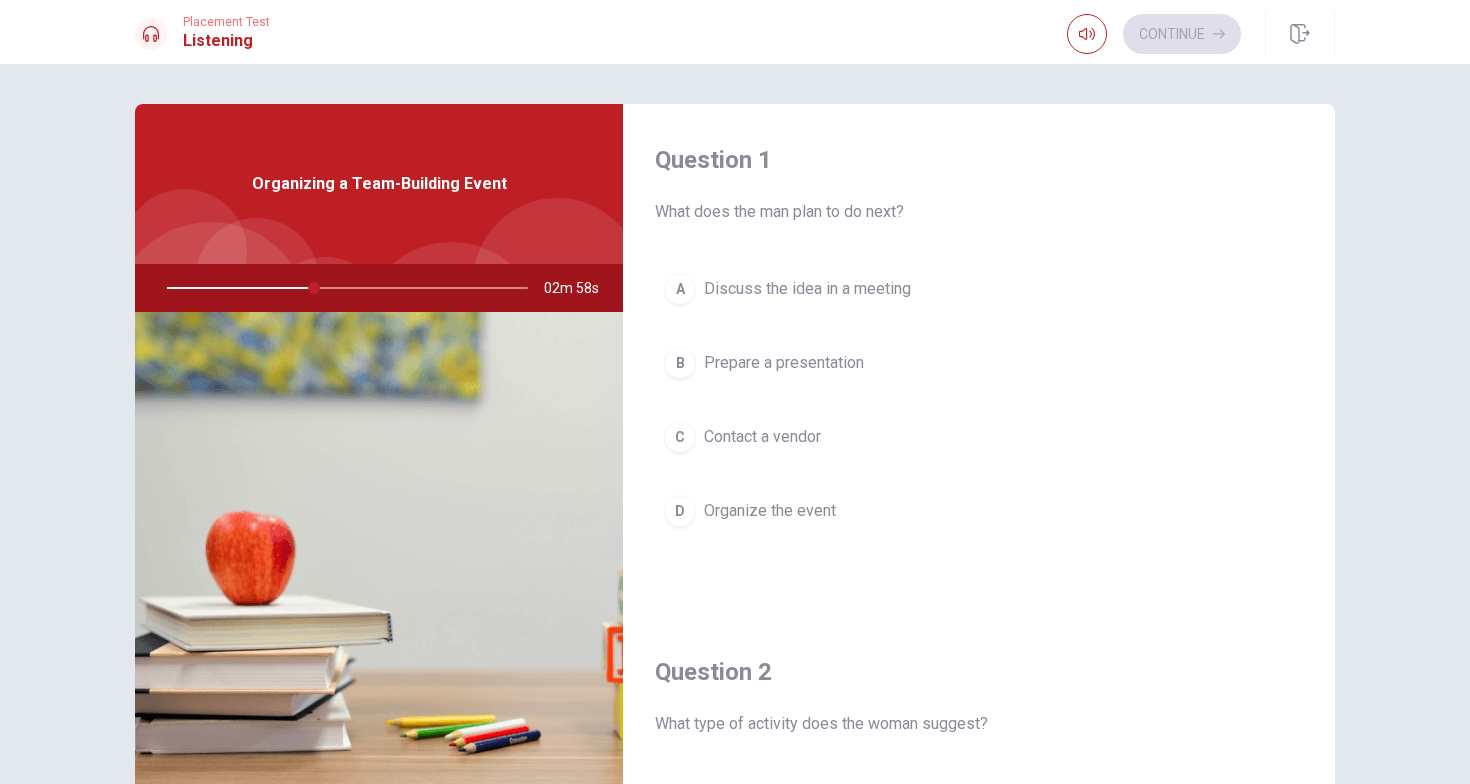 click on "D" at bounding box center (680, 511) 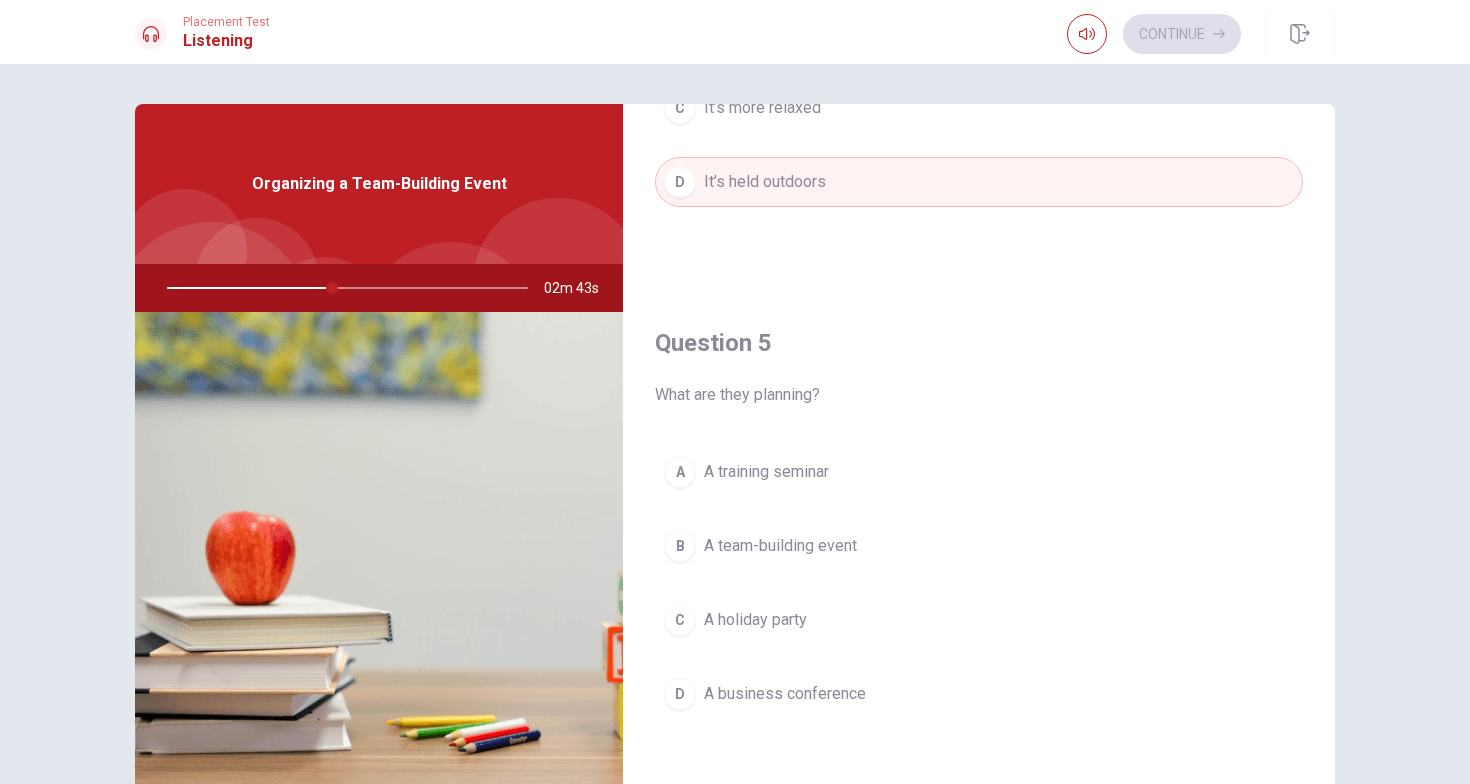 scroll, scrollTop: 1865, scrollLeft: 0, axis: vertical 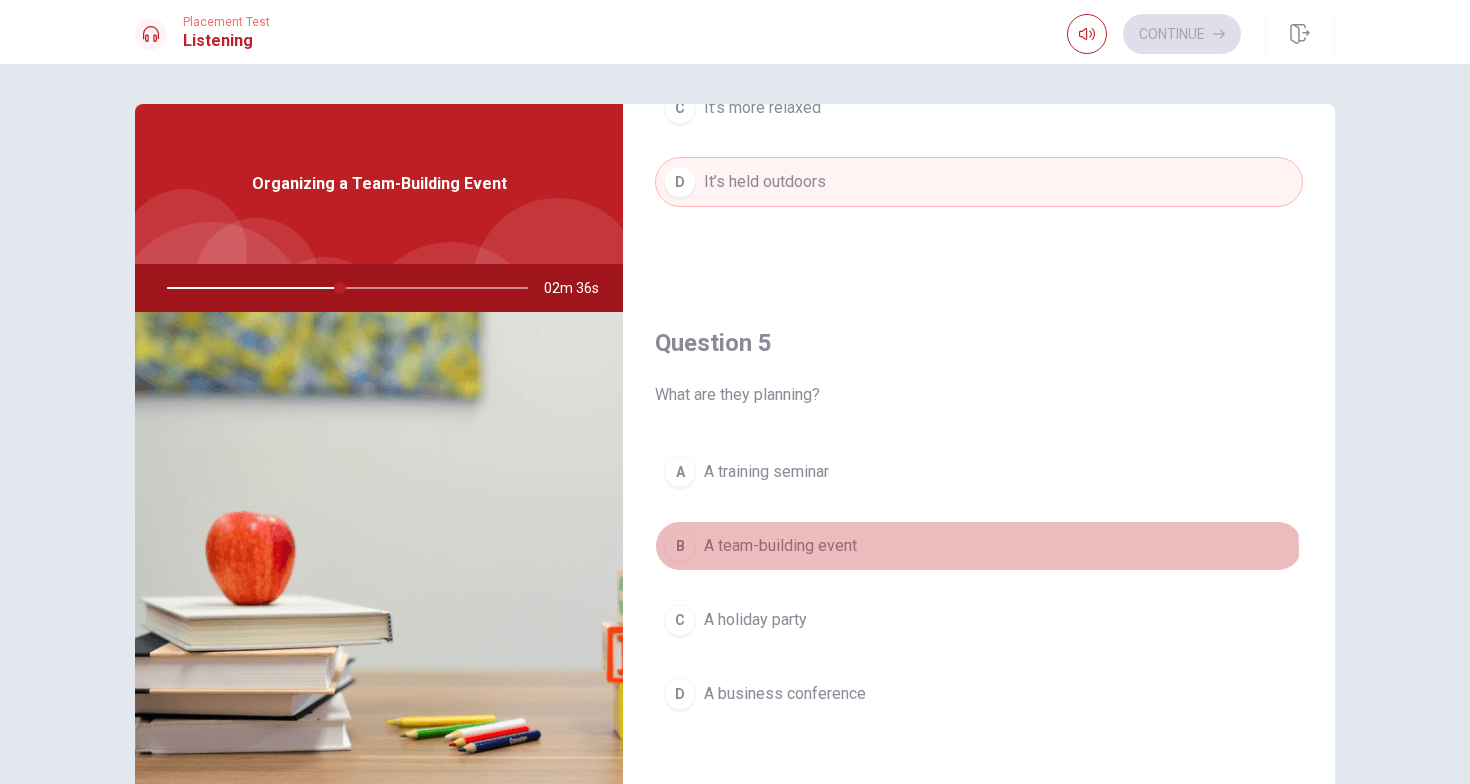 click on "B" at bounding box center (680, 546) 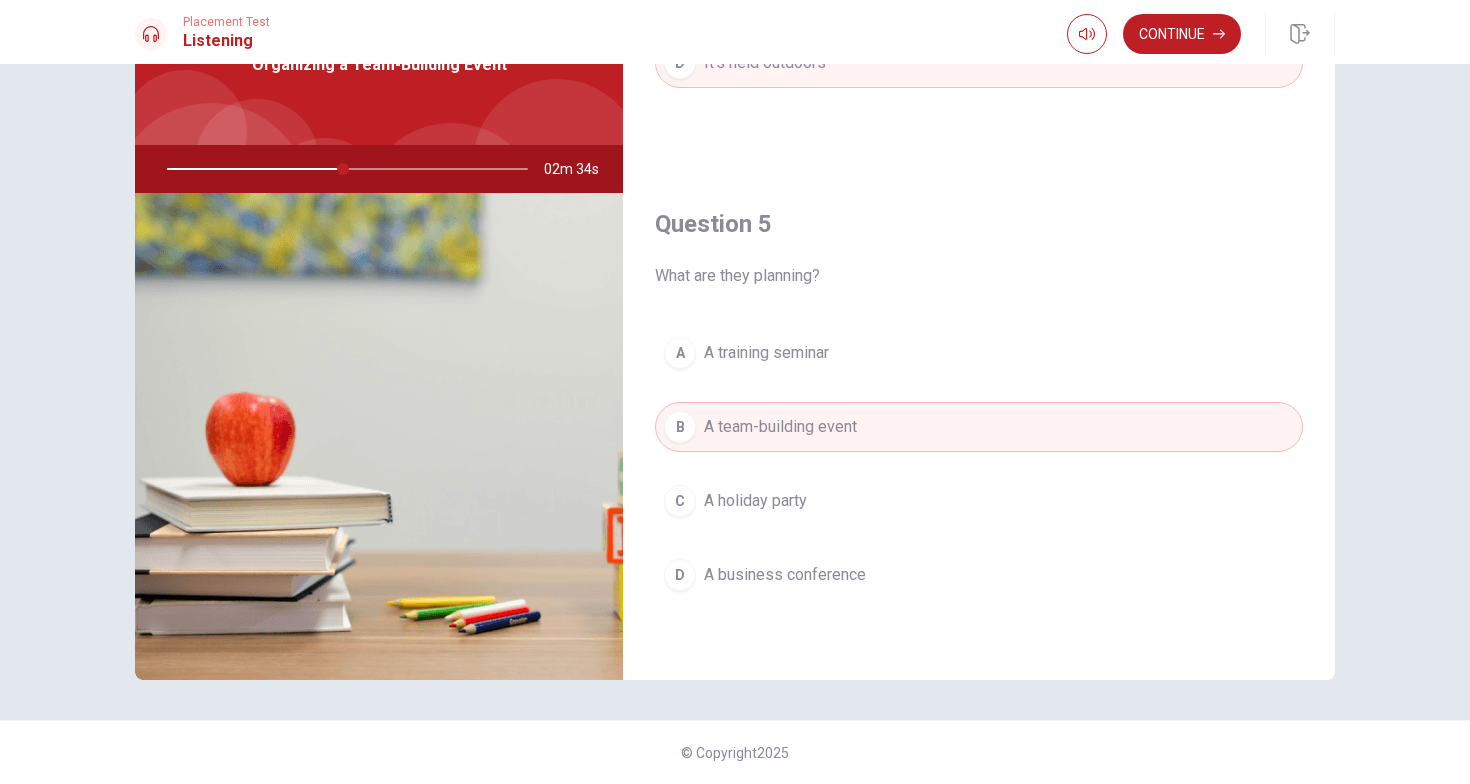 scroll, scrollTop: 119, scrollLeft: 0, axis: vertical 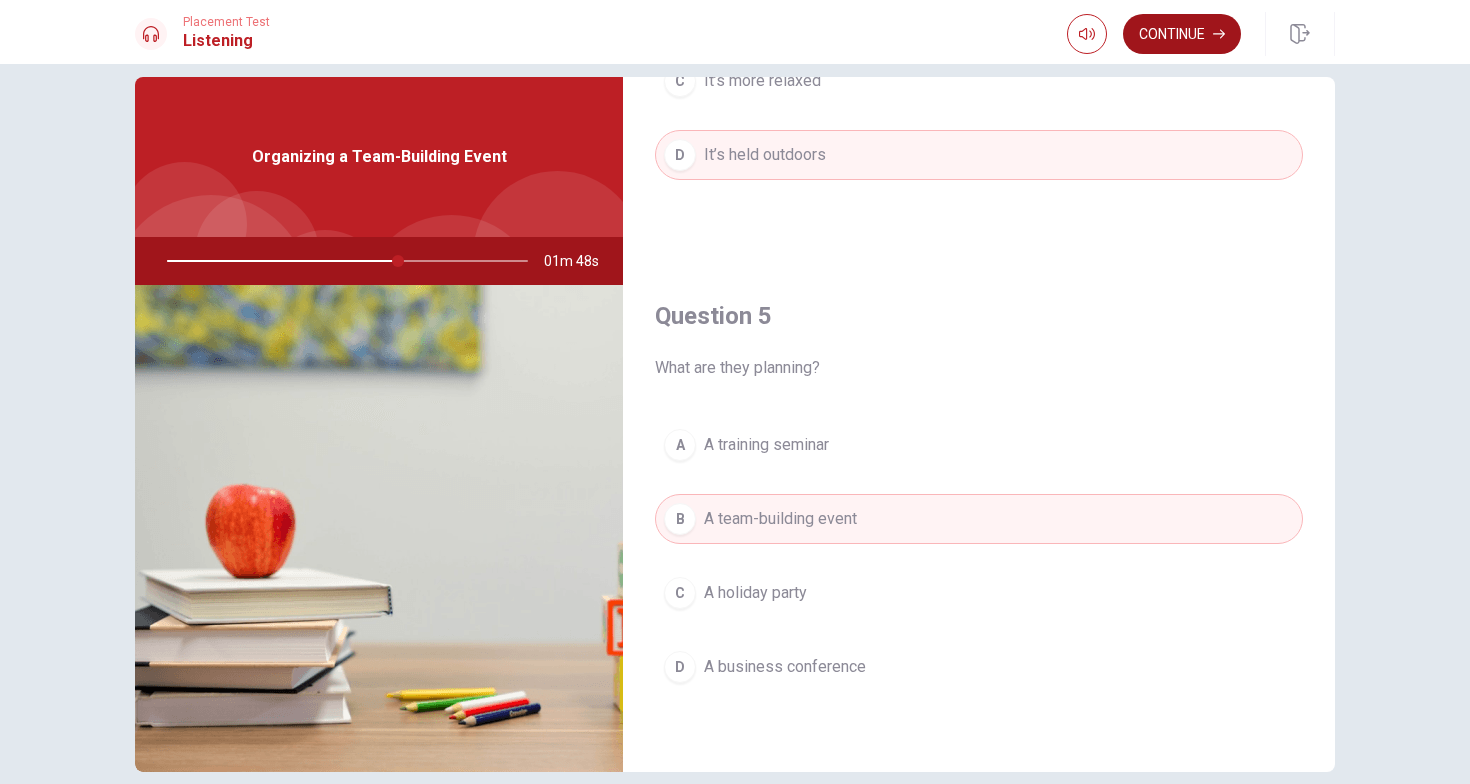 click on "Continue" at bounding box center (1182, 34) 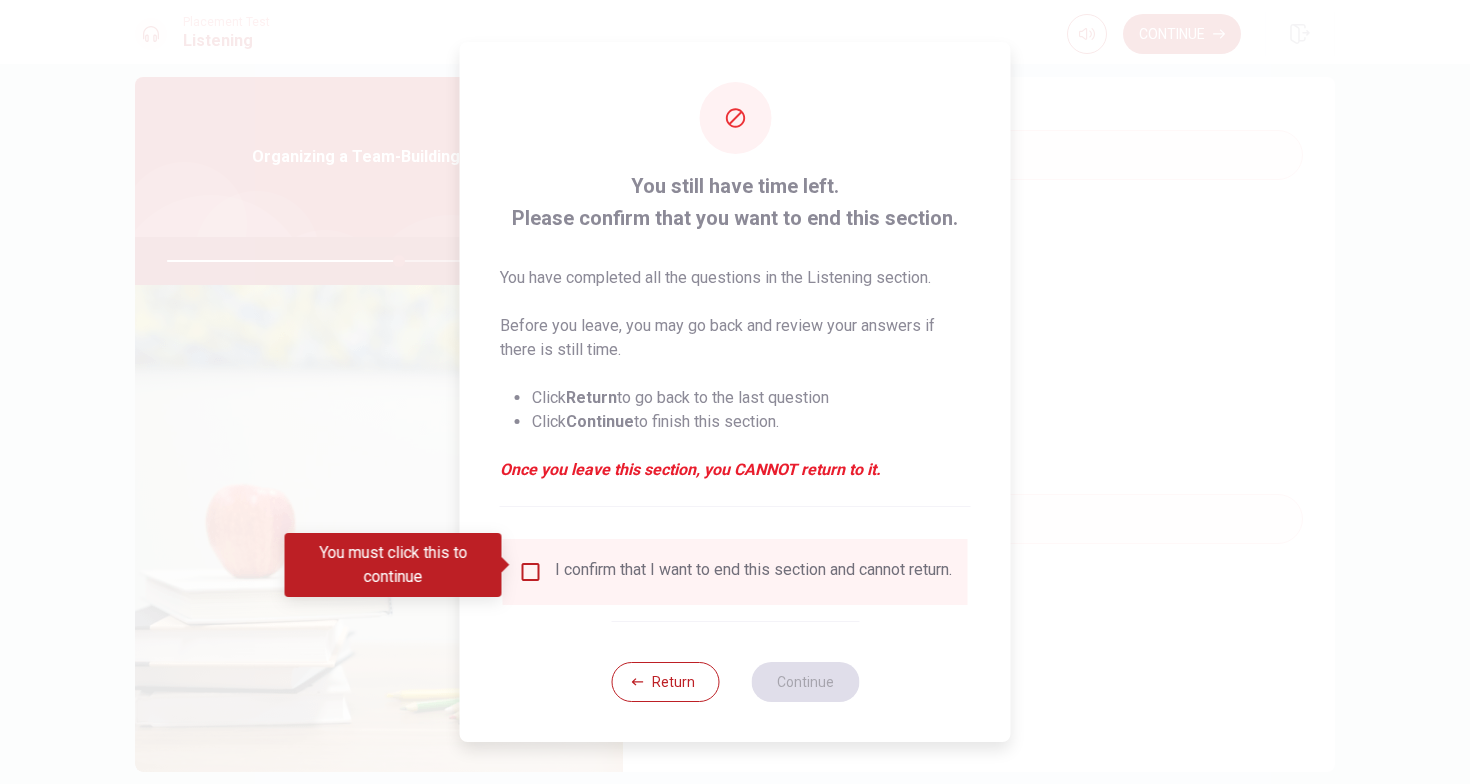 click at bounding box center (531, 572) 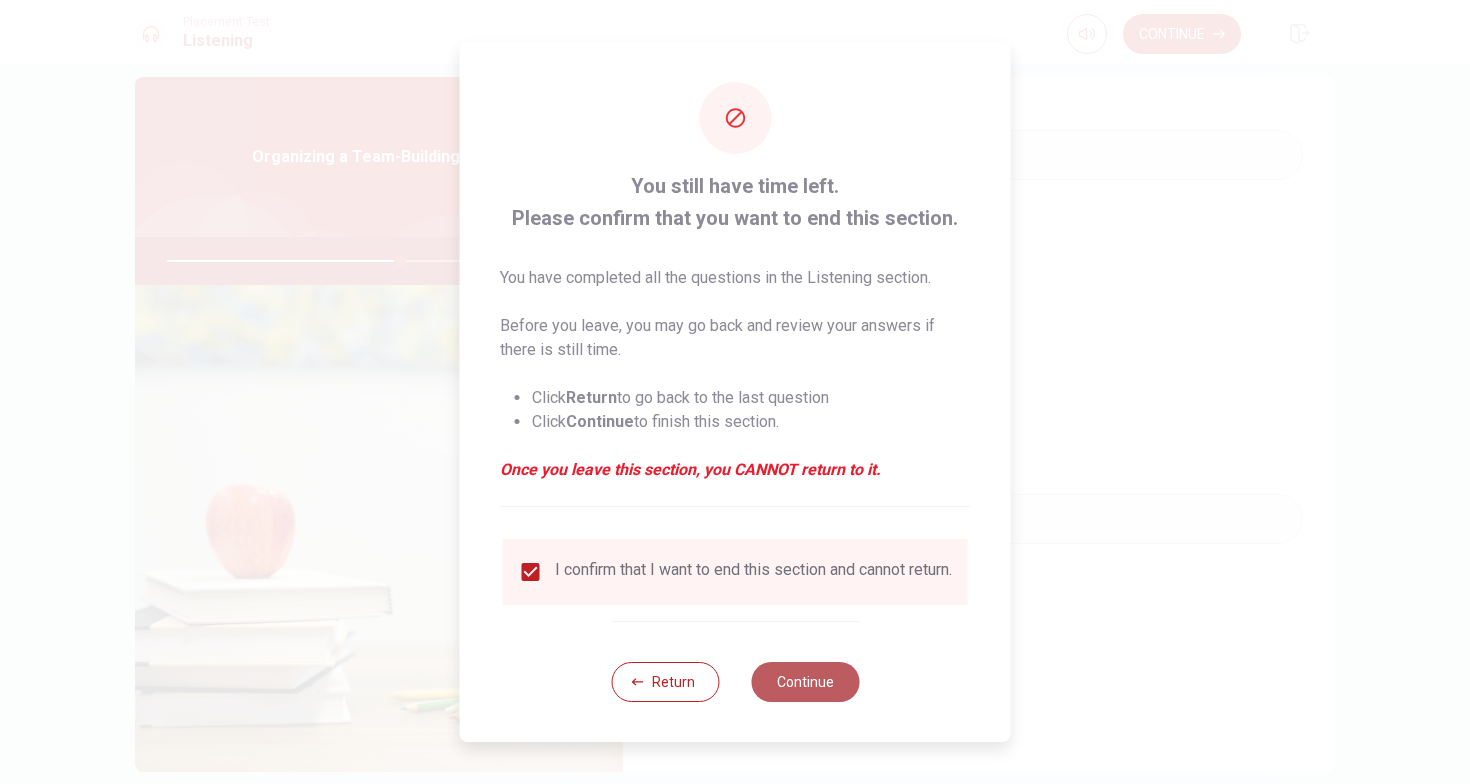 click on "Continue" at bounding box center (805, 682) 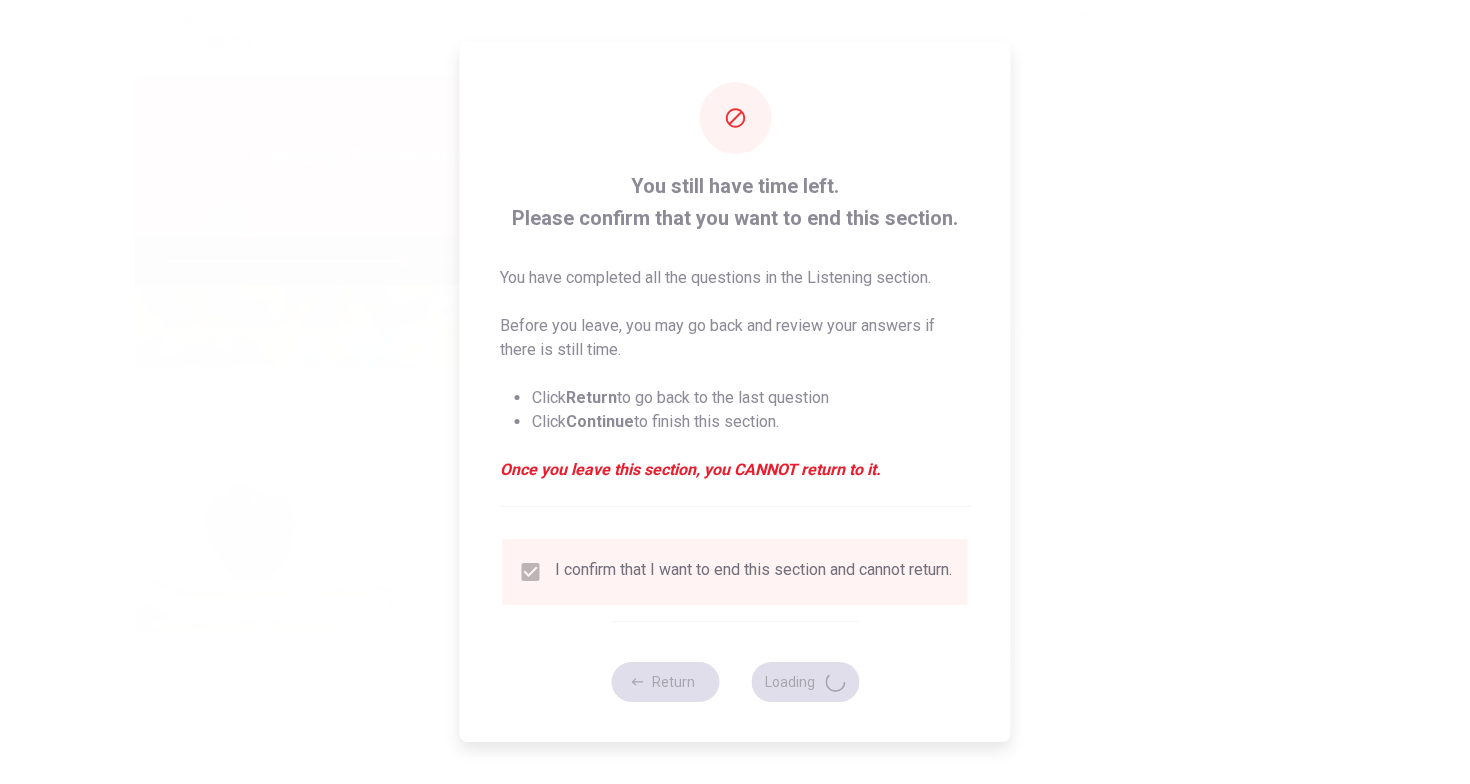type on "66" 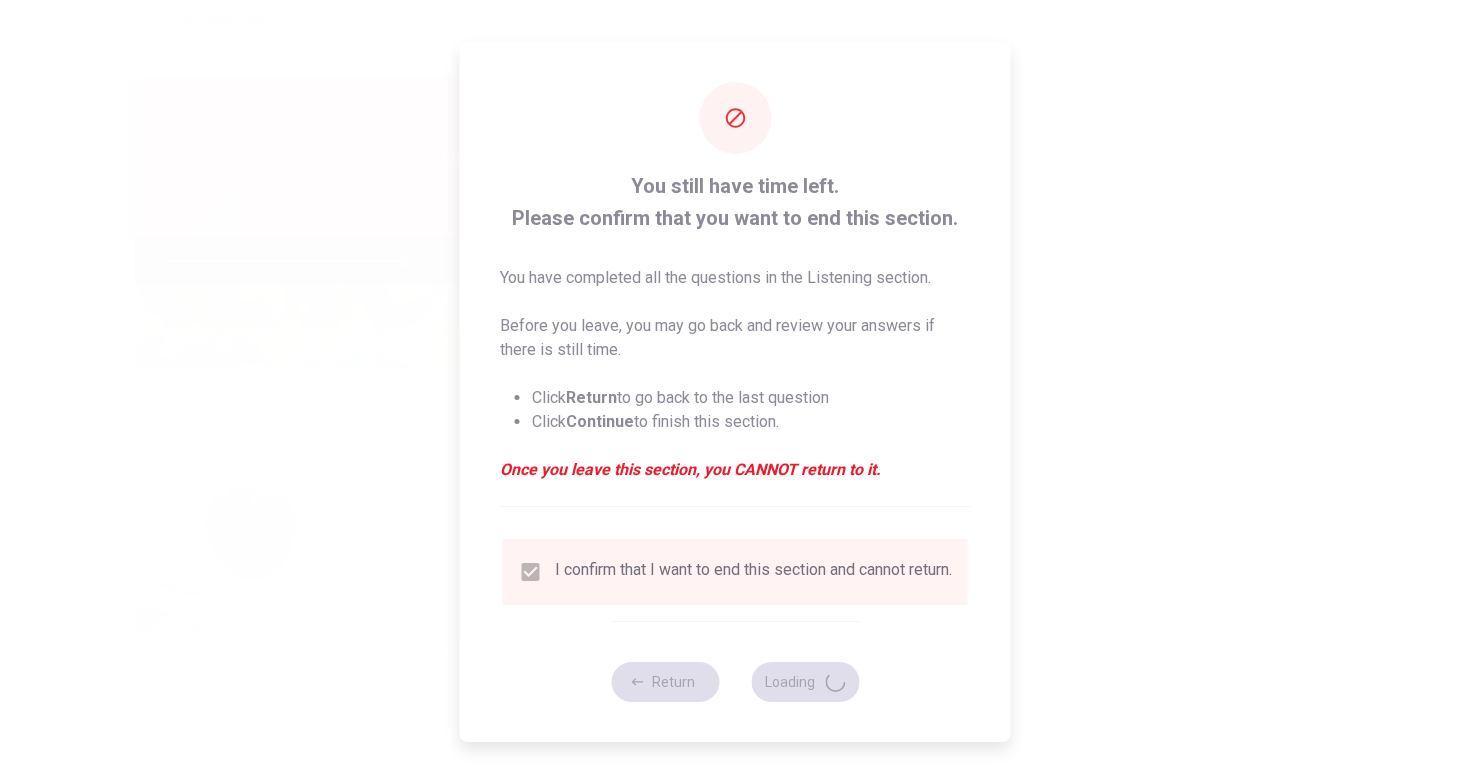 scroll, scrollTop: 0, scrollLeft: 0, axis: both 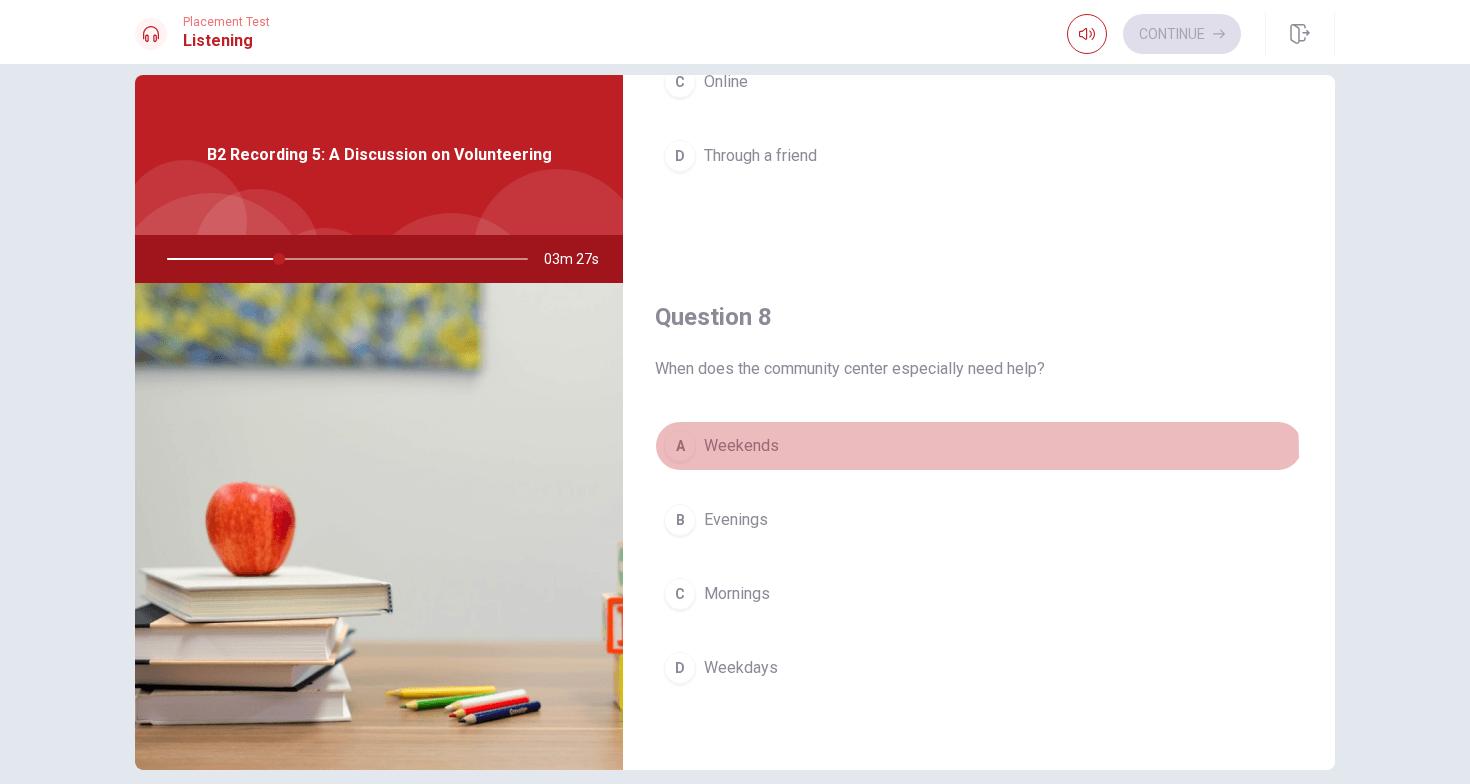 click on "A" at bounding box center [680, 446] 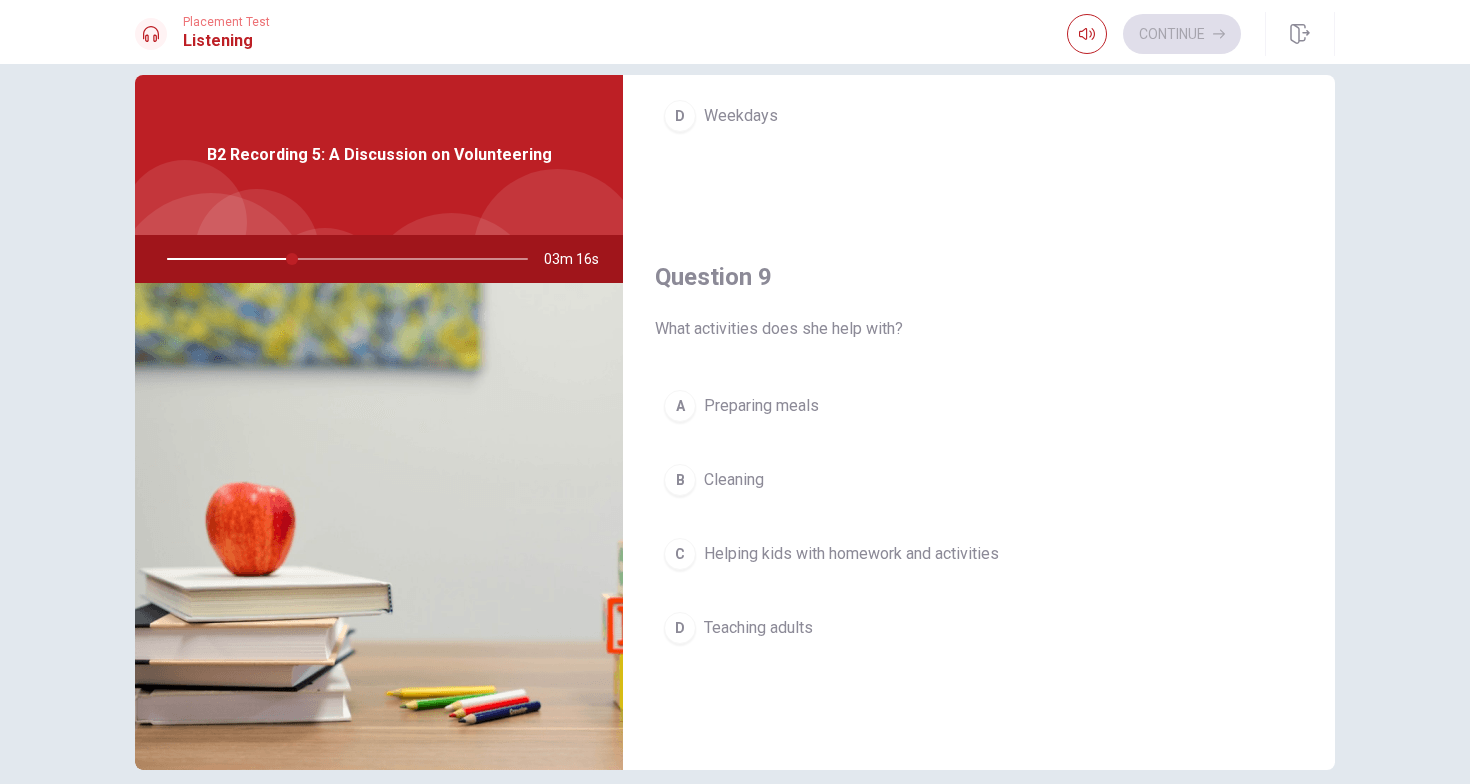 scroll, scrollTop: 1388, scrollLeft: 0, axis: vertical 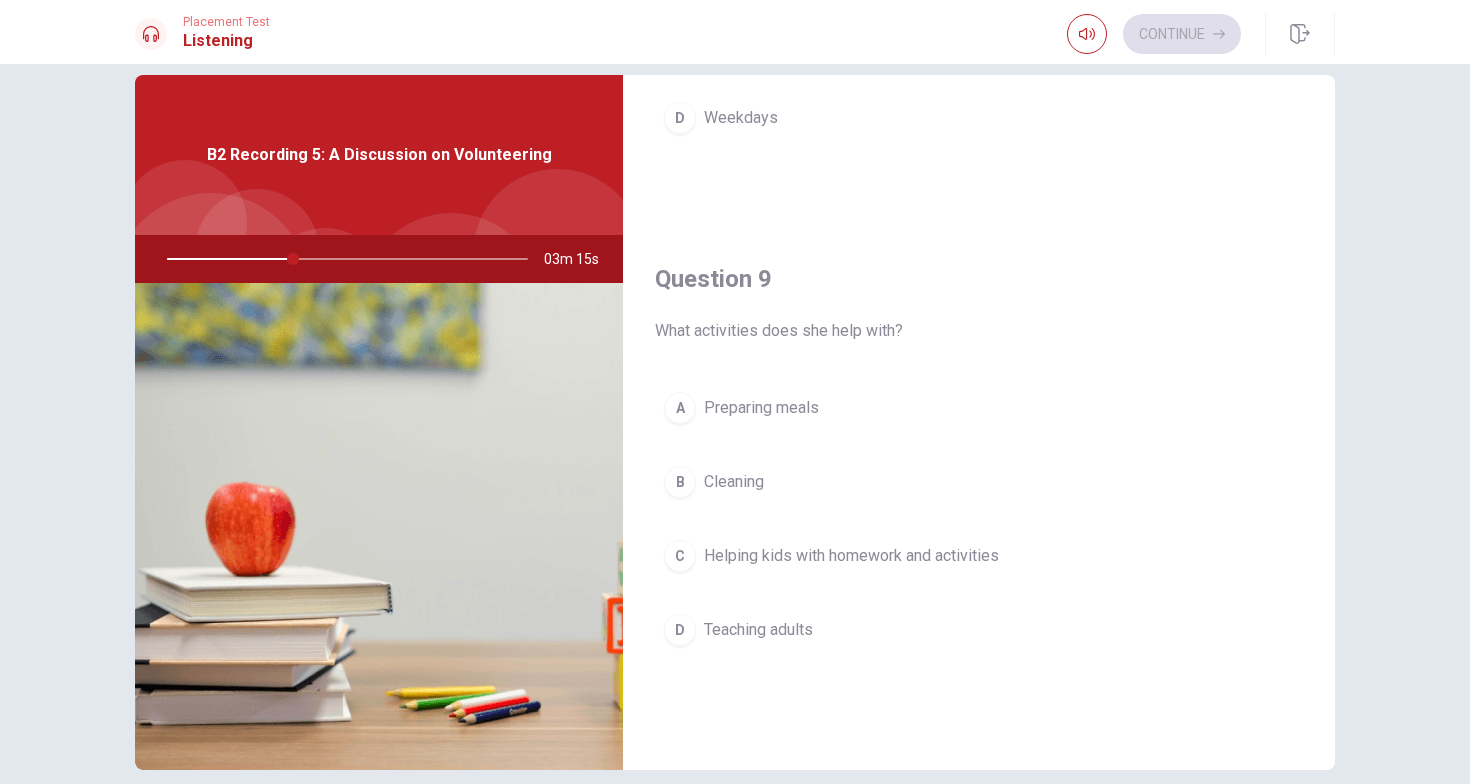 click on "C" at bounding box center [680, 556] 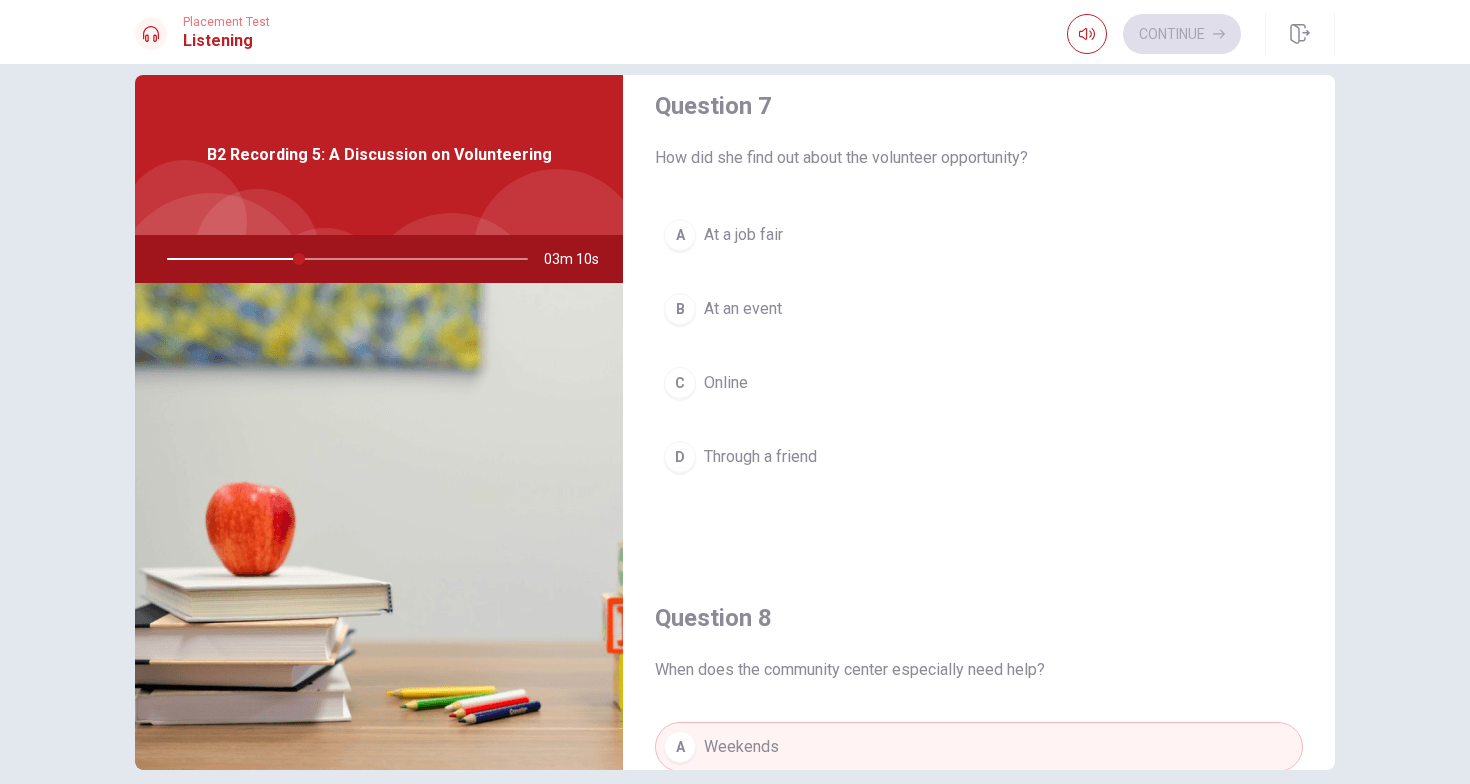 scroll, scrollTop: 512, scrollLeft: 0, axis: vertical 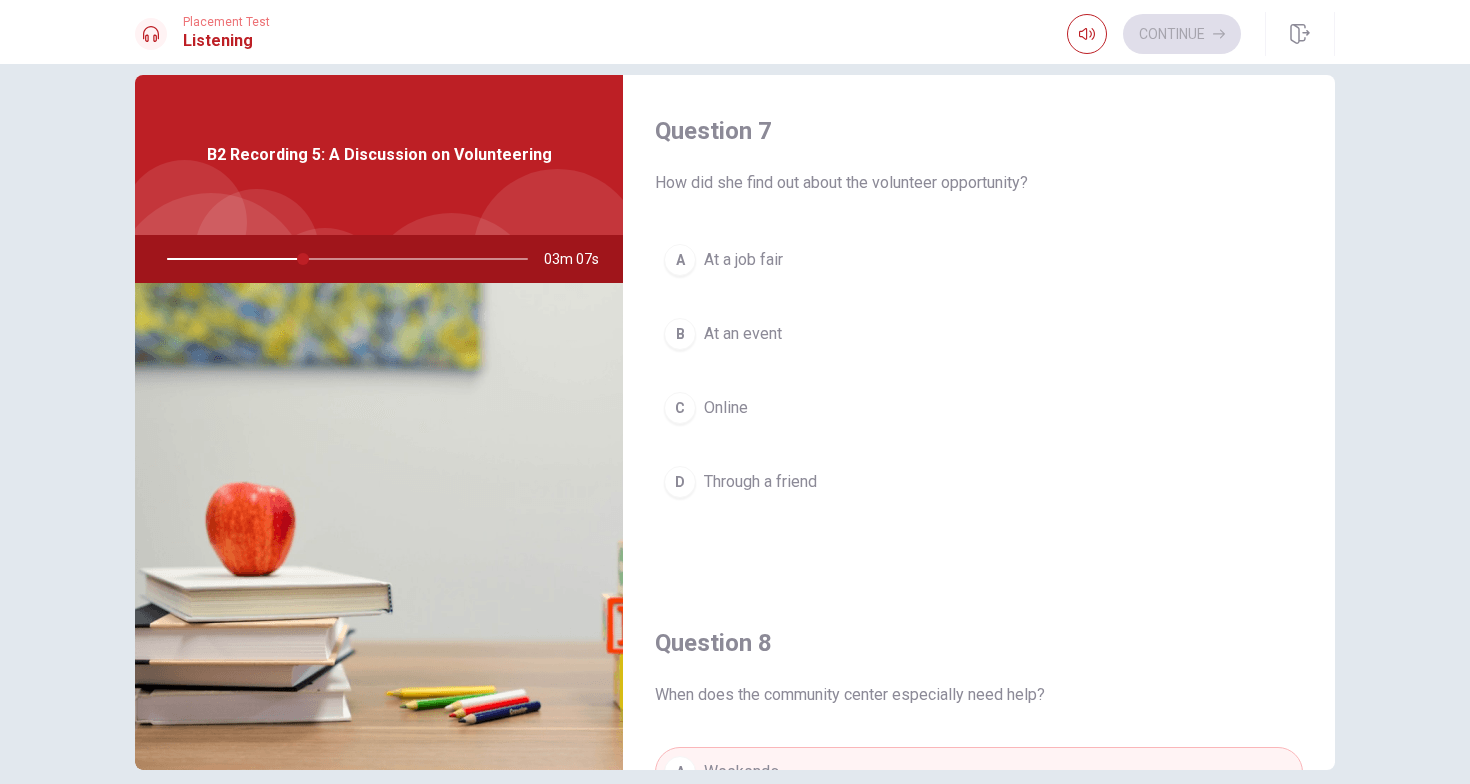 click on "C Online" at bounding box center [979, 408] 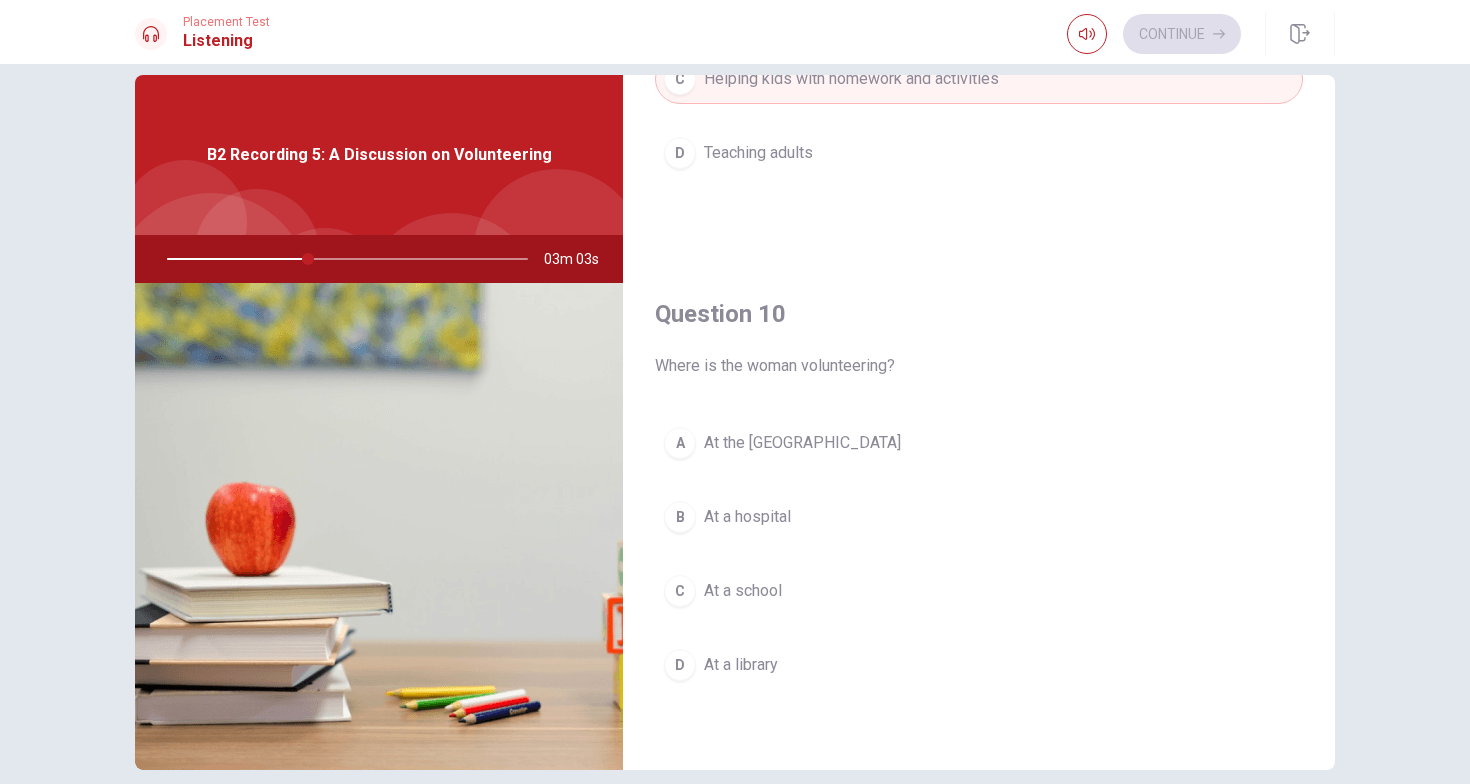 scroll, scrollTop: 1865, scrollLeft: 0, axis: vertical 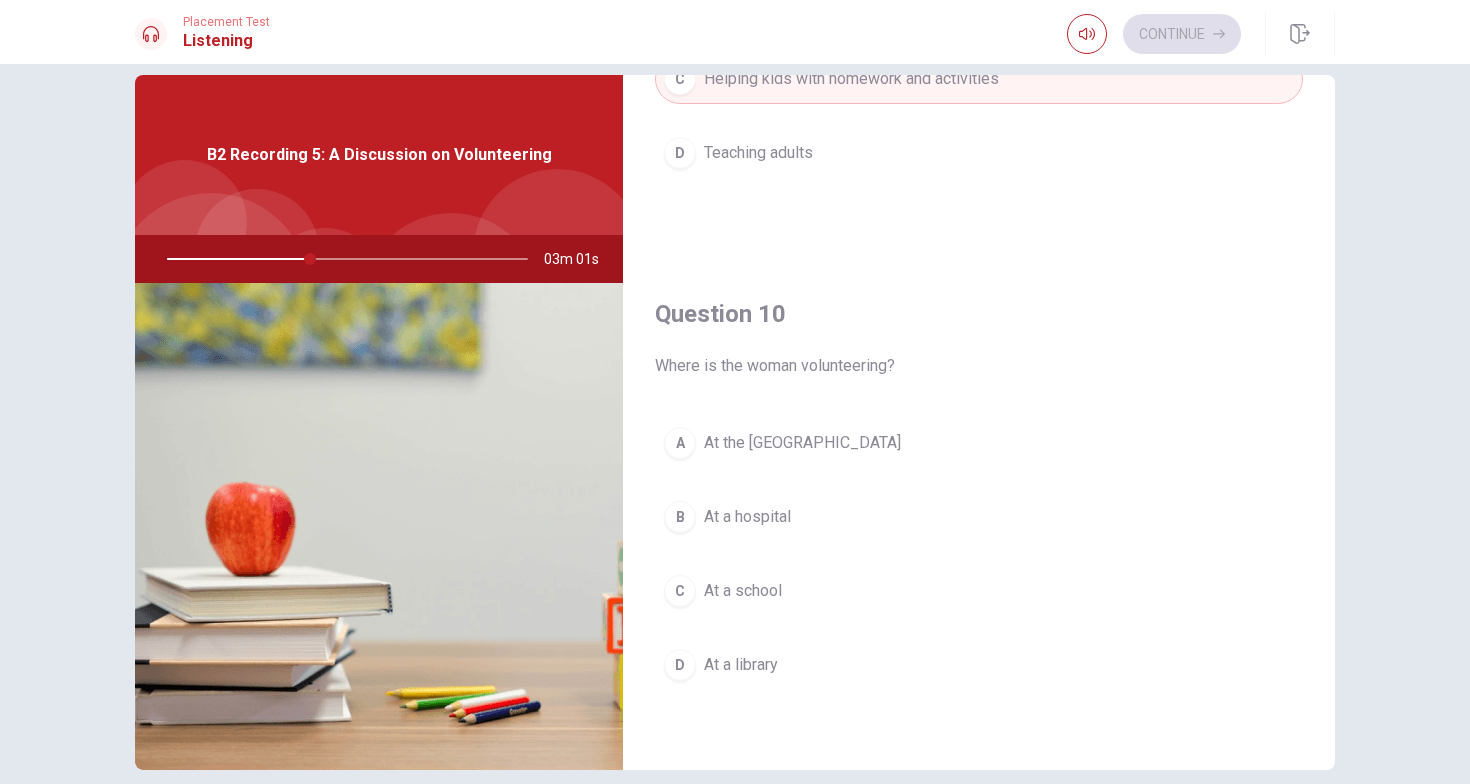 click on "A" at bounding box center (680, 443) 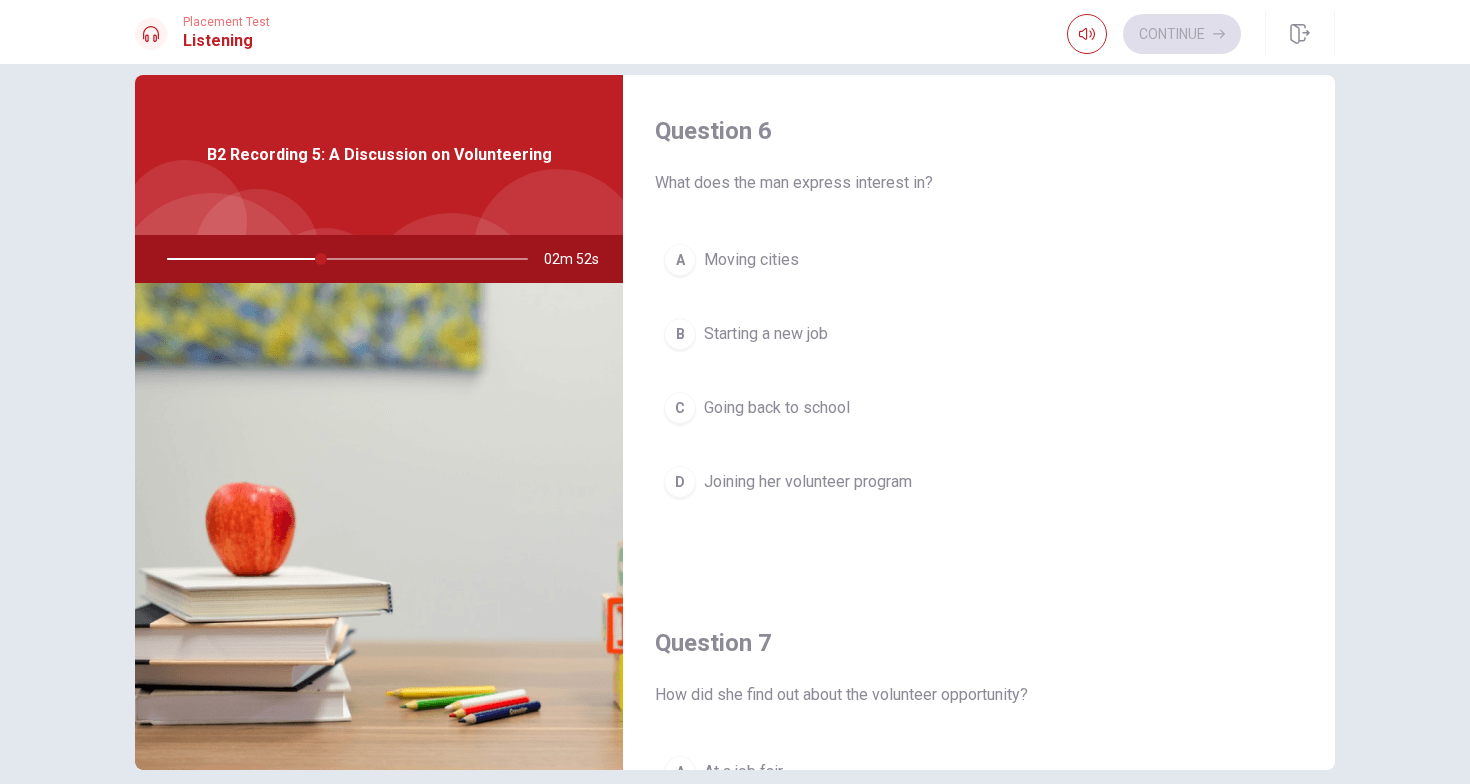 scroll, scrollTop: 0, scrollLeft: 0, axis: both 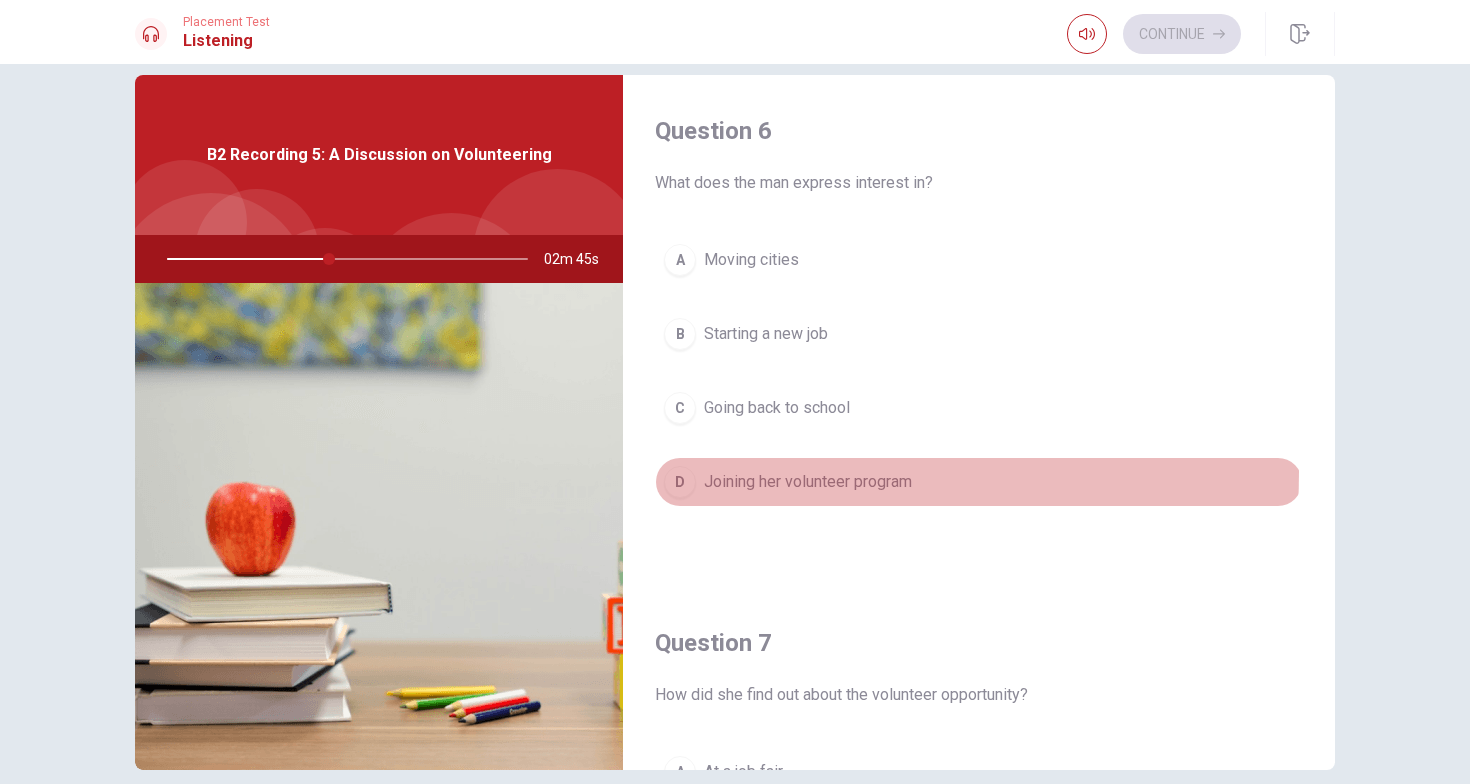 click on "D" at bounding box center (680, 482) 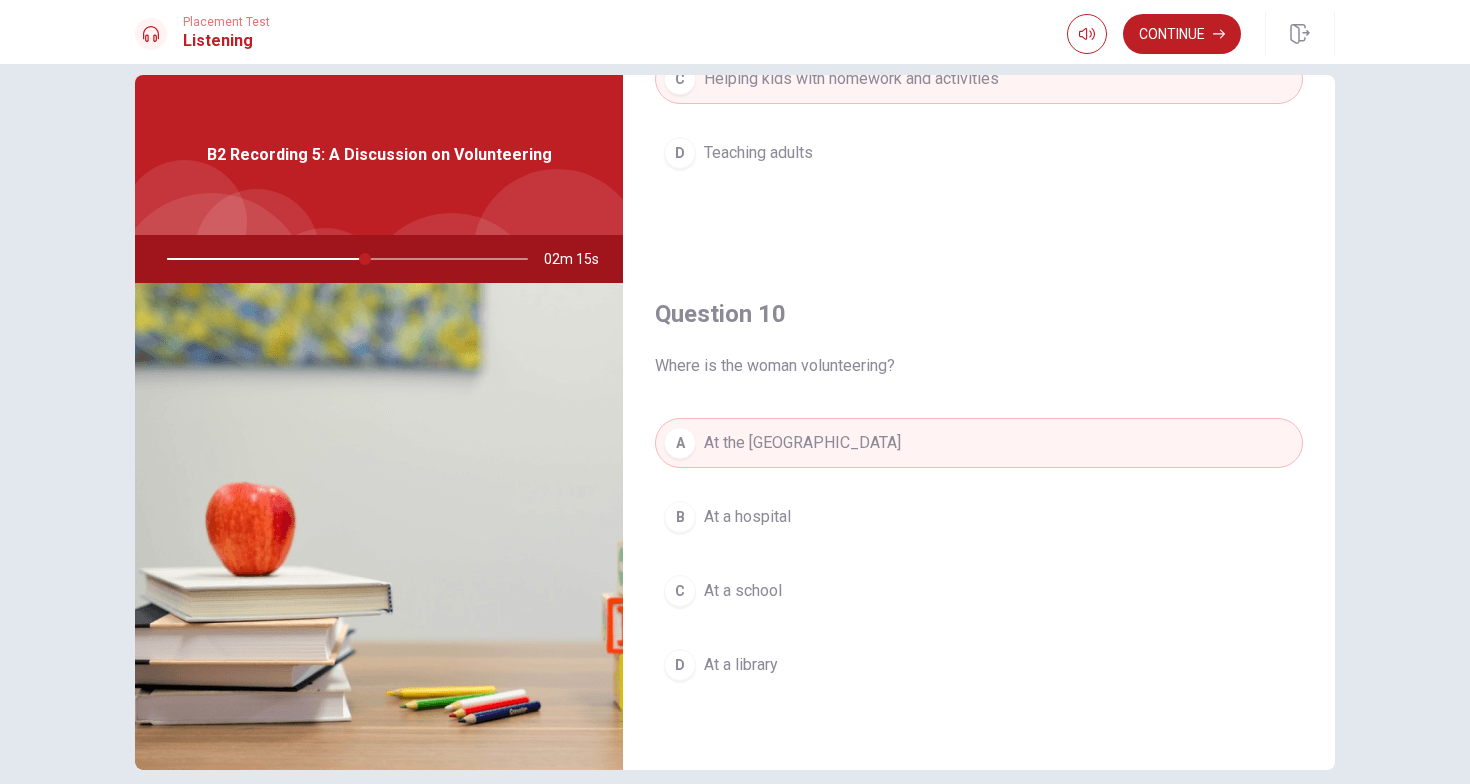 scroll, scrollTop: 1865, scrollLeft: 0, axis: vertical 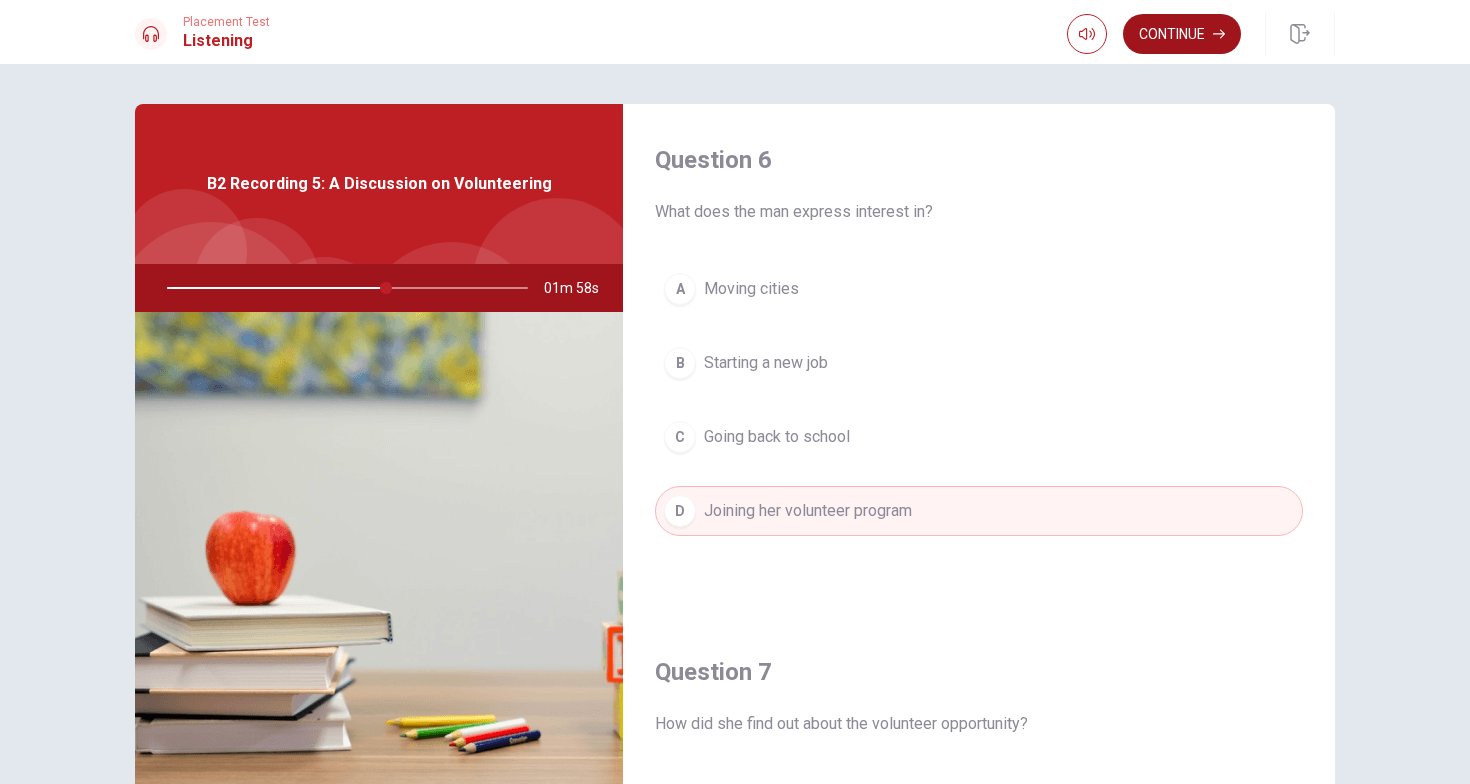 click on "Continue" at bounding box center (1182, 34) 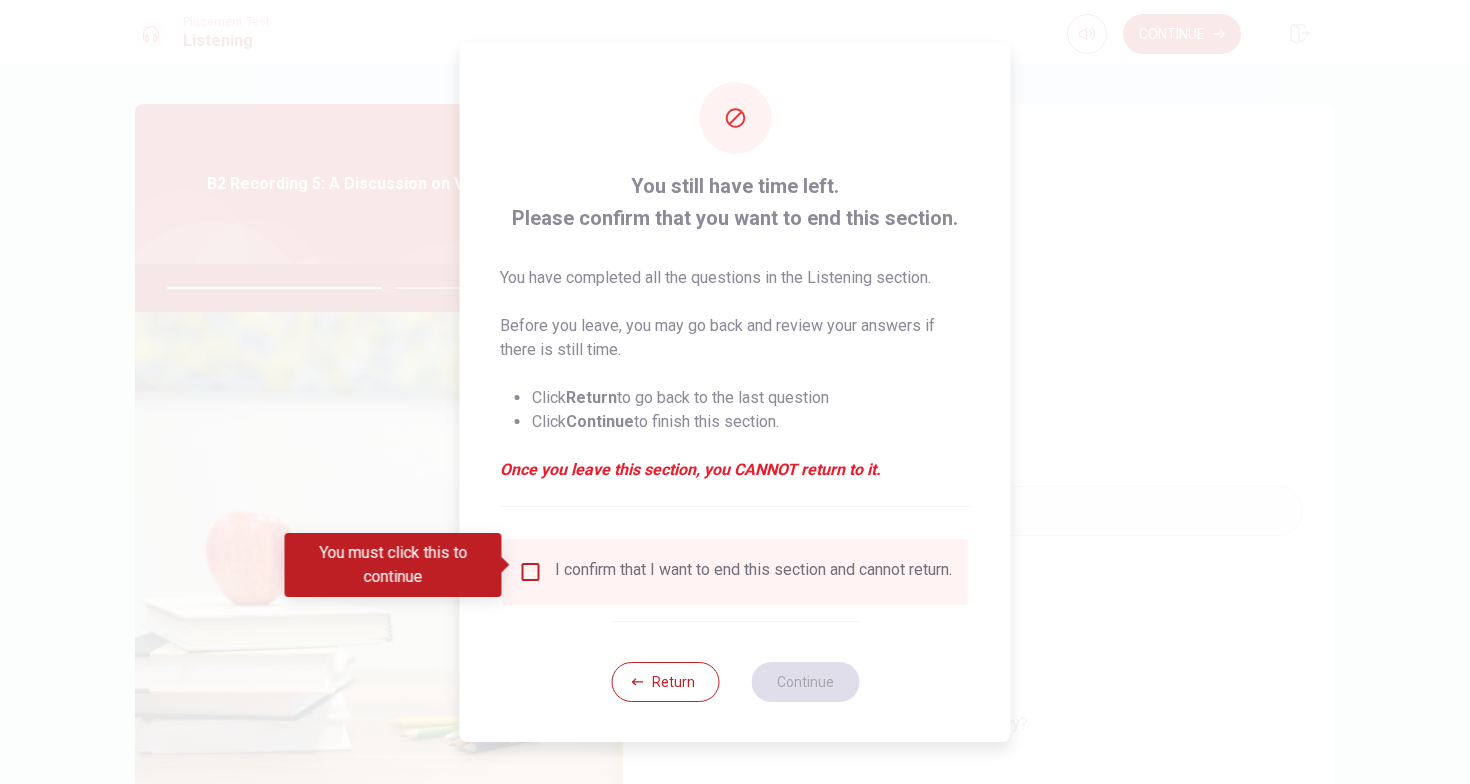click at bounding box center (531, 572) 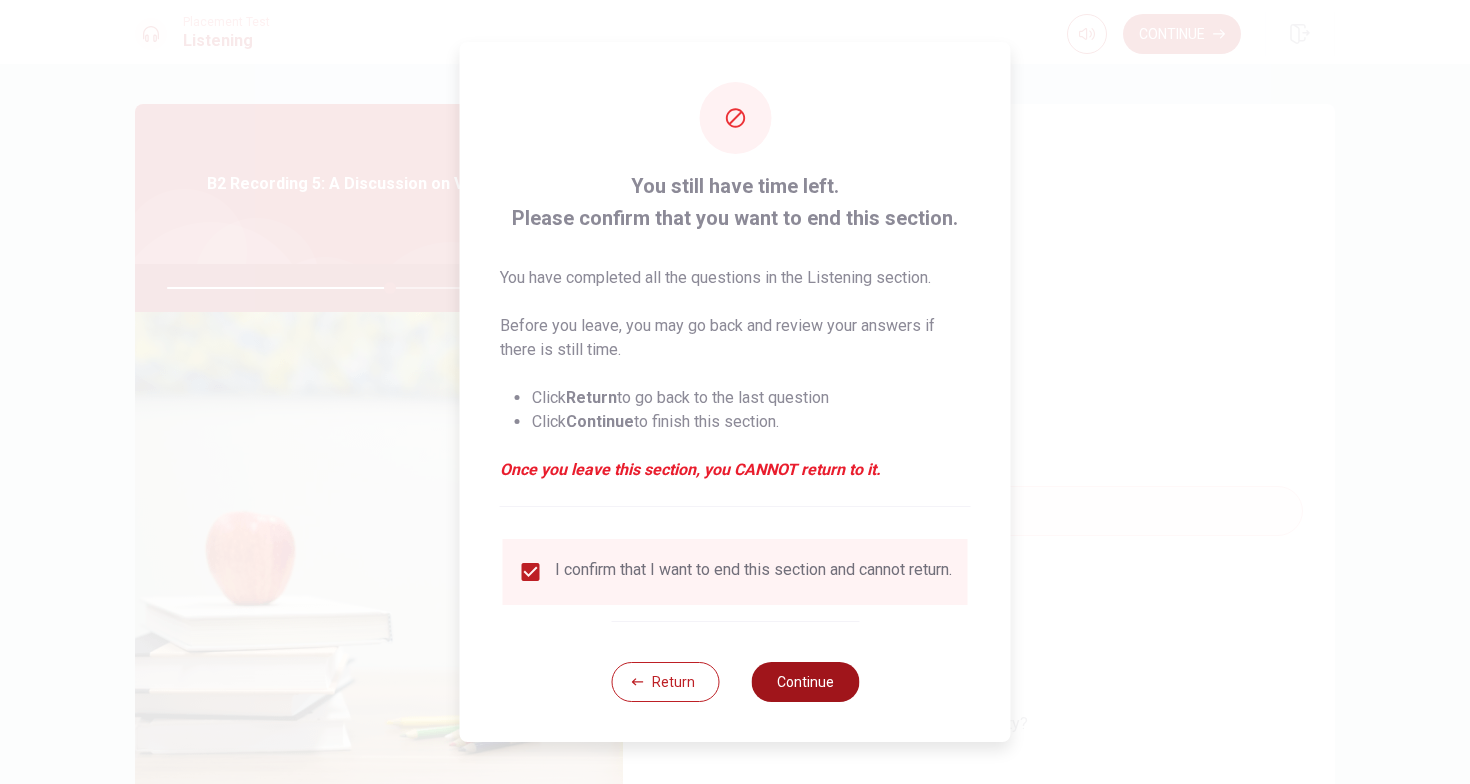 click on "Continue" at bounding box center [805, 682] 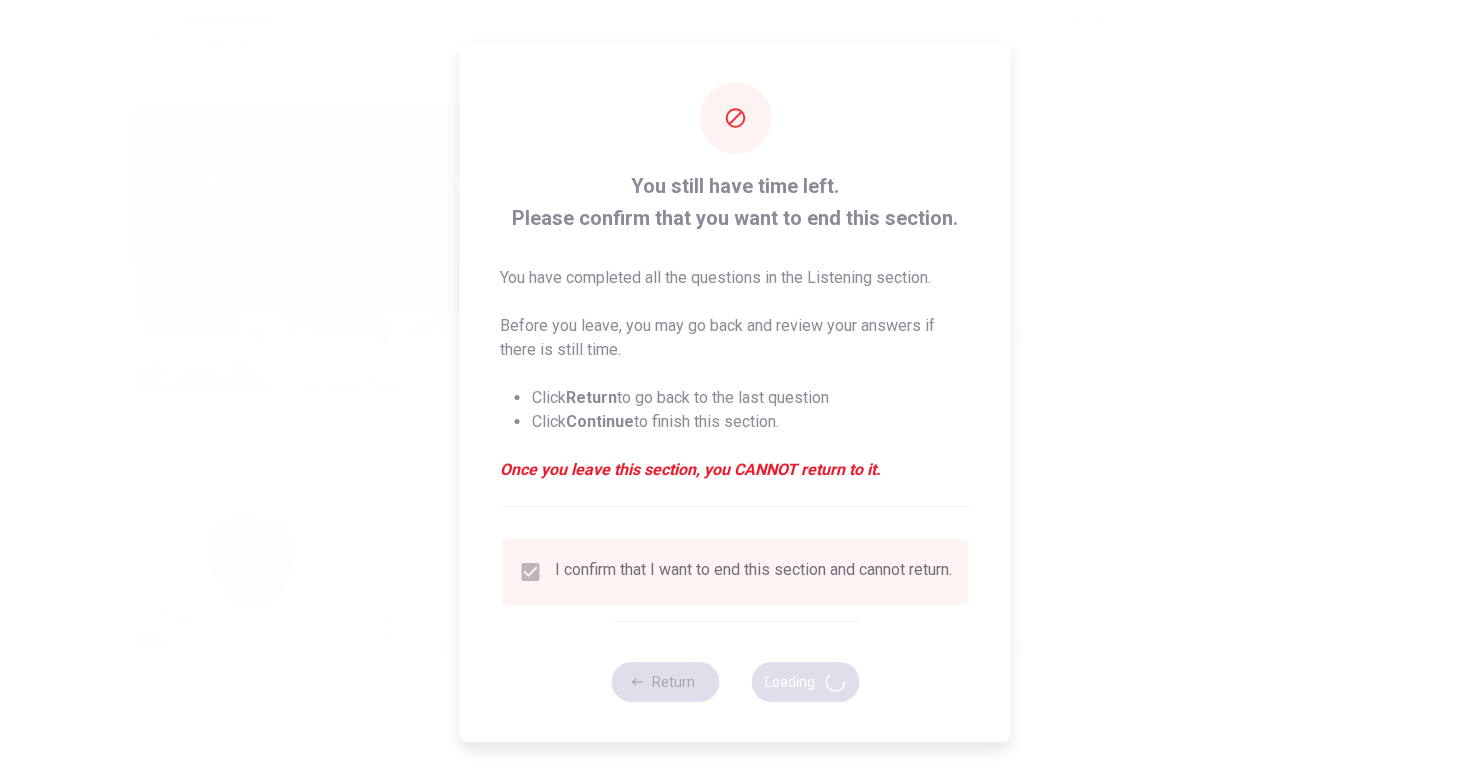 type on "62" 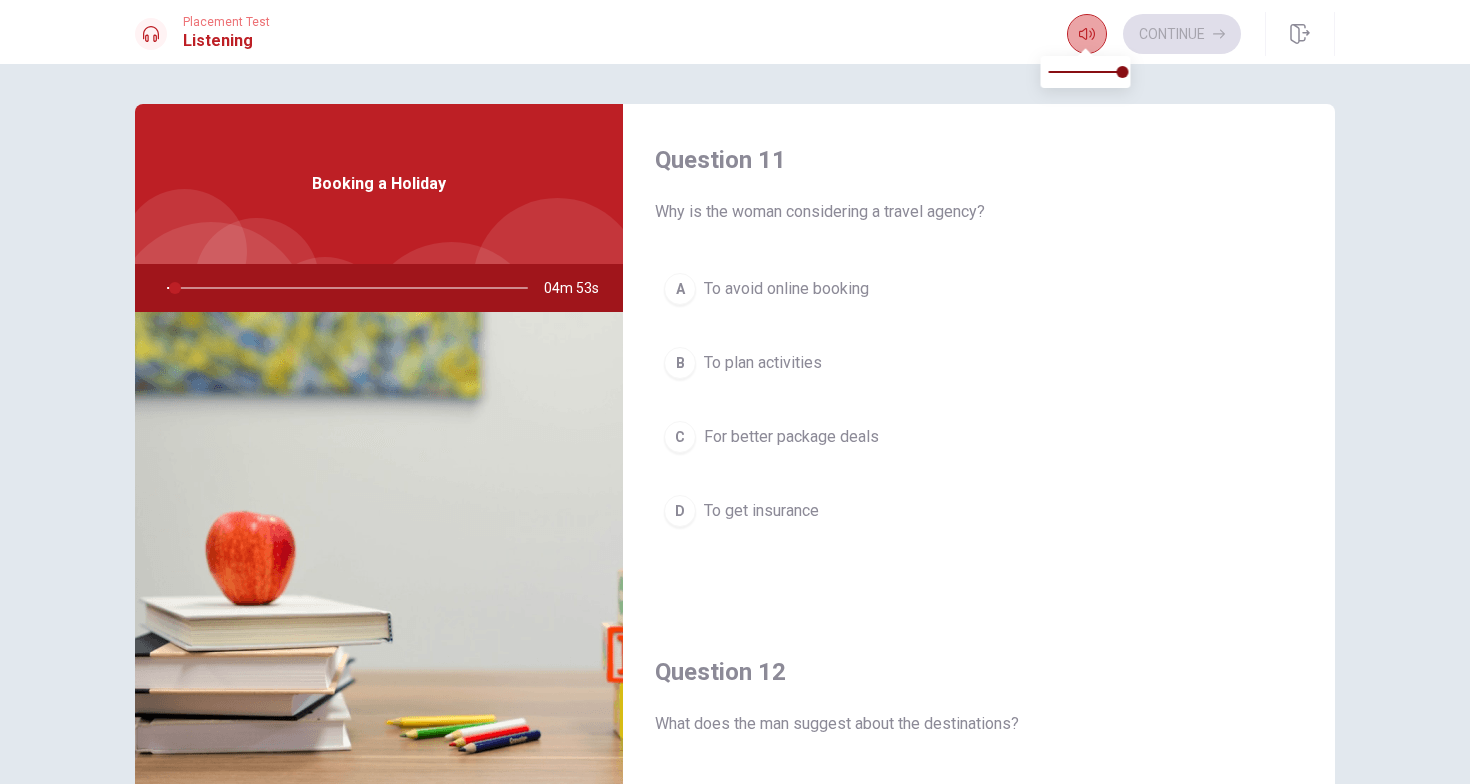 click at bounding box center [1087, 34] 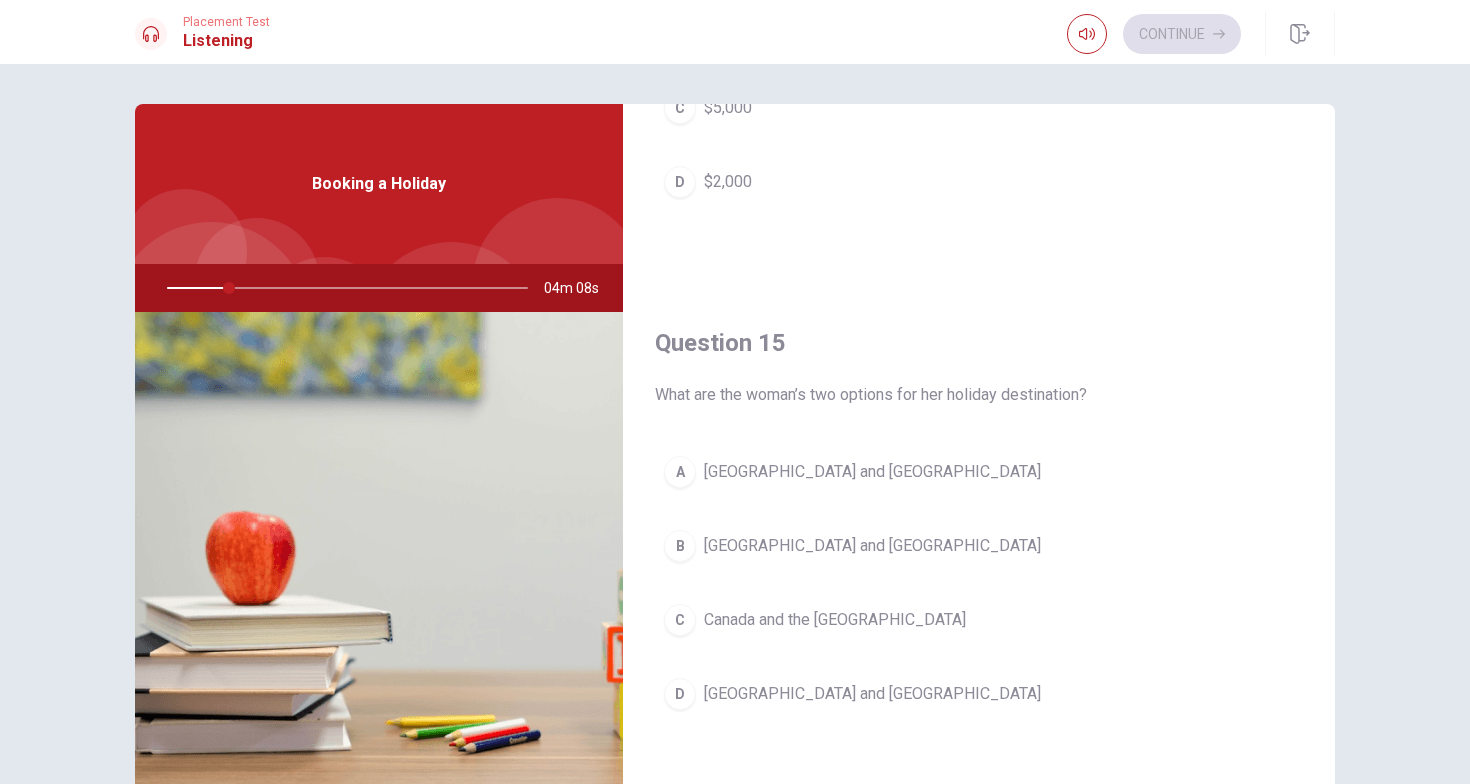 scroll, scrollTop: 1865, scrollLeft: 0, axis: vertical 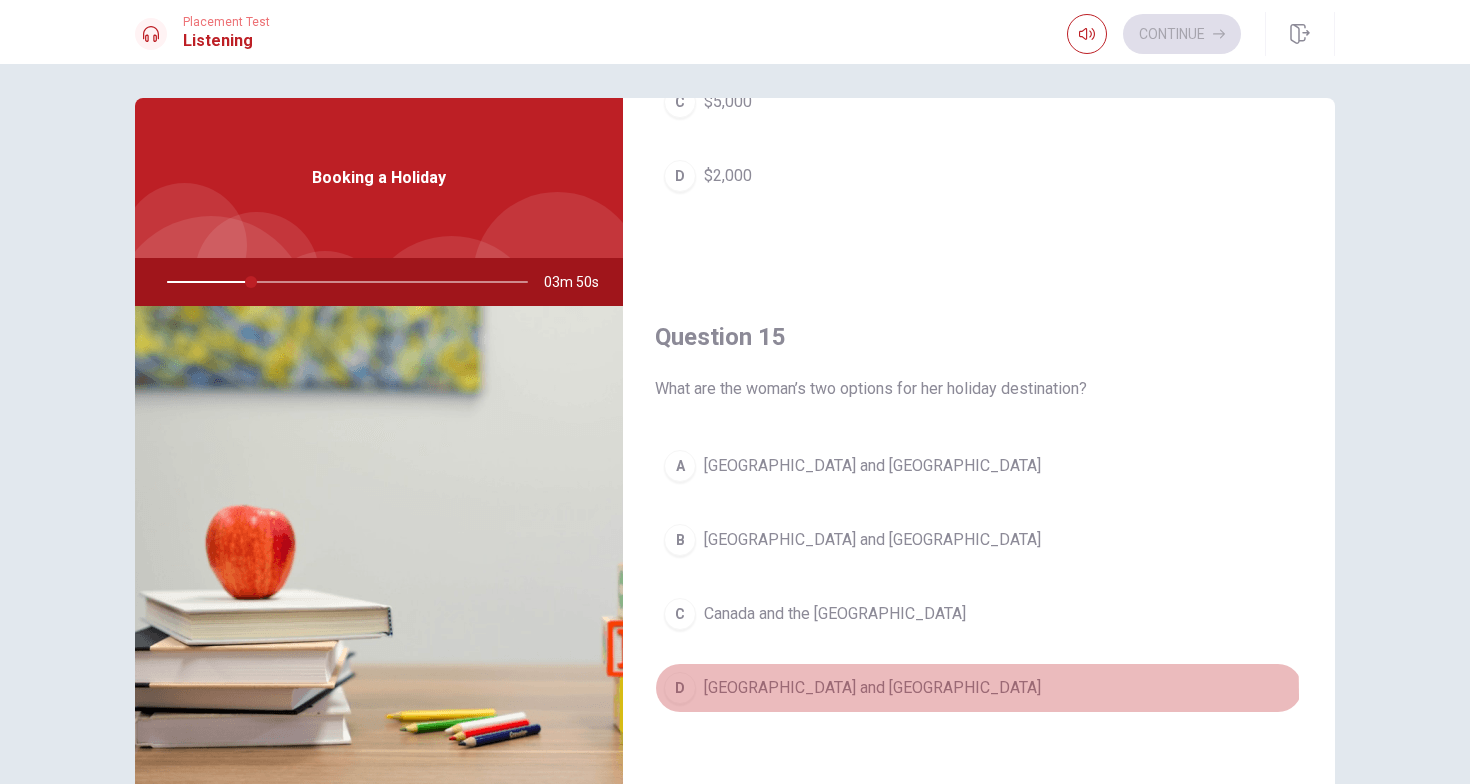 click on "D" at bounding box center (680, 688) 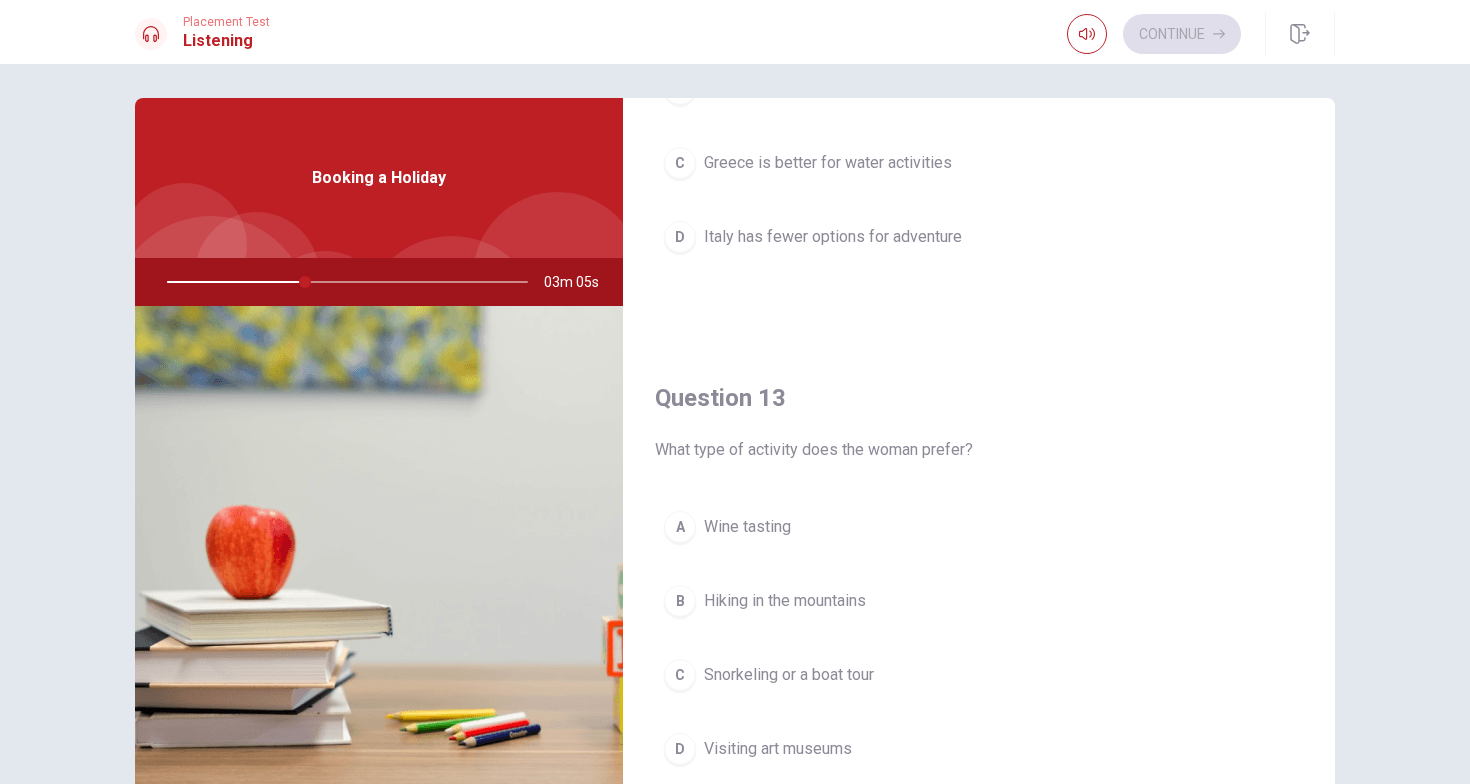 scroll, scrollTop: 854, scrollLeft: 0, axis: vertical 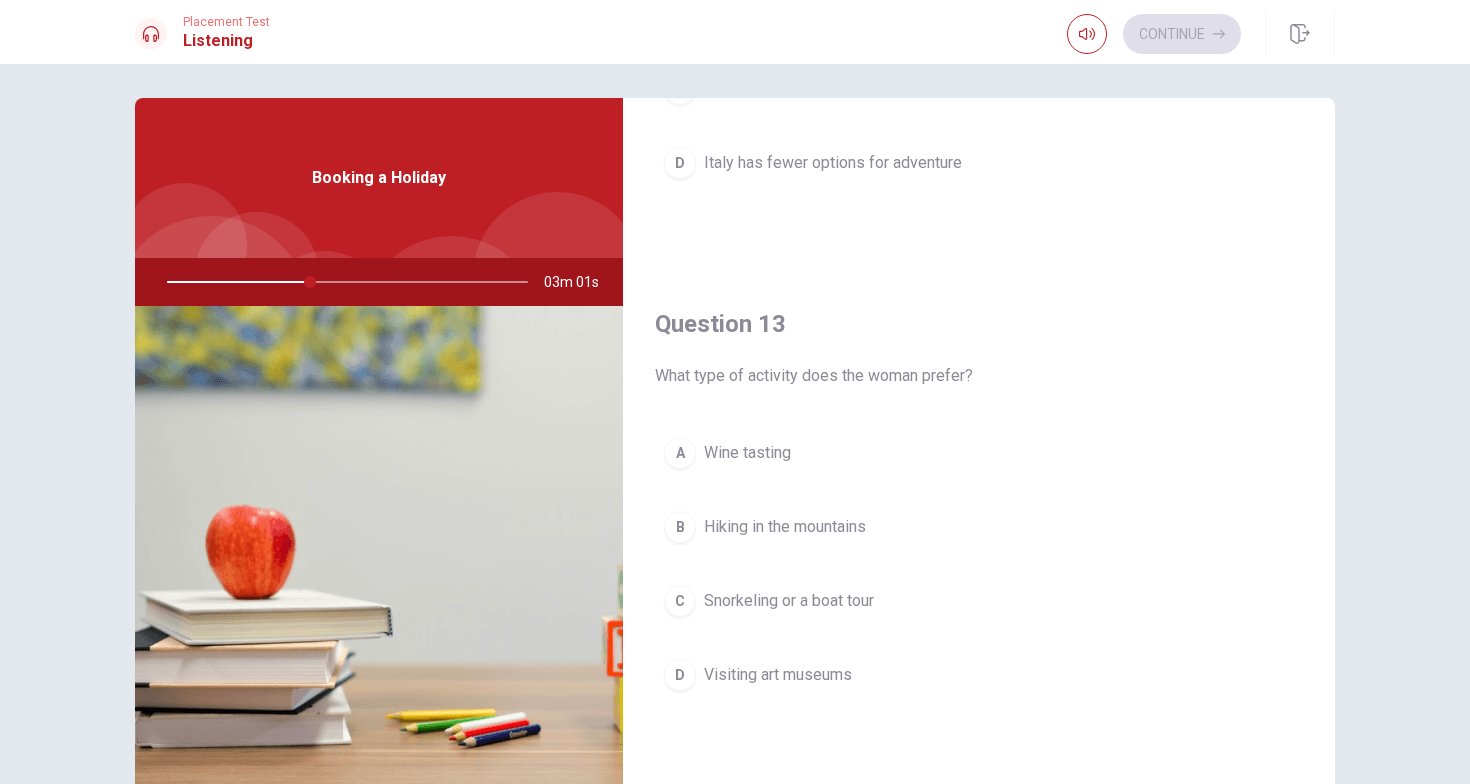 click on "C" at bounding box center [680, 601] 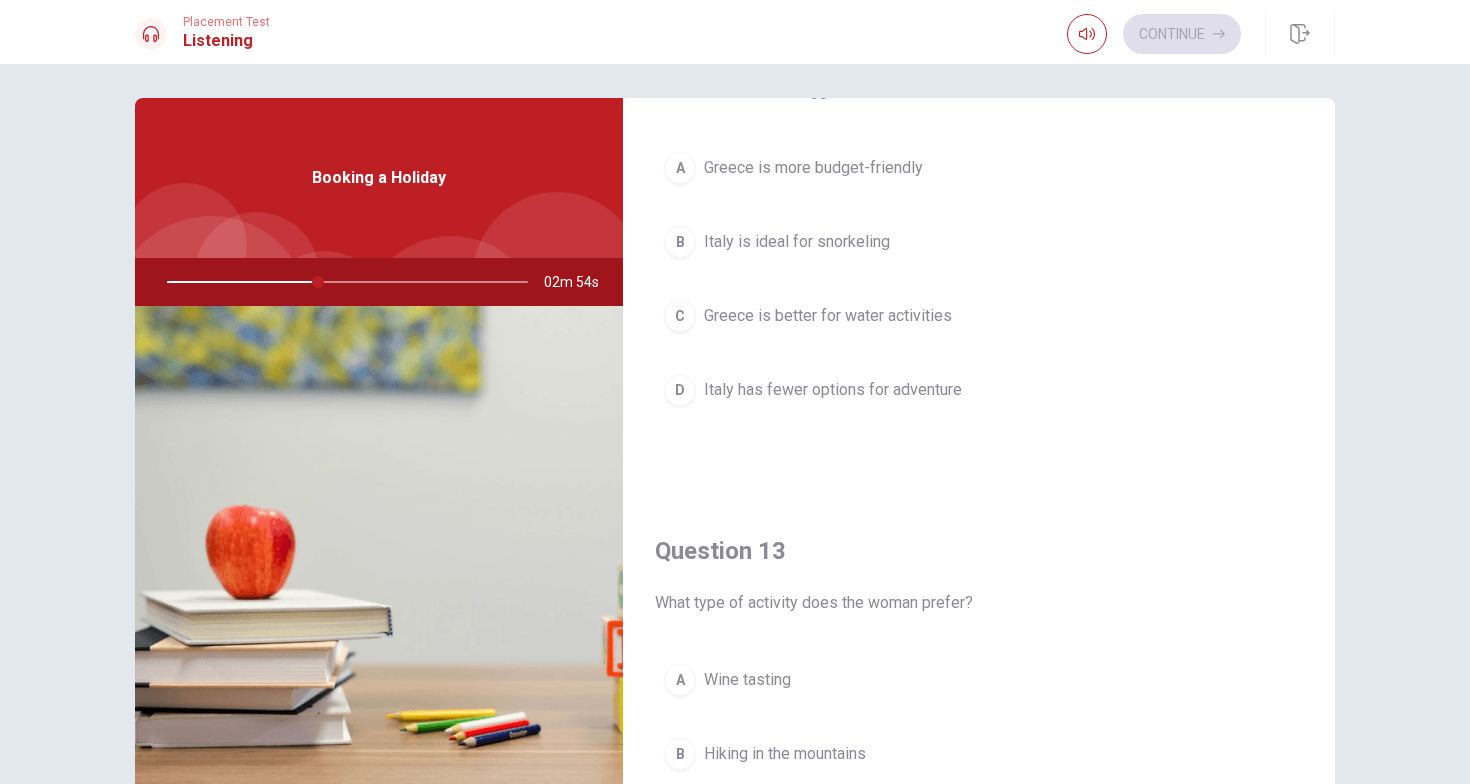 scroll, scrollTop: 581, scrollLeft: 0, axis: vertical 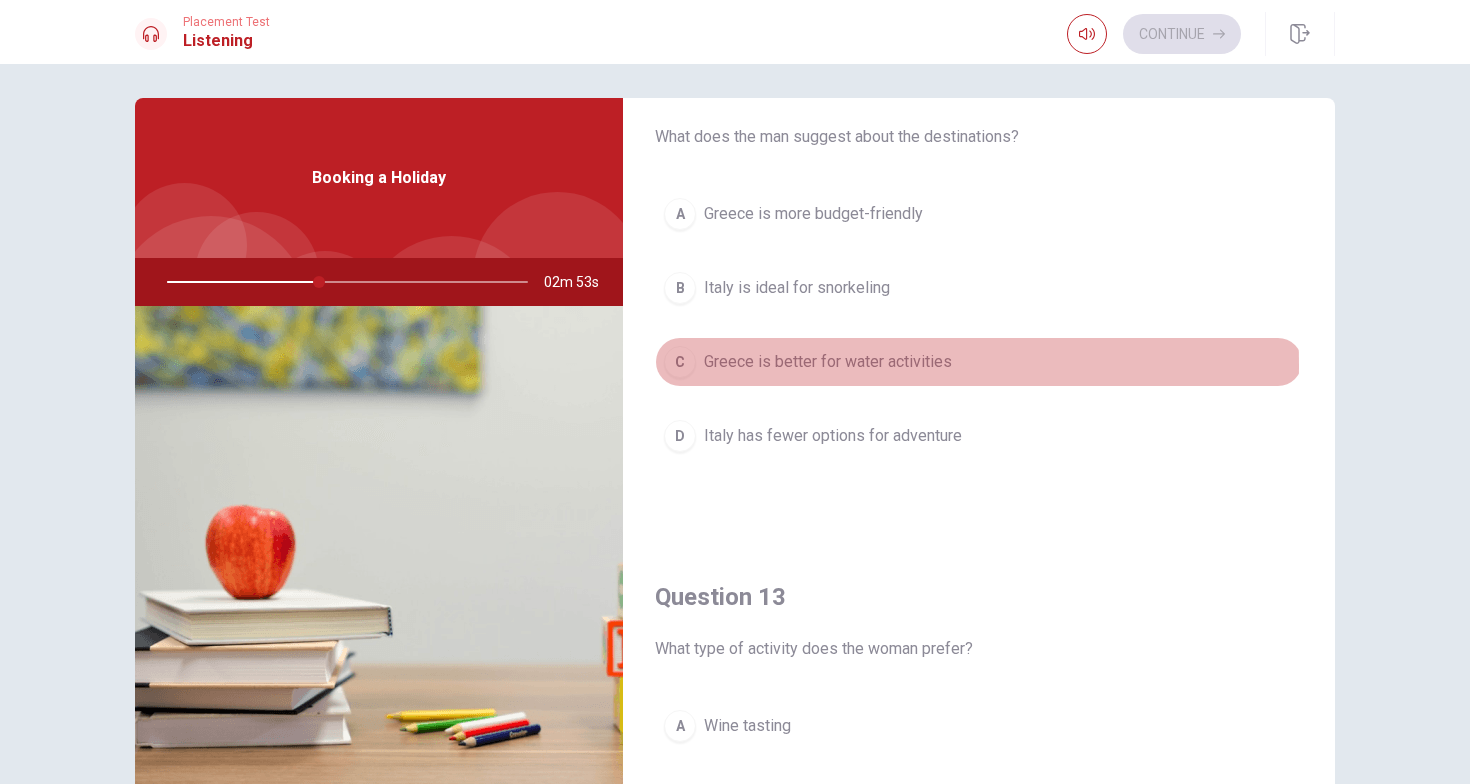 click on "C" at bounding box center (680, 362) 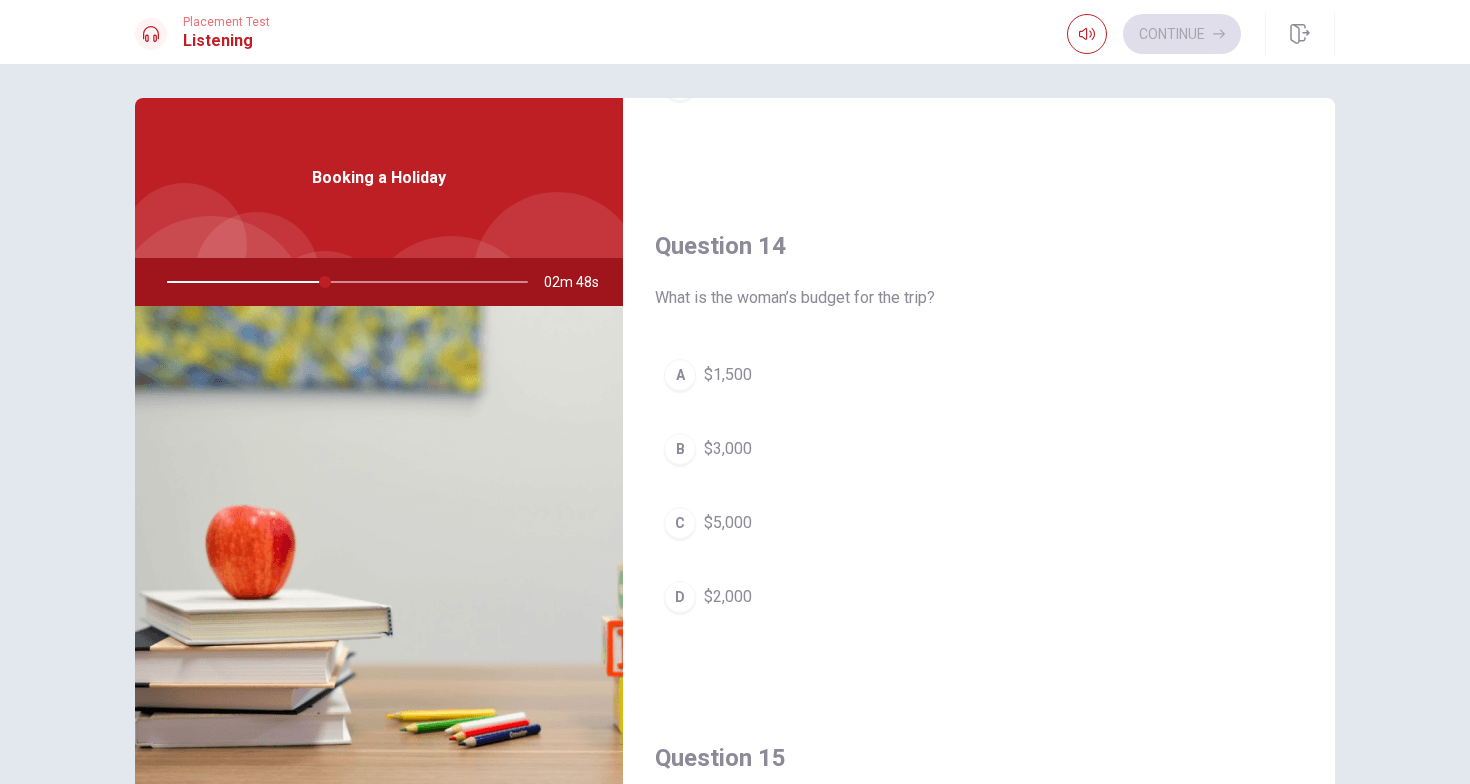 scroll, scrollTop: 1448, scrollLeft: 0, axis: vertical 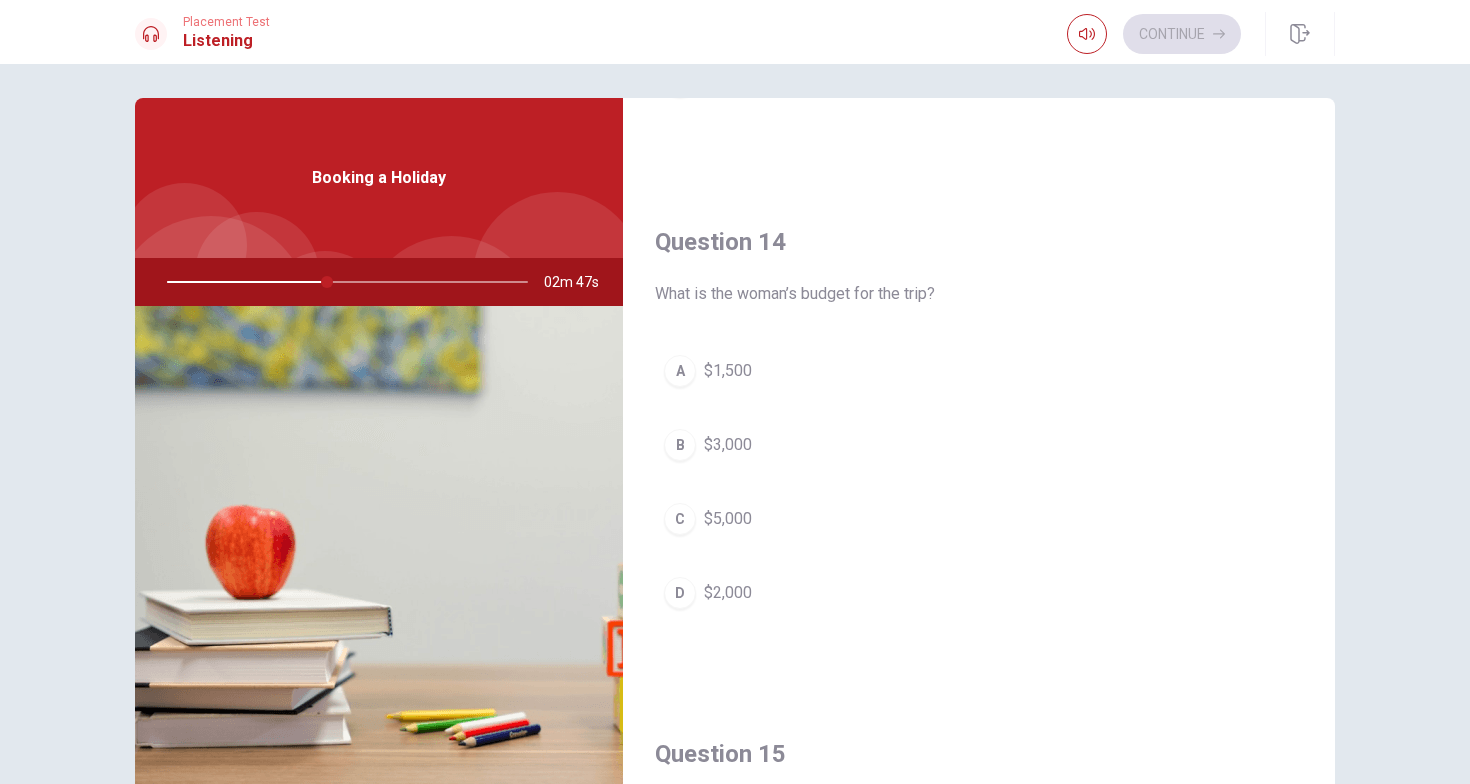 click on "D" at bounding box center (680, 593) 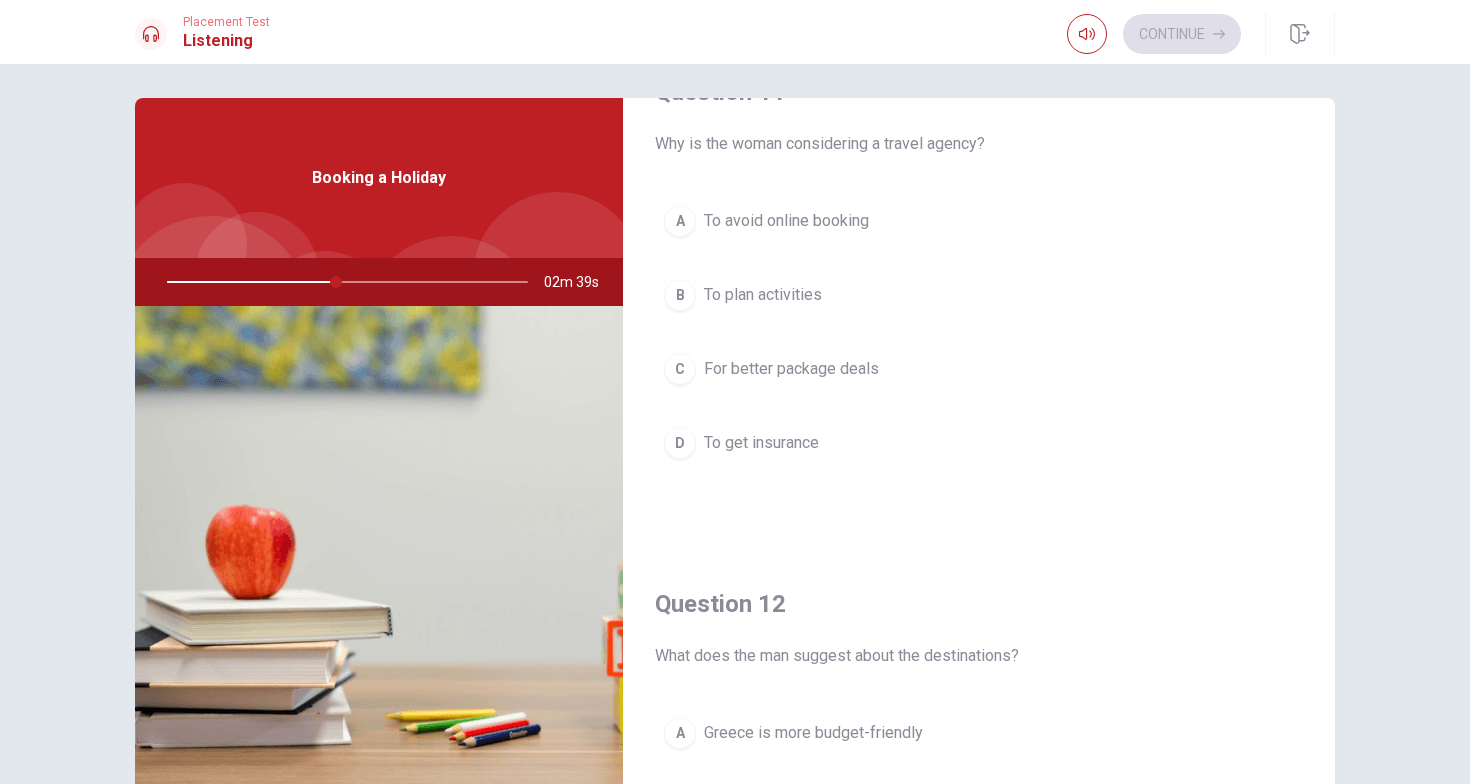 scroll, scrollTop: 32, scrollLeft: 0, axis: vertical 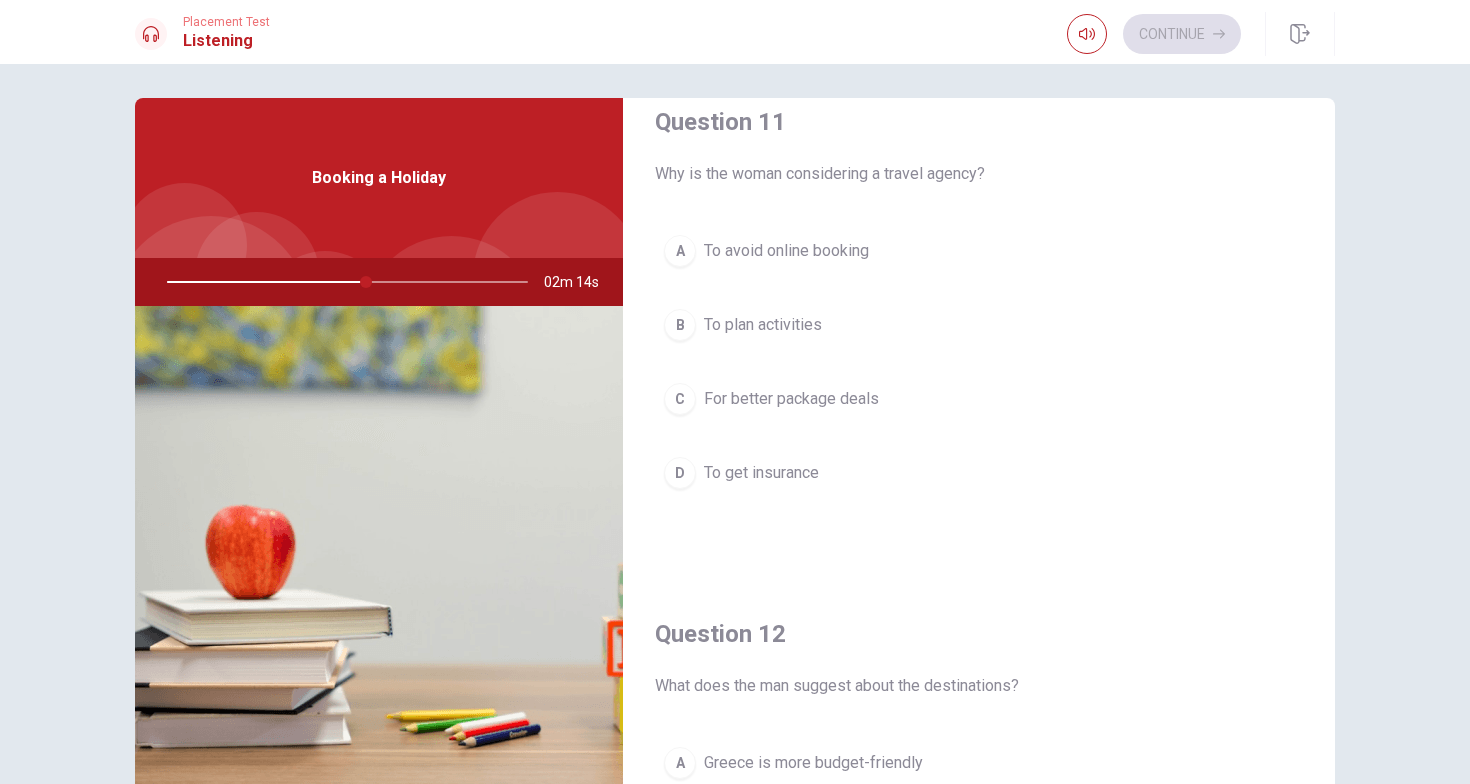 click on "B" at bounding box center [680, 325] 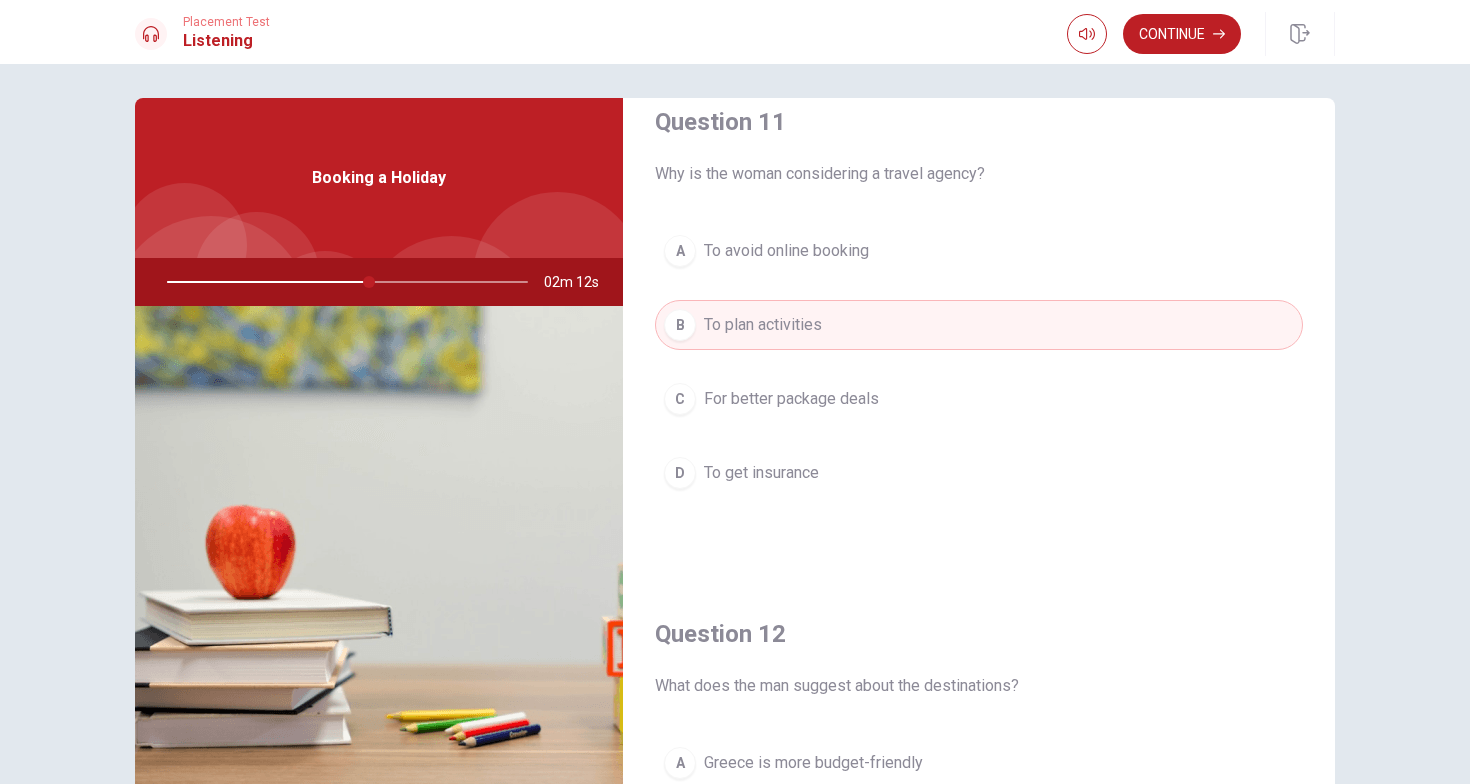 click on "For better package deals" at bounding box center (791, 399) 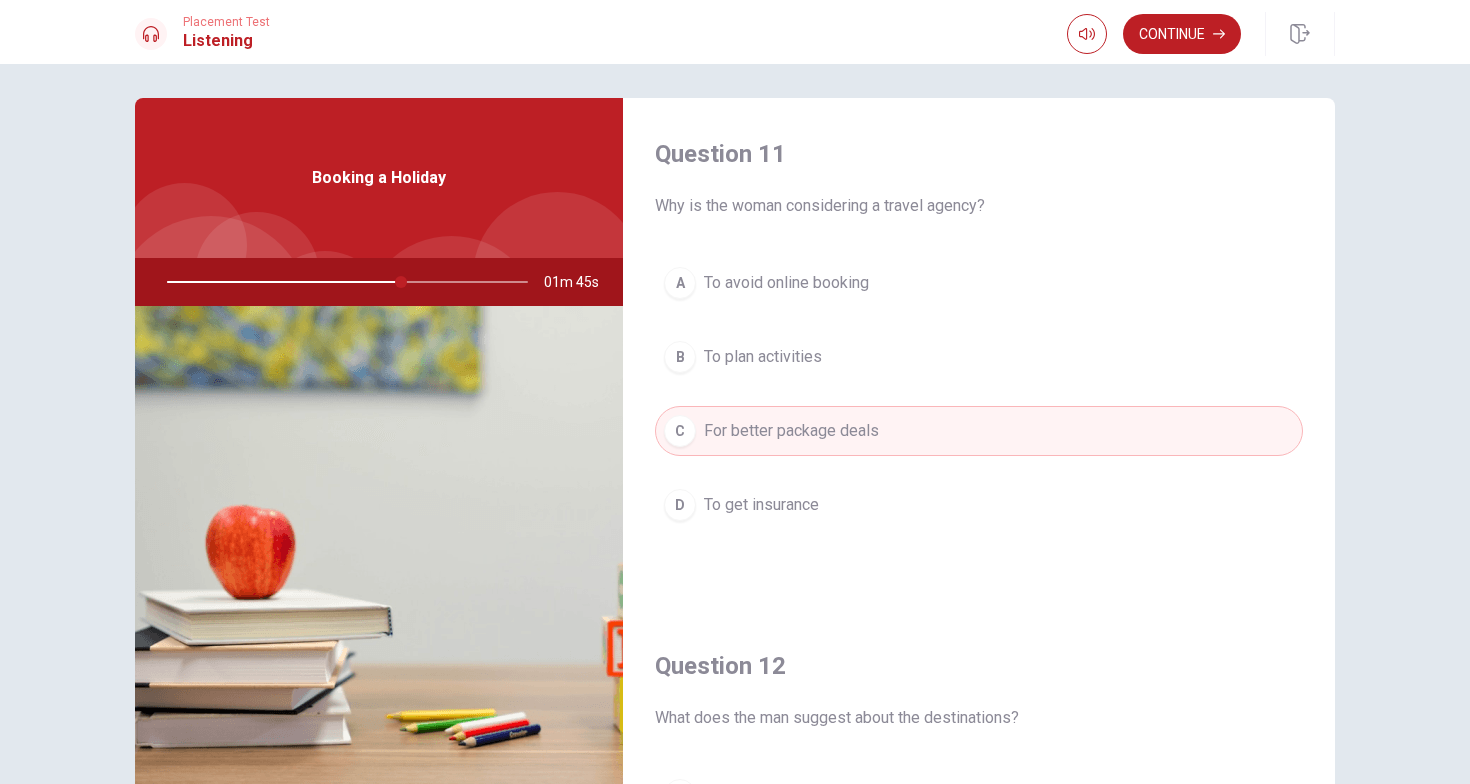 scroll, scrollTop: 0, scrollLeft: 0, axis: both 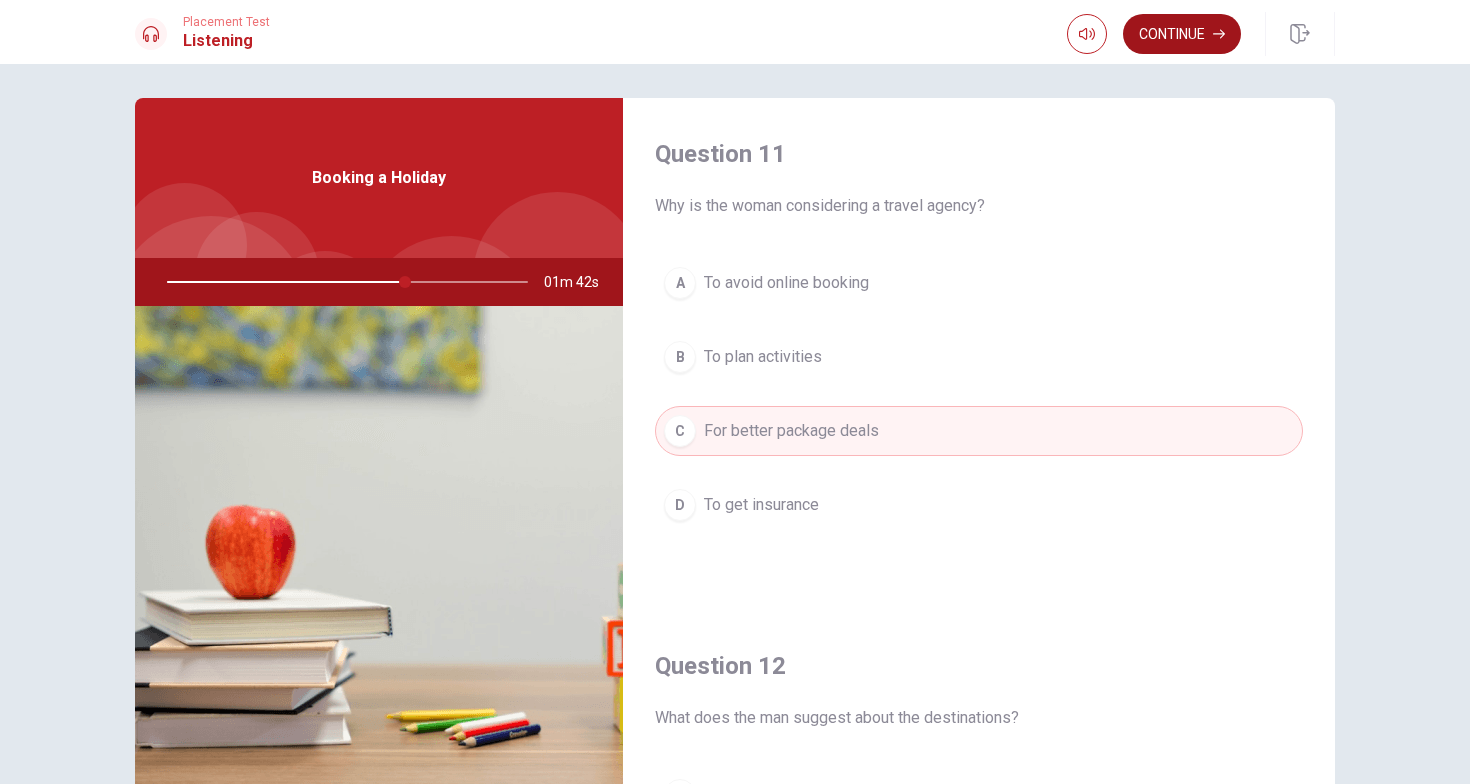 click on "Continue" at bounding box center (1182, 34) 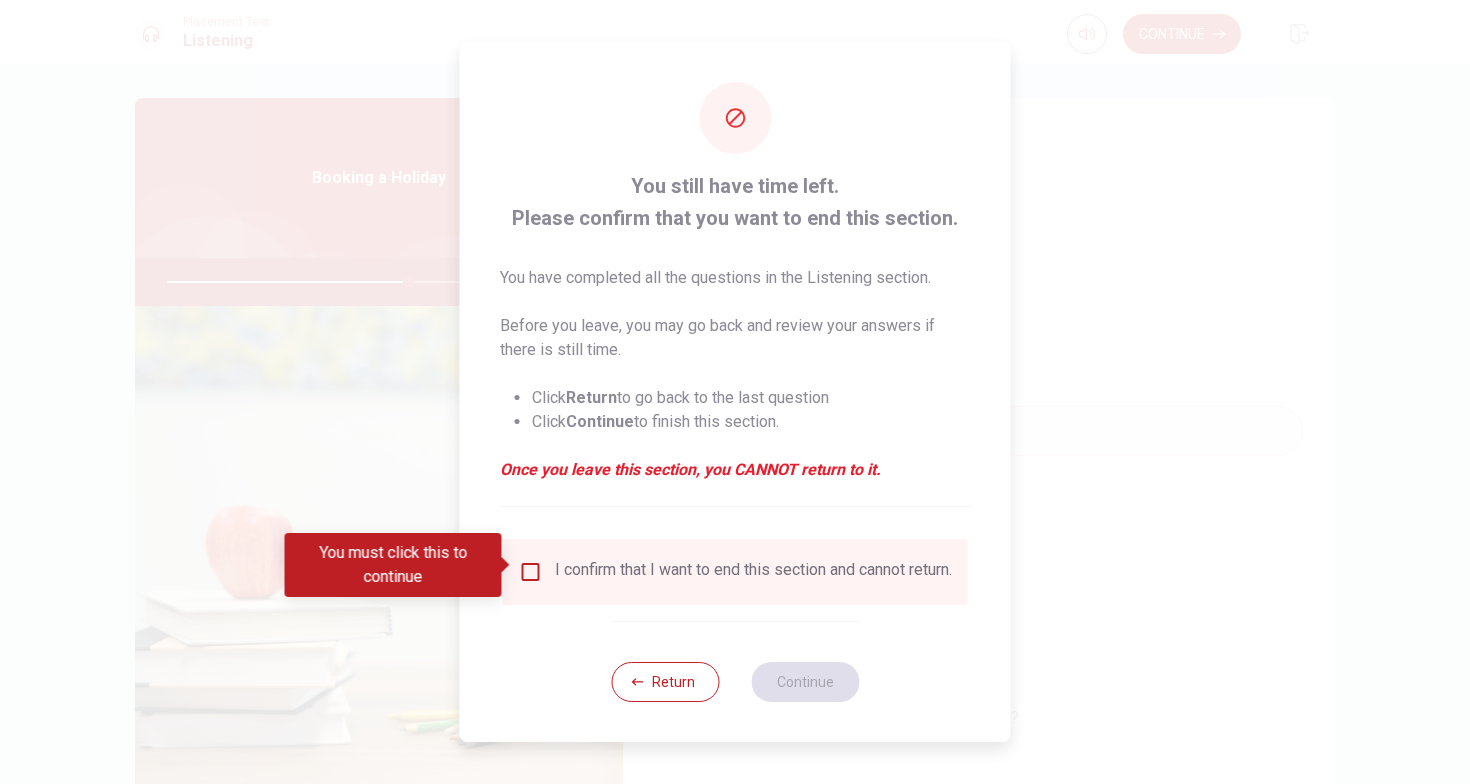 click at bounding box center [531, 572] 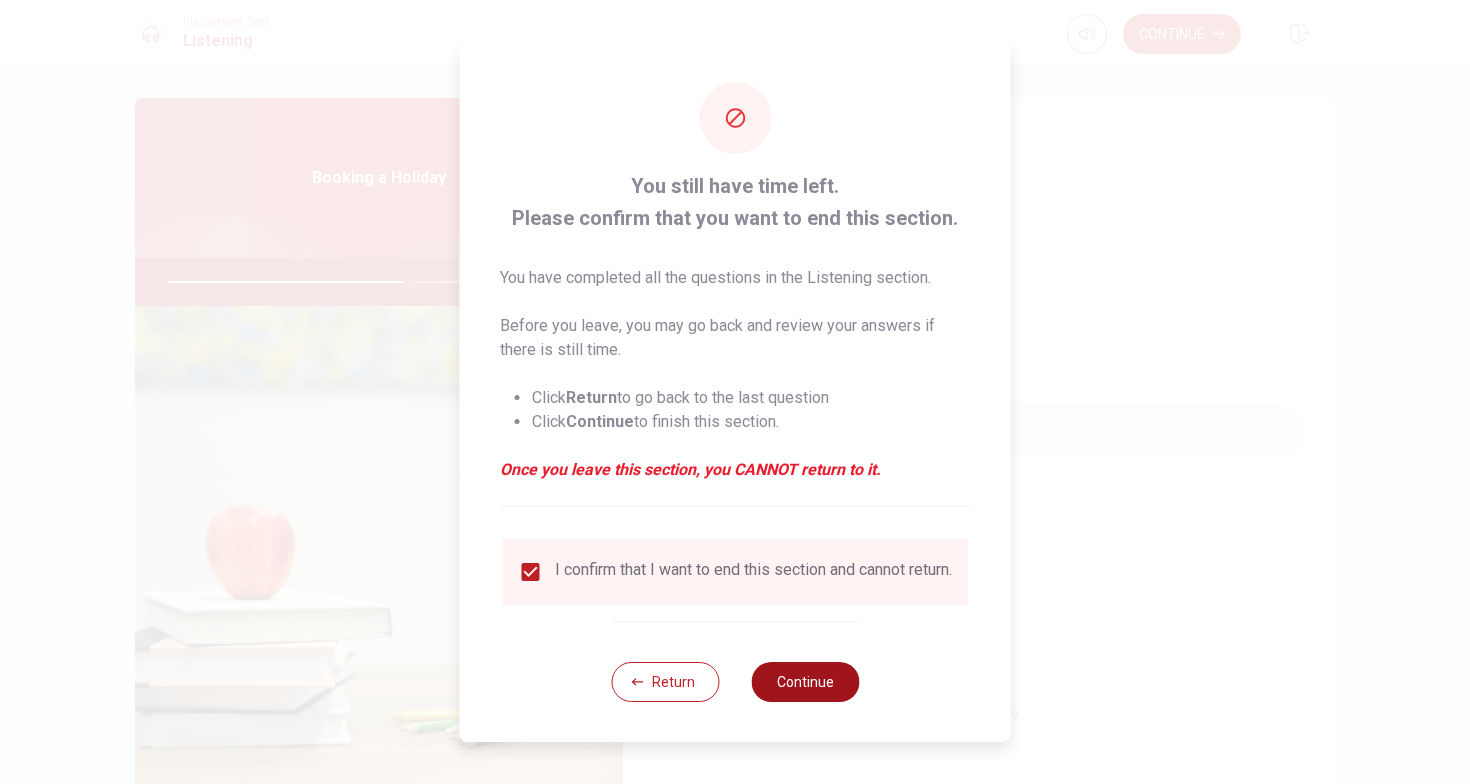 click on "Continue" at bounding box center [805, 682] 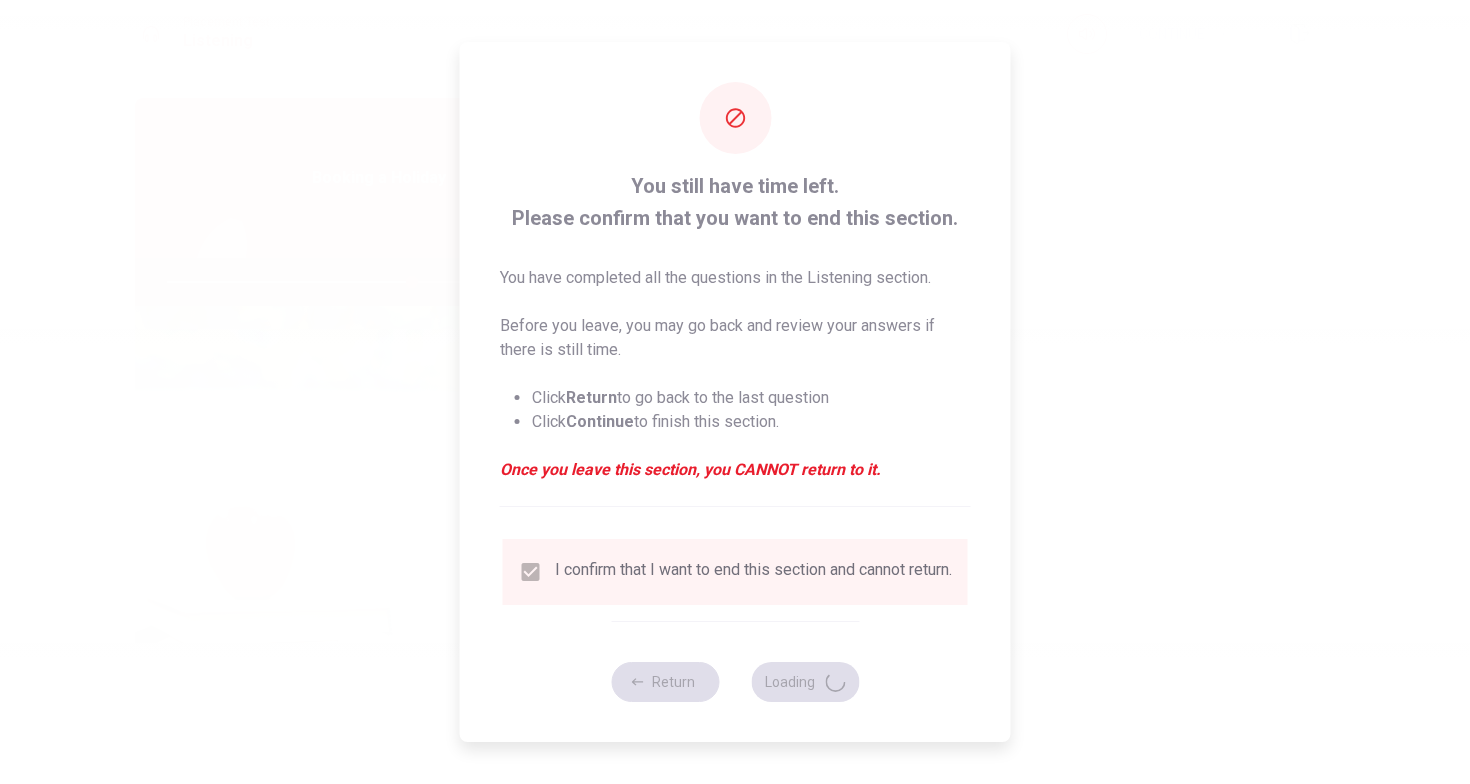 type on "68" 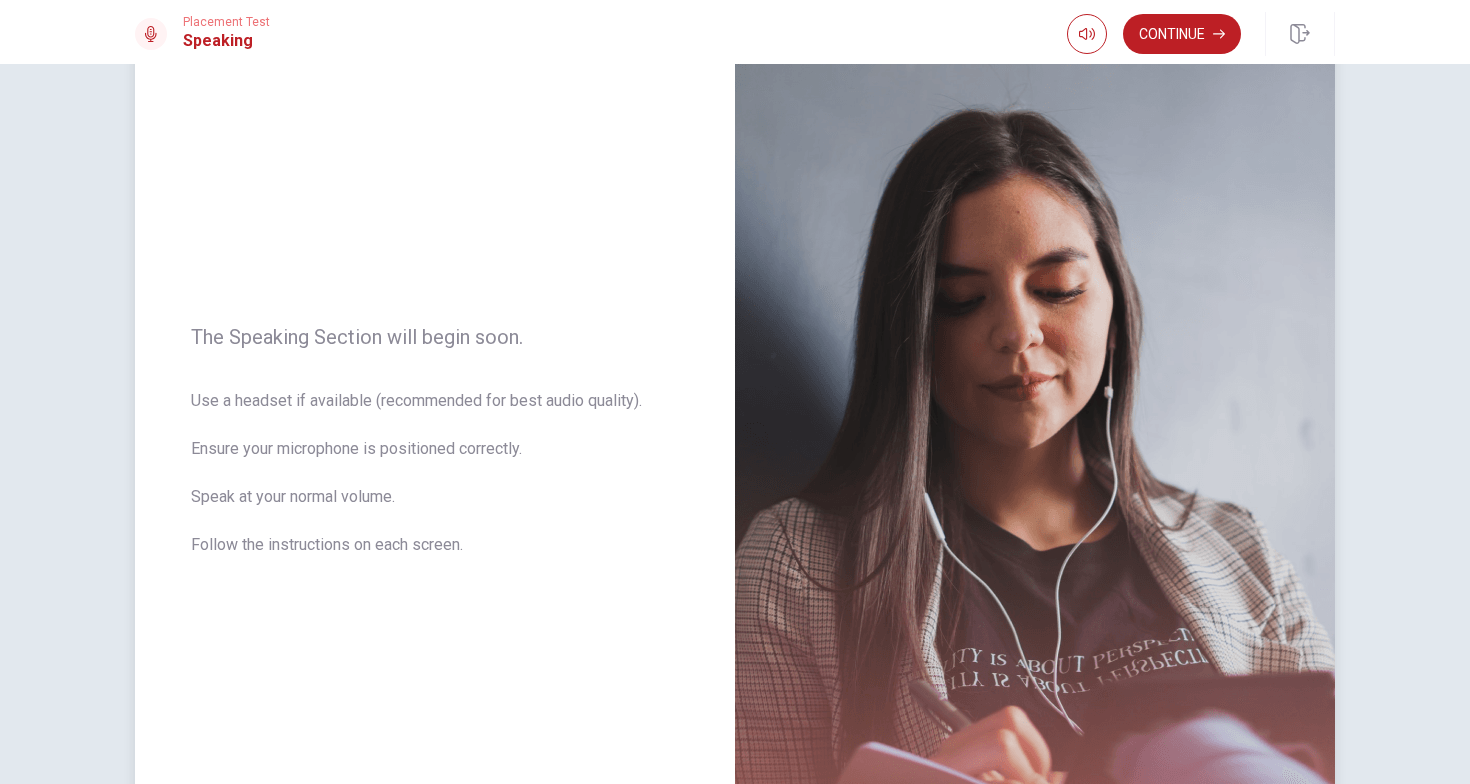 scroll, scrollTop: 90, scrollLeft: 0, axis: vertical 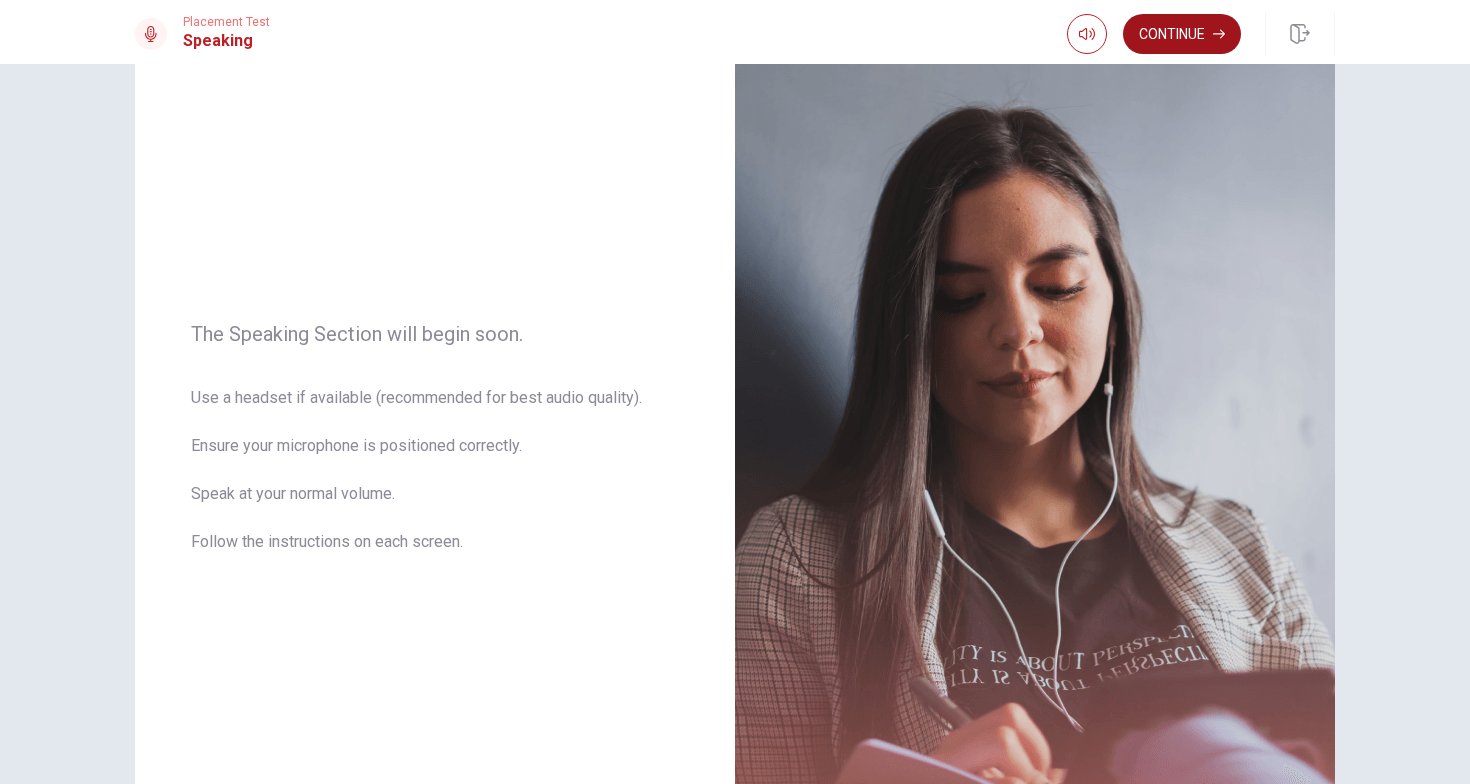 click on "Continue" at bounding box center (1182, 34) 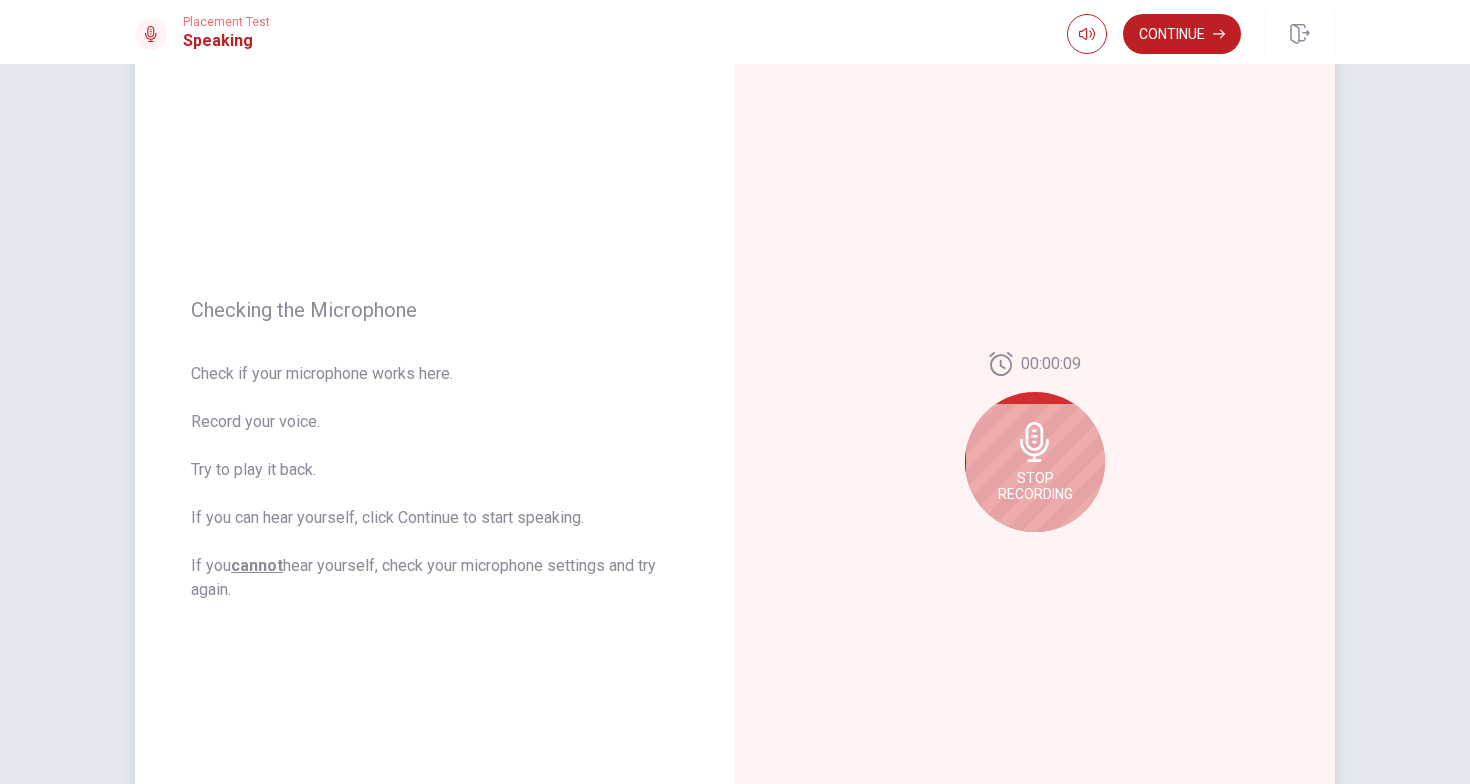 click on "Stop   Recording" at bounding box center [1035, 462] 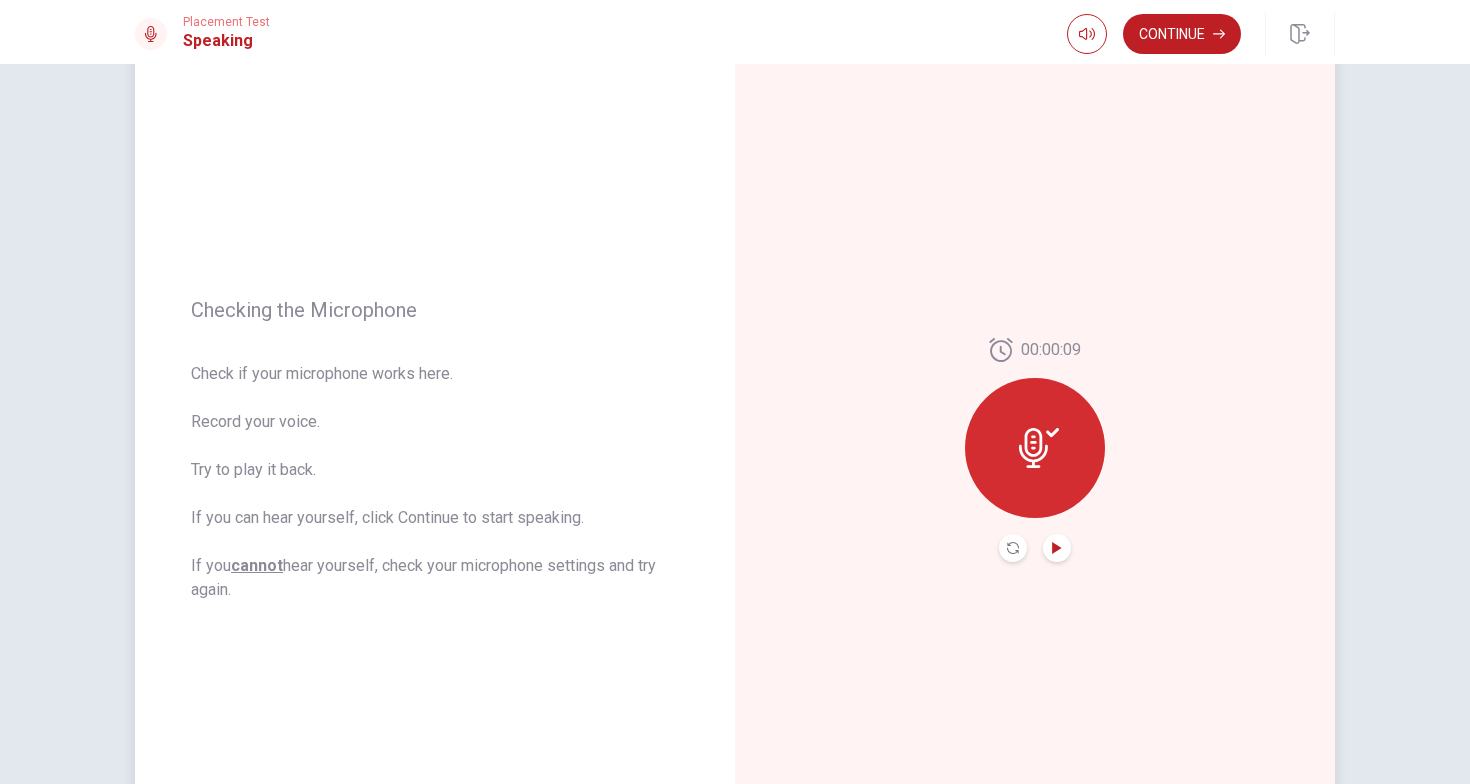 click 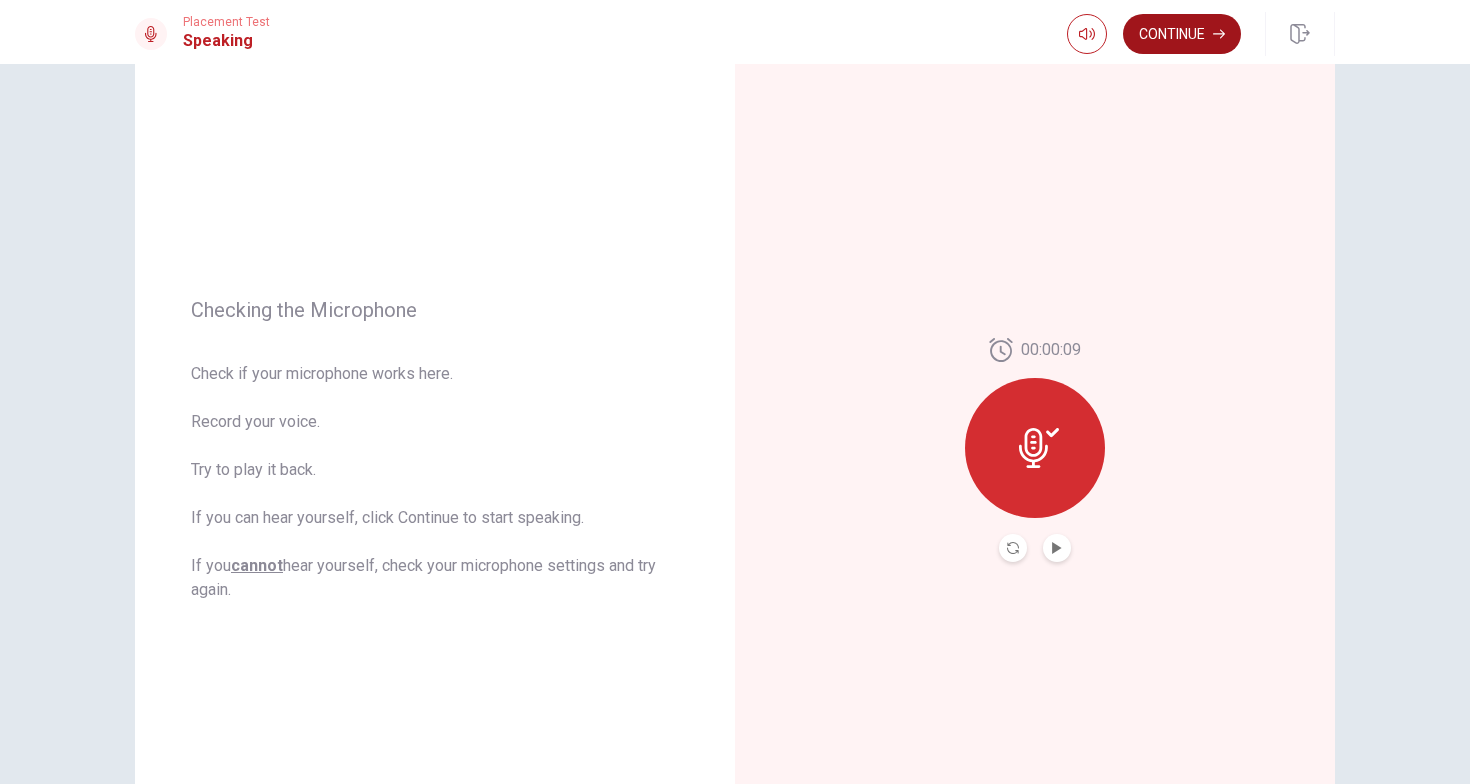click on "Continue" at bounding box center [1182, 34] 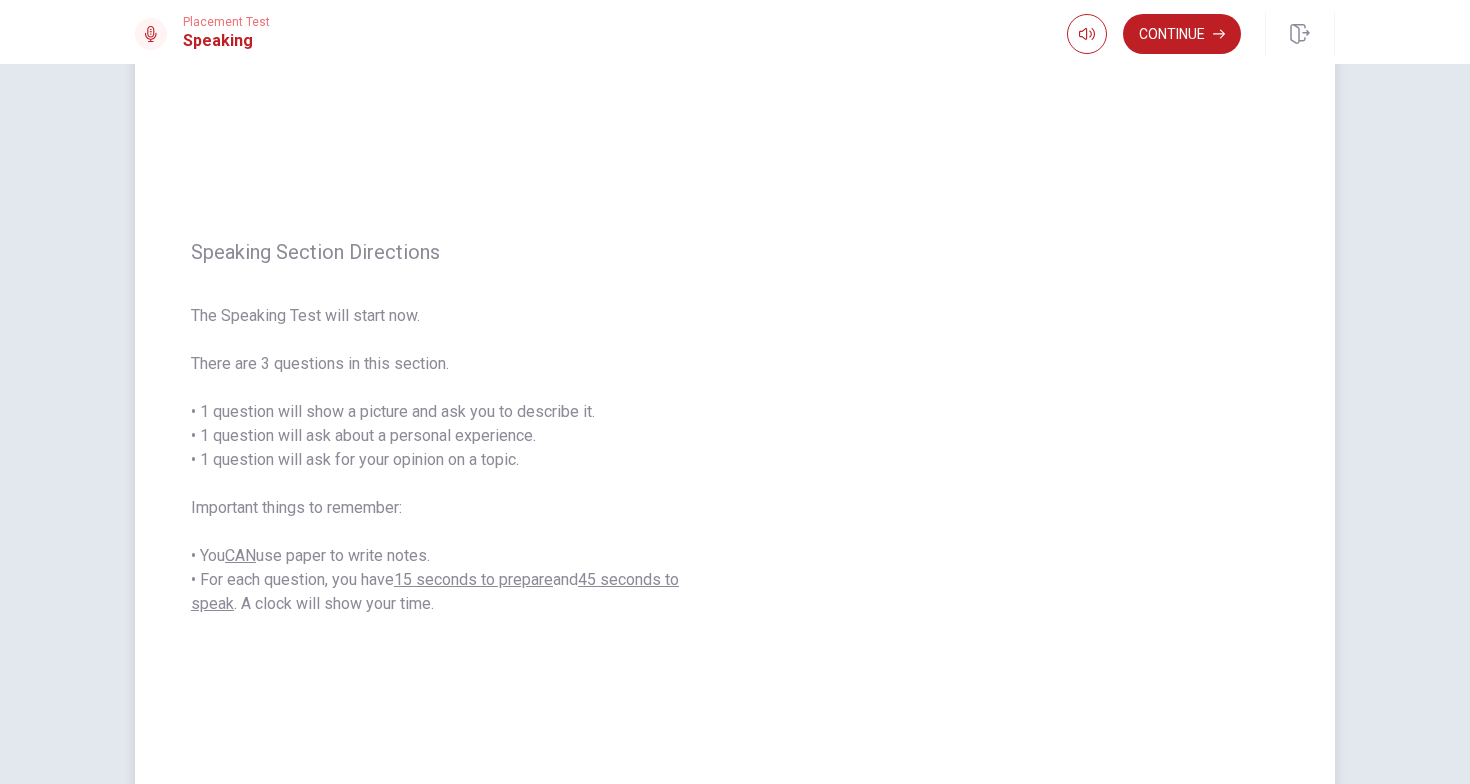 scroll, scrollTop: 115, scrollLeft: 0, axis: vertical 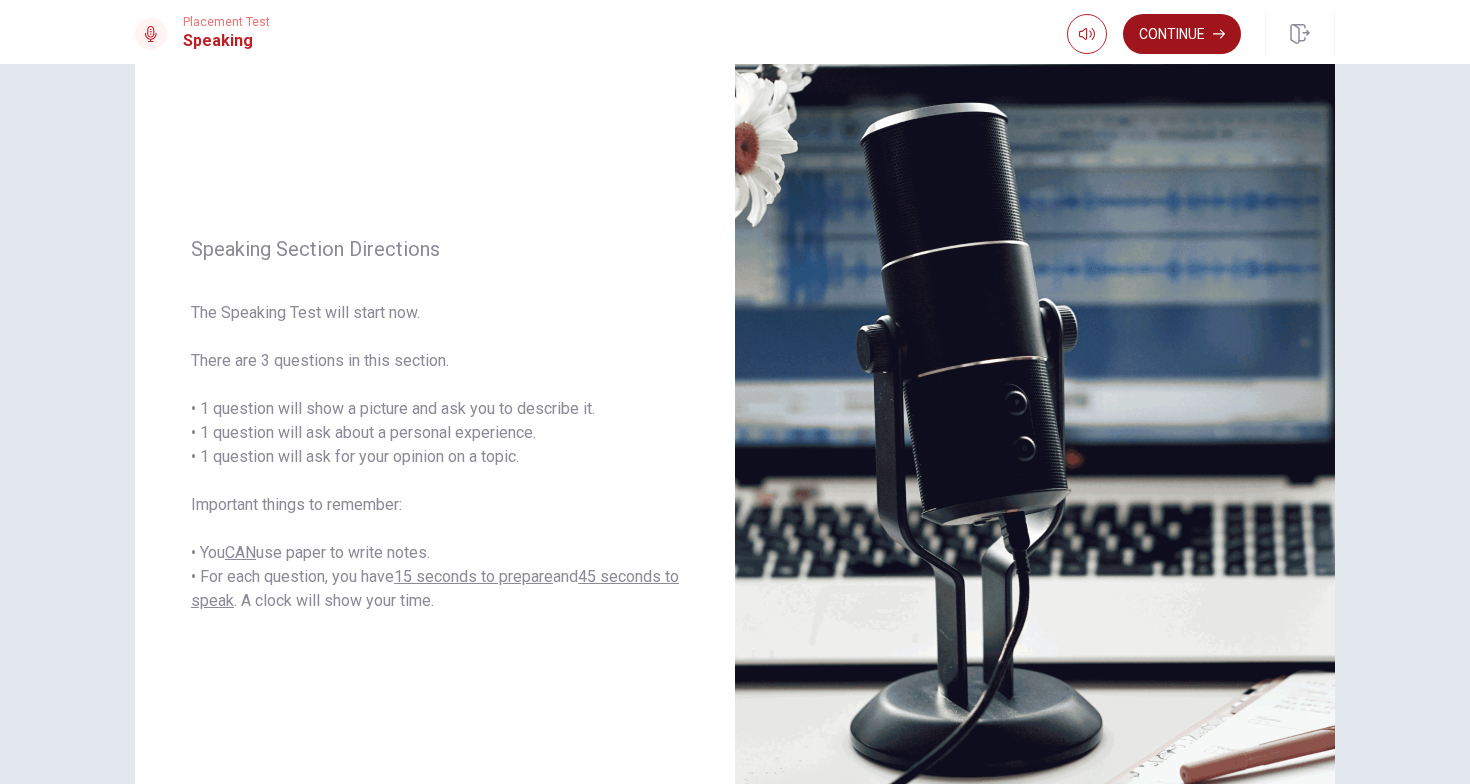 click on "Continue" at bounding box center [1182, 34] 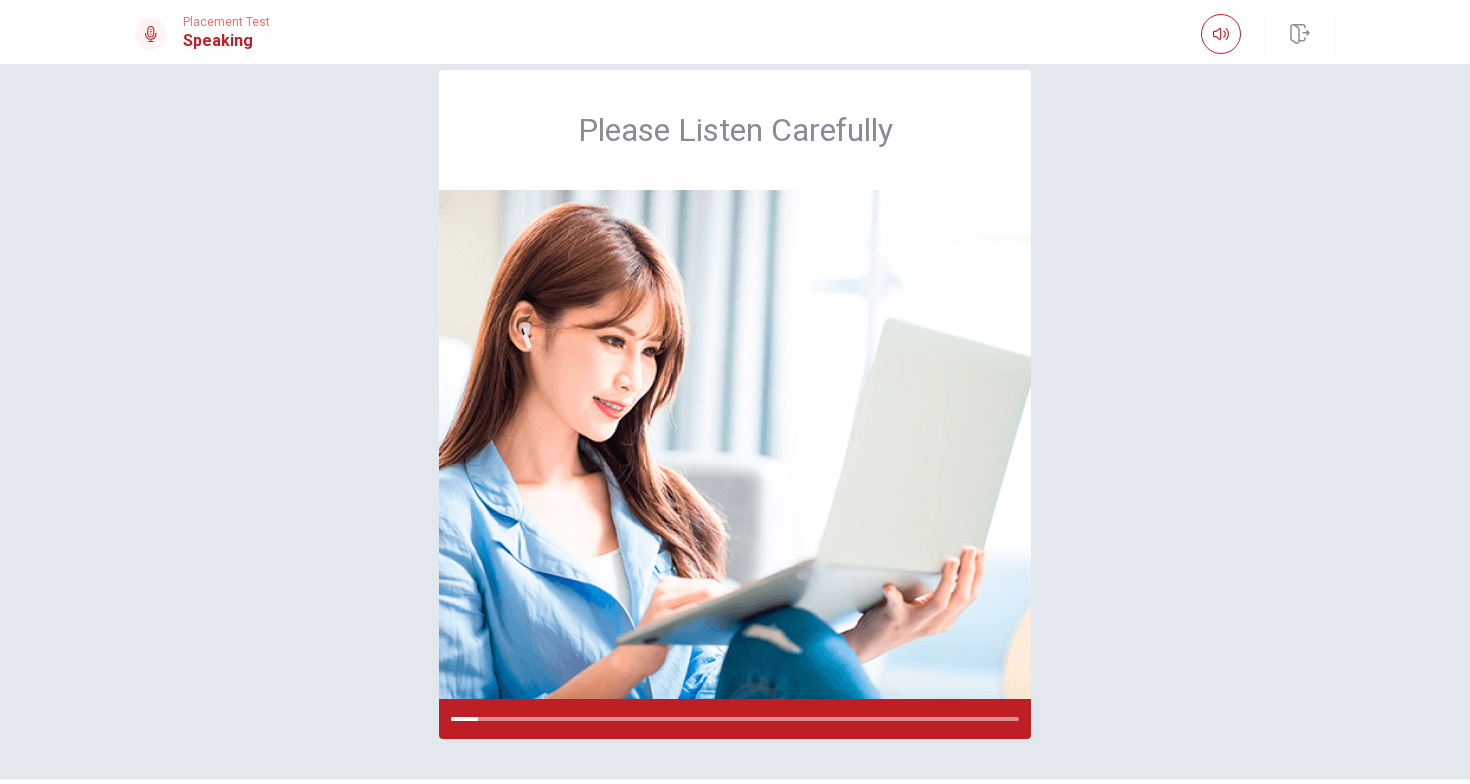 scroll, scrollTop: 47, scrollLeft: 0, axis: vertical 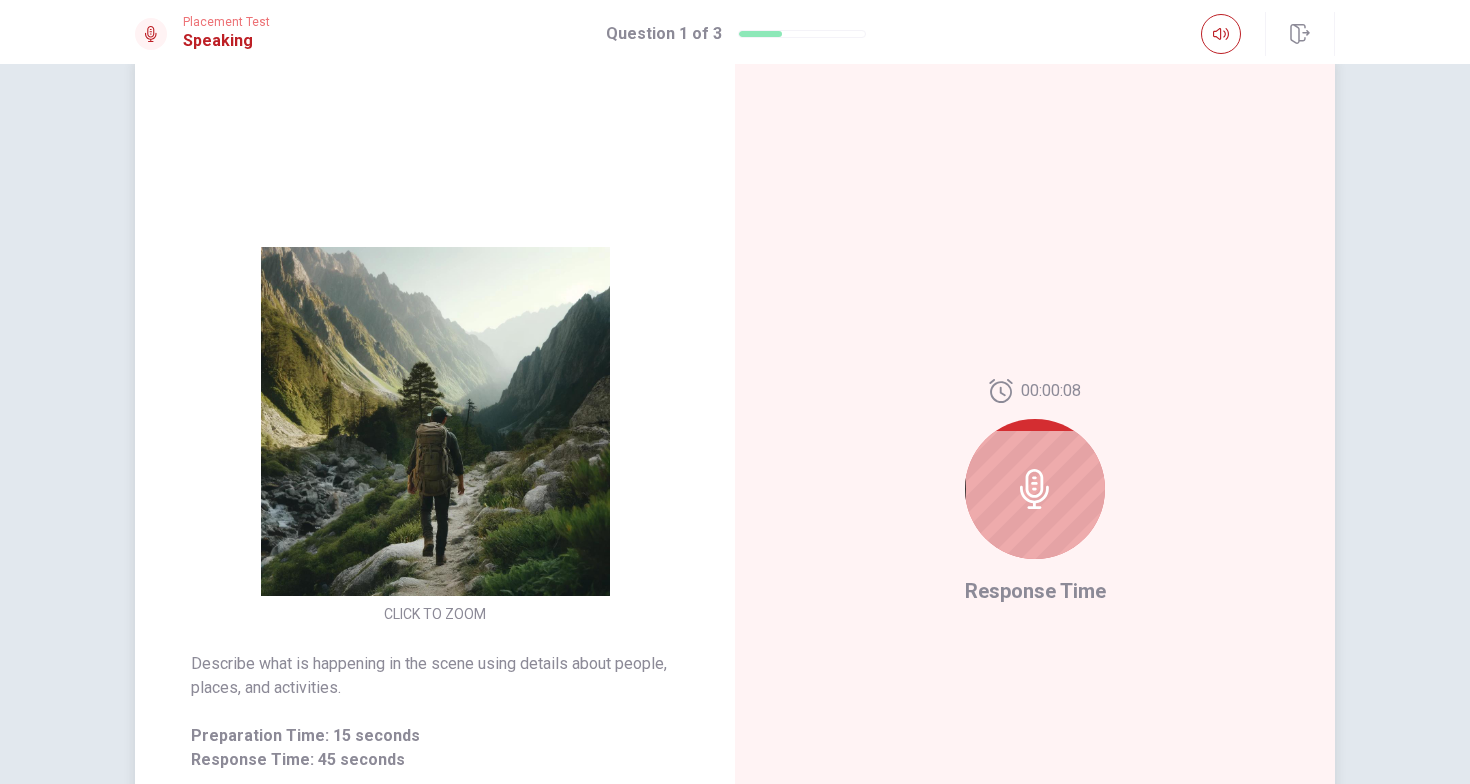 click 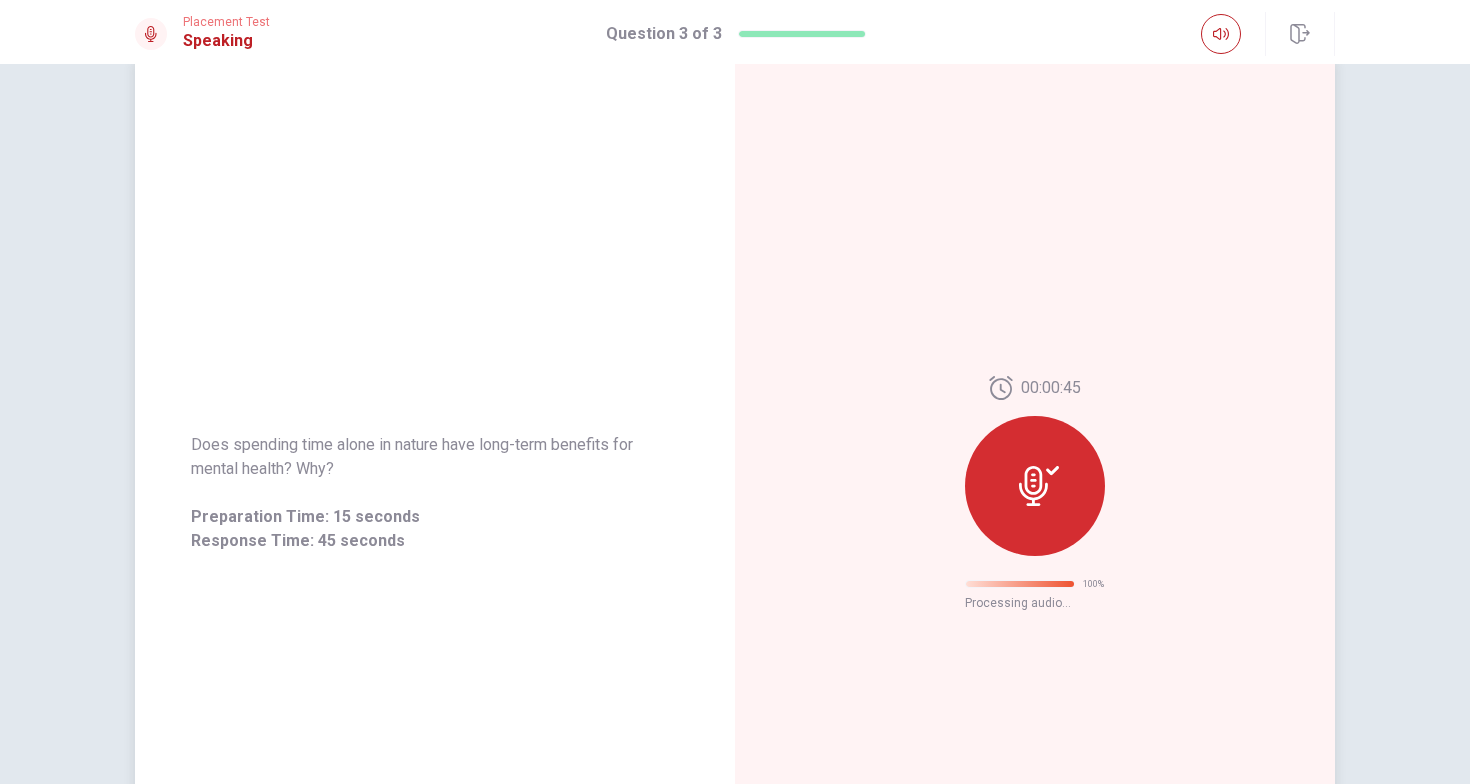 scroll, scrollTop: 0, scrollLeft: 0, axis: both 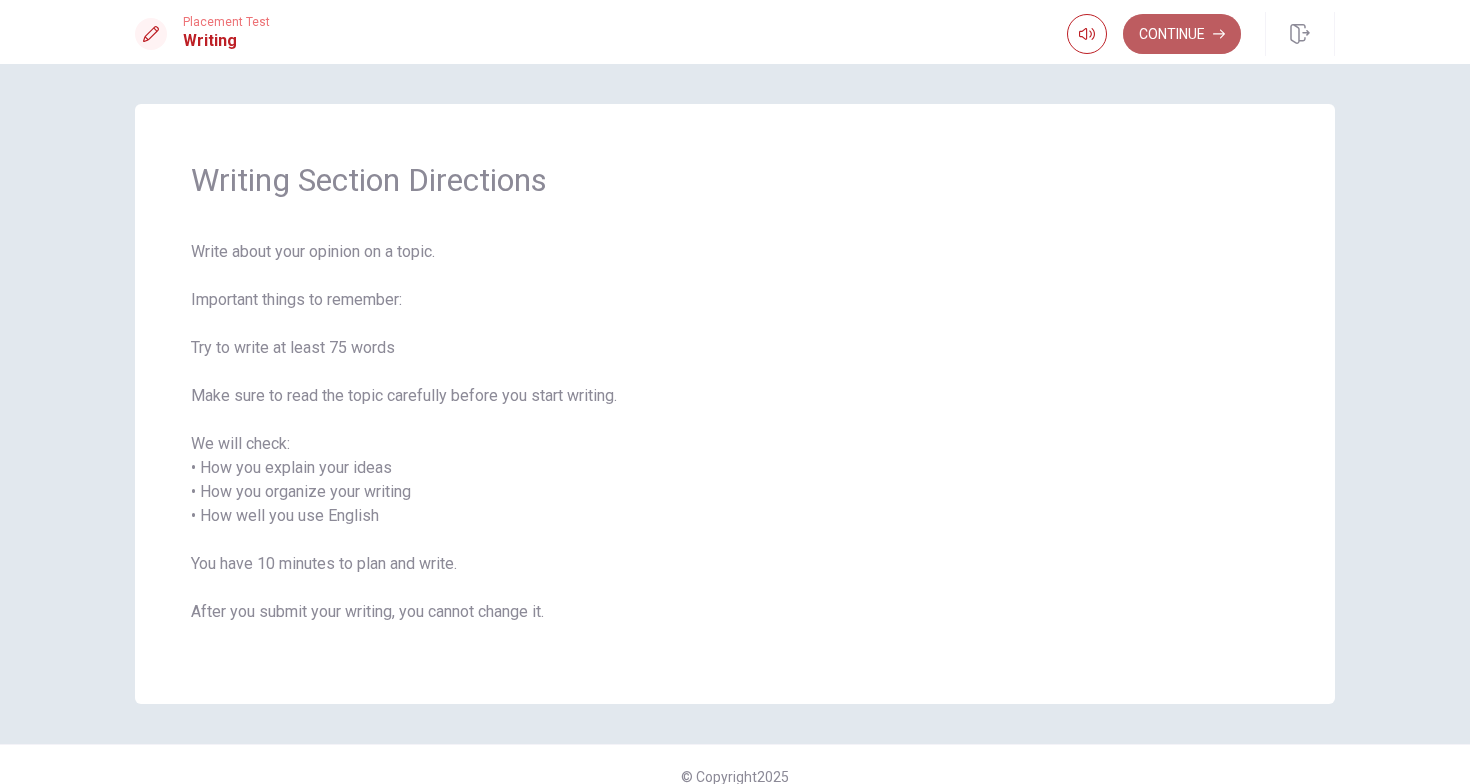 click on "Continue" at bounding box center (1182, 34) 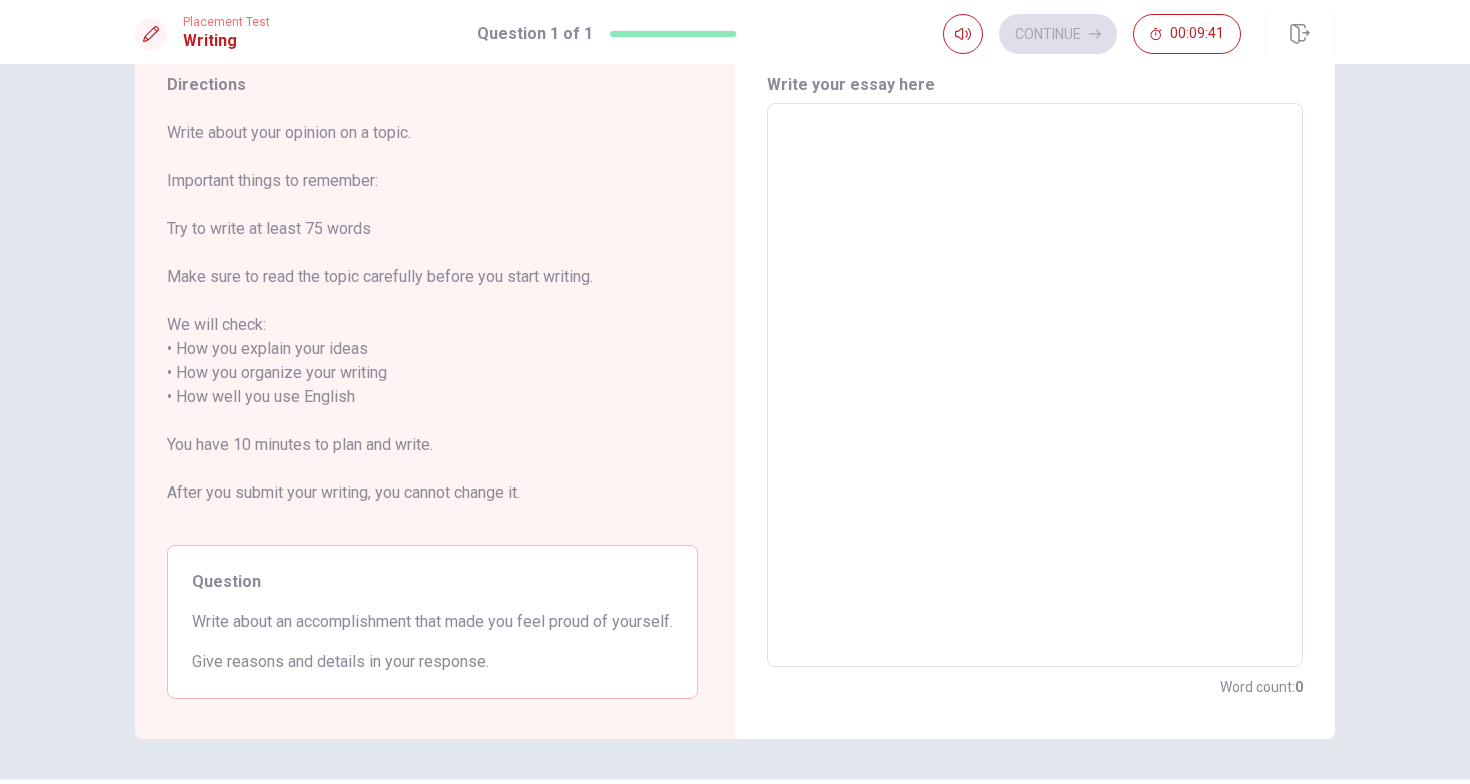 scroll, scrollTop: 68, scrollLeft: 0, axis: vertical 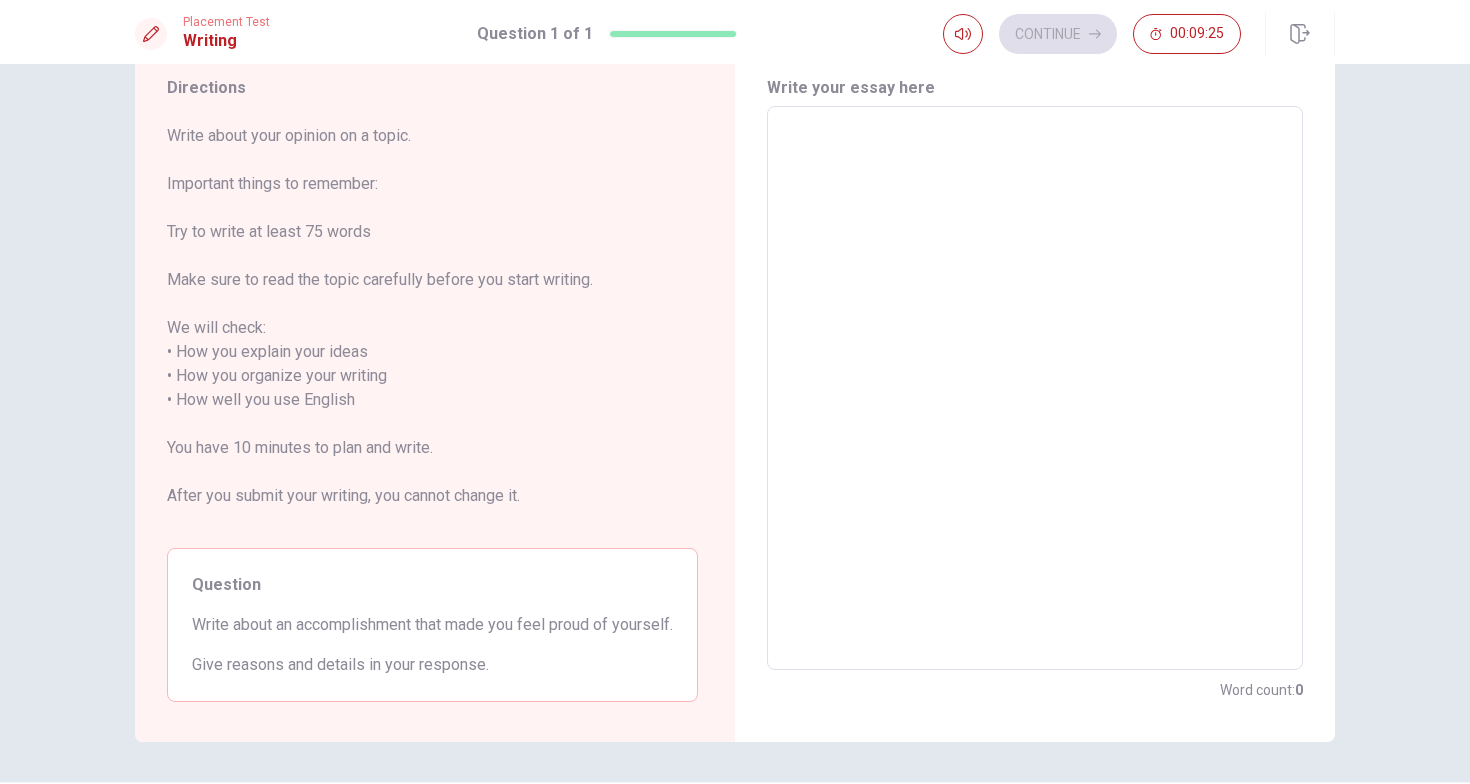 click at bounding box center [1035, 388] 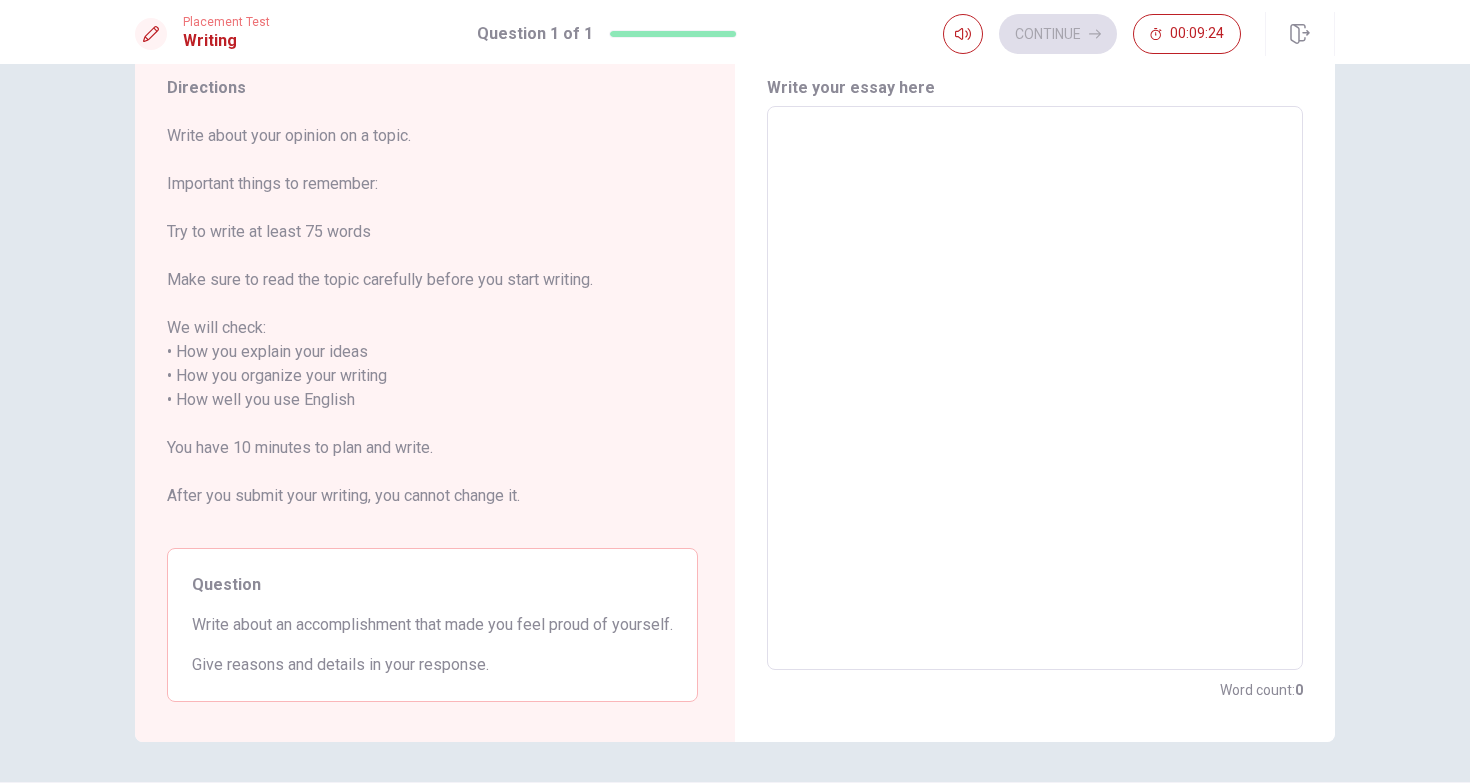 type on "I" 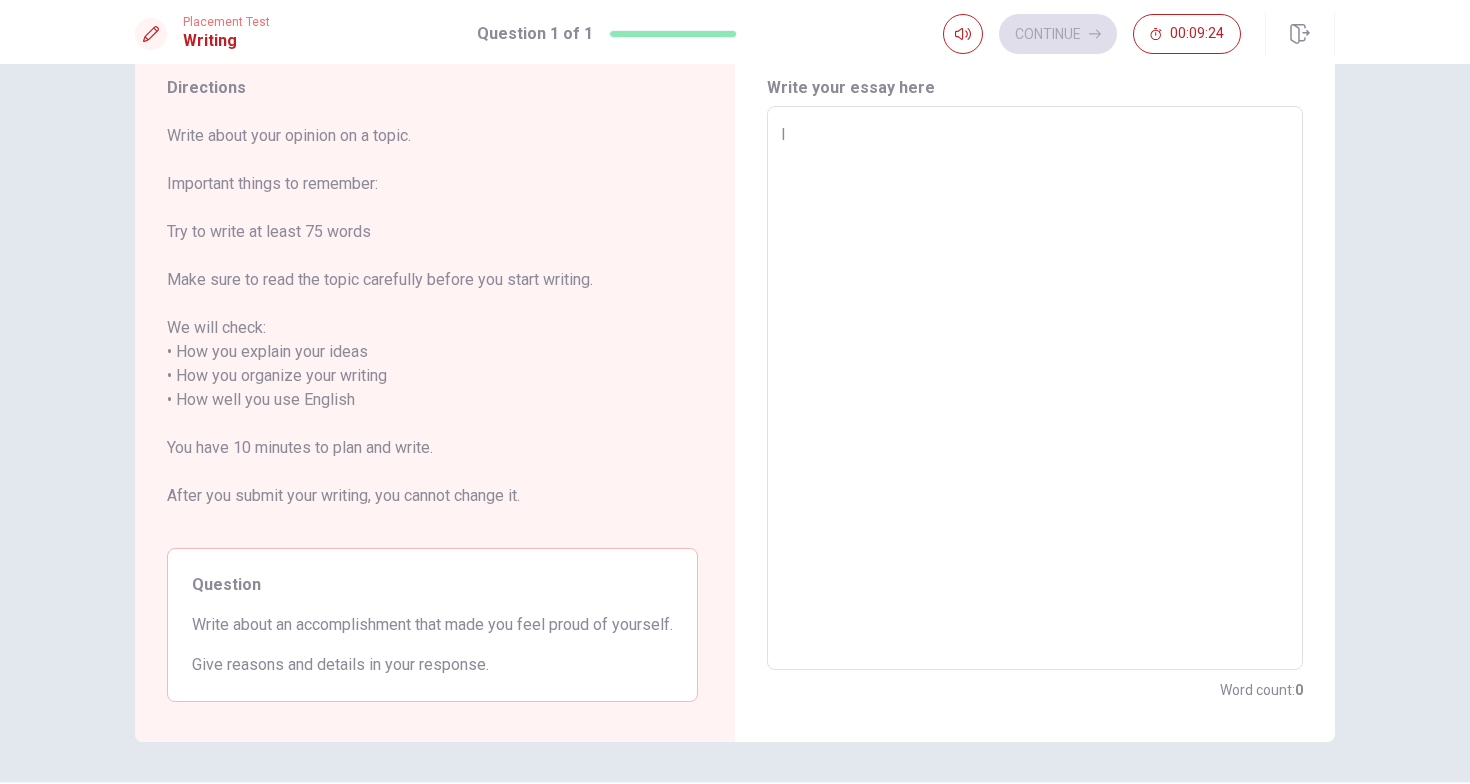 type on "x" 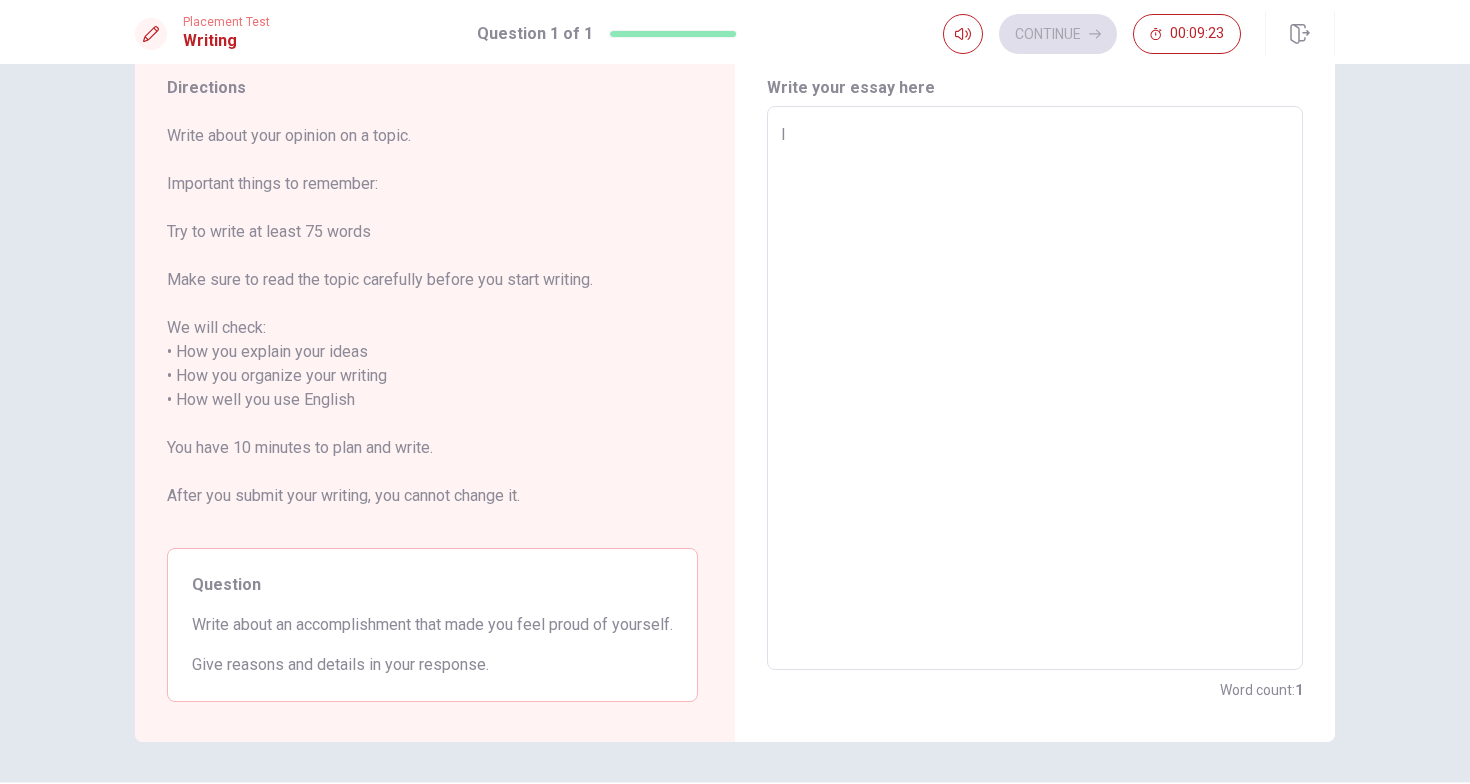 type on "I" 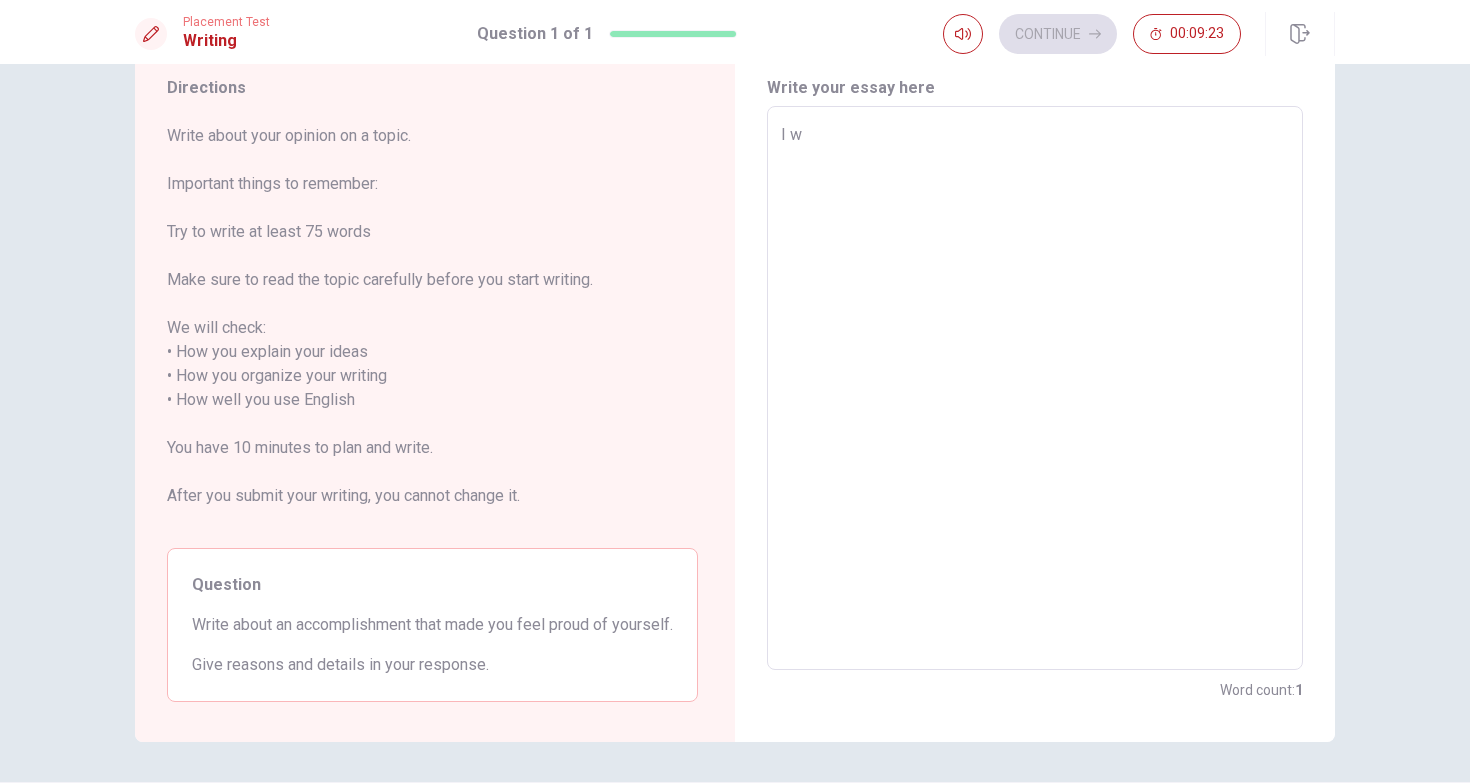type on "x" 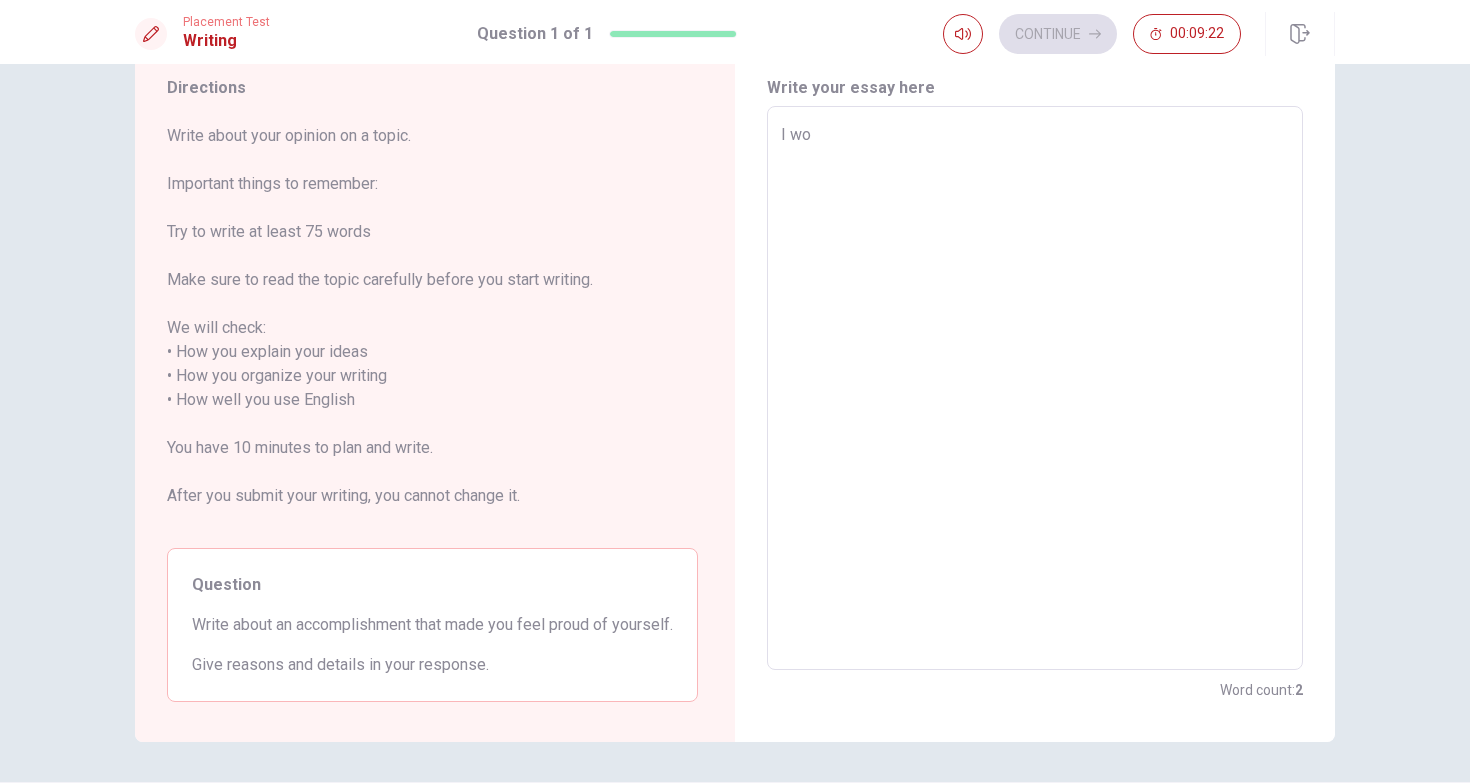 type on "I wou" 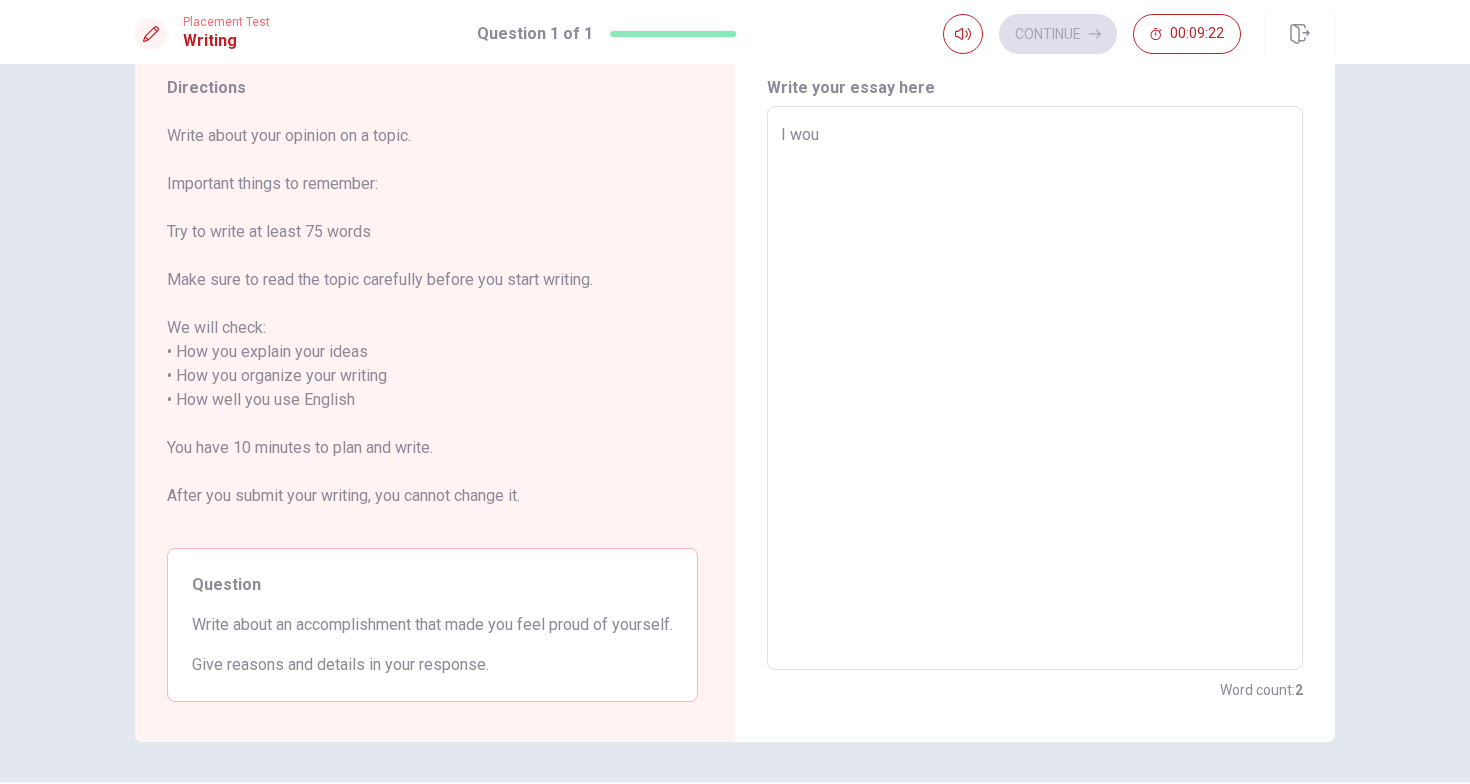type on "x" 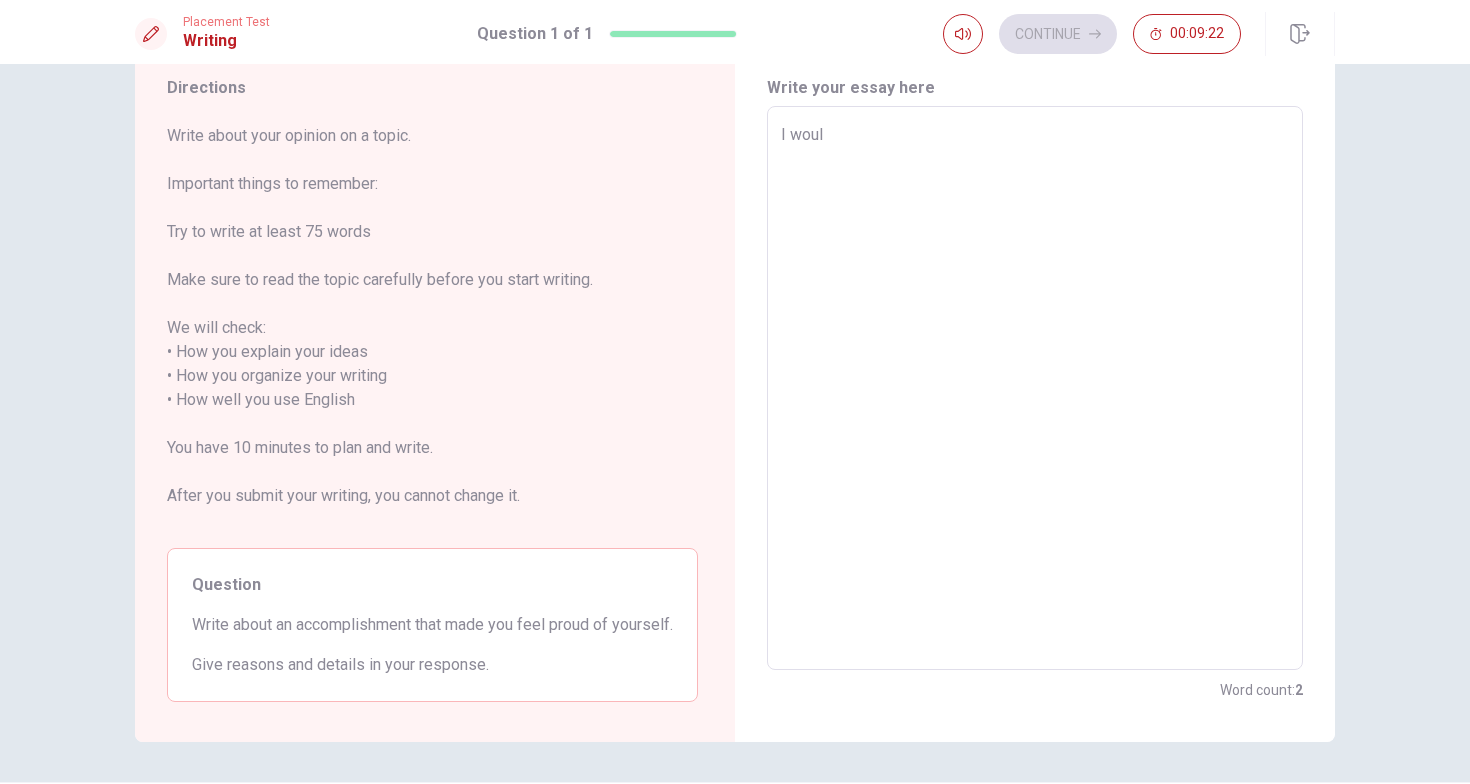 type on "x" 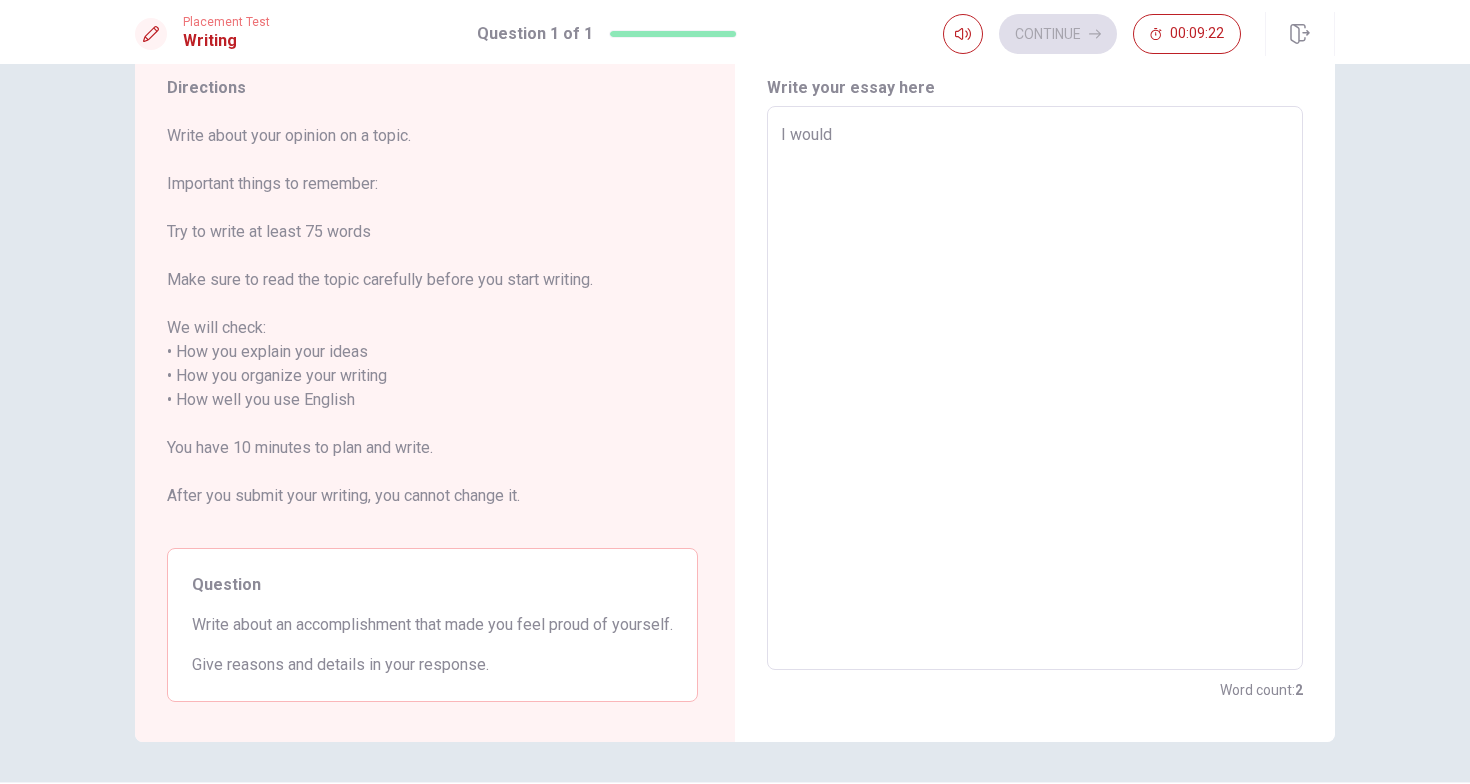 type on "x" 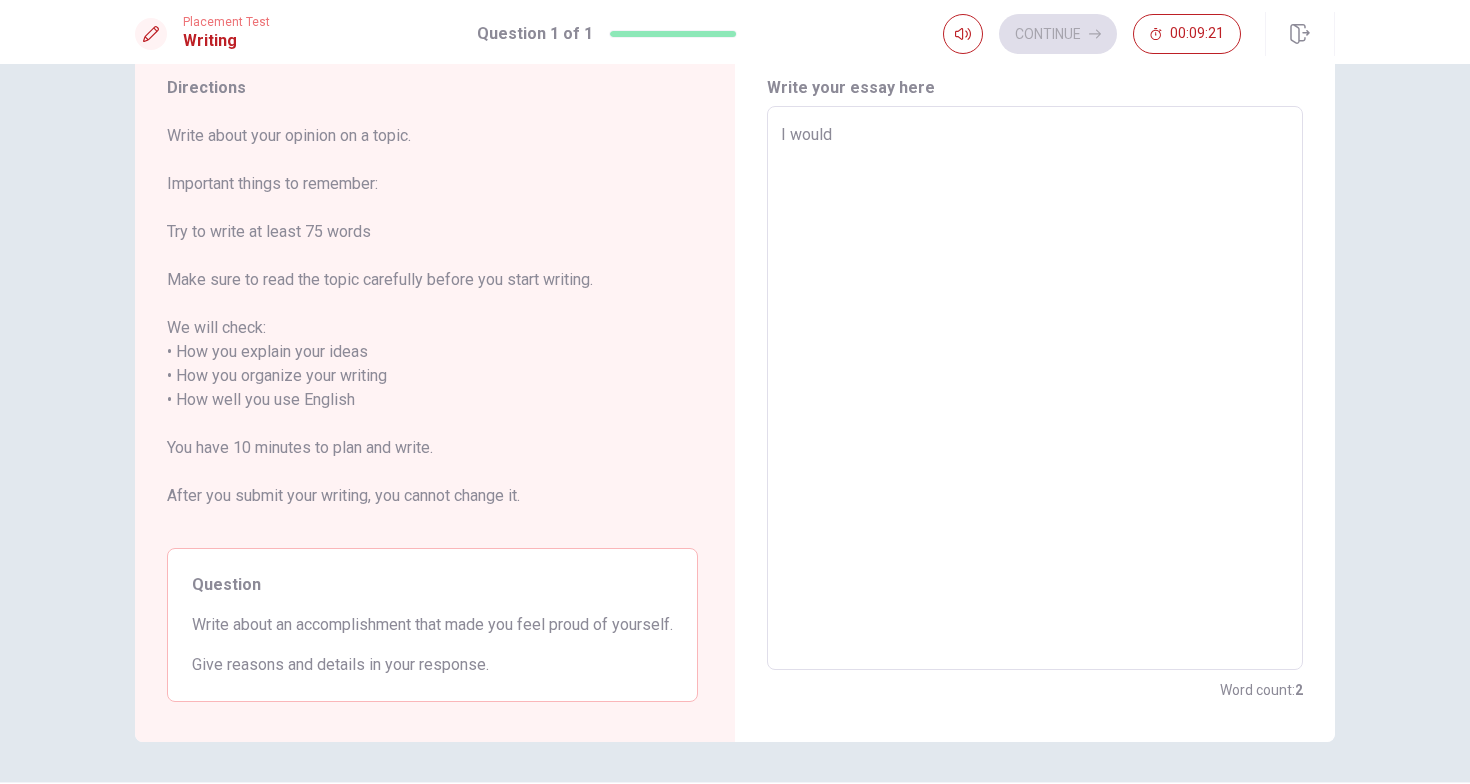 type on "I would l" 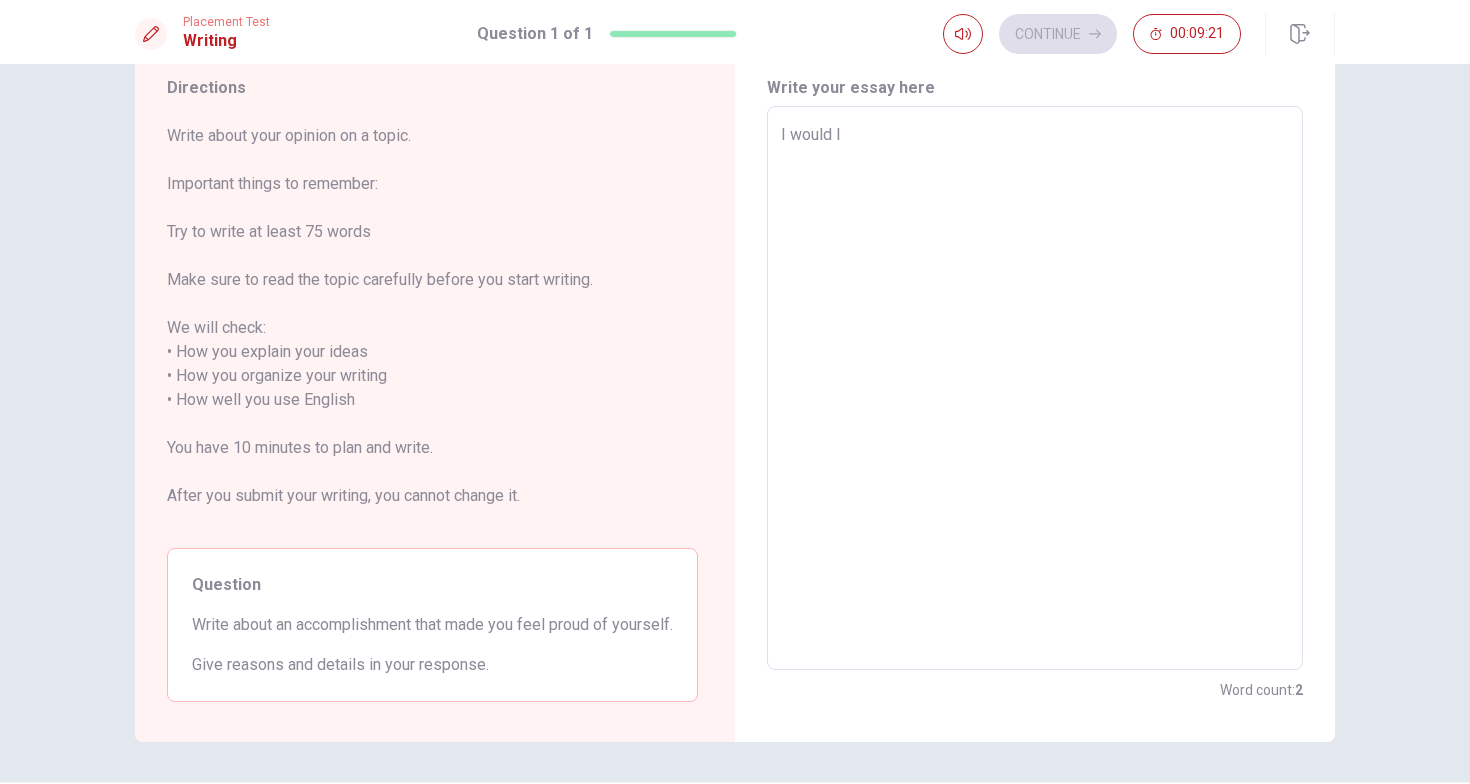 type on "x" 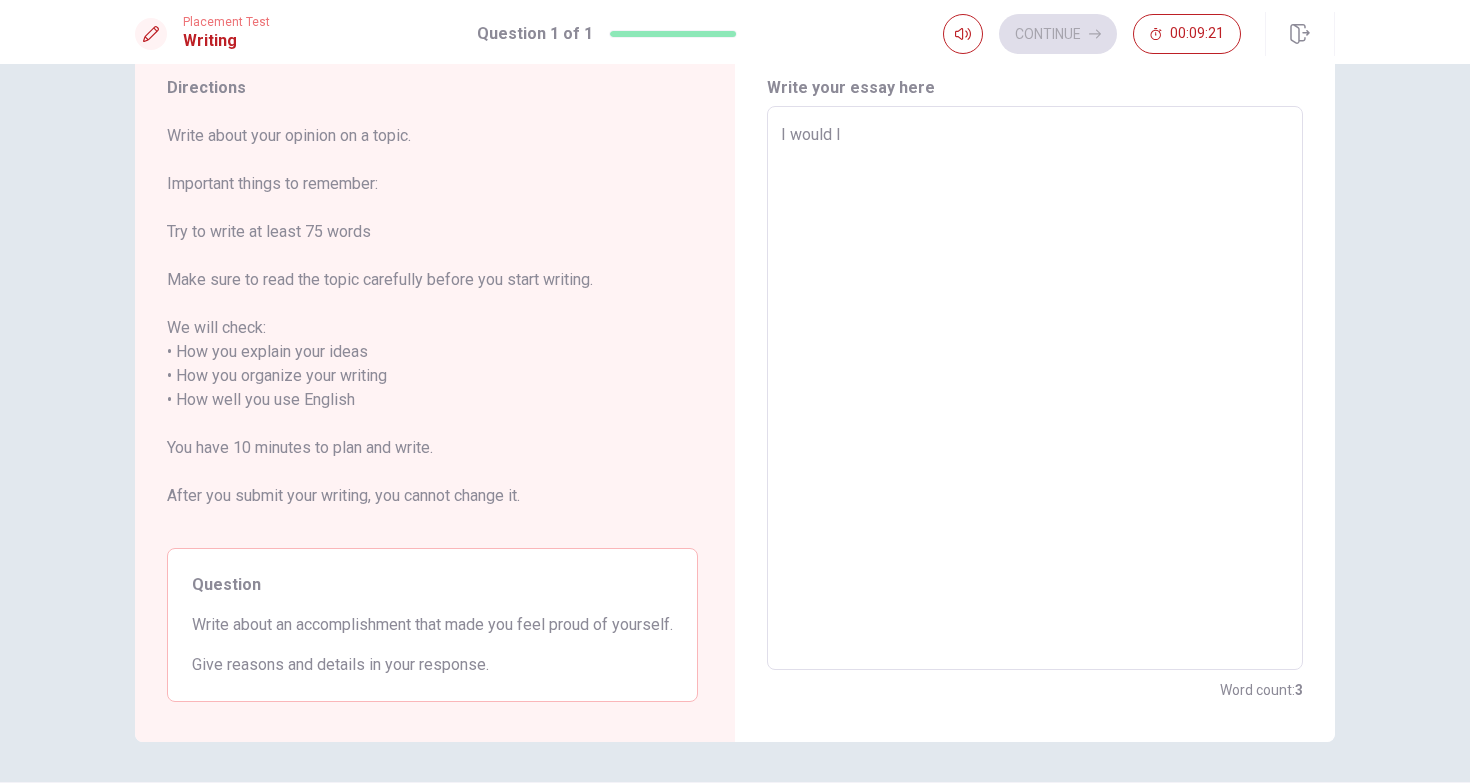 type on "I would li" 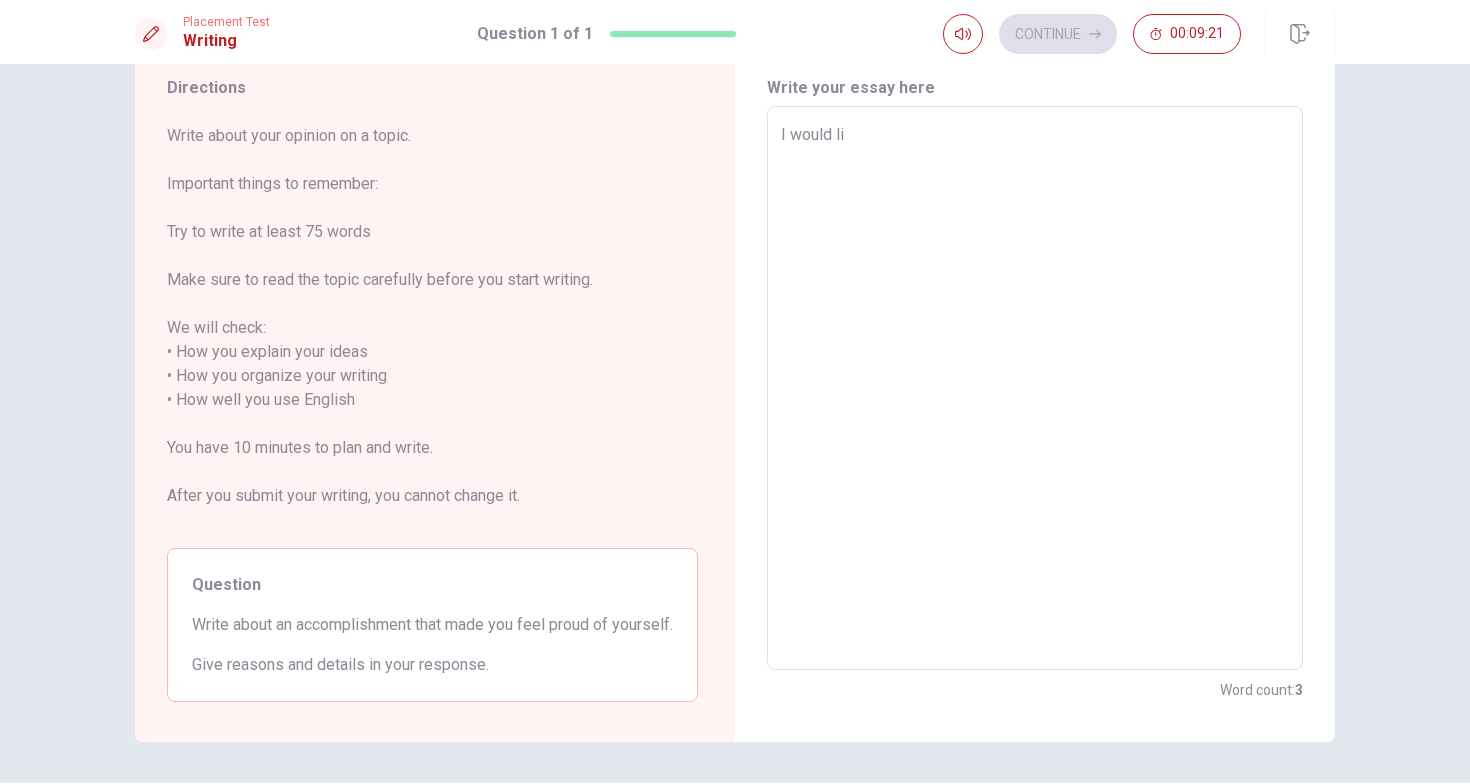 type on "x" 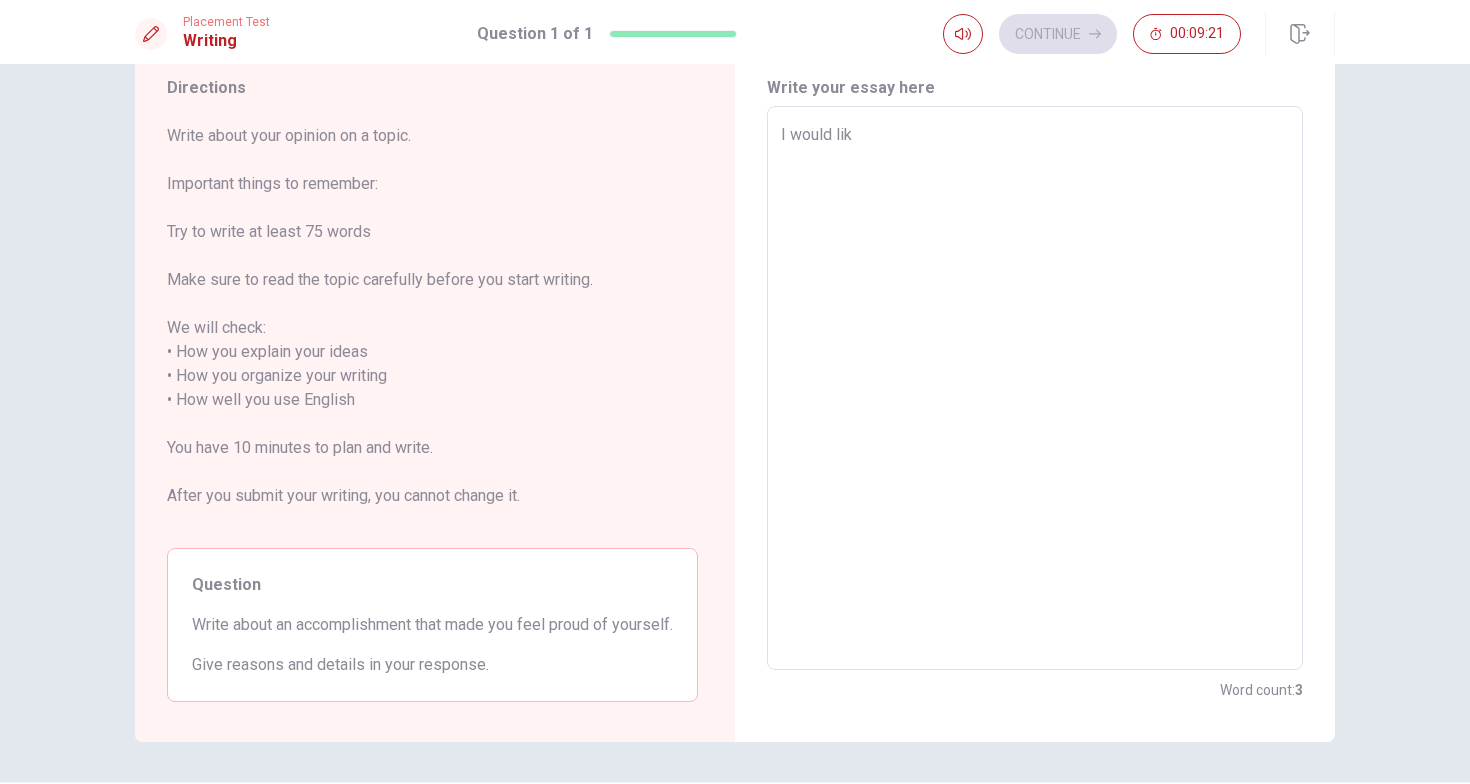 type on "x" 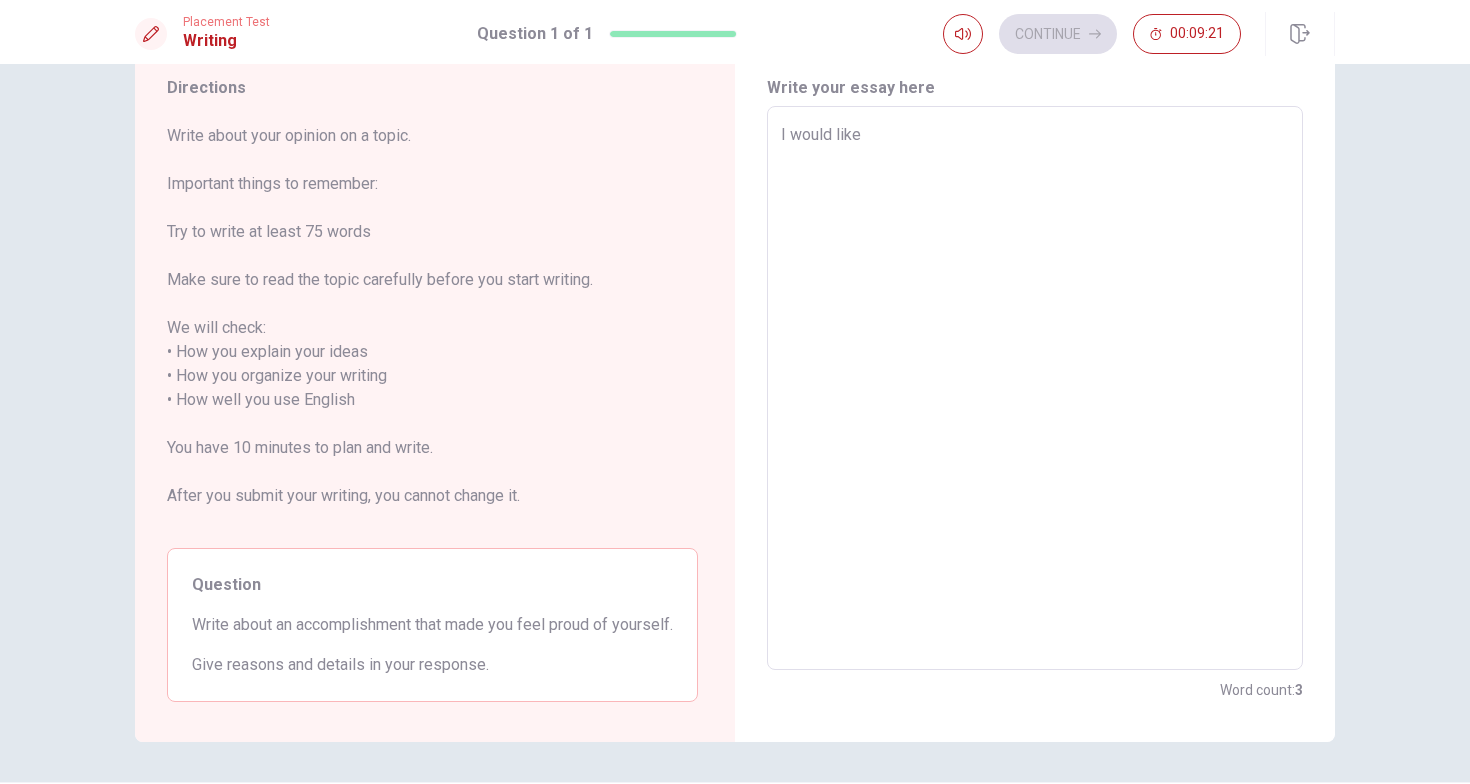 type on "x" 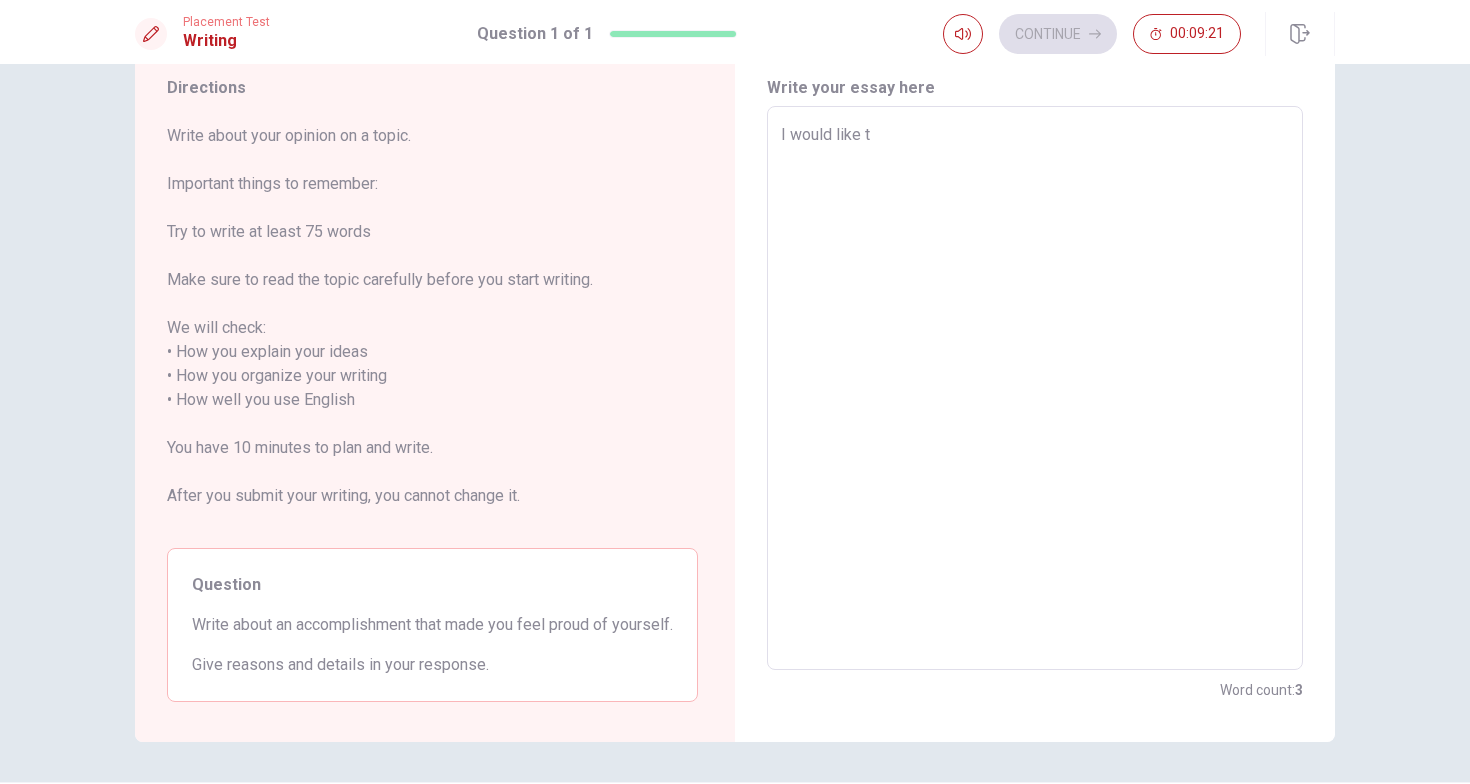 type on "x" 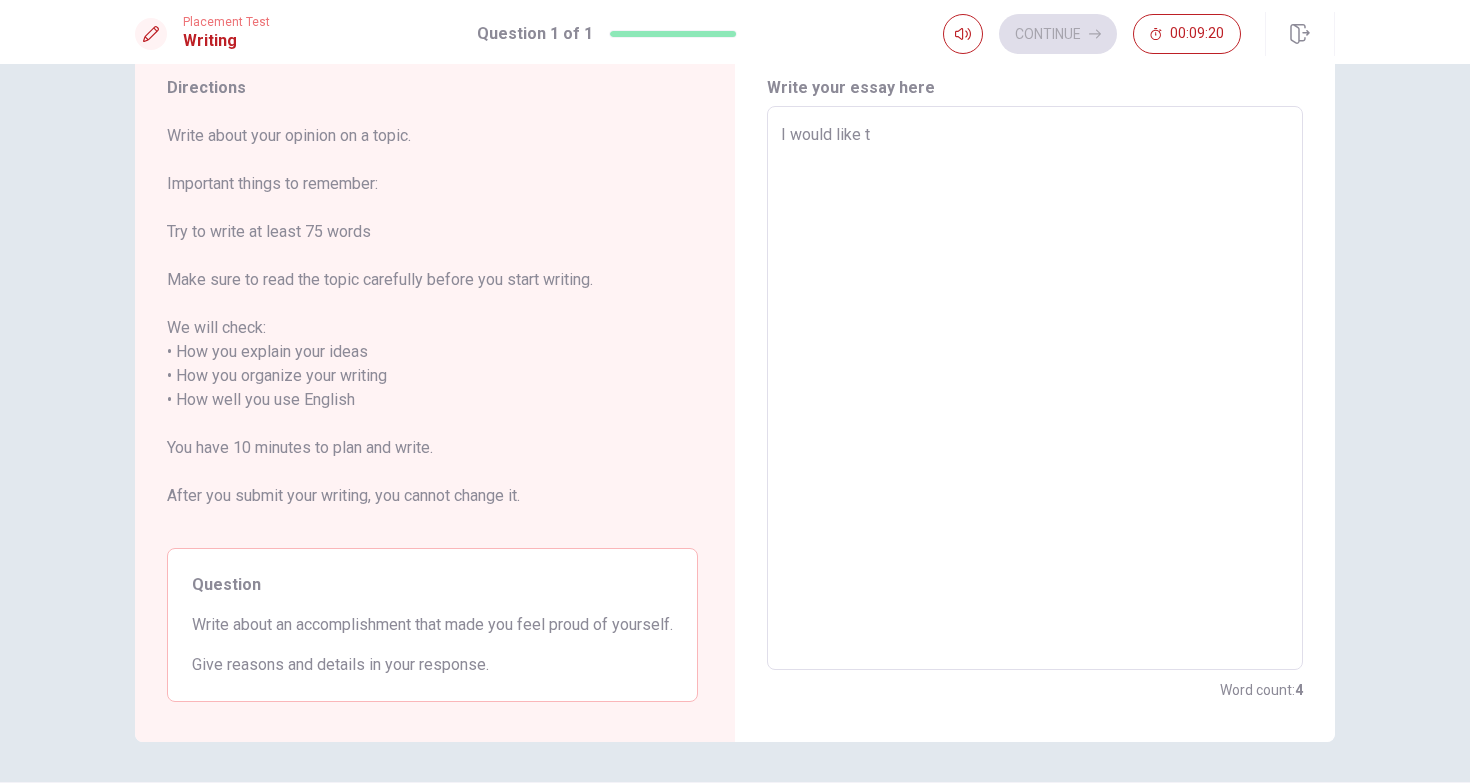 type on "I would like to" 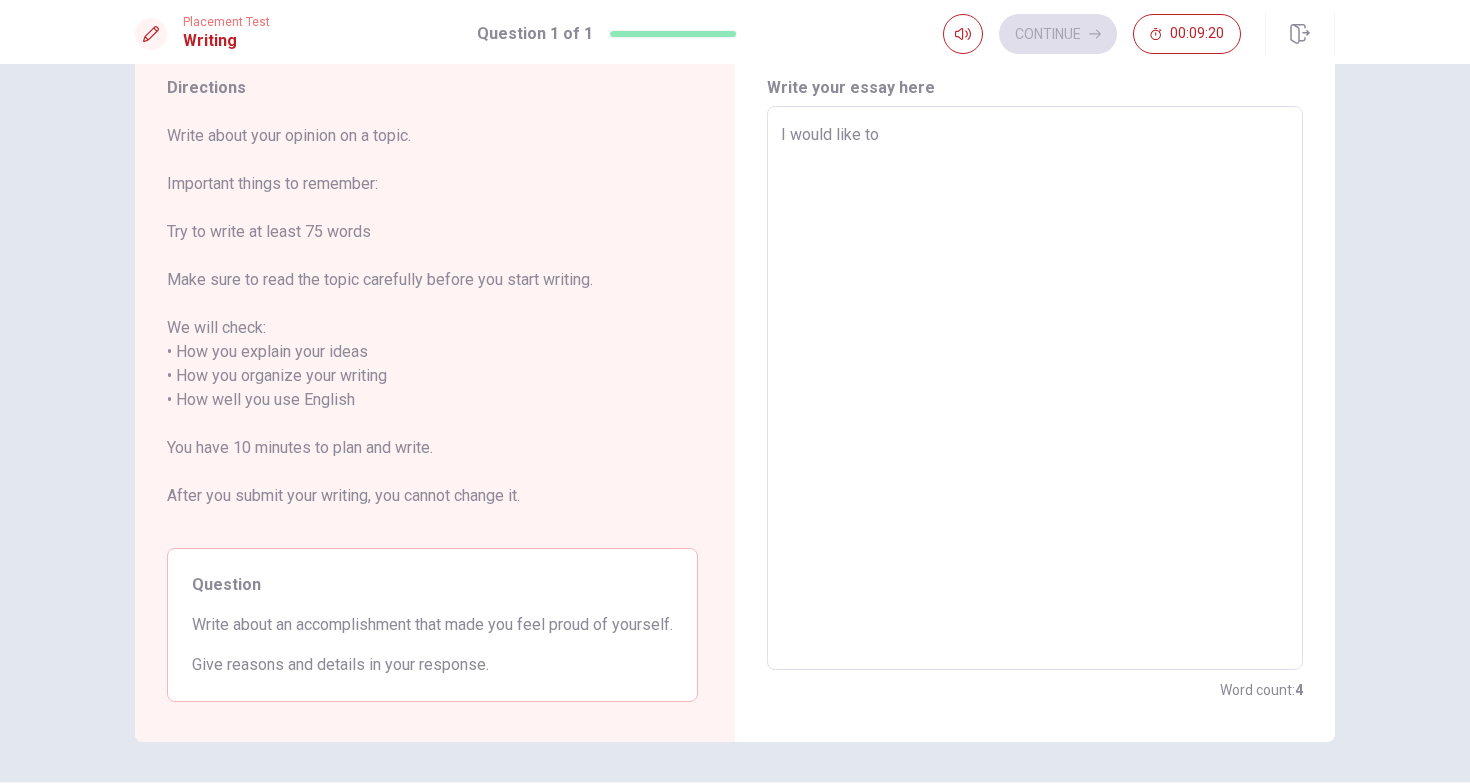 type on "x" 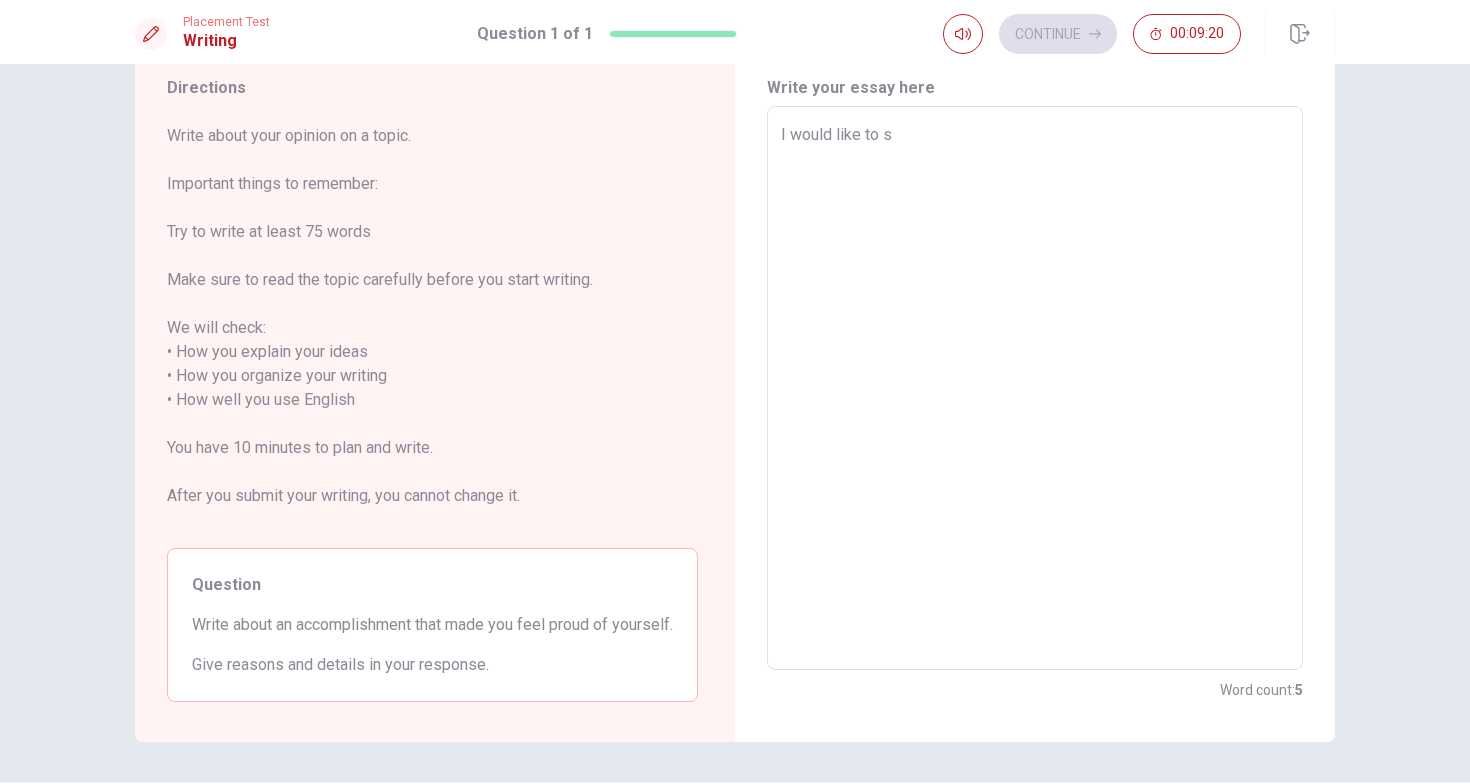 type on "x" 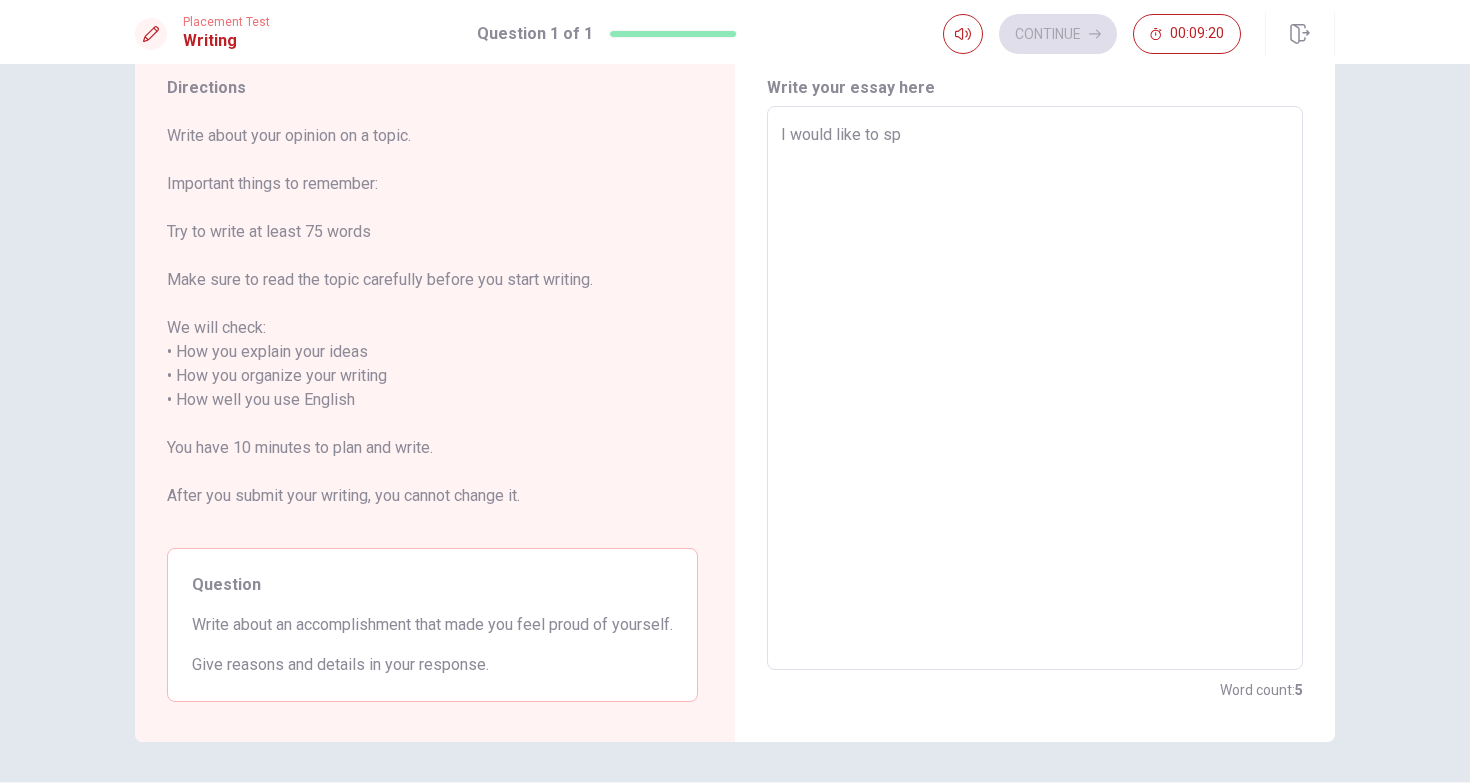 type on "x" 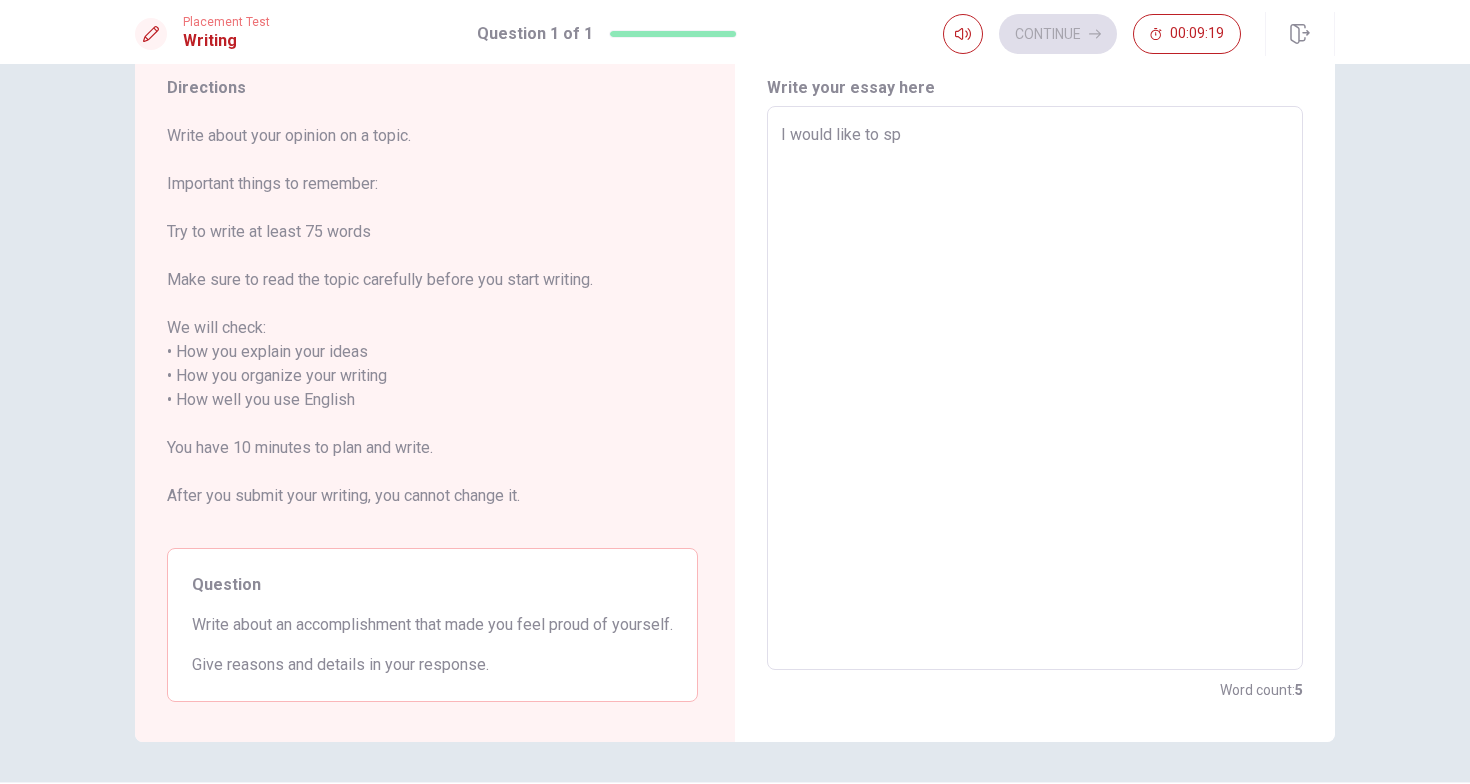 type on "I would like to spe" 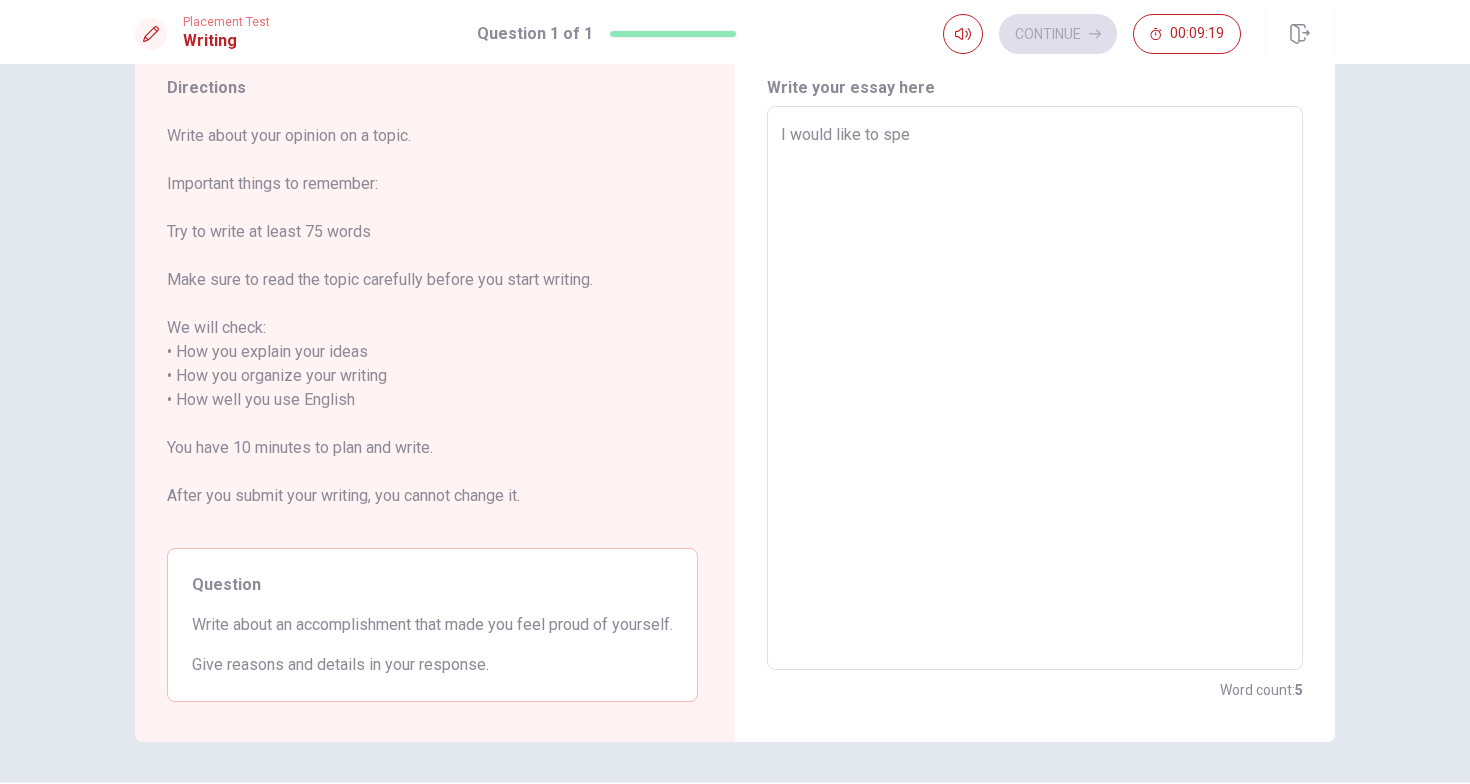 type on "x" 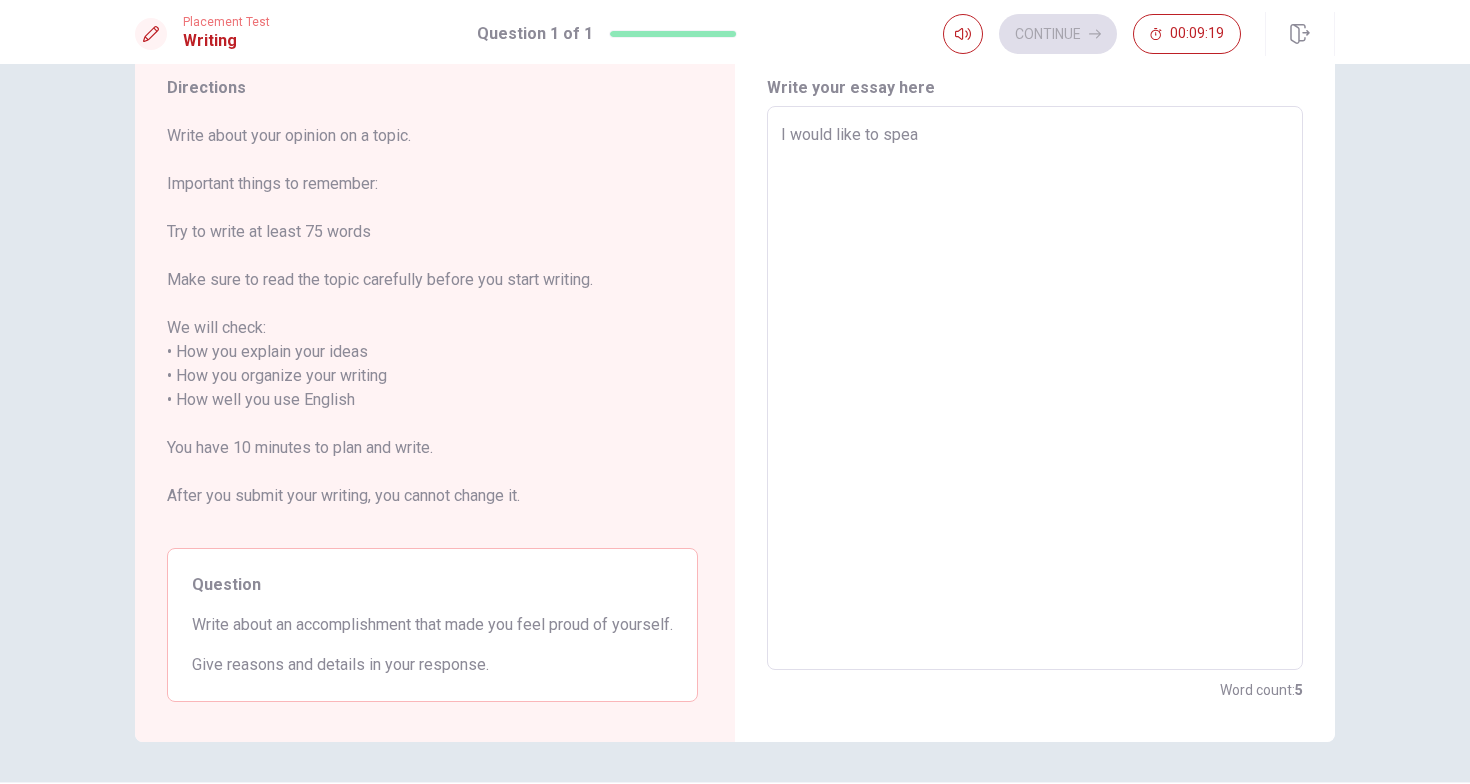 type on "x" 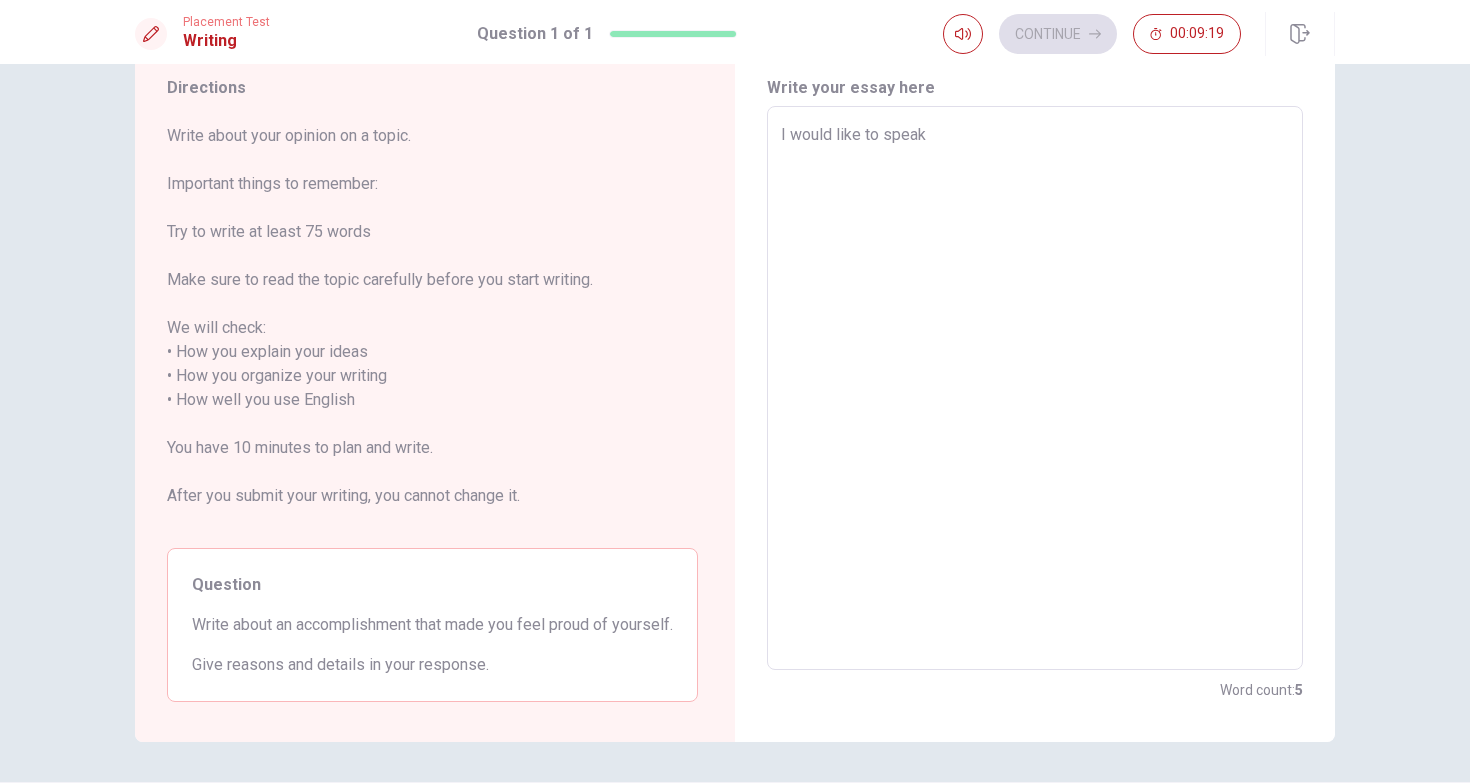 type on "x" 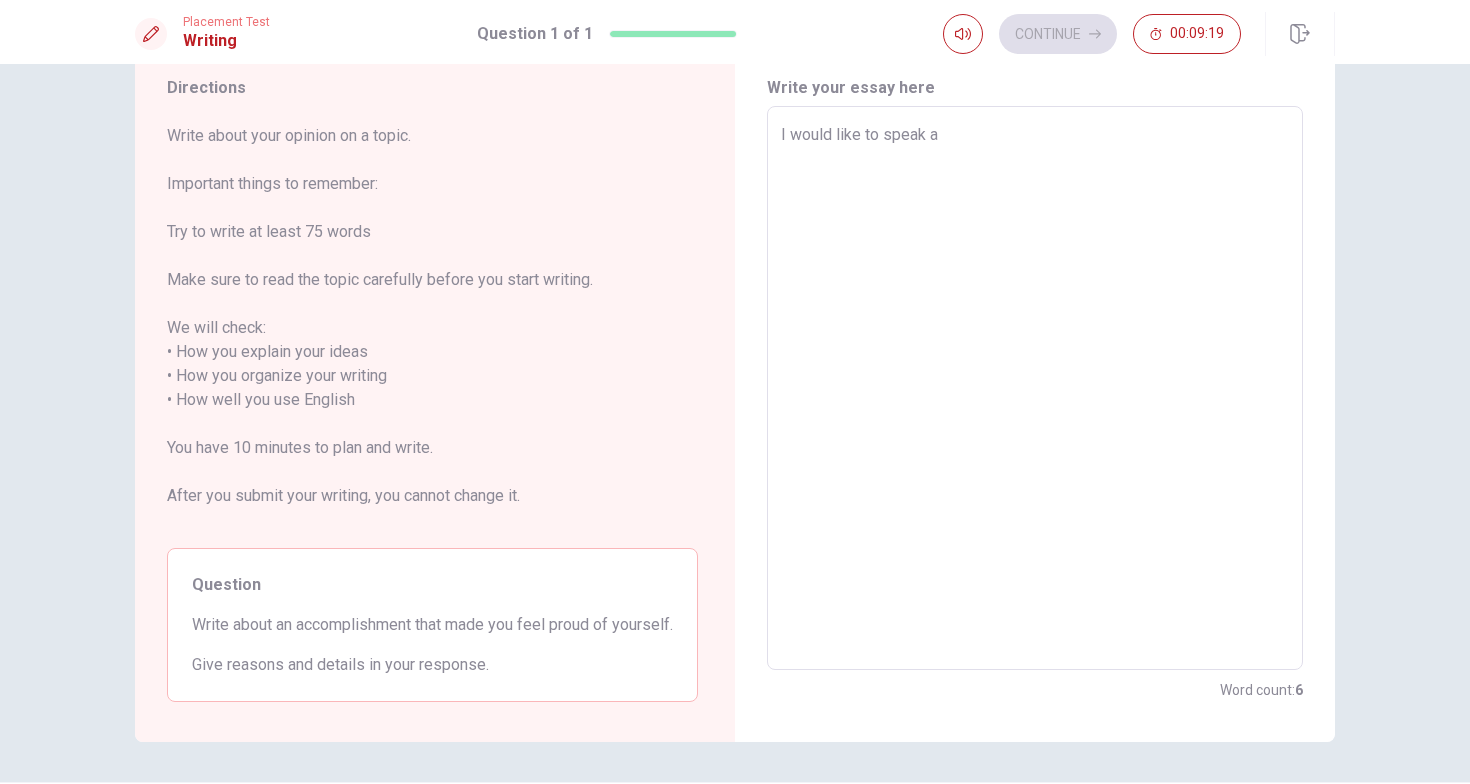 type on "x" 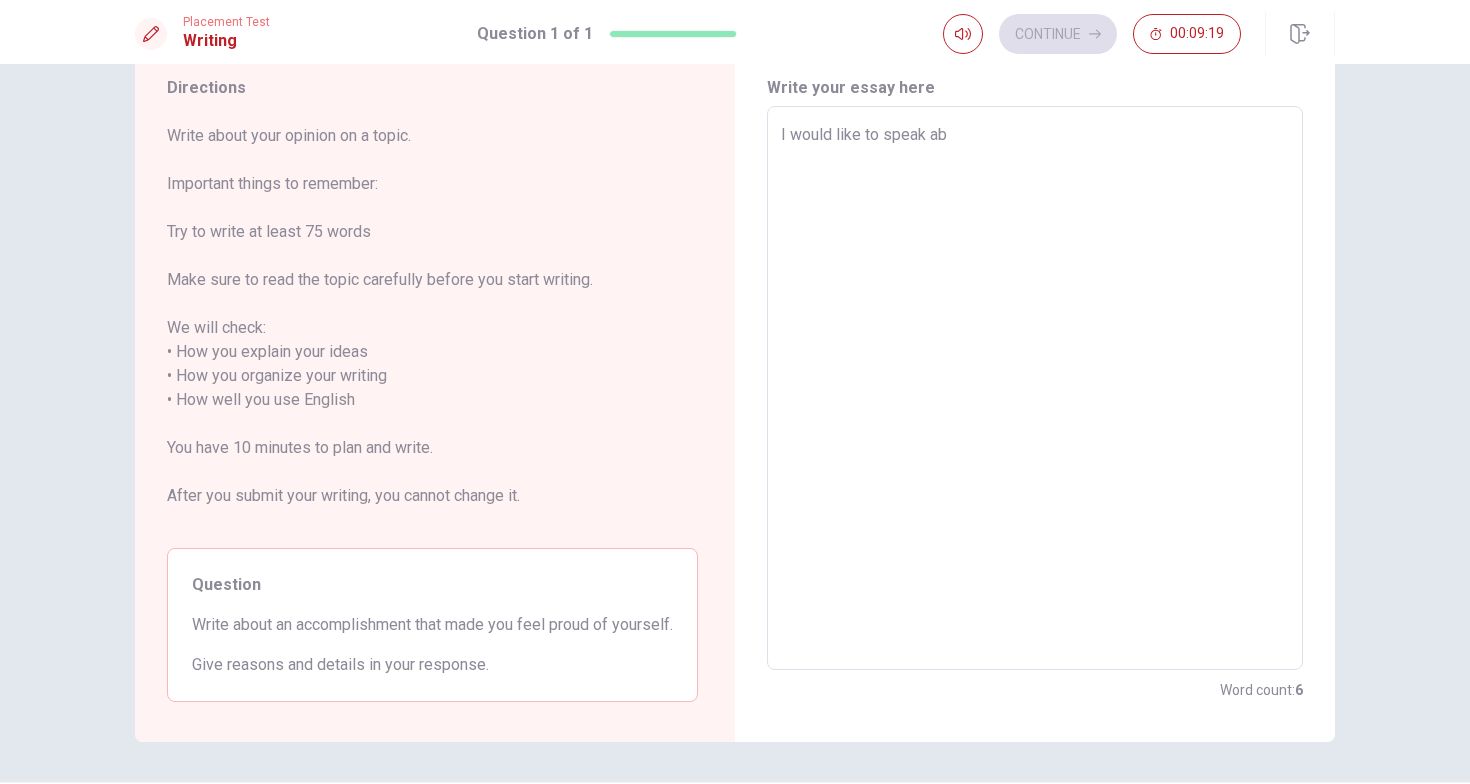type on "x" 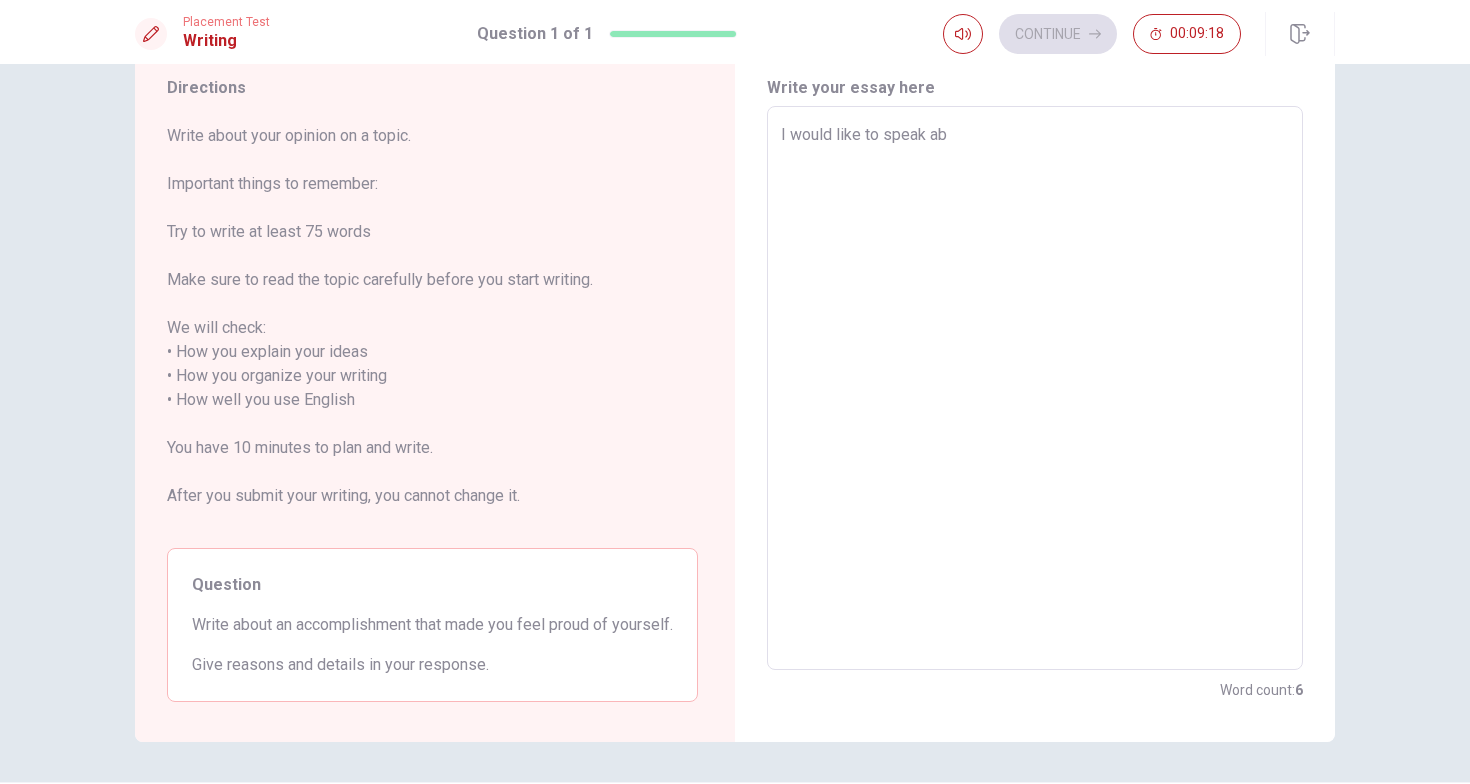 type on "I would like to speak abo" 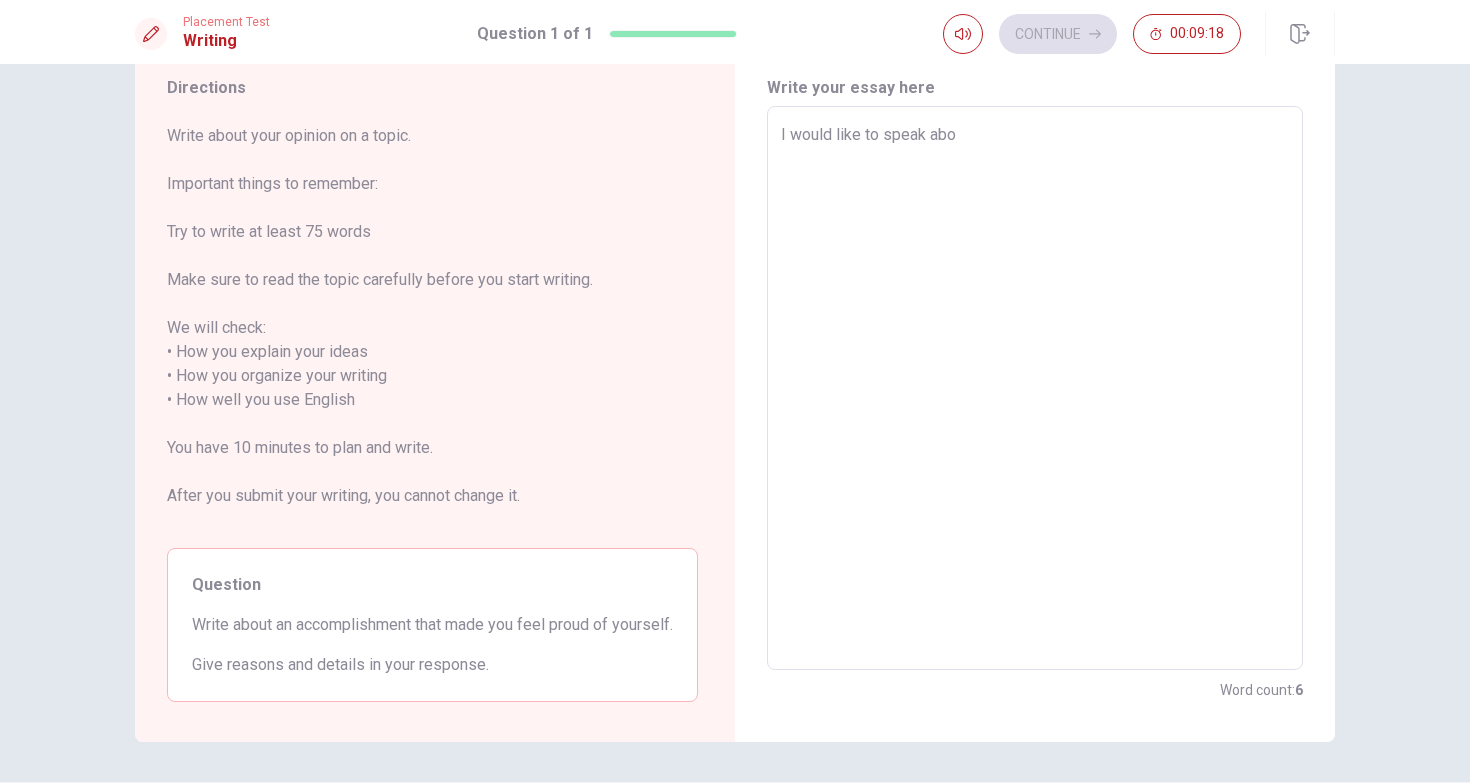 type on "x" 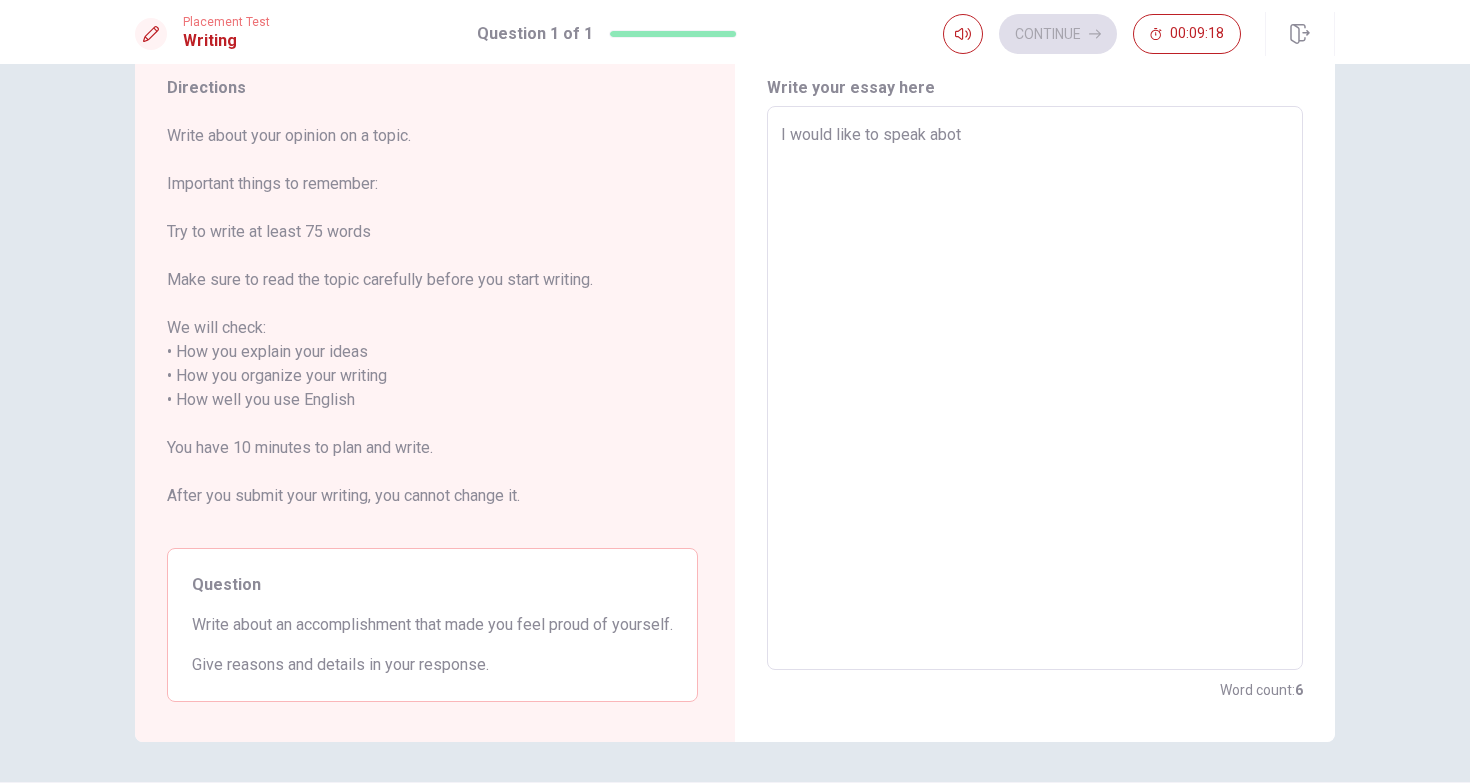 type on "x" 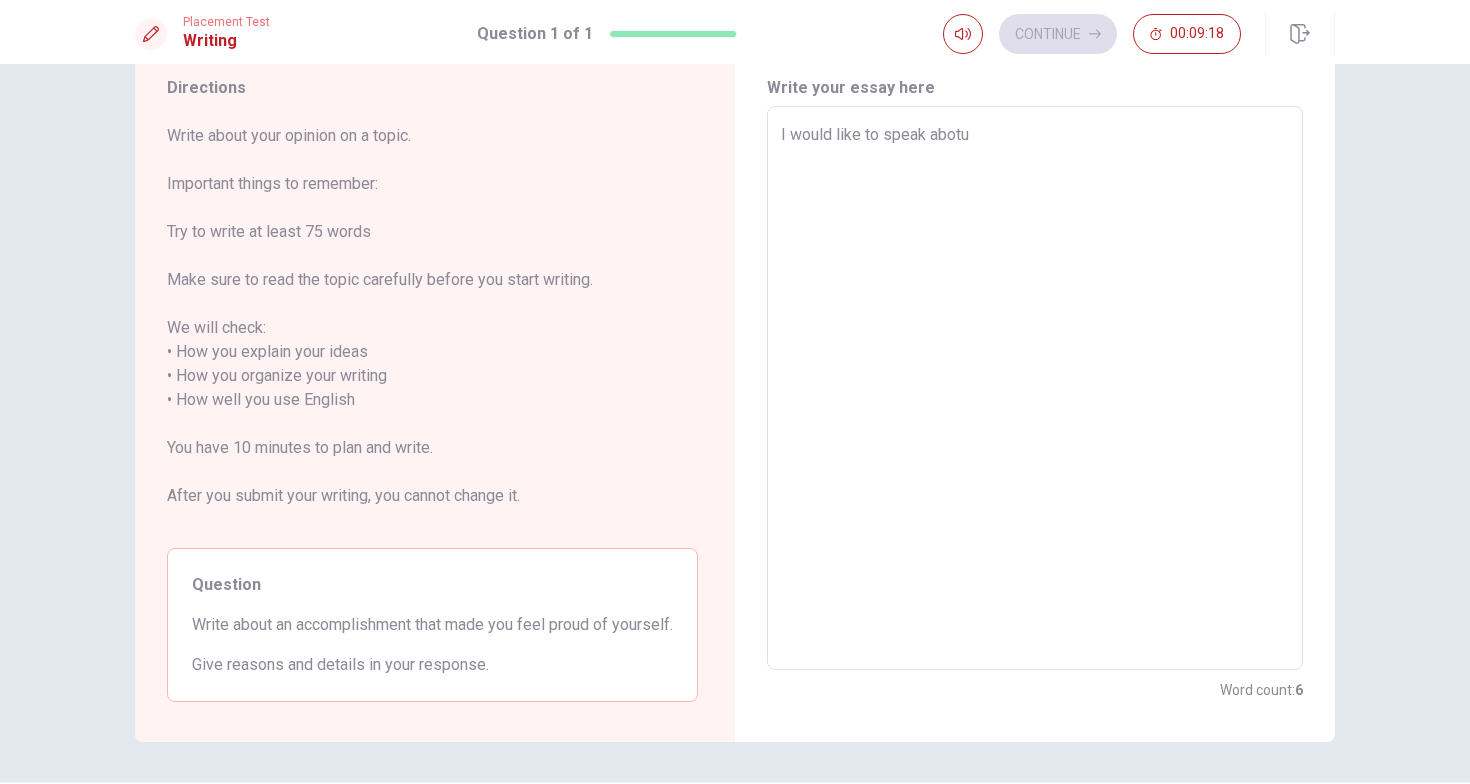 type on "x" 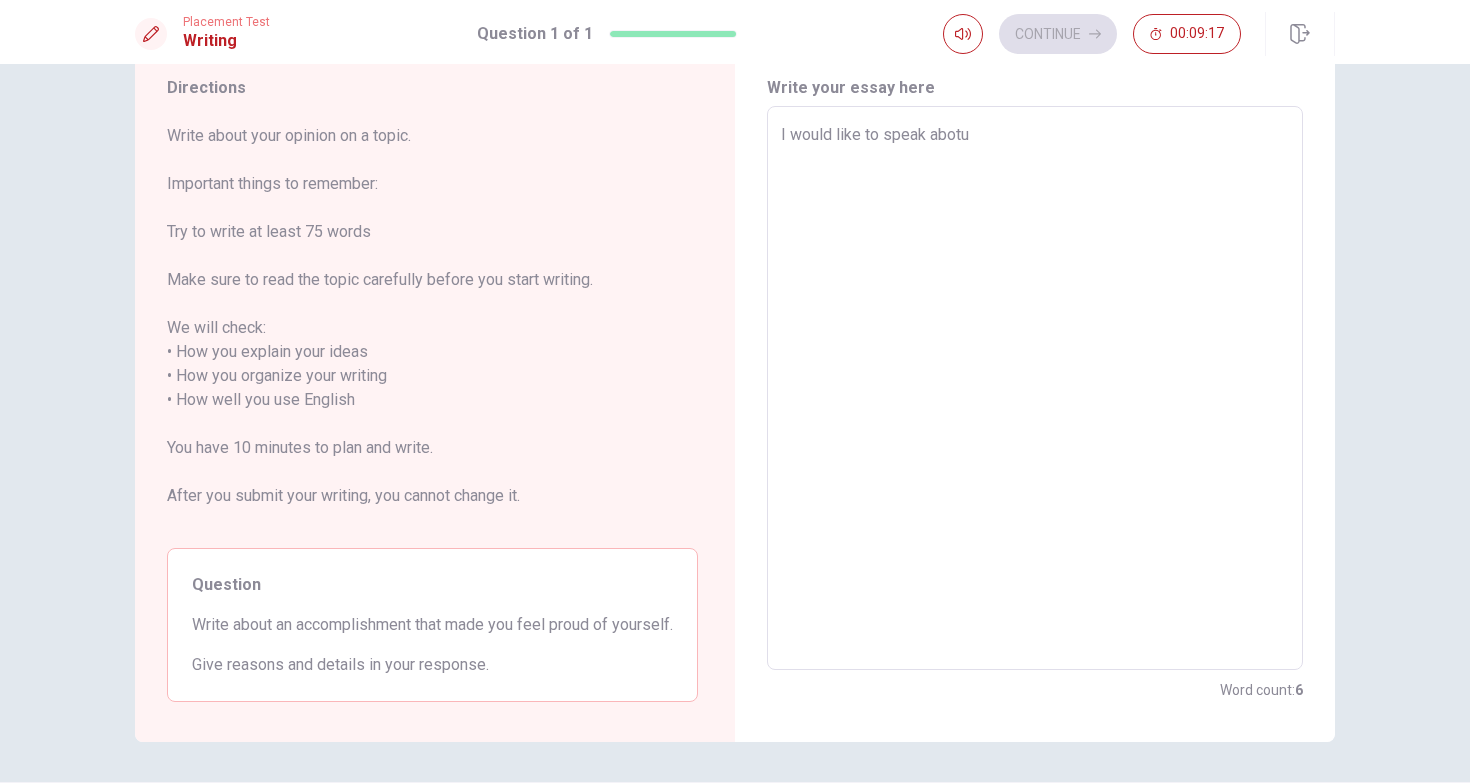type on "I would like to speak abotu" 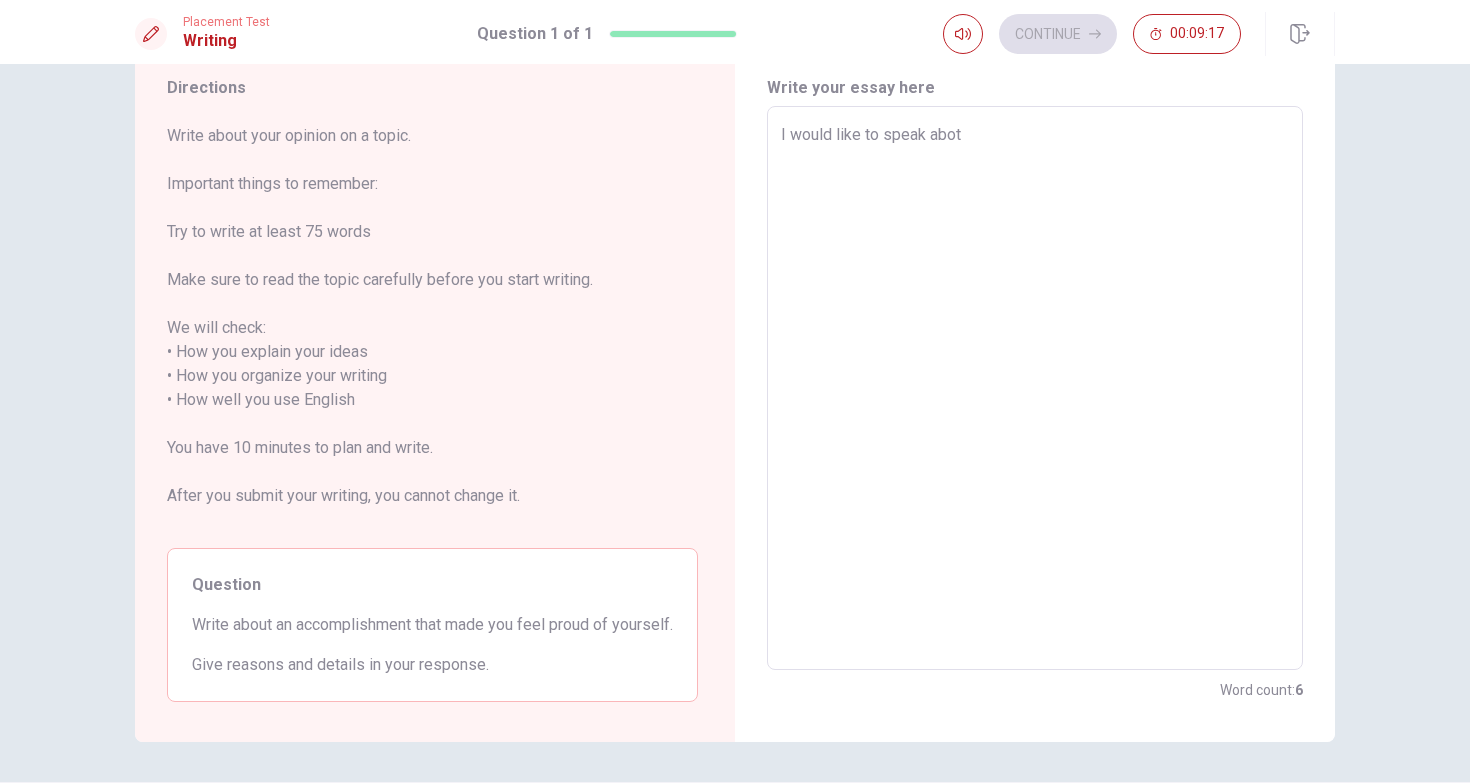 type on "x" 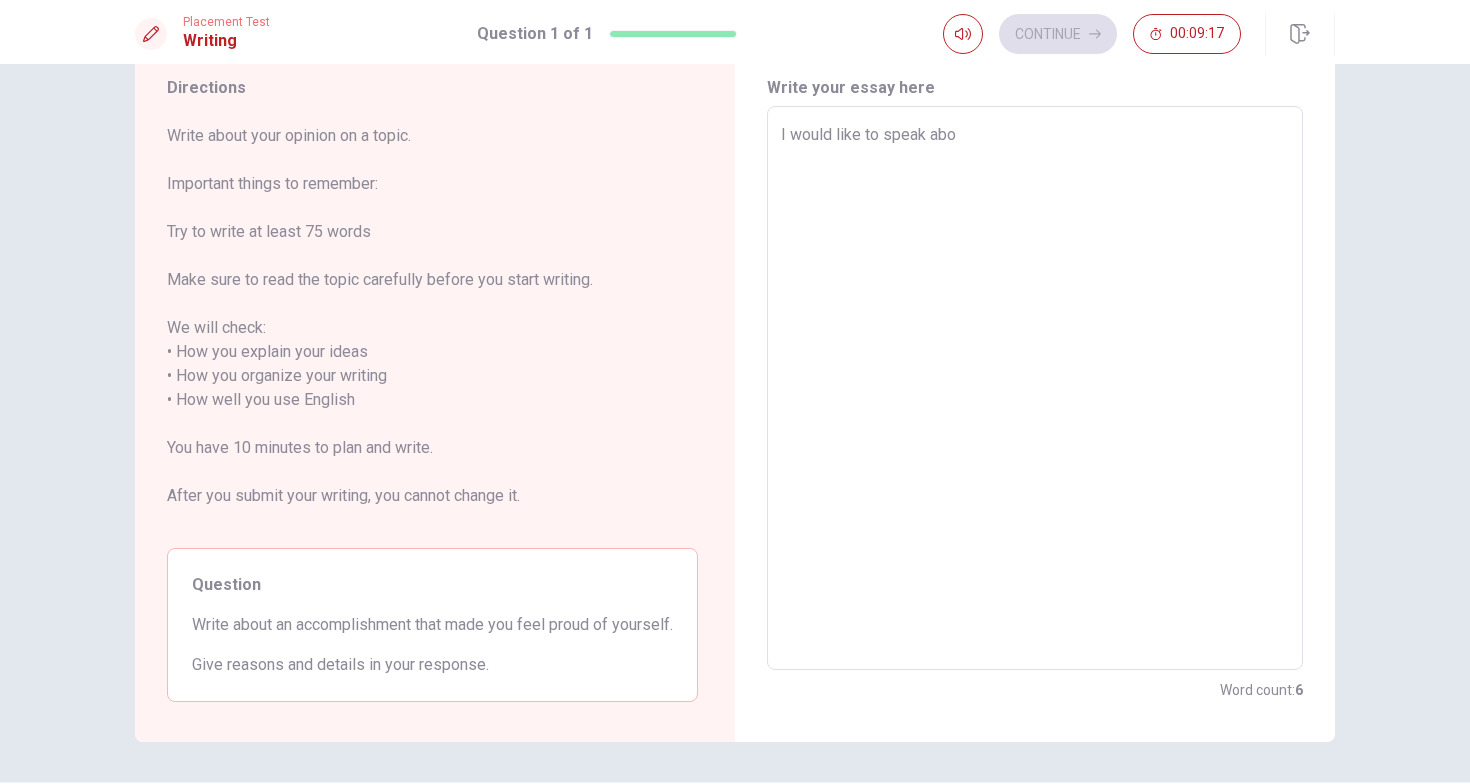 type on "x" 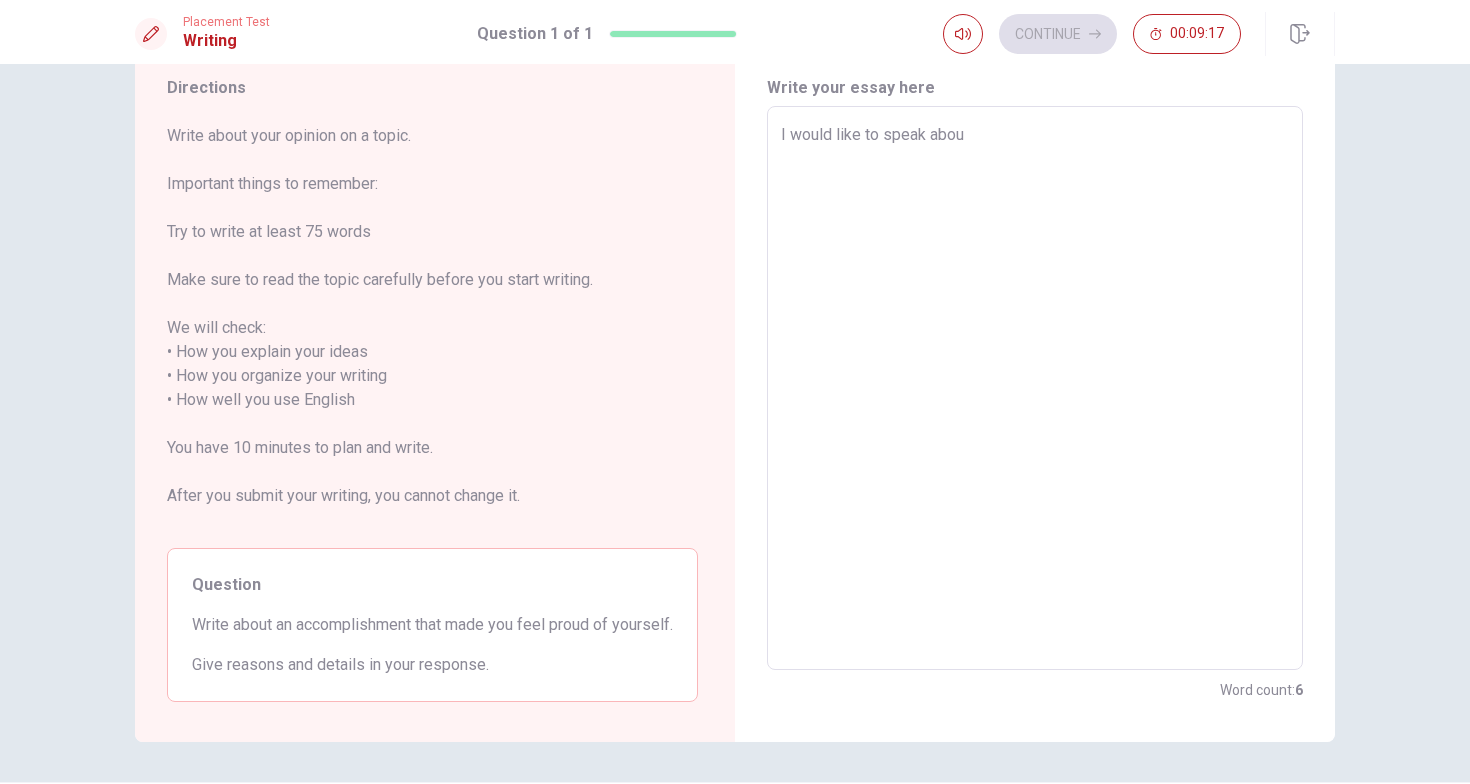 type on "x" 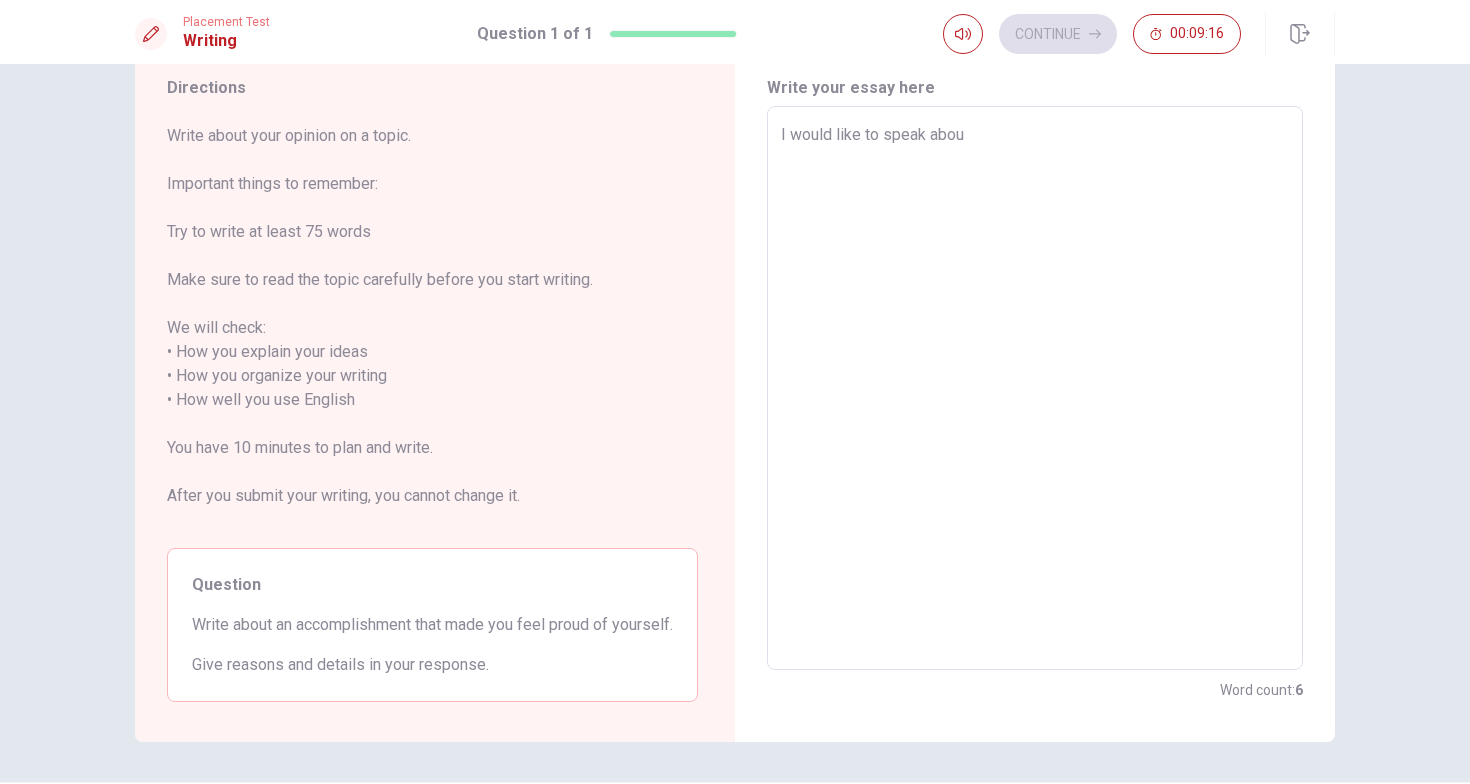 type on "I would like to speak about" 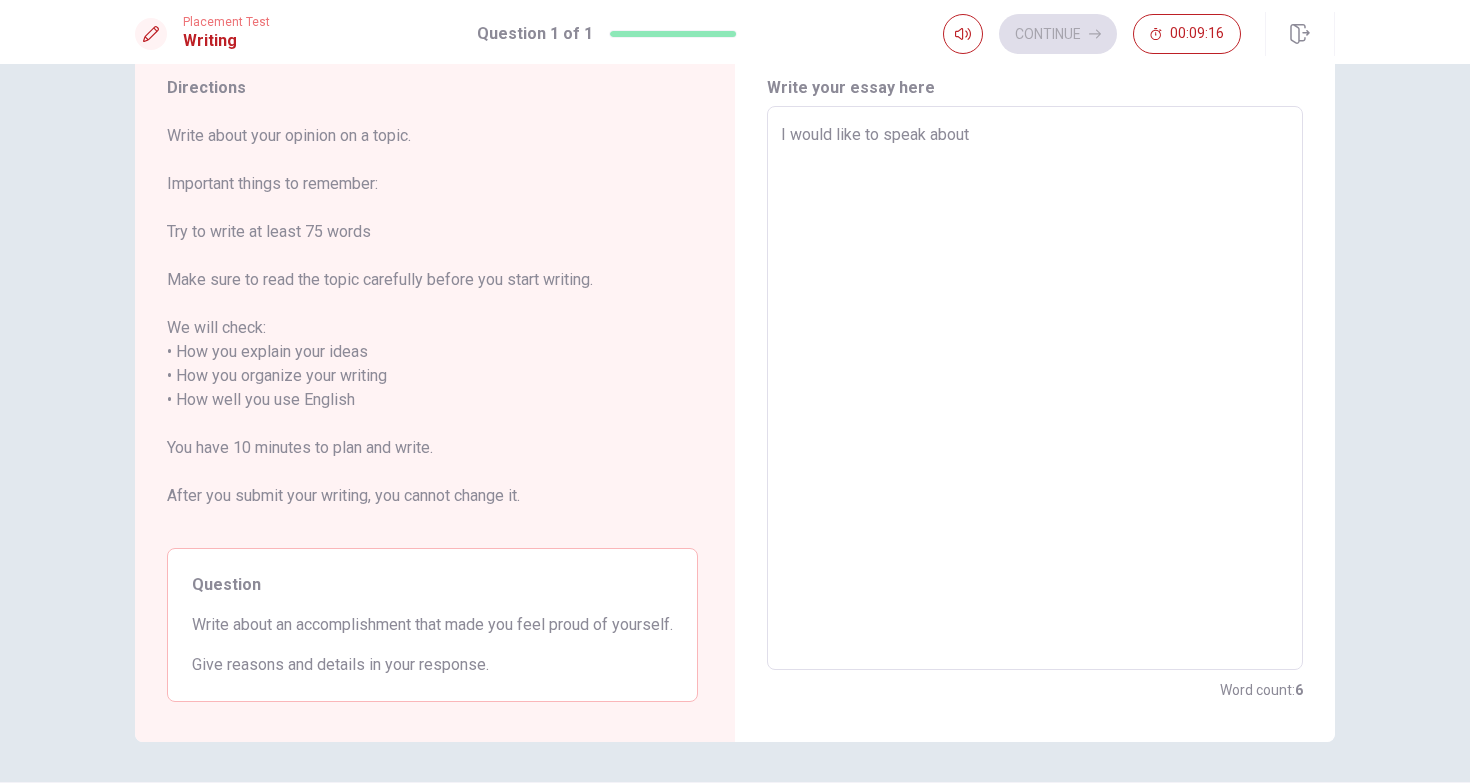 type on "x" 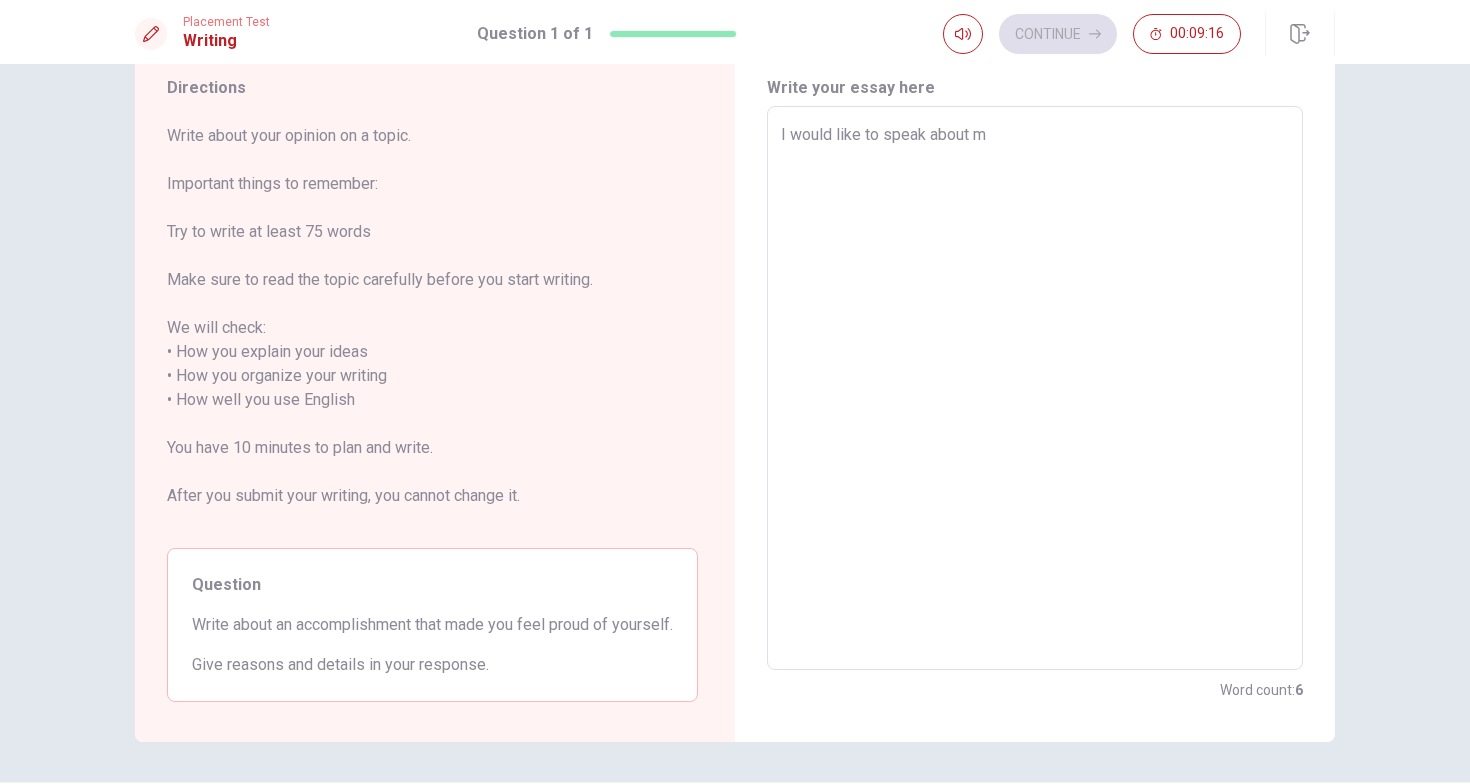 type on "x" 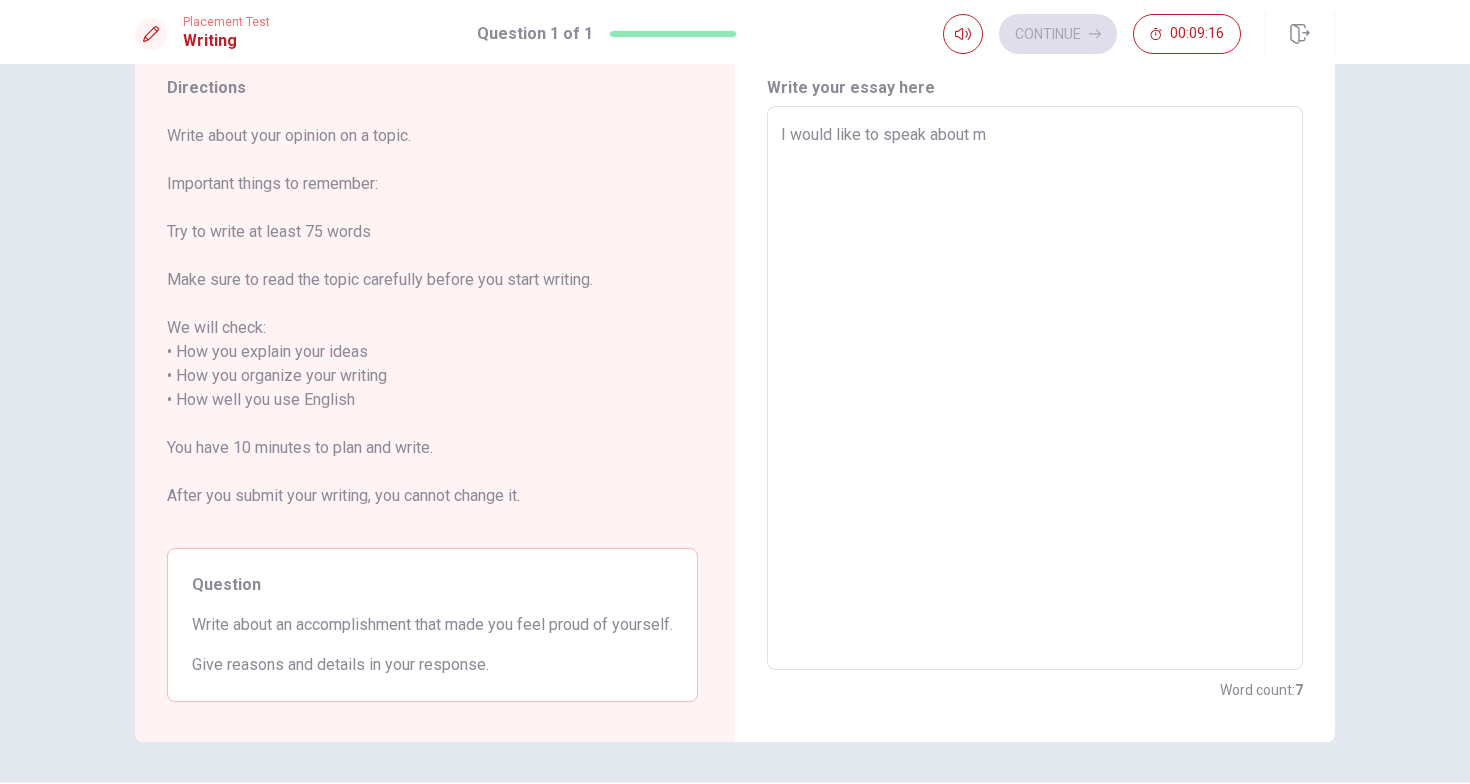 type on "I would like to speak about my" 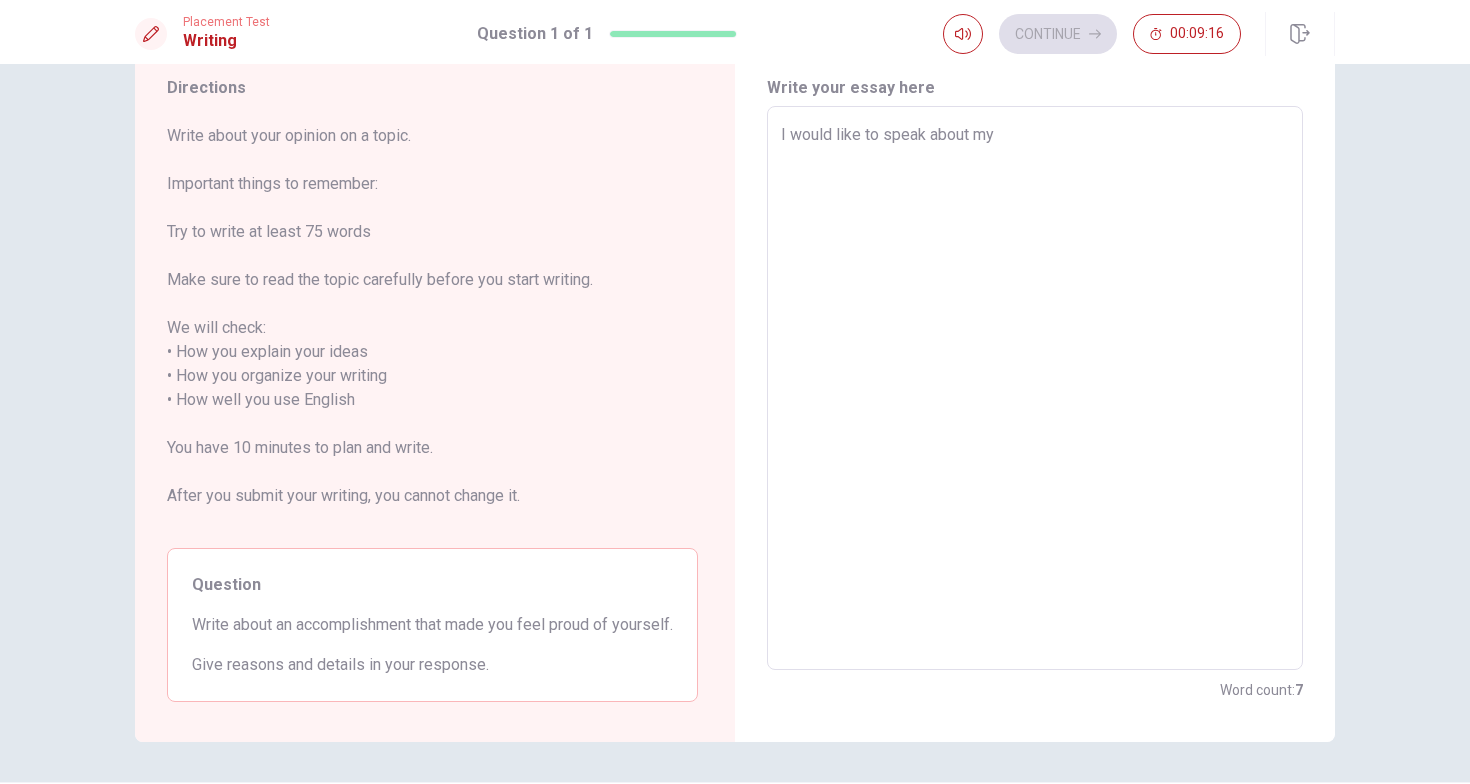 type on "x" 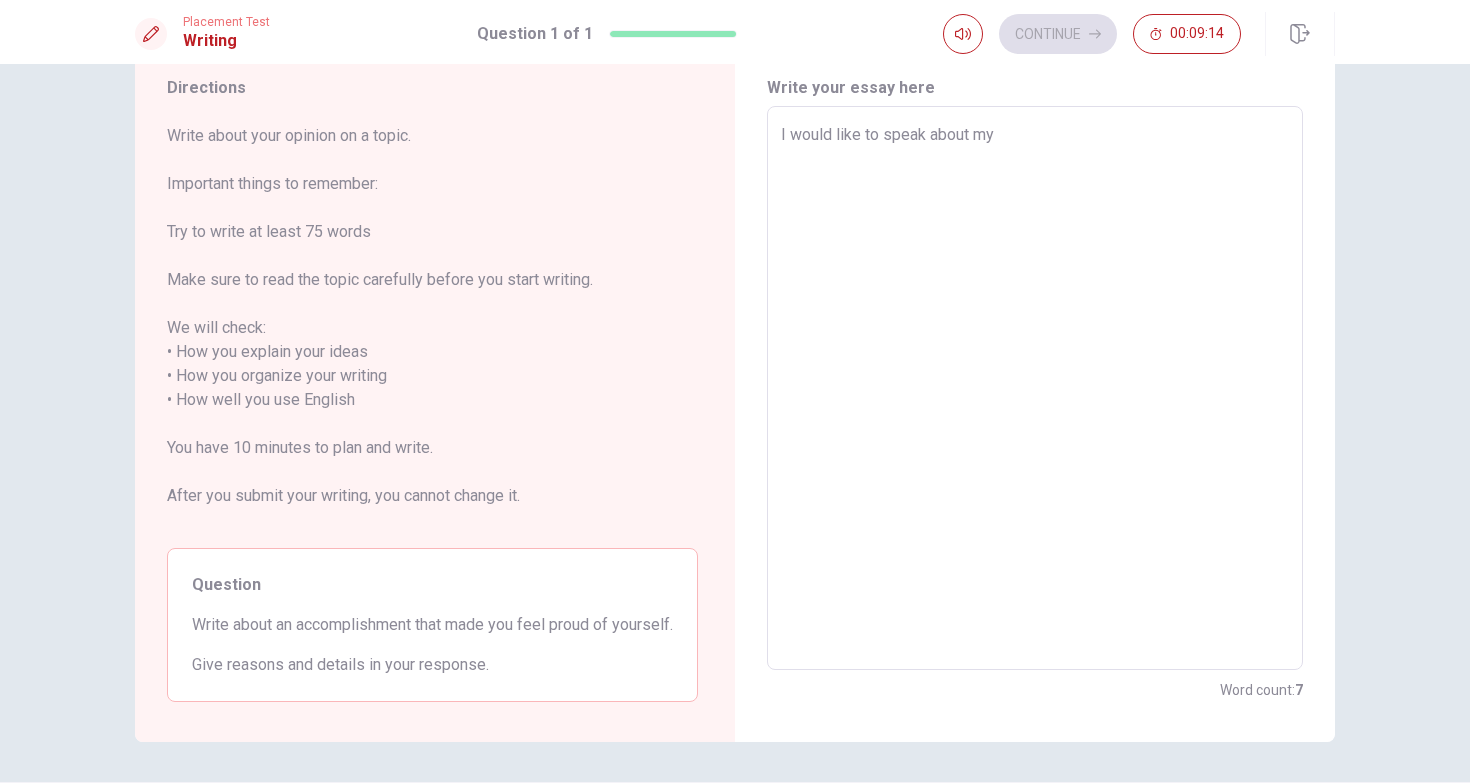 type on "x" 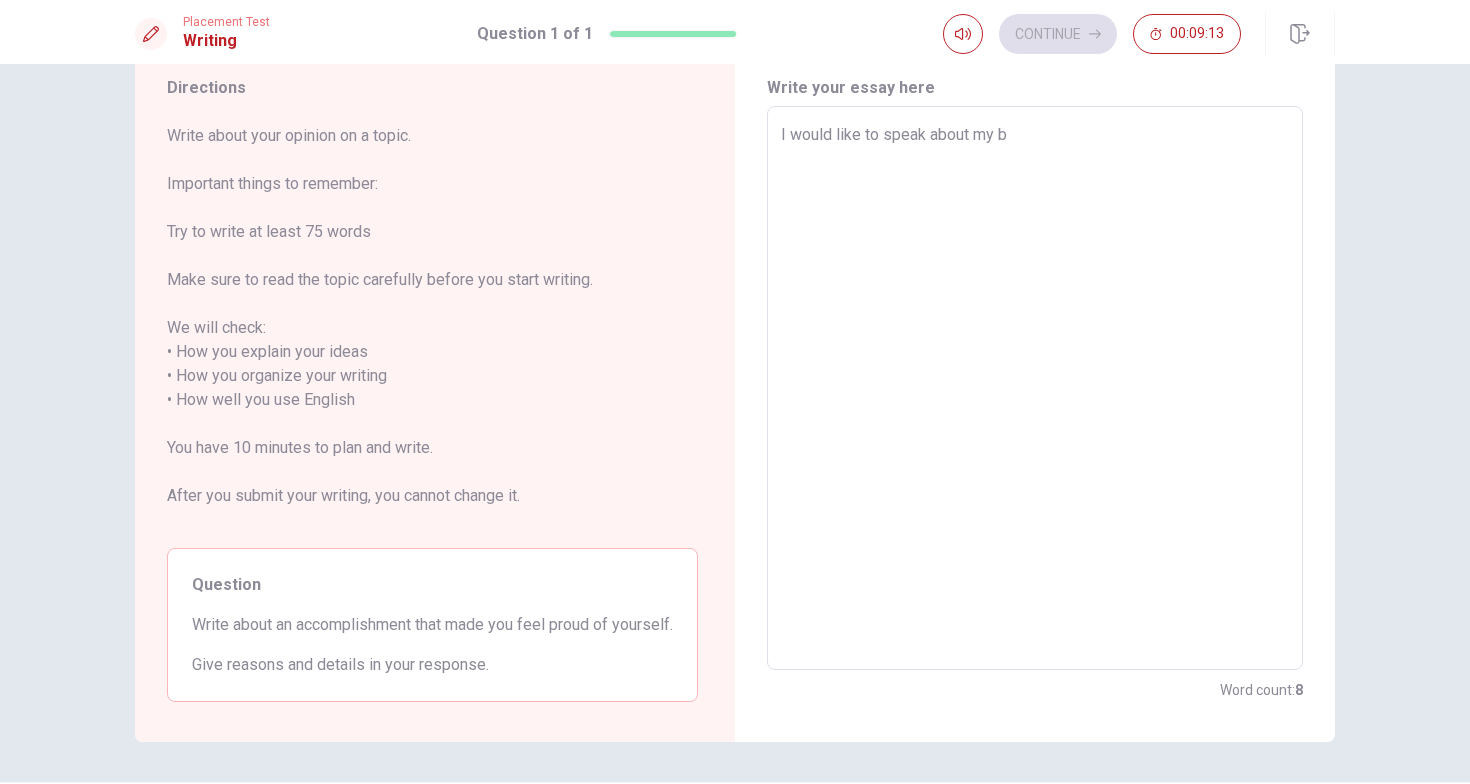 type on "x" 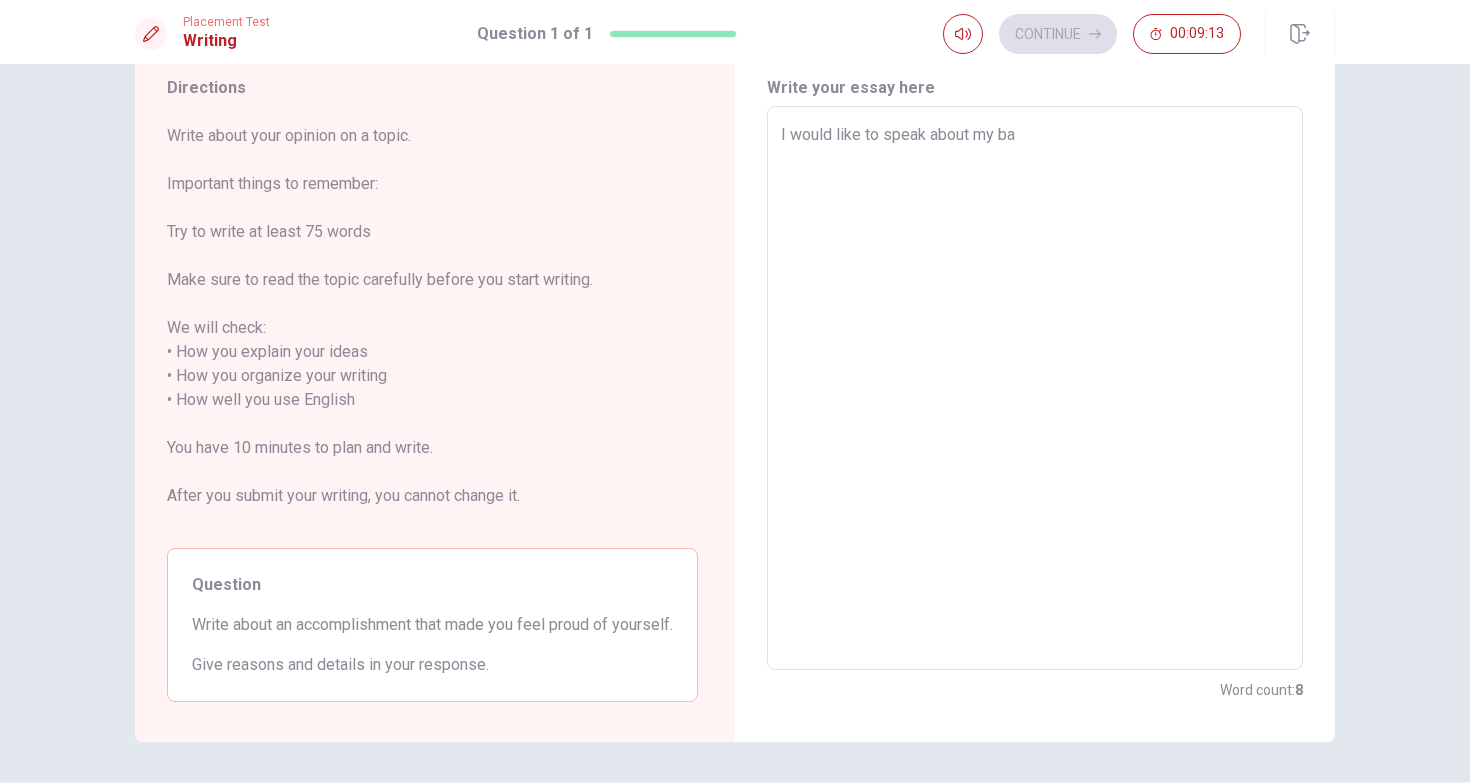 type on "x" 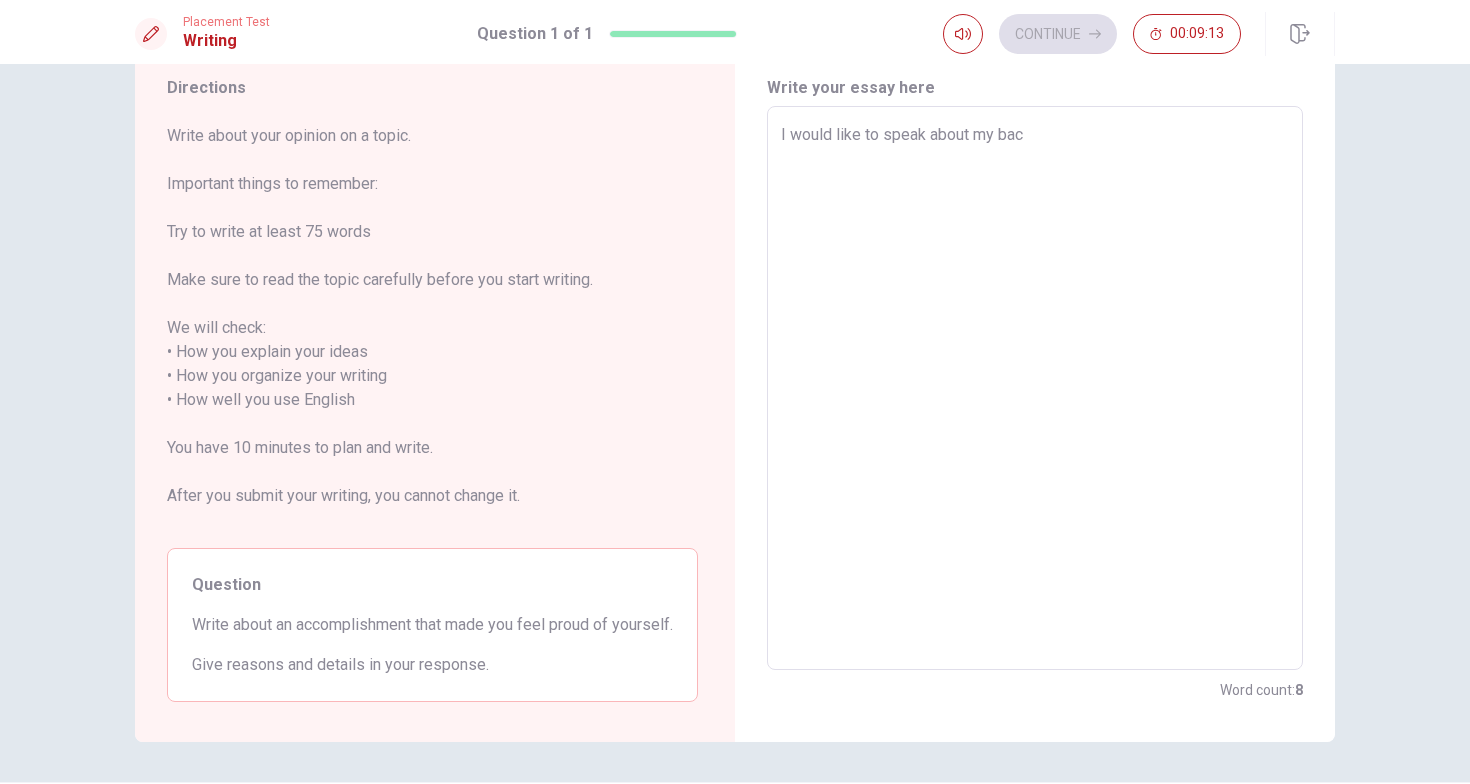 type on "x" 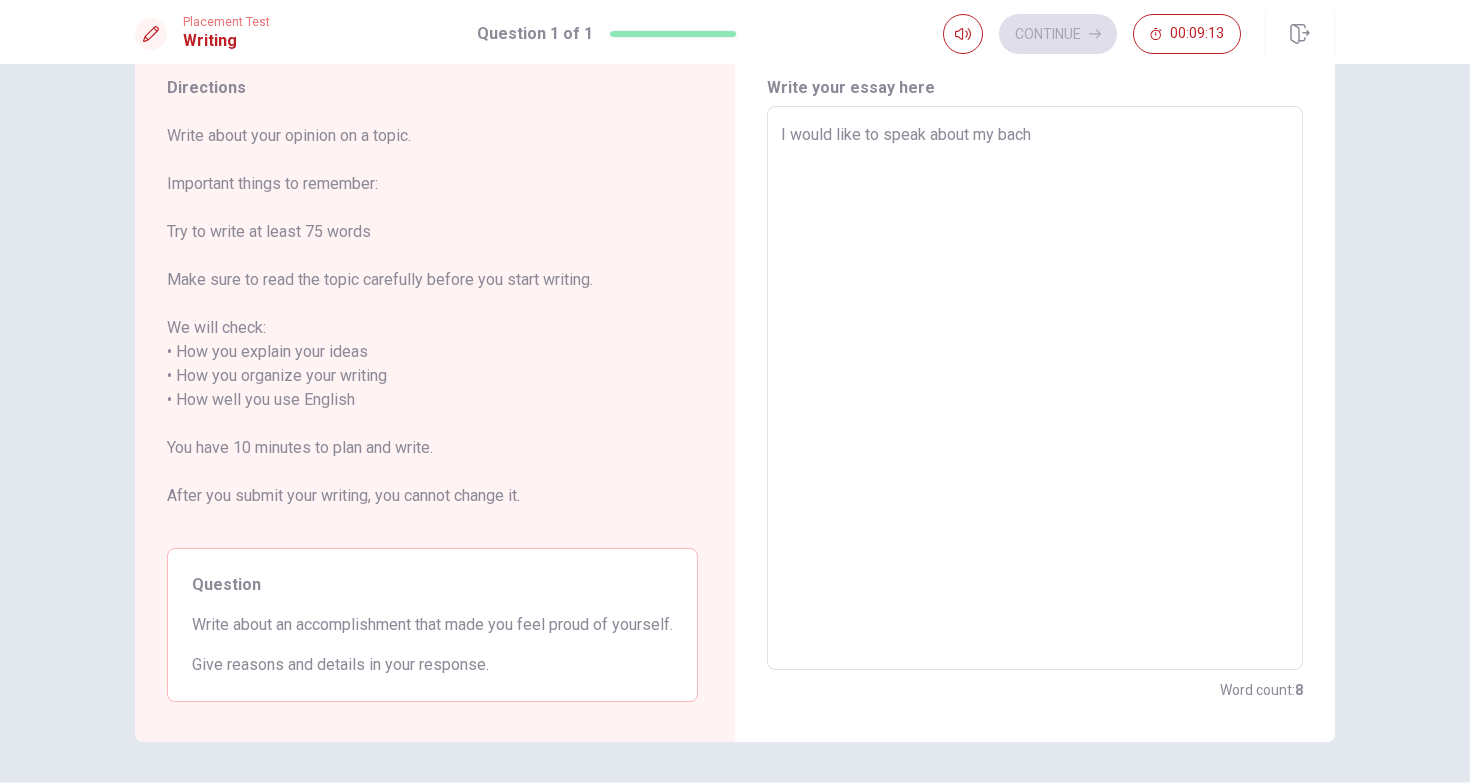 type on "x" 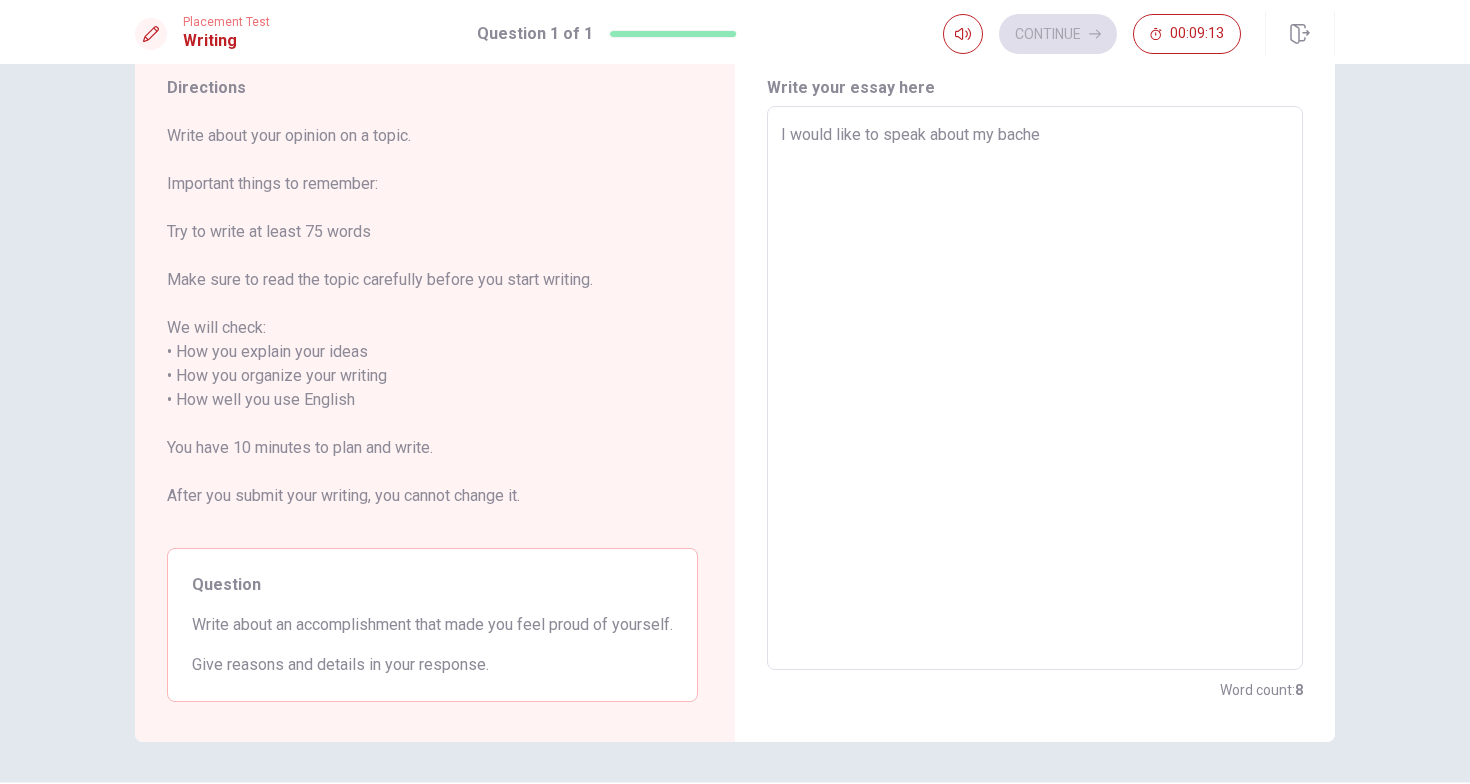 type on "x" 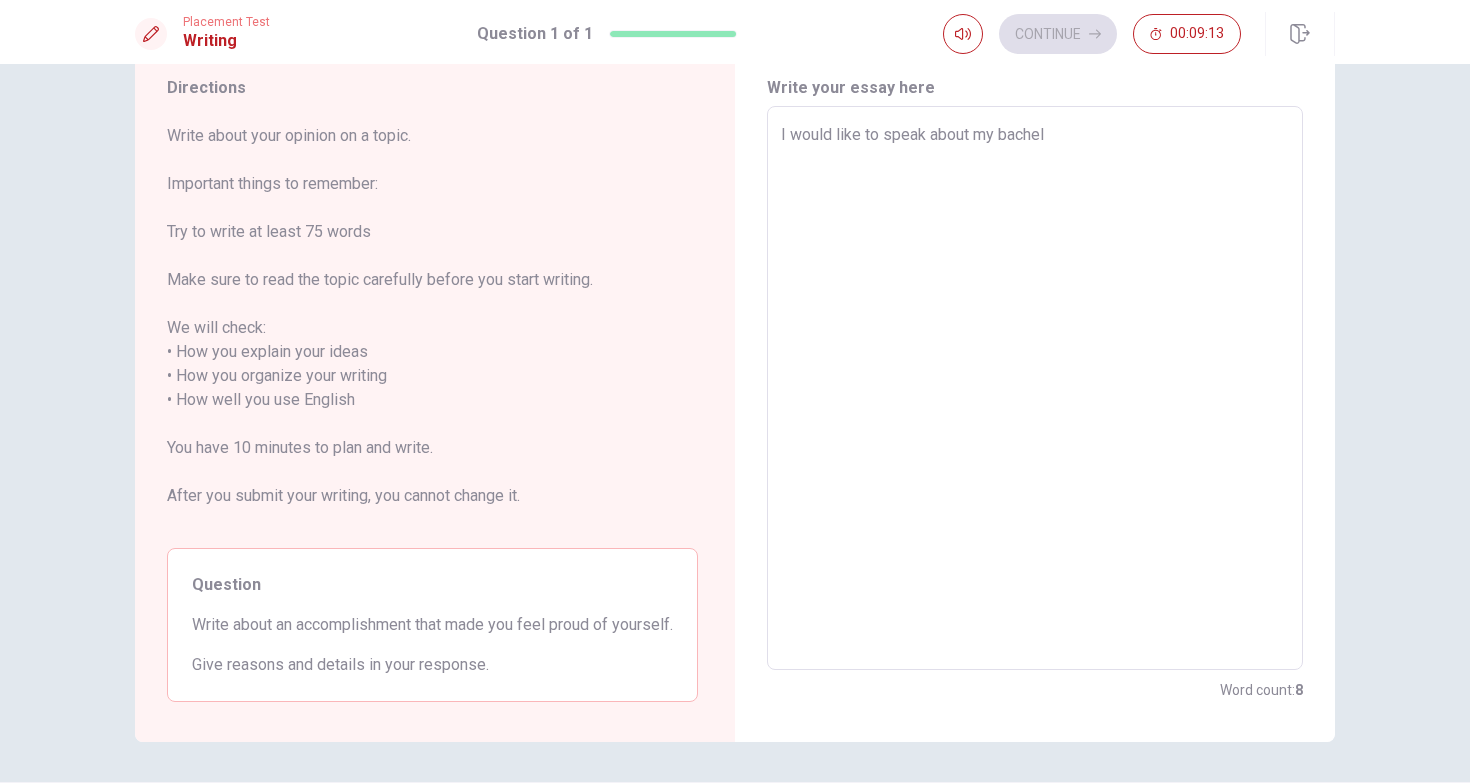 type on "x" 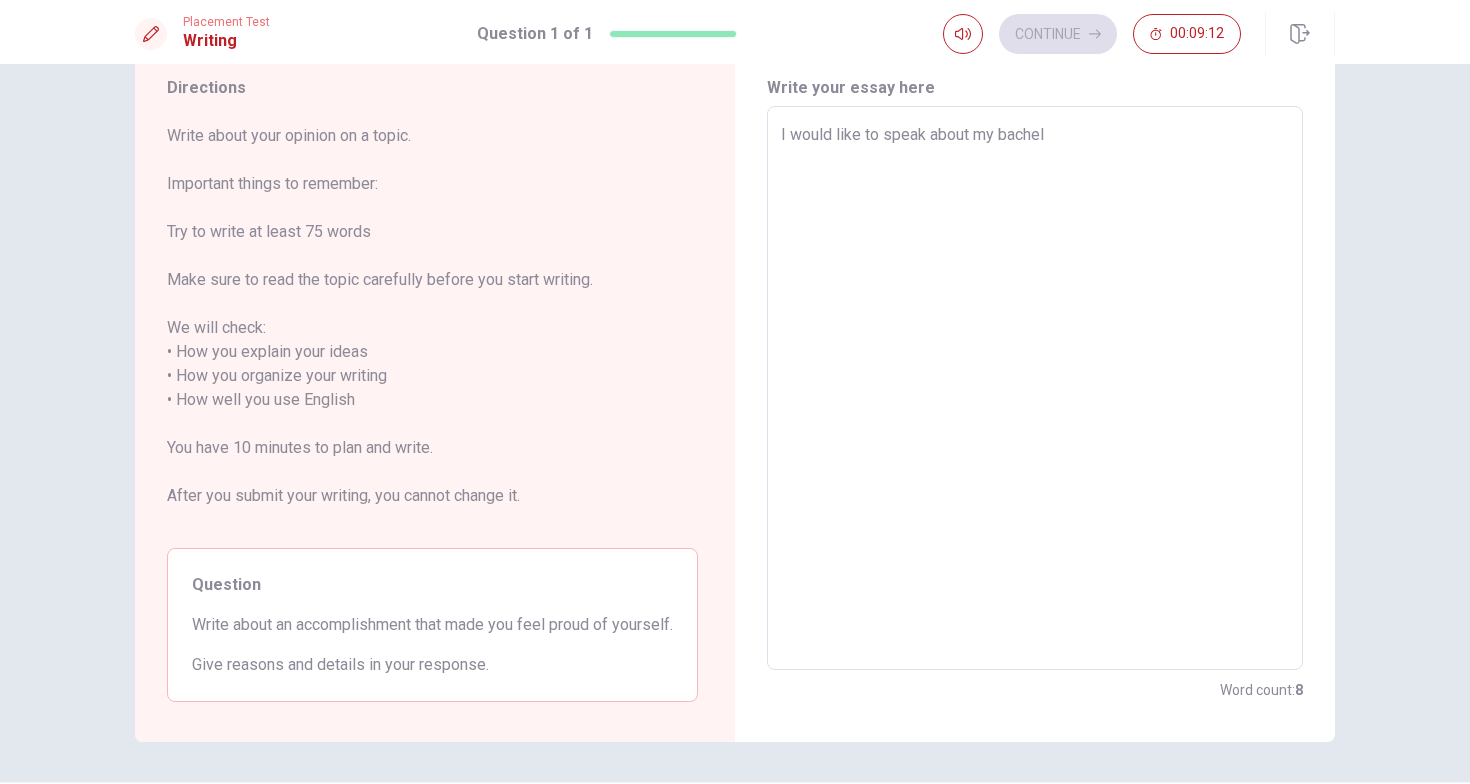 type on "I would like to speak about my bachelo" 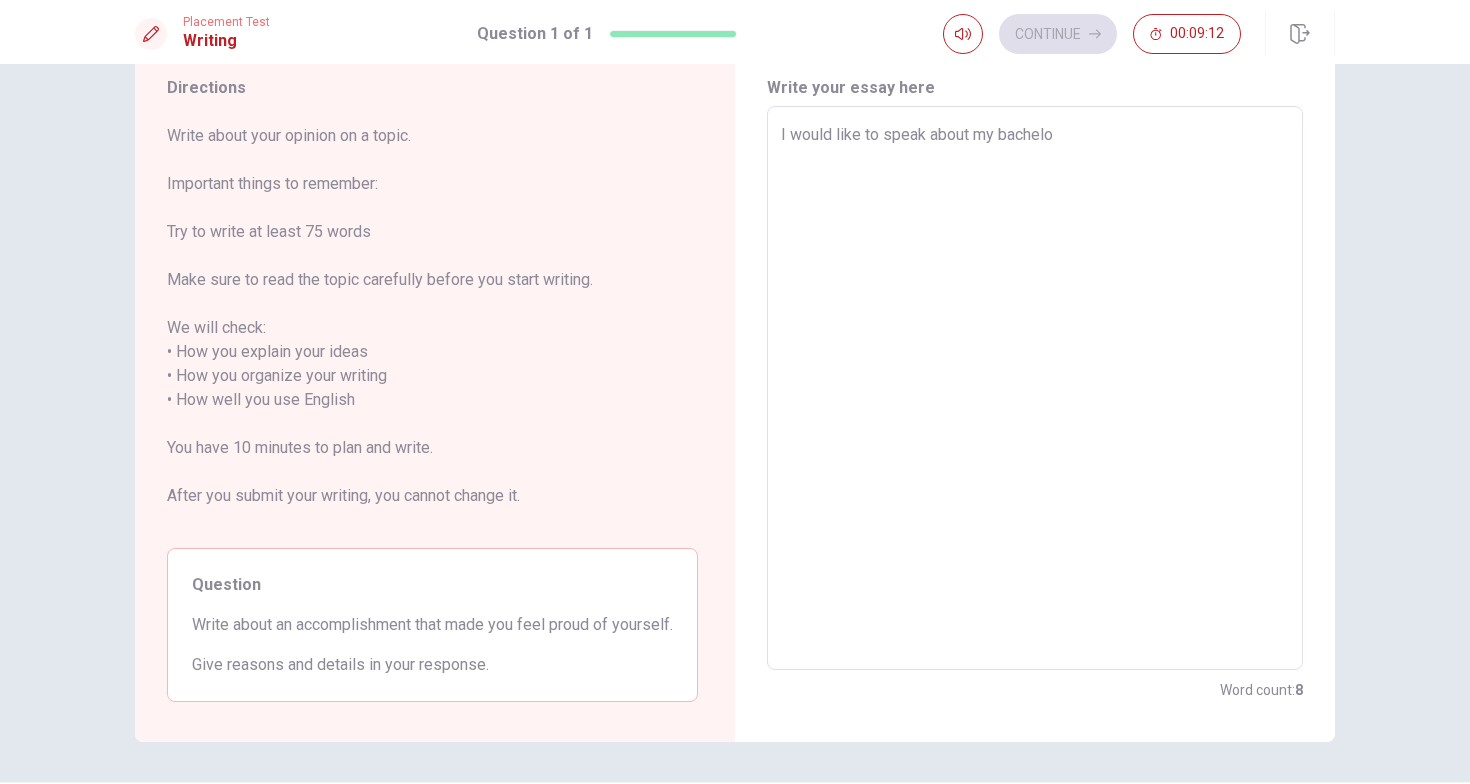 type on "x" 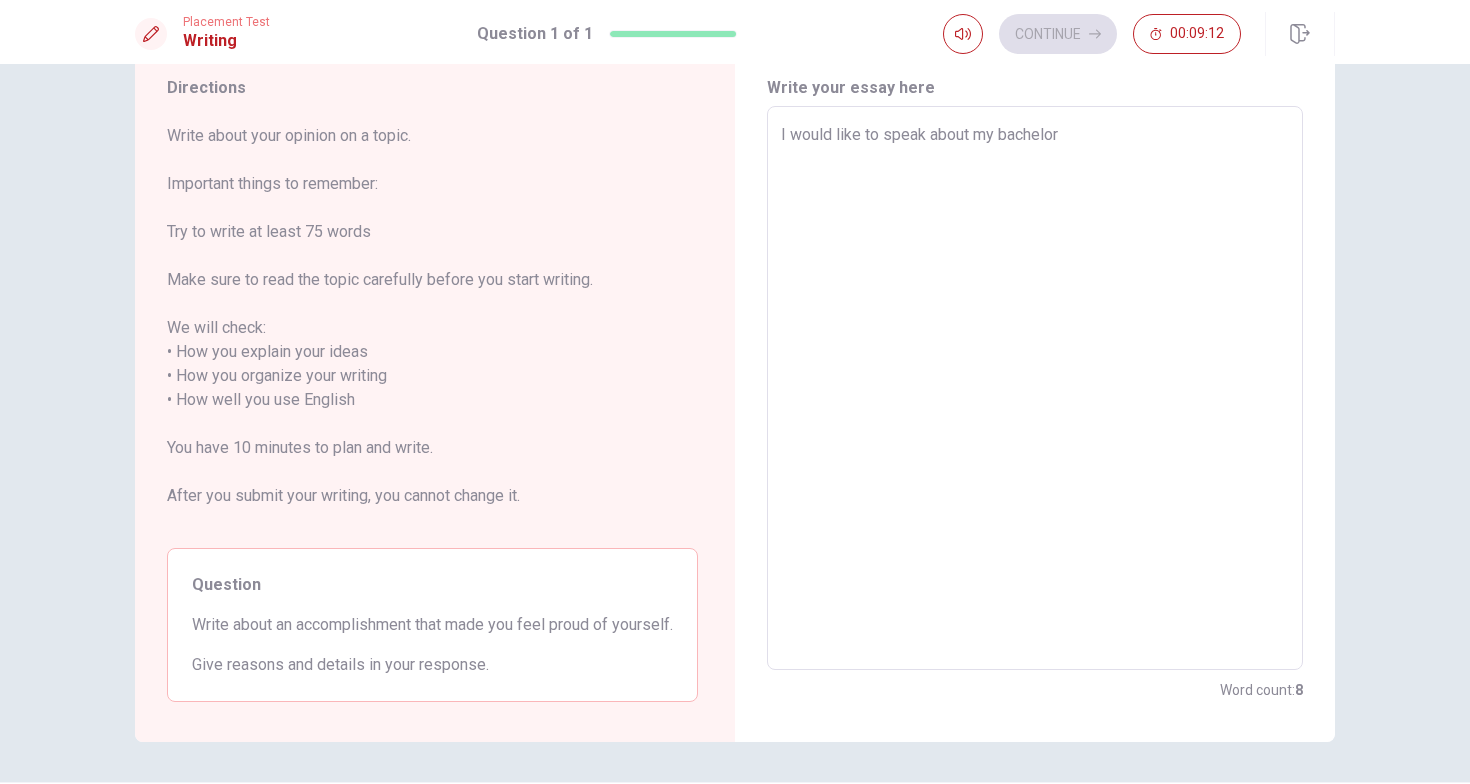 type on "x" 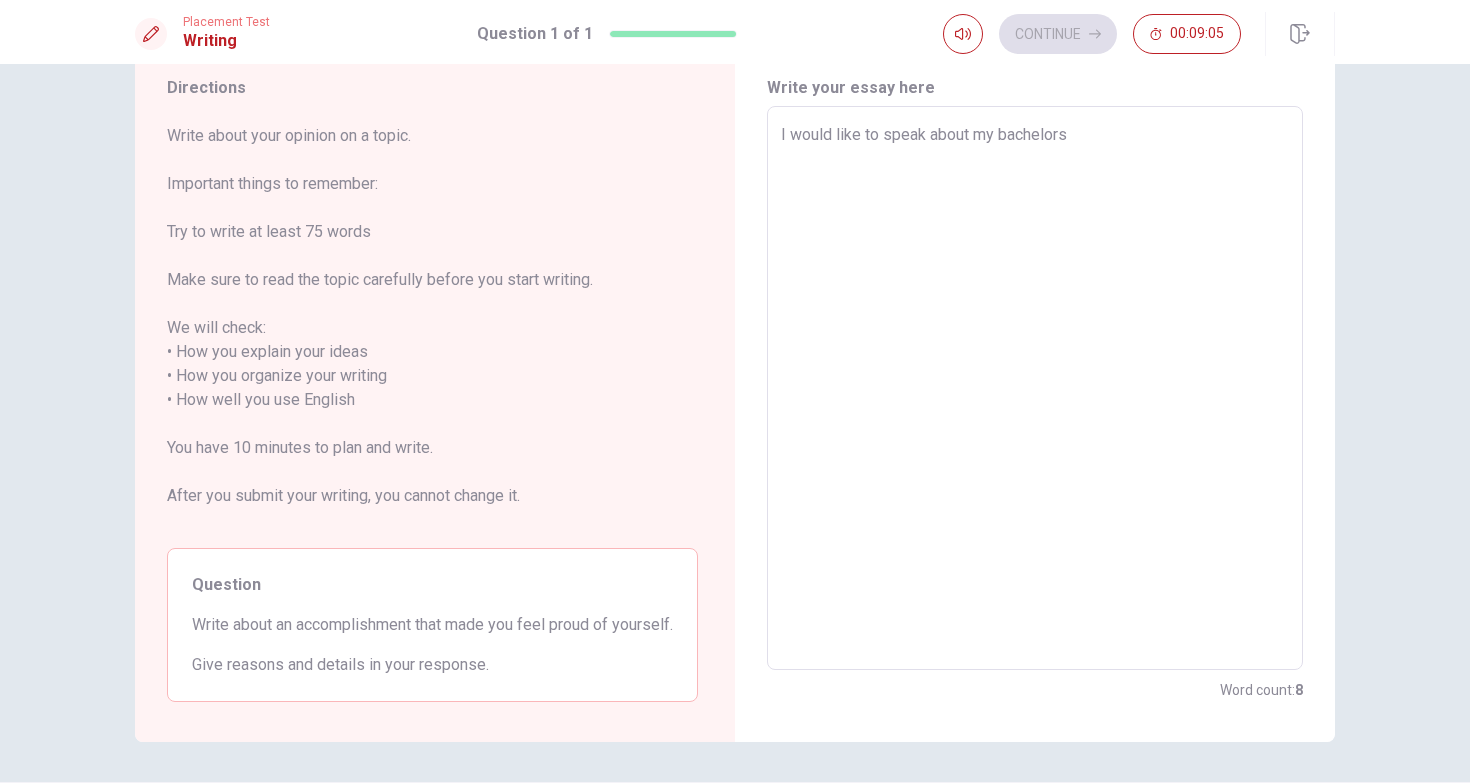 type on "x" 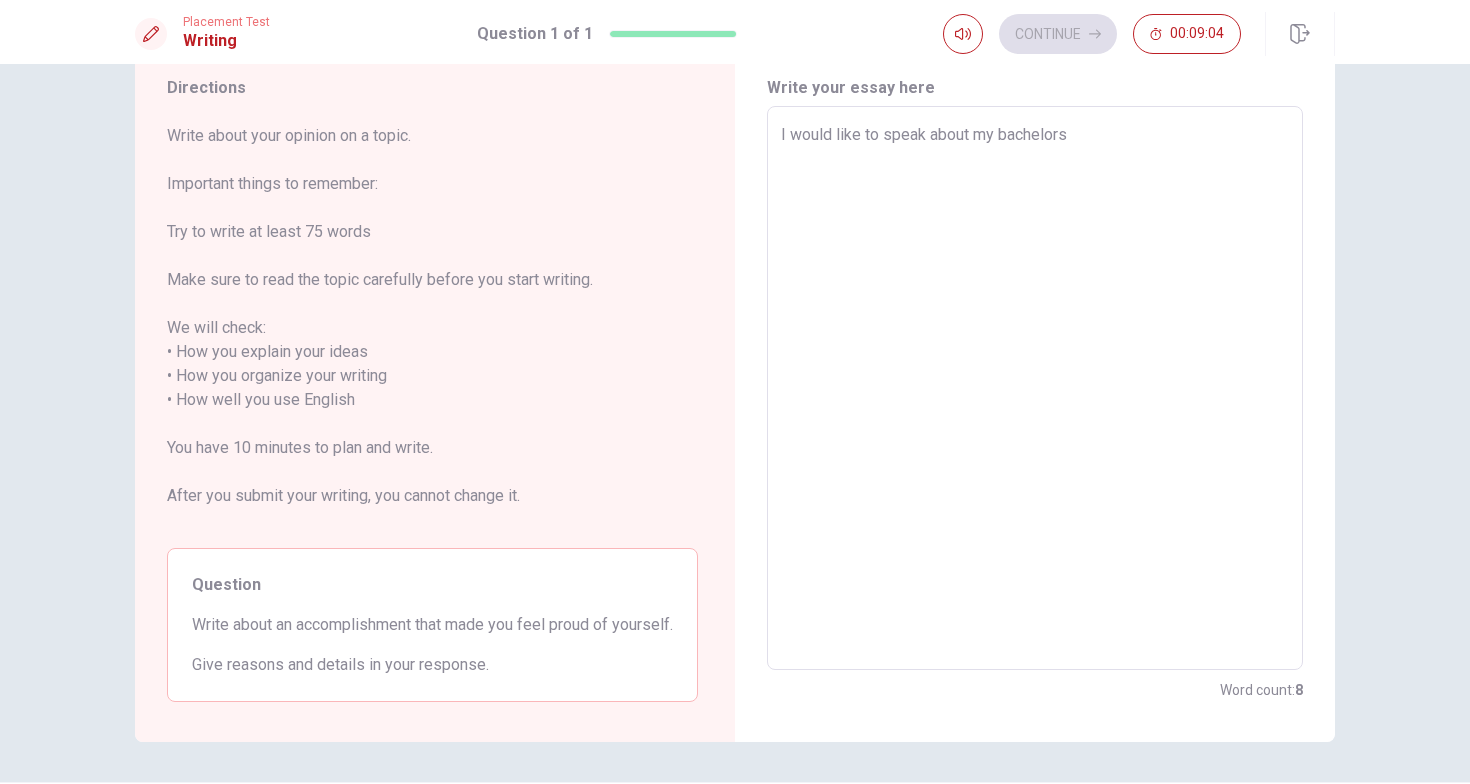 type on "I would like to speak about my bachelor" 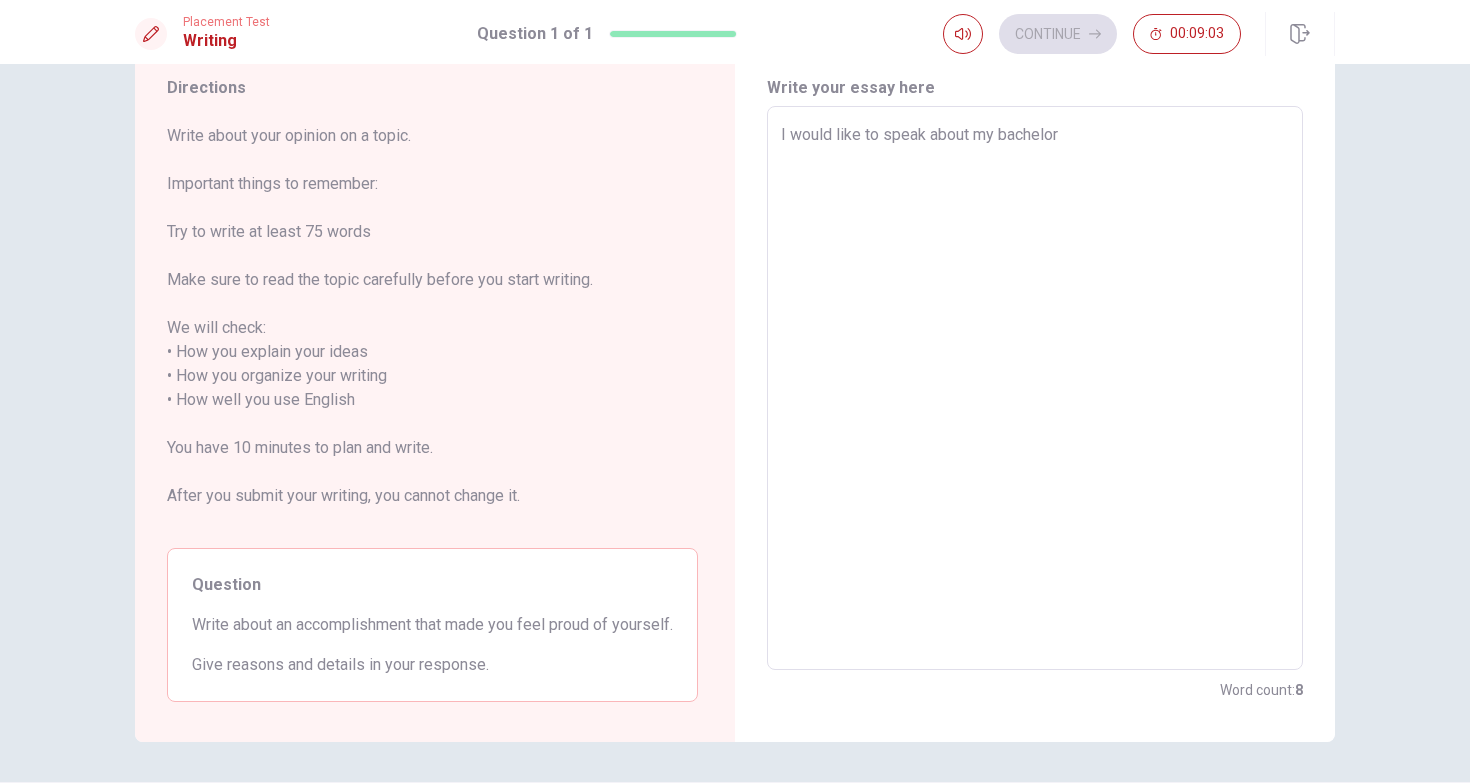 type on "x" 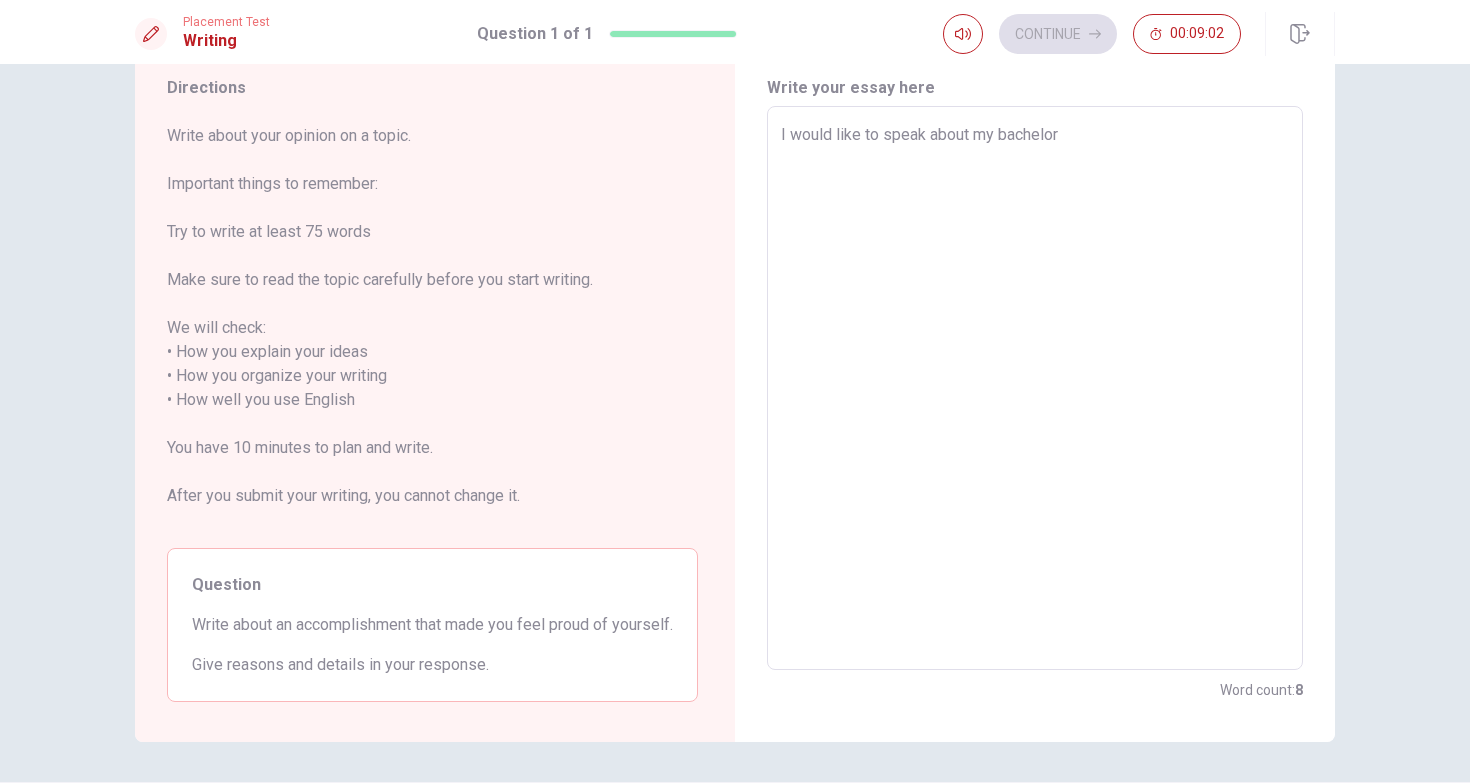 type on "I would like to speak about my bachelor." 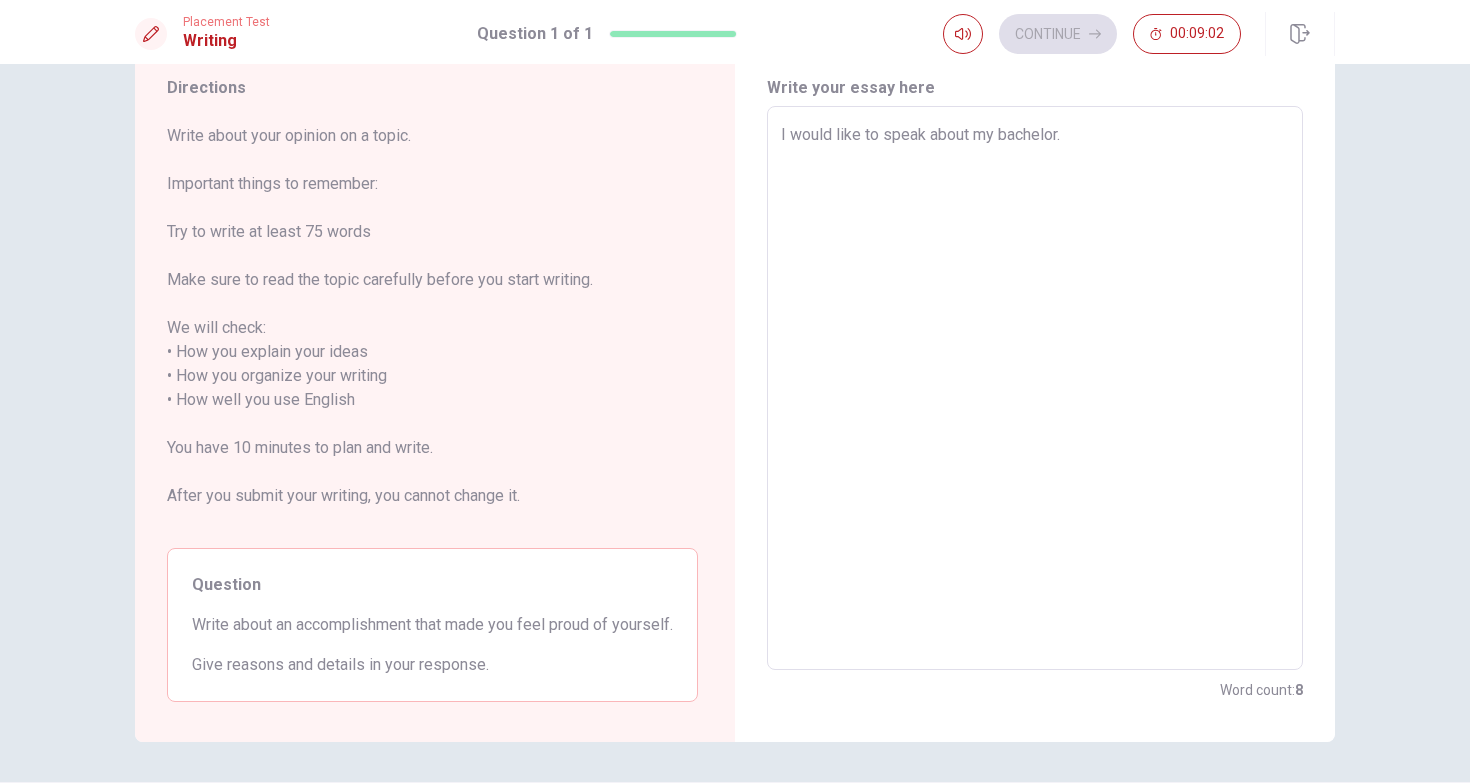 type on "x" 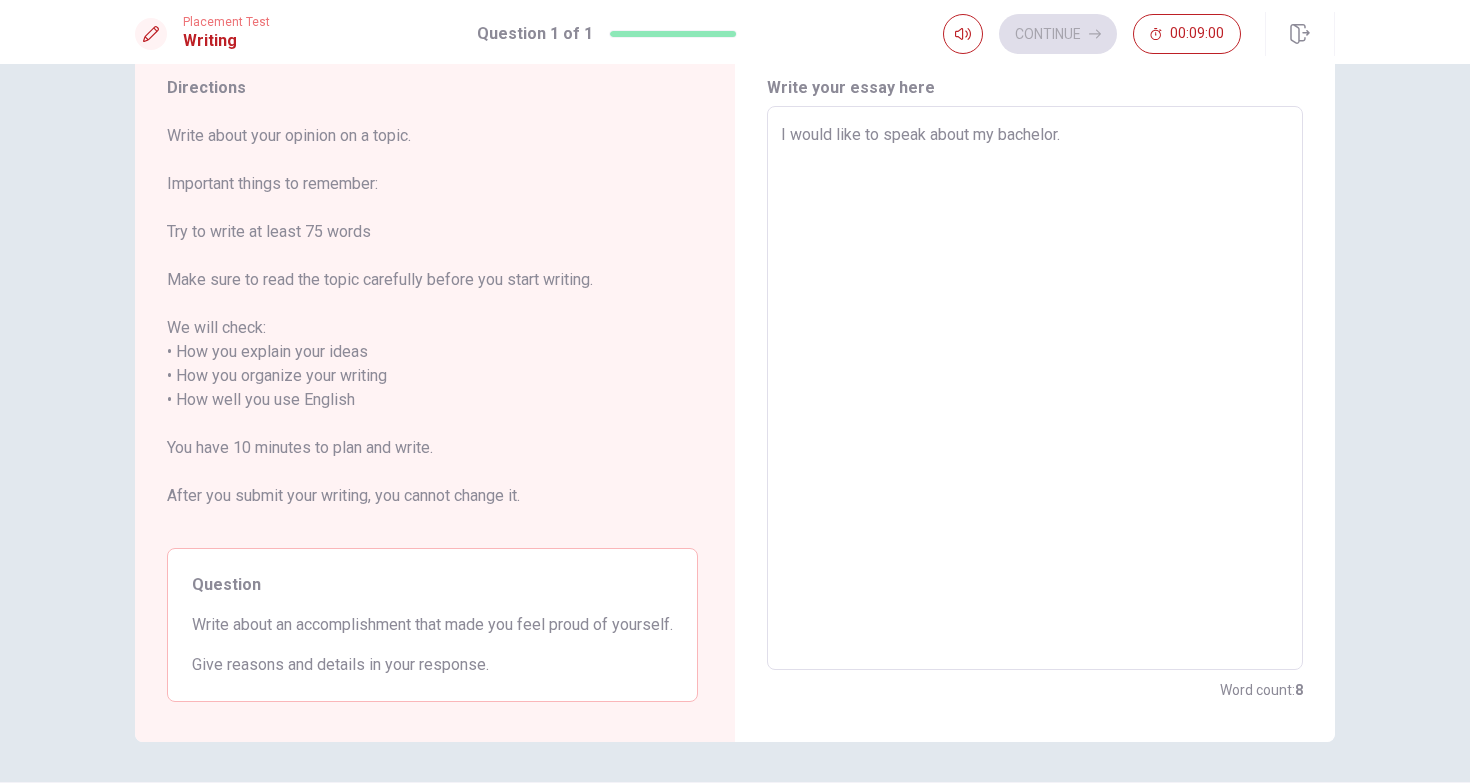type on "x" 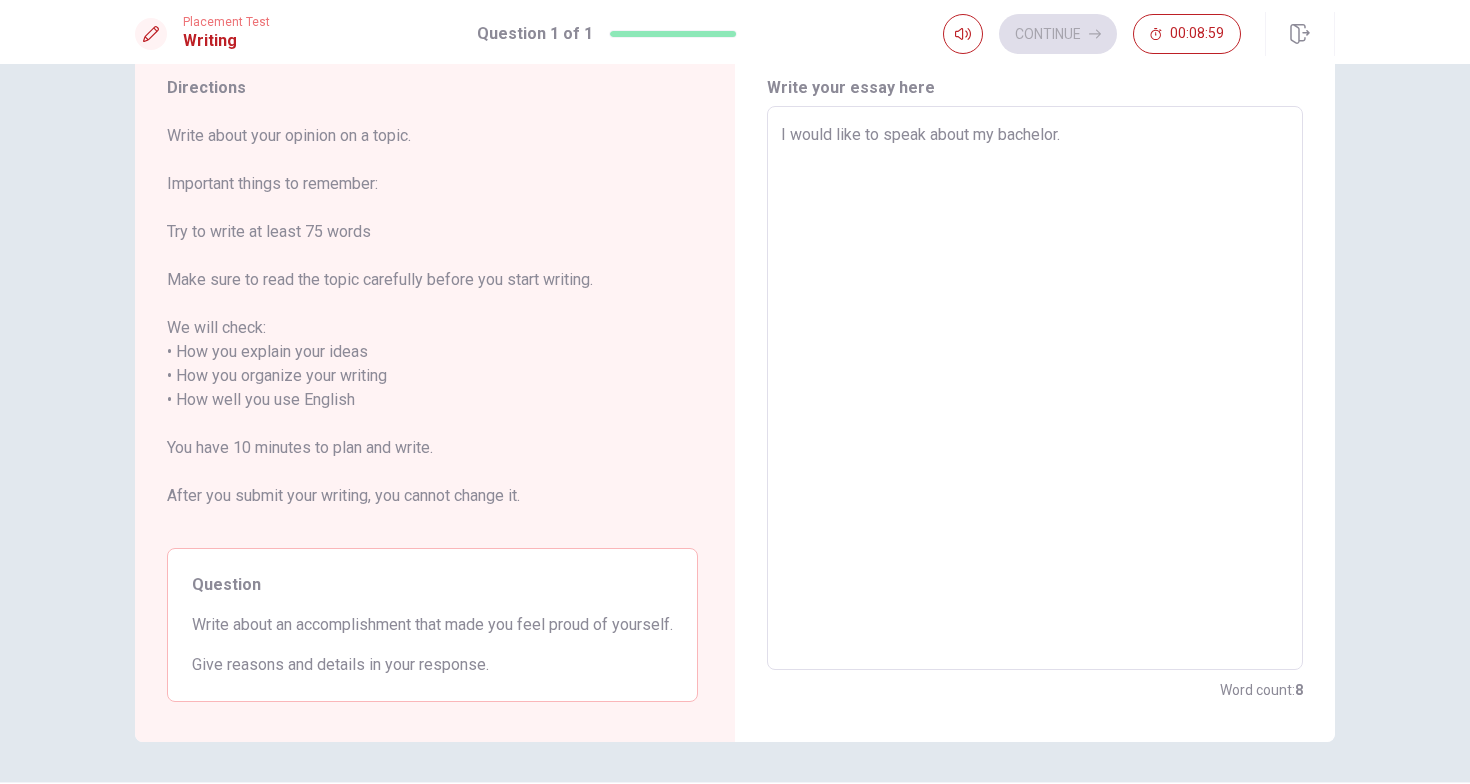 type on "I would like to speak about my bachelor. A" 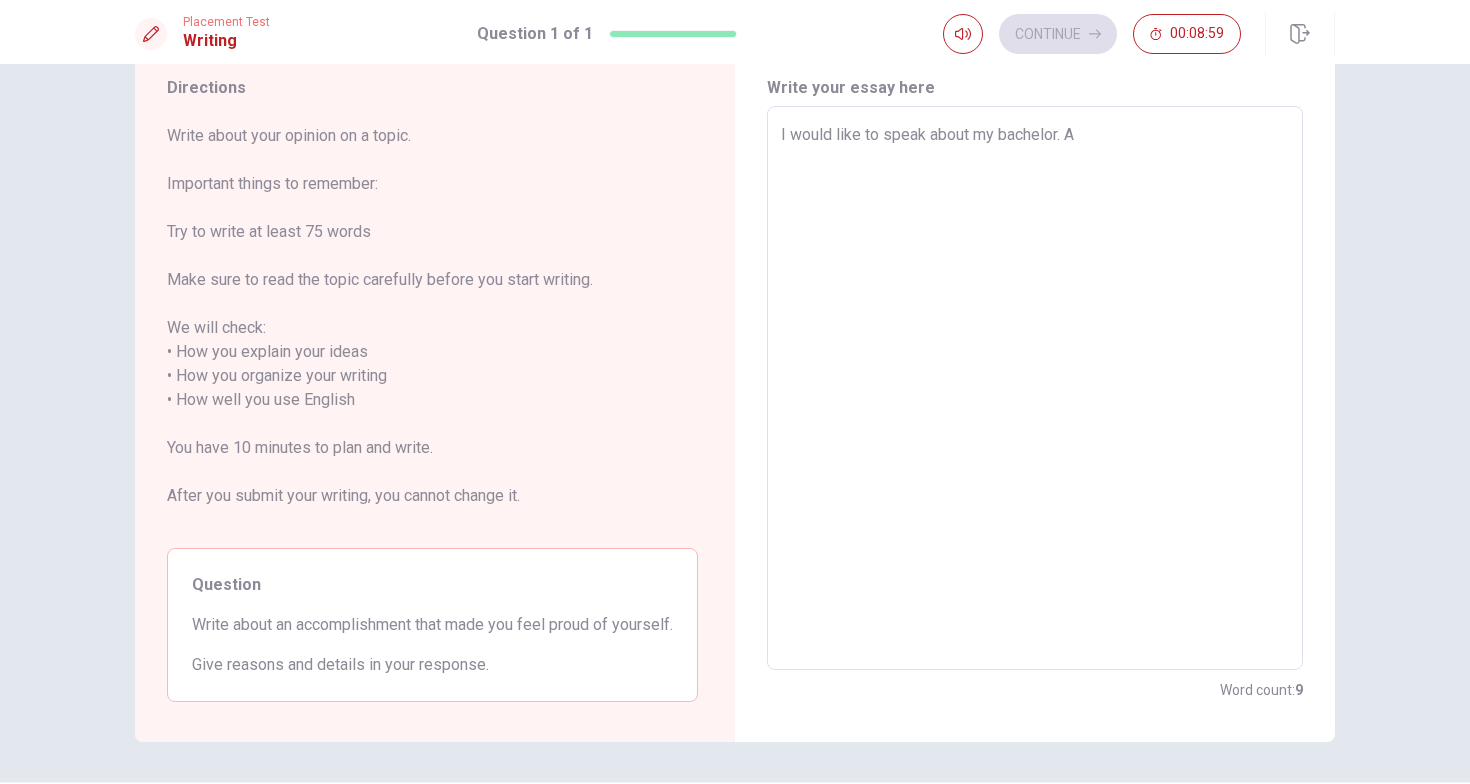 type on "x" 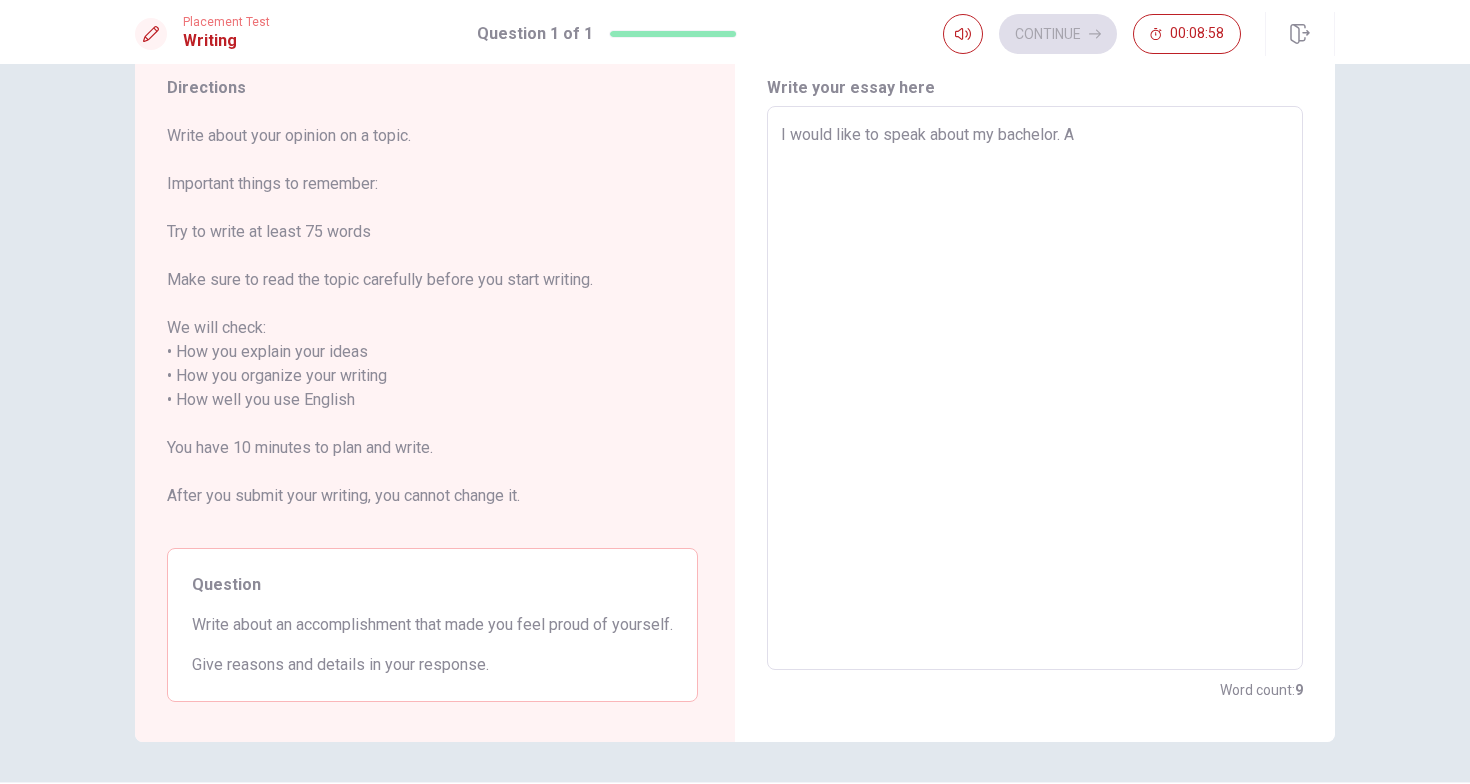 type on "I would like to speak about my bachelor. As" 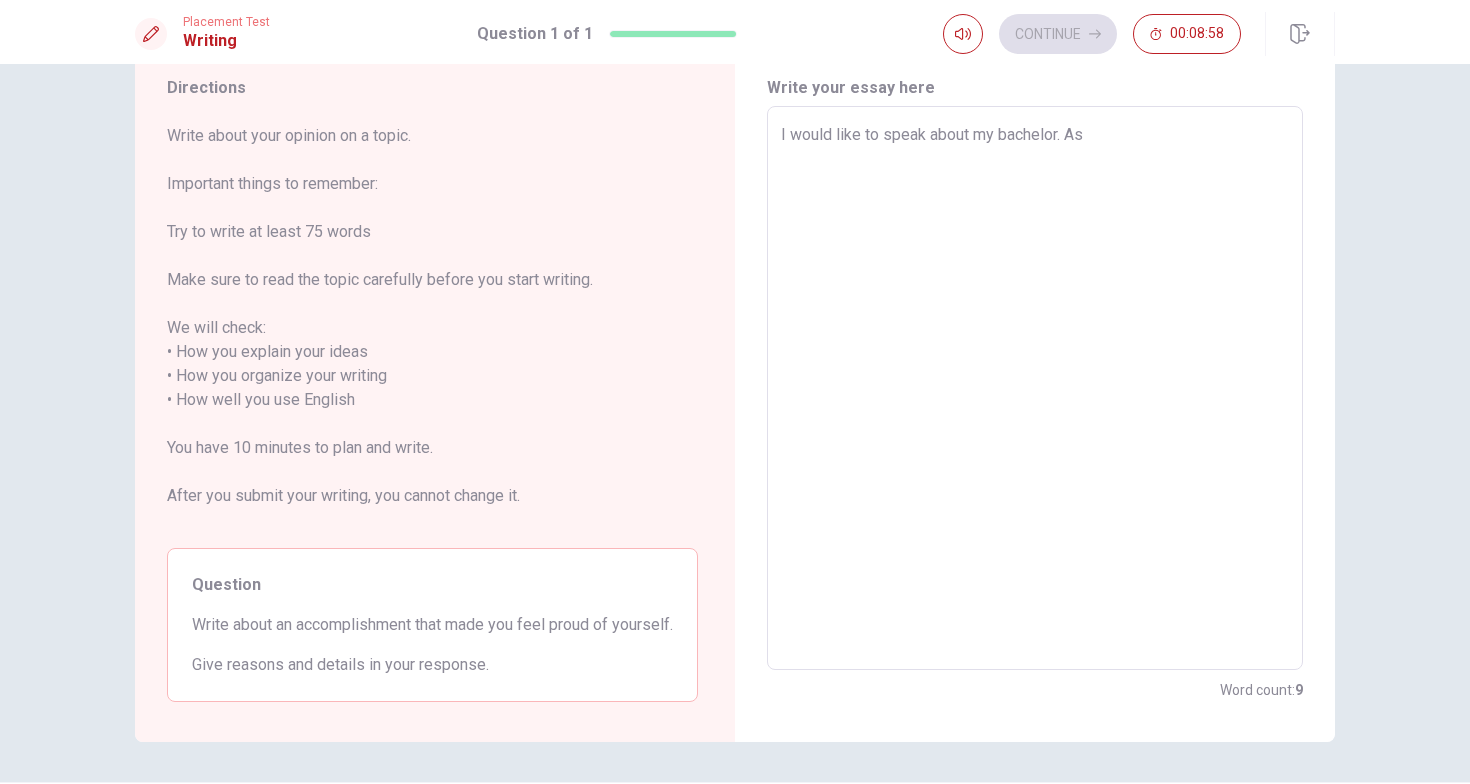 type on "x" 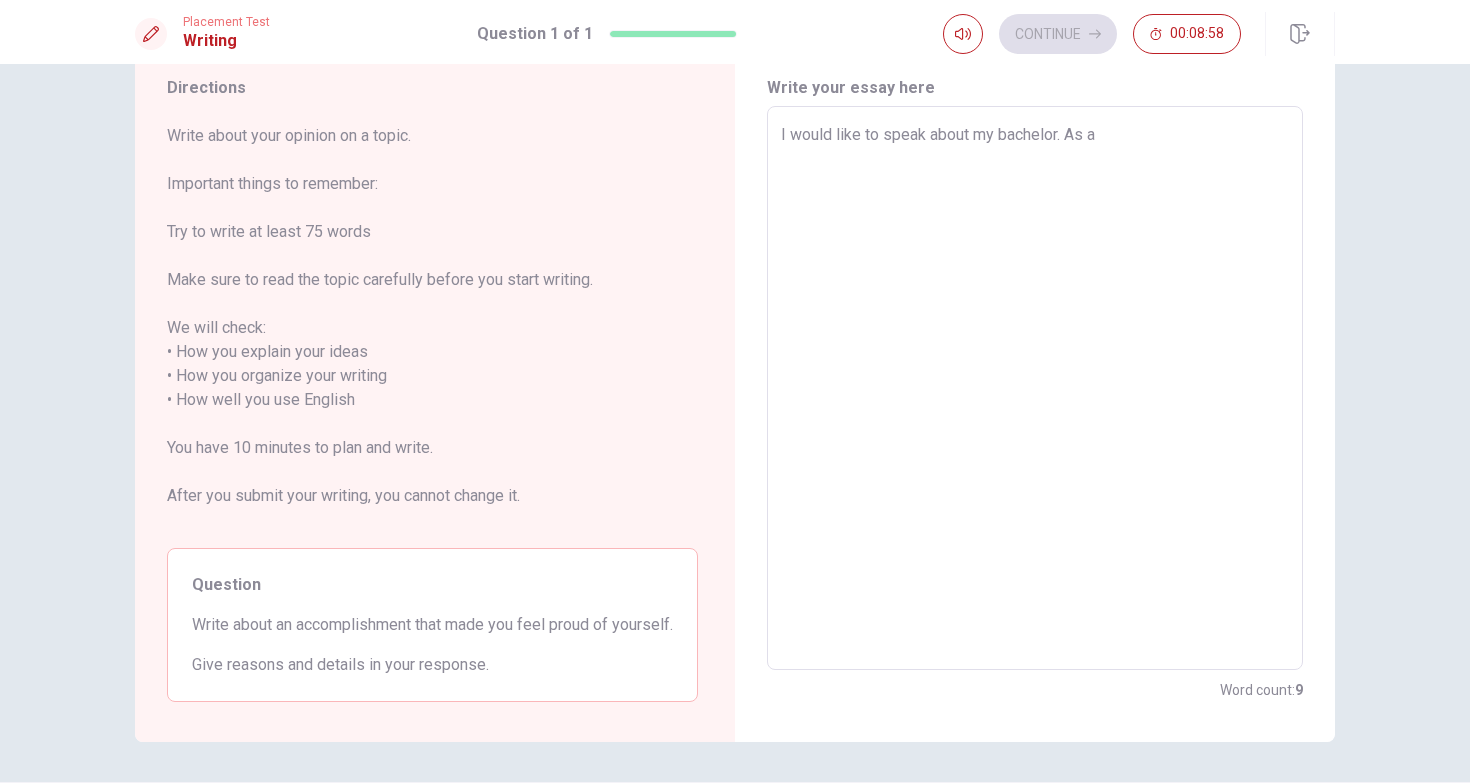 type on "x" 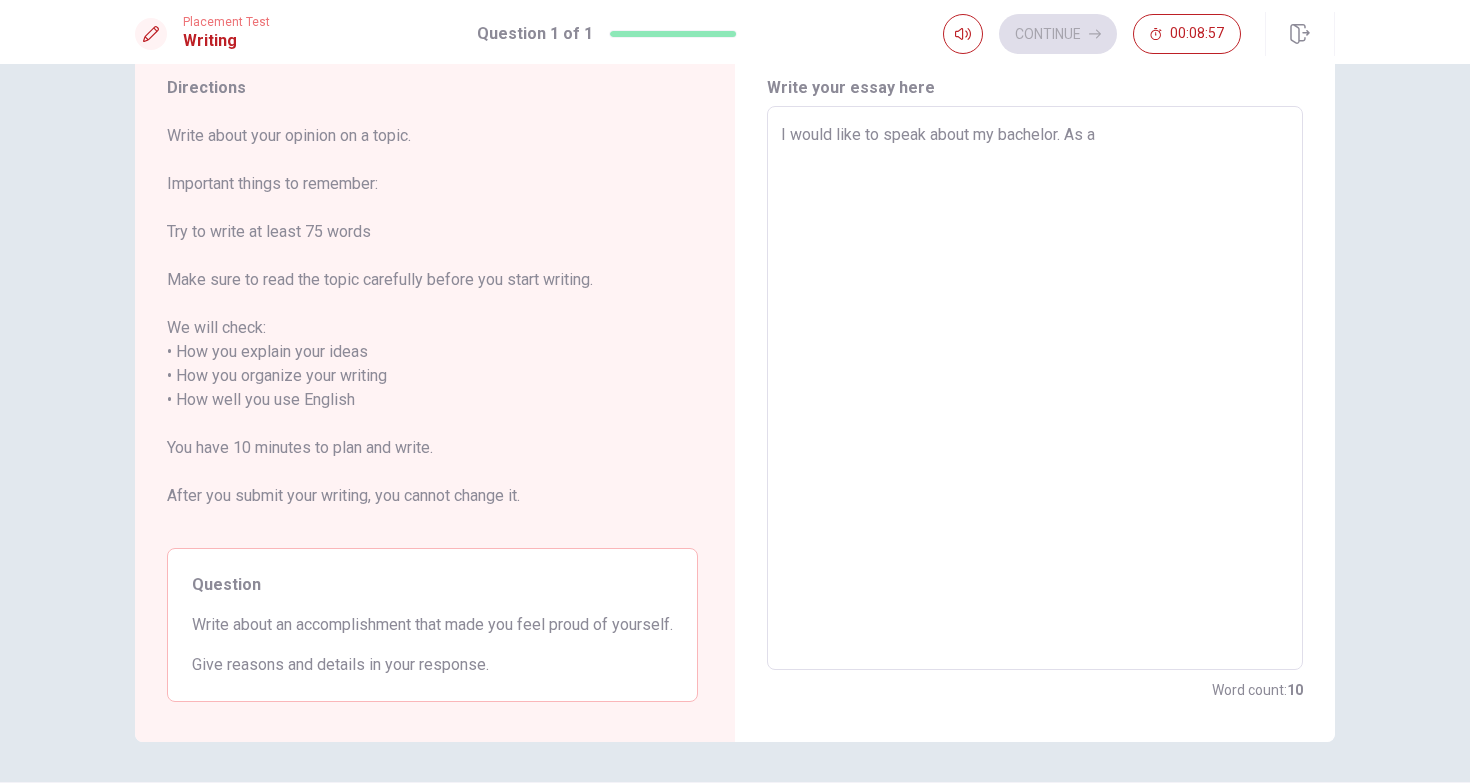 type on "I would like to speak about my bachelor. As a" 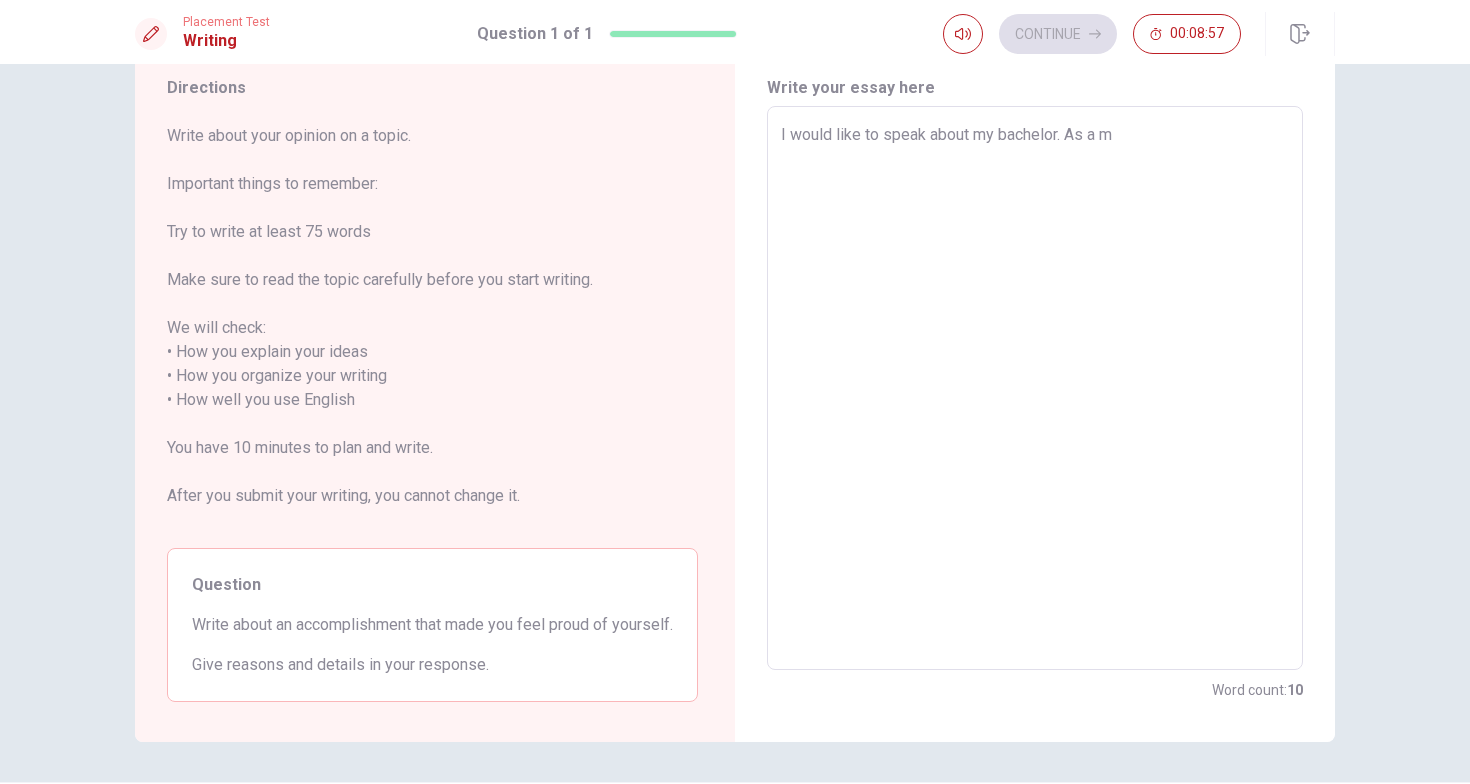 type on "x" 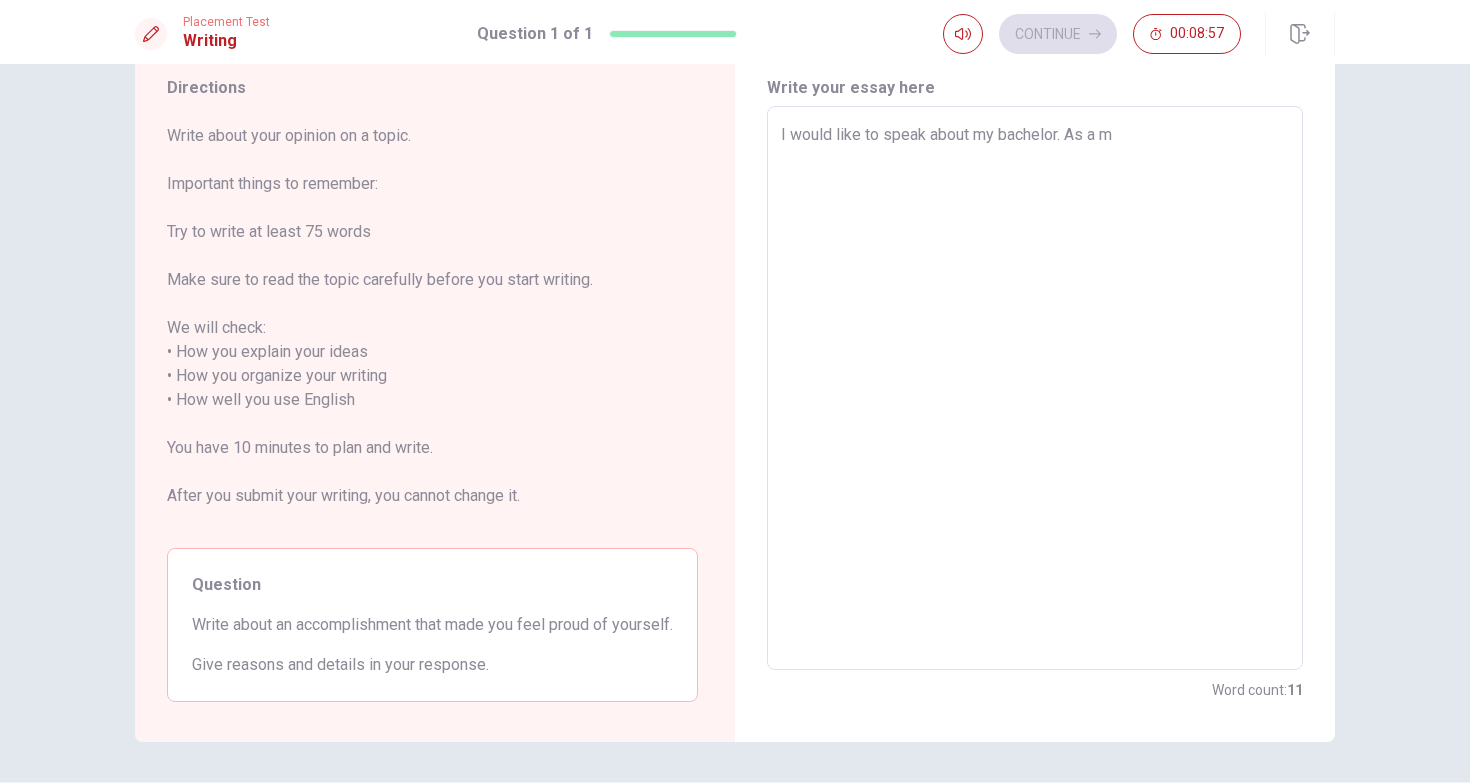 type on "I would like to speak about my bachelor. As a me" 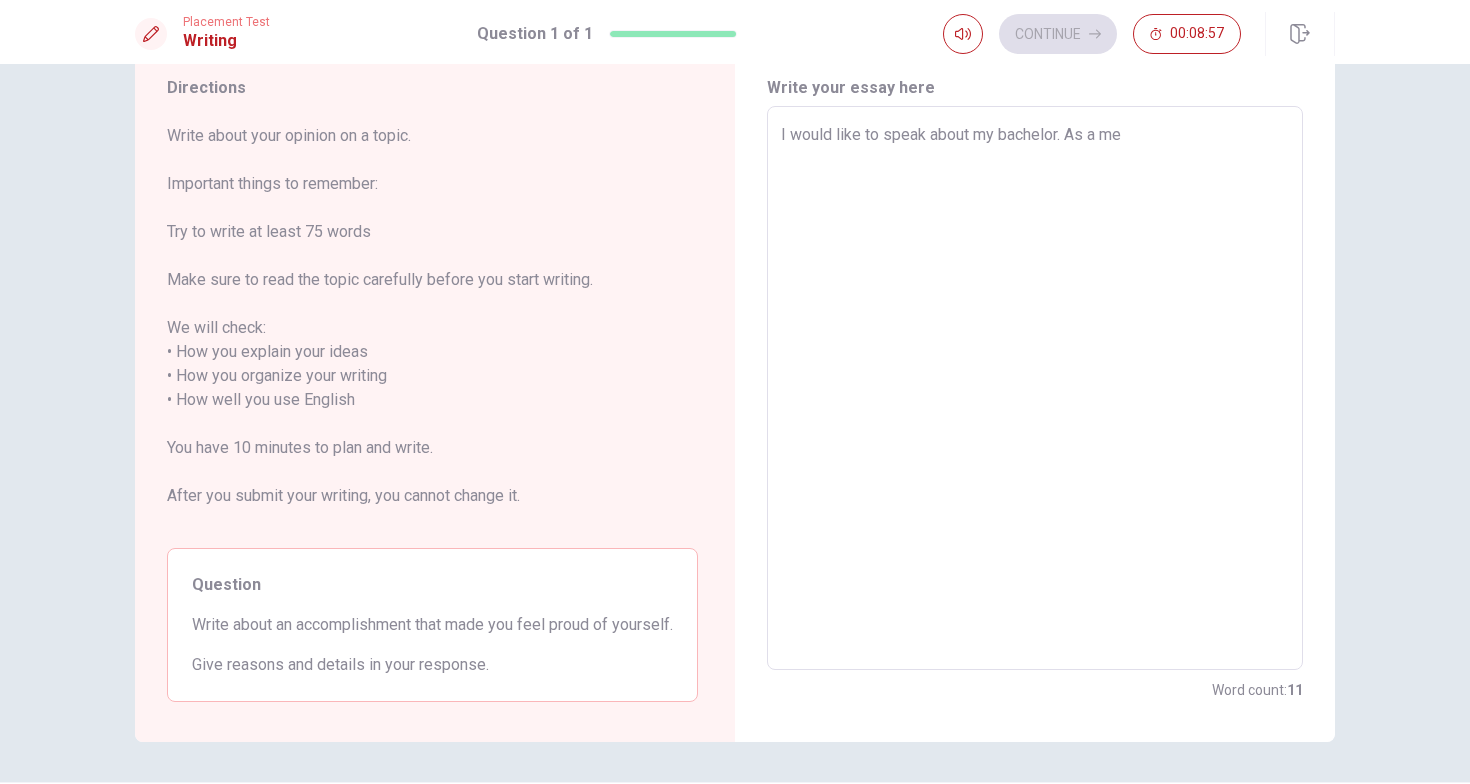 type on "x" 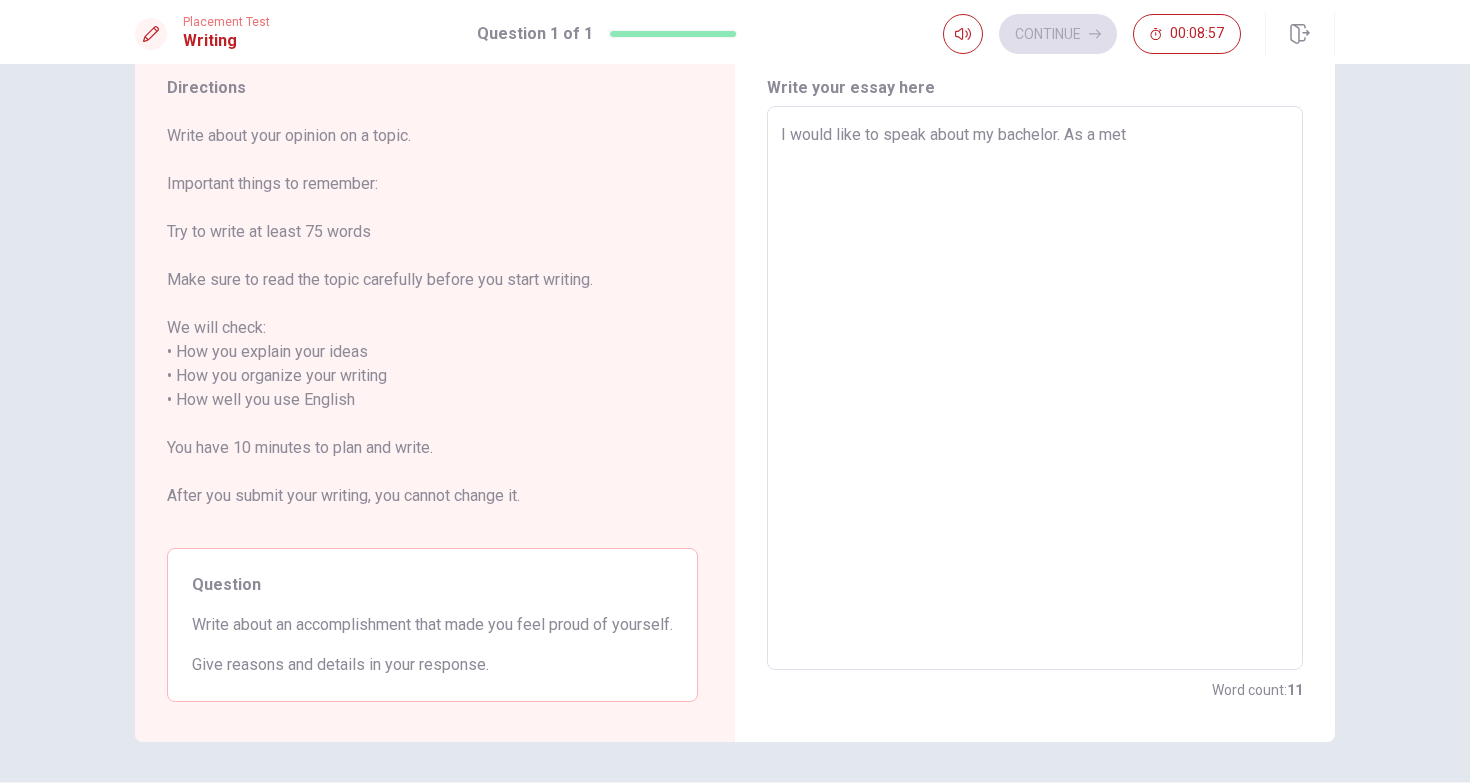 type on "x" 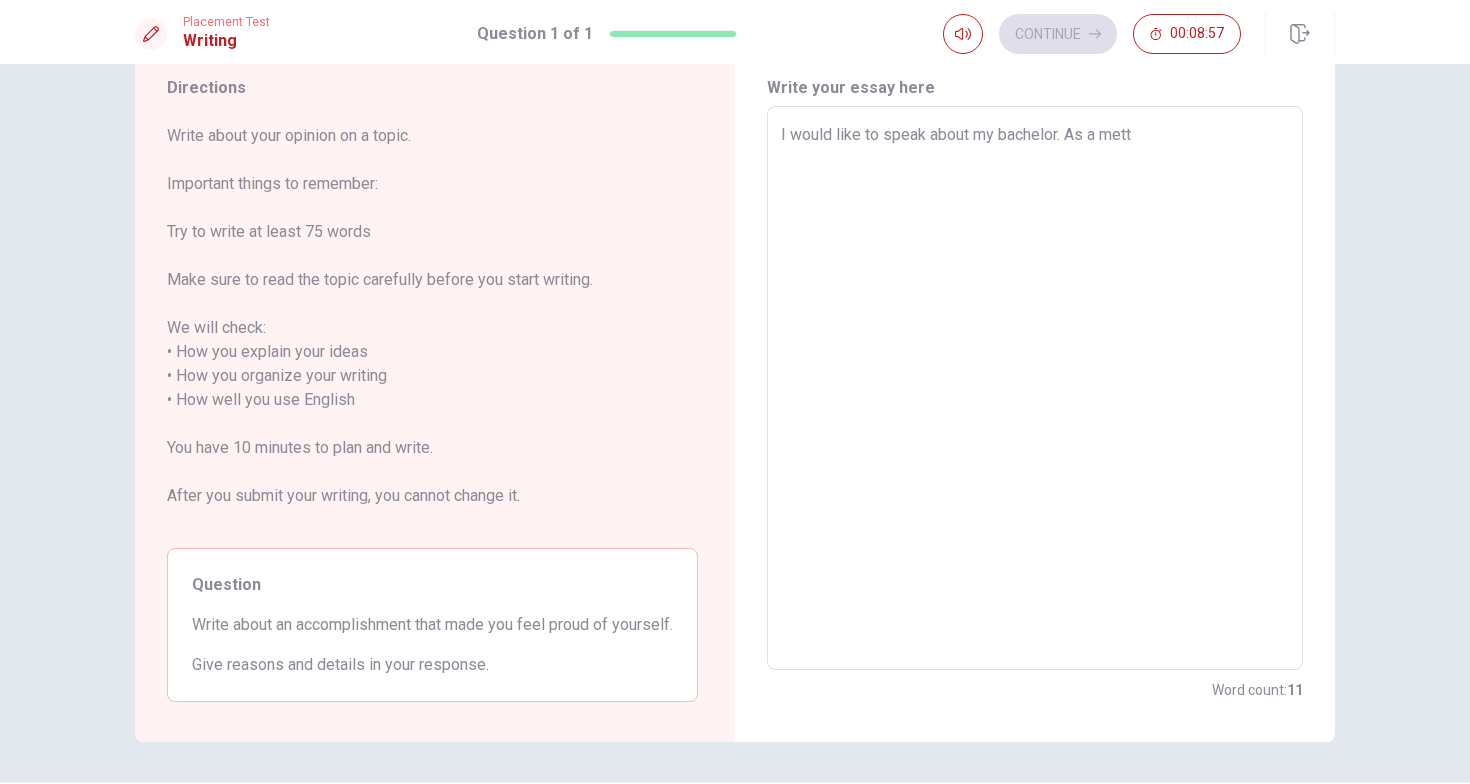 type on "x" 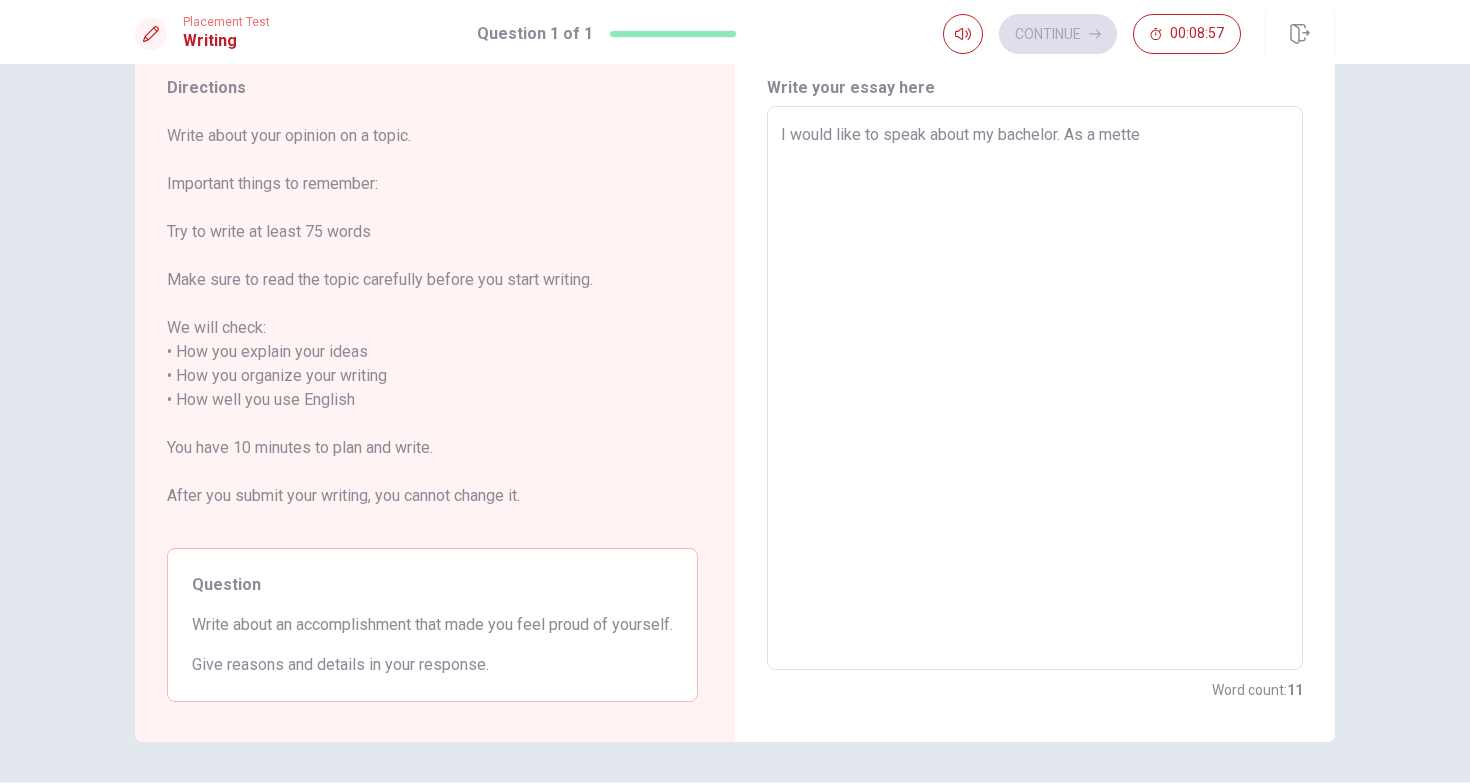 type on "x" 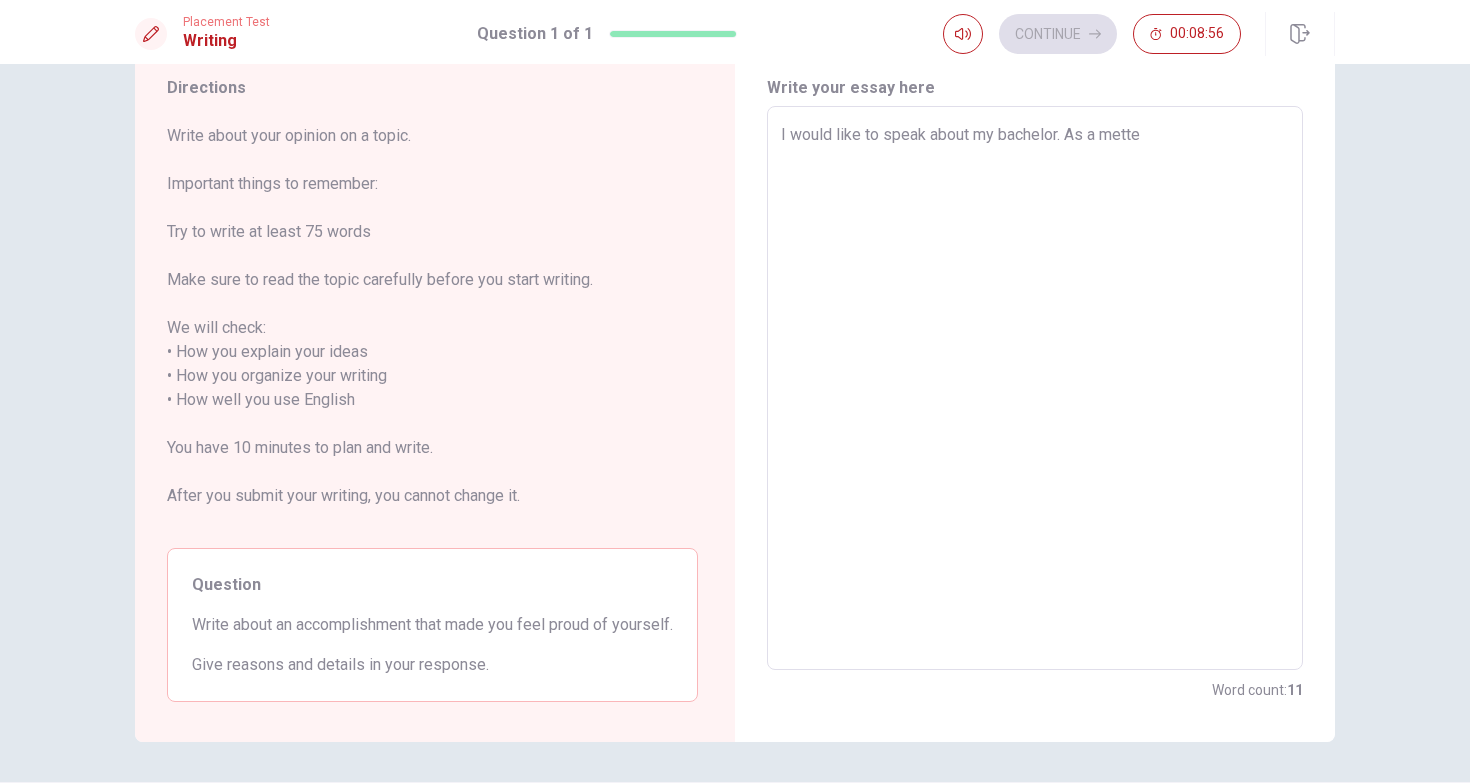 type on "I would like to speak about my bachelor. As a metter" 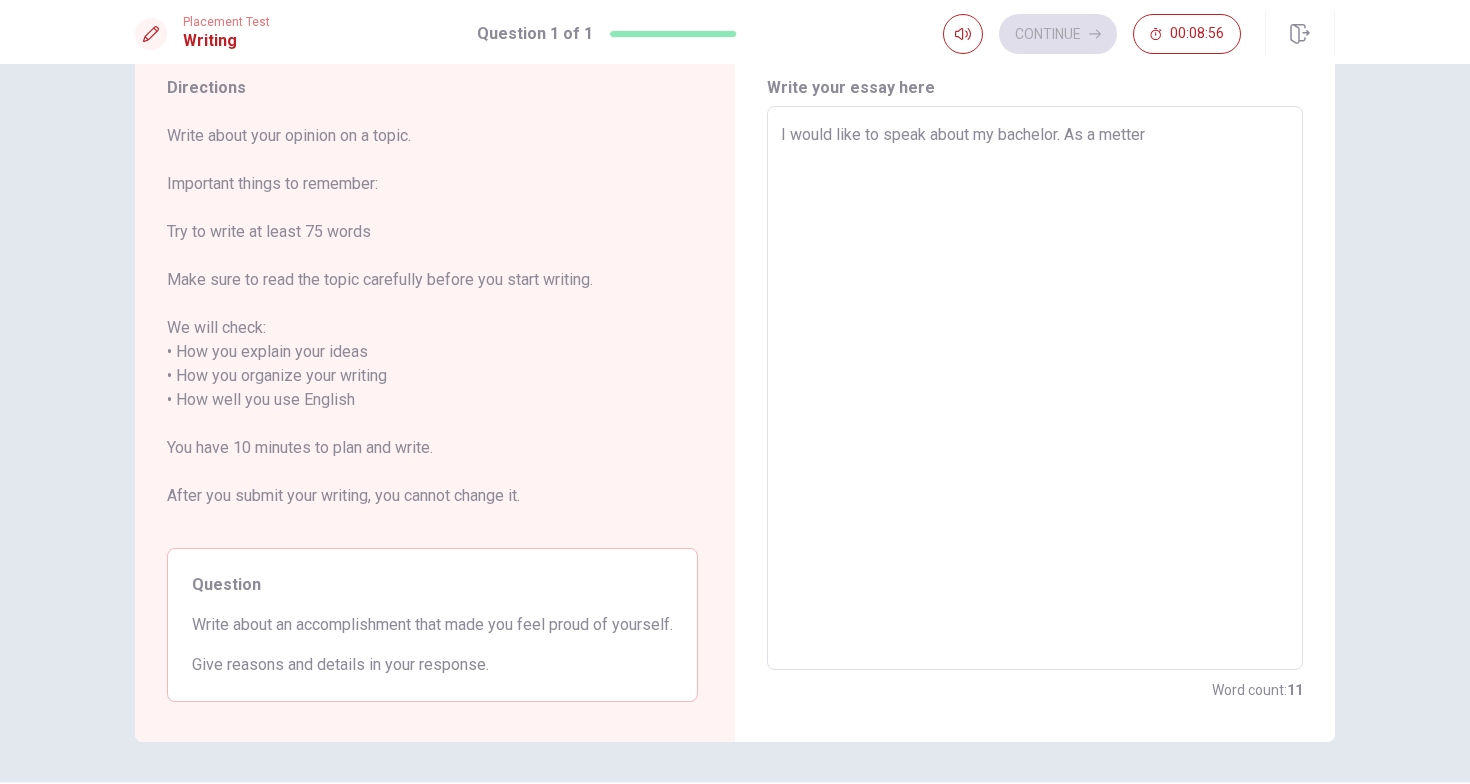 type on "x" 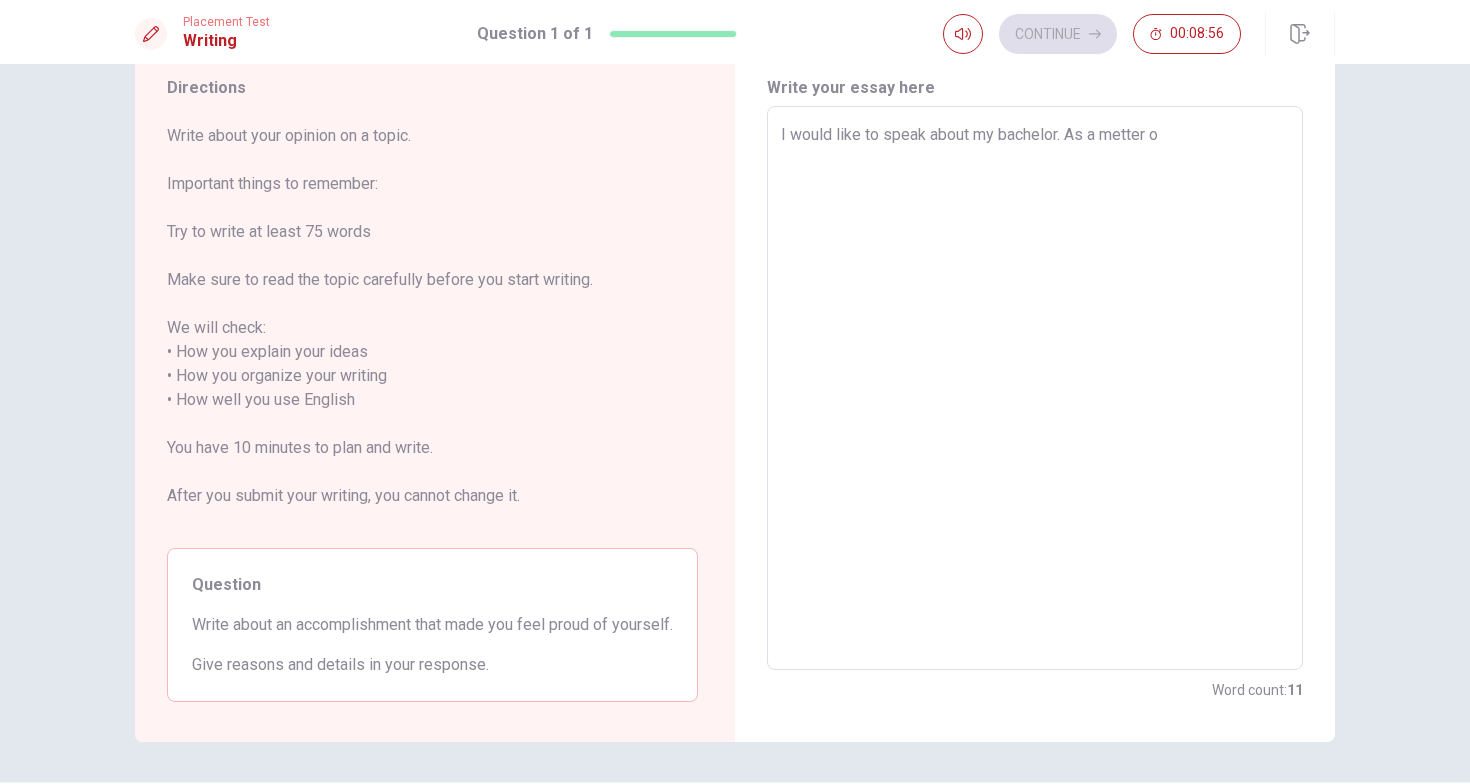 type on "x" 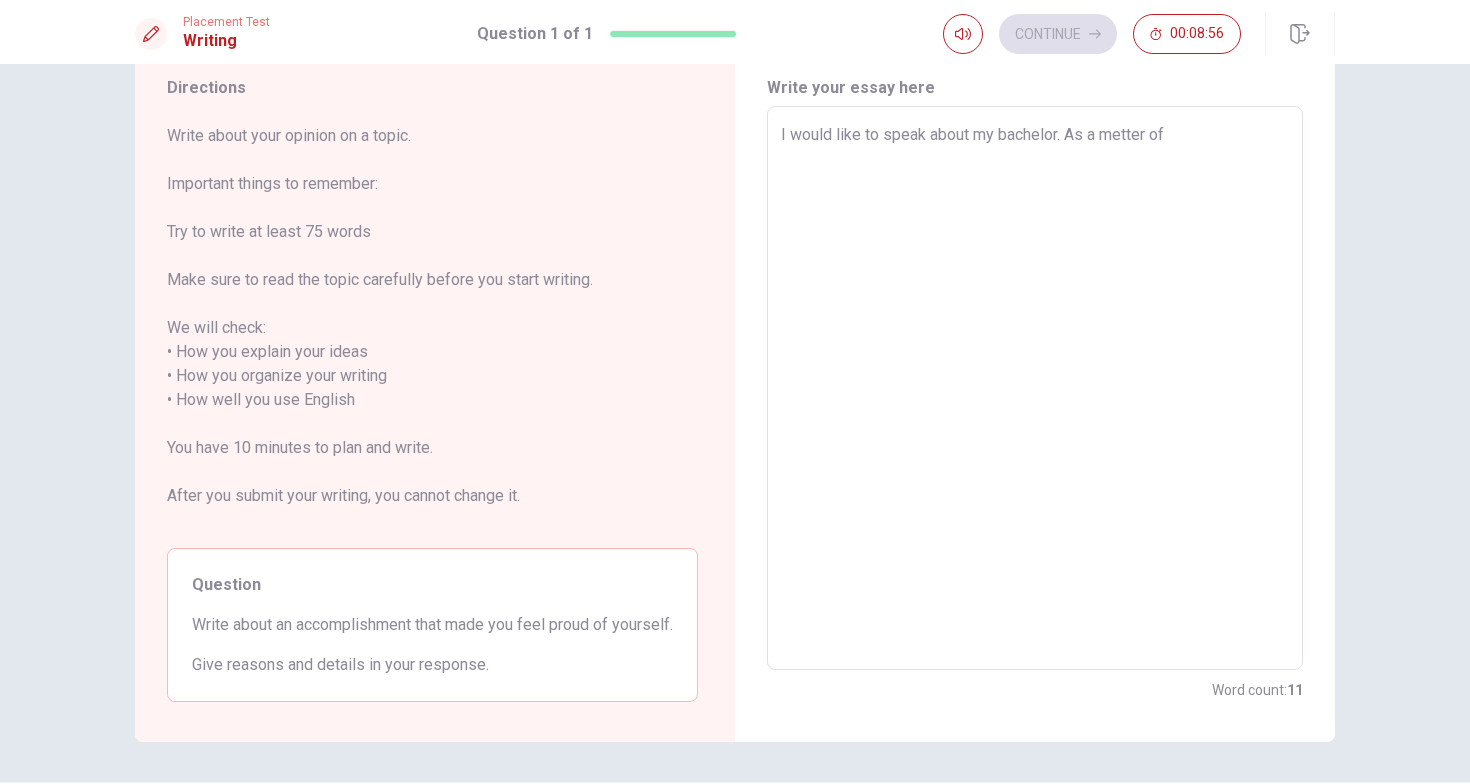 type on "x" 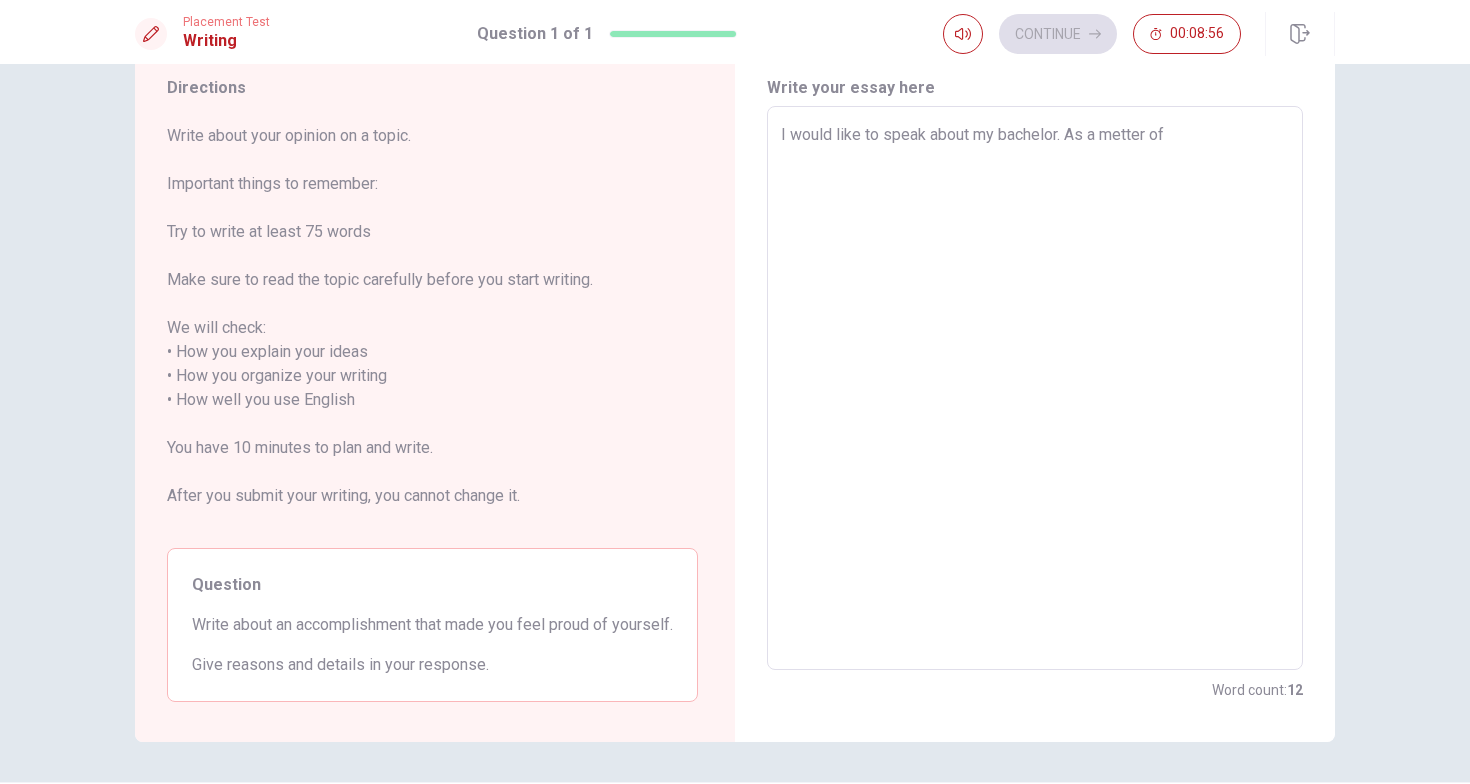 type on "I would like to speak about my bachelor. As a metter of" 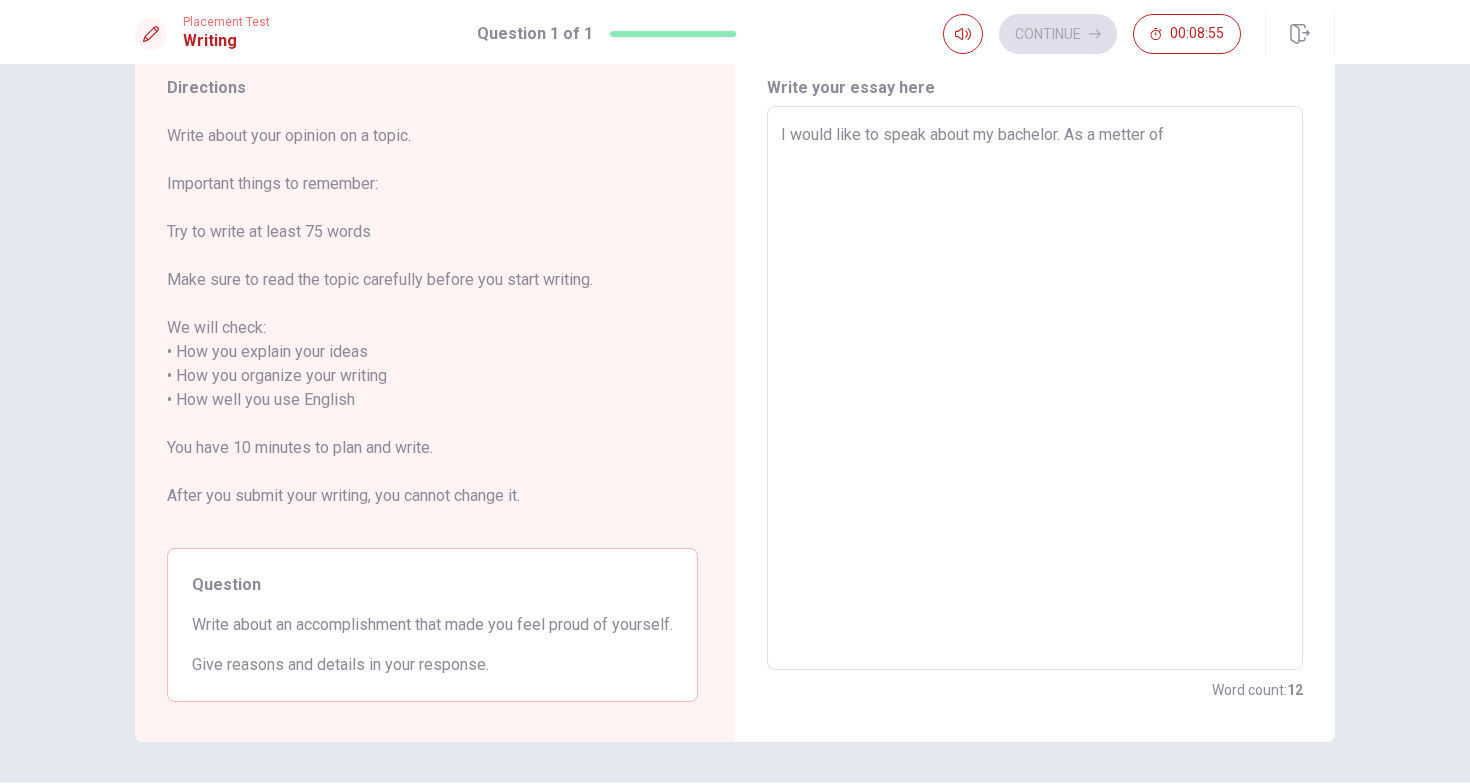 type on "I would like to speak about my bachelor. As a metter of" 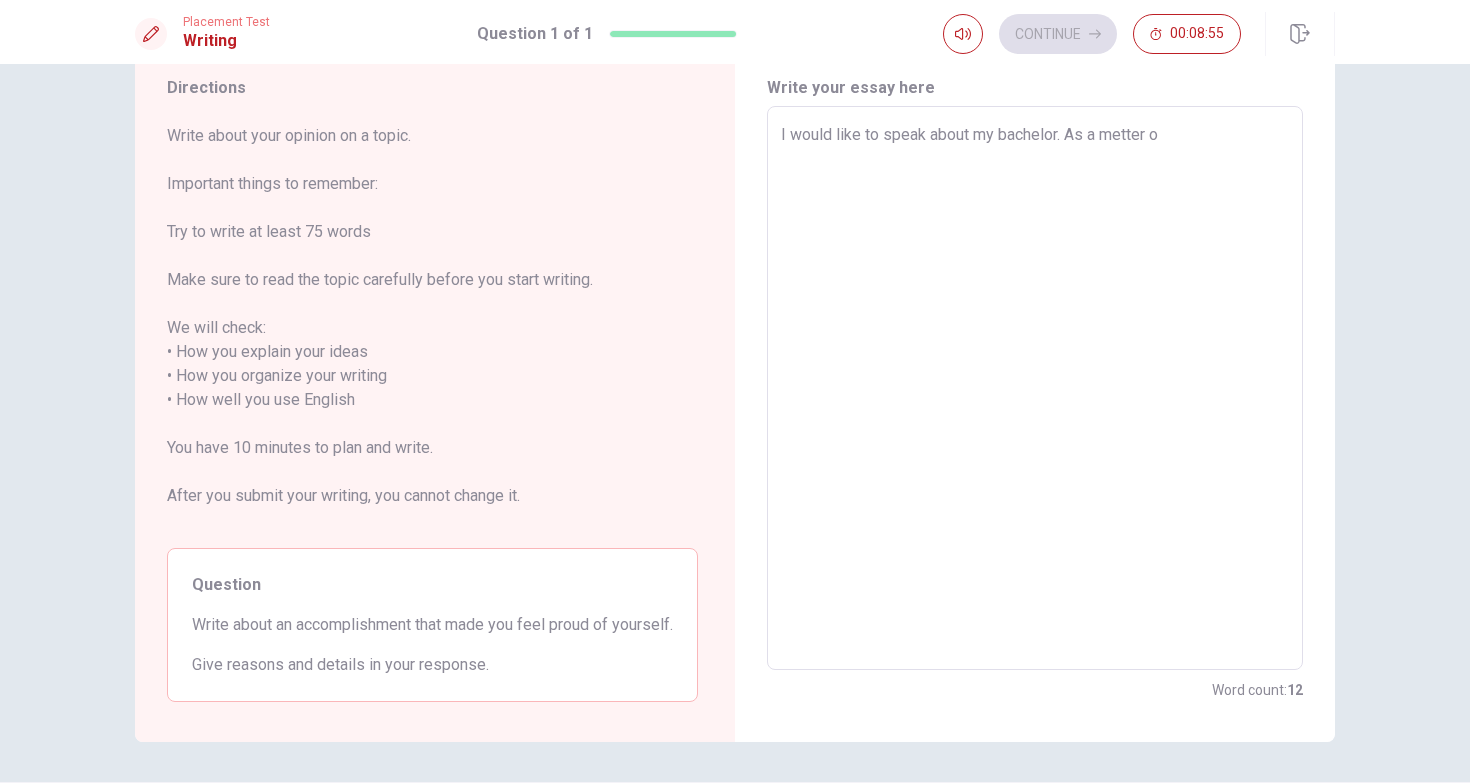 type on "x" 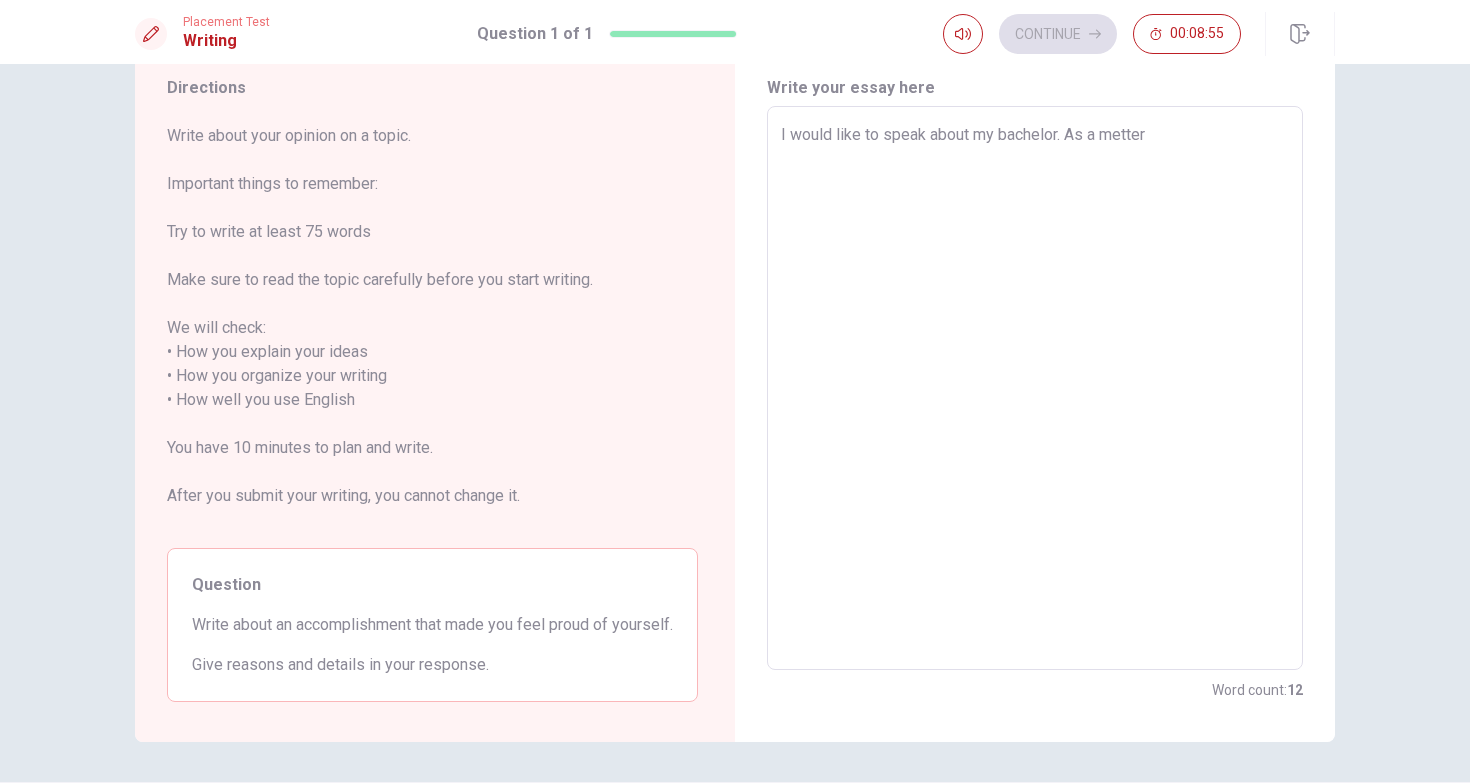 type on "x" 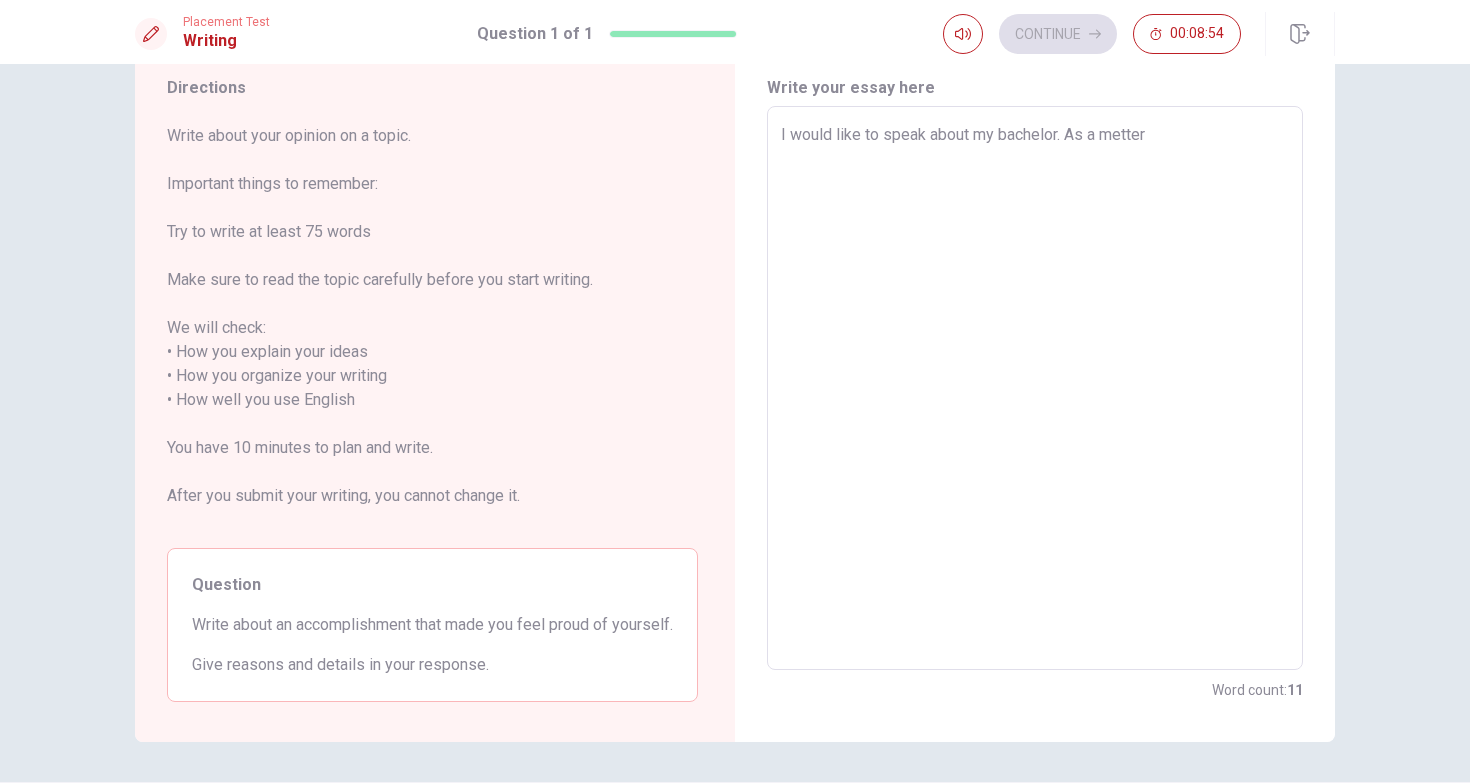 type on "I would like to speak about my bachelor. As a mette" 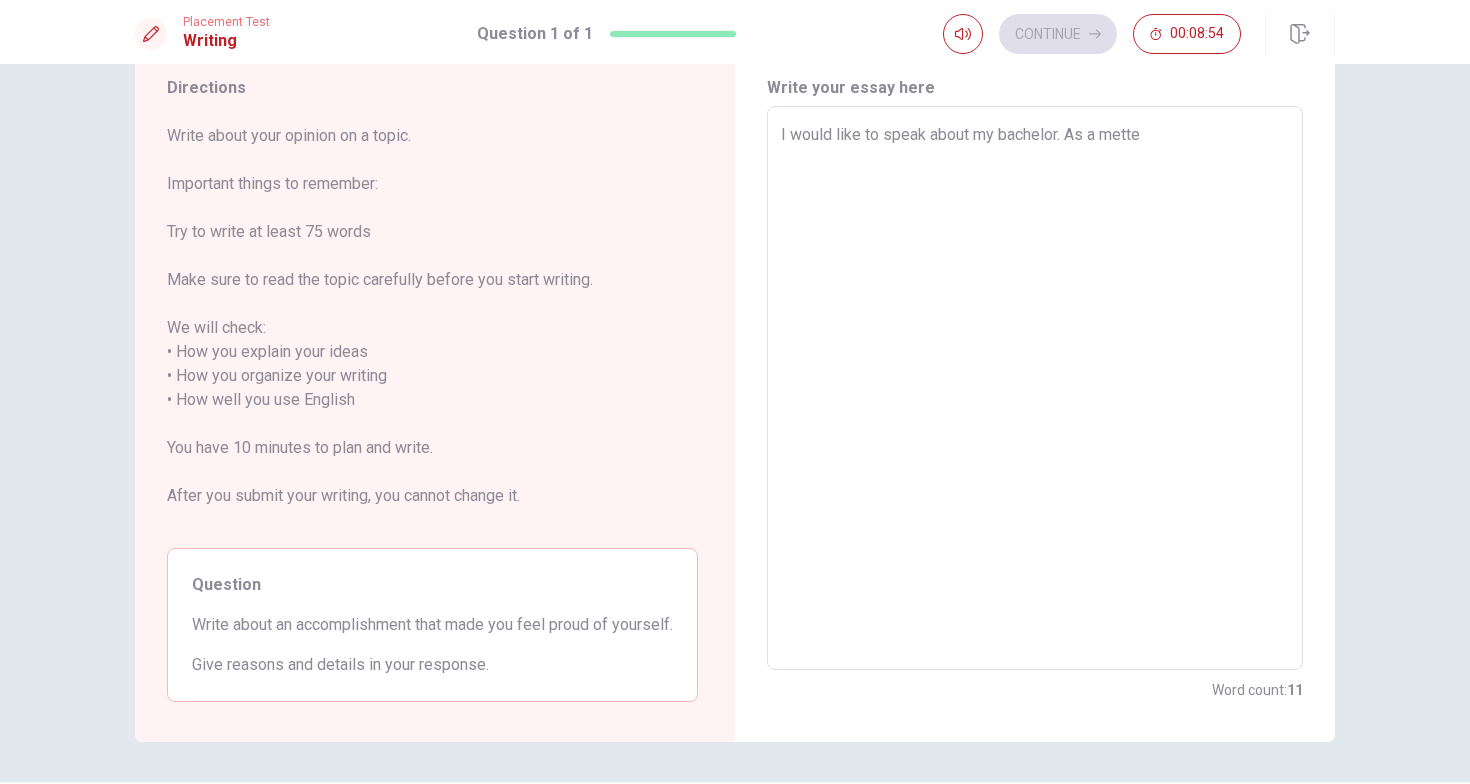type on "x" 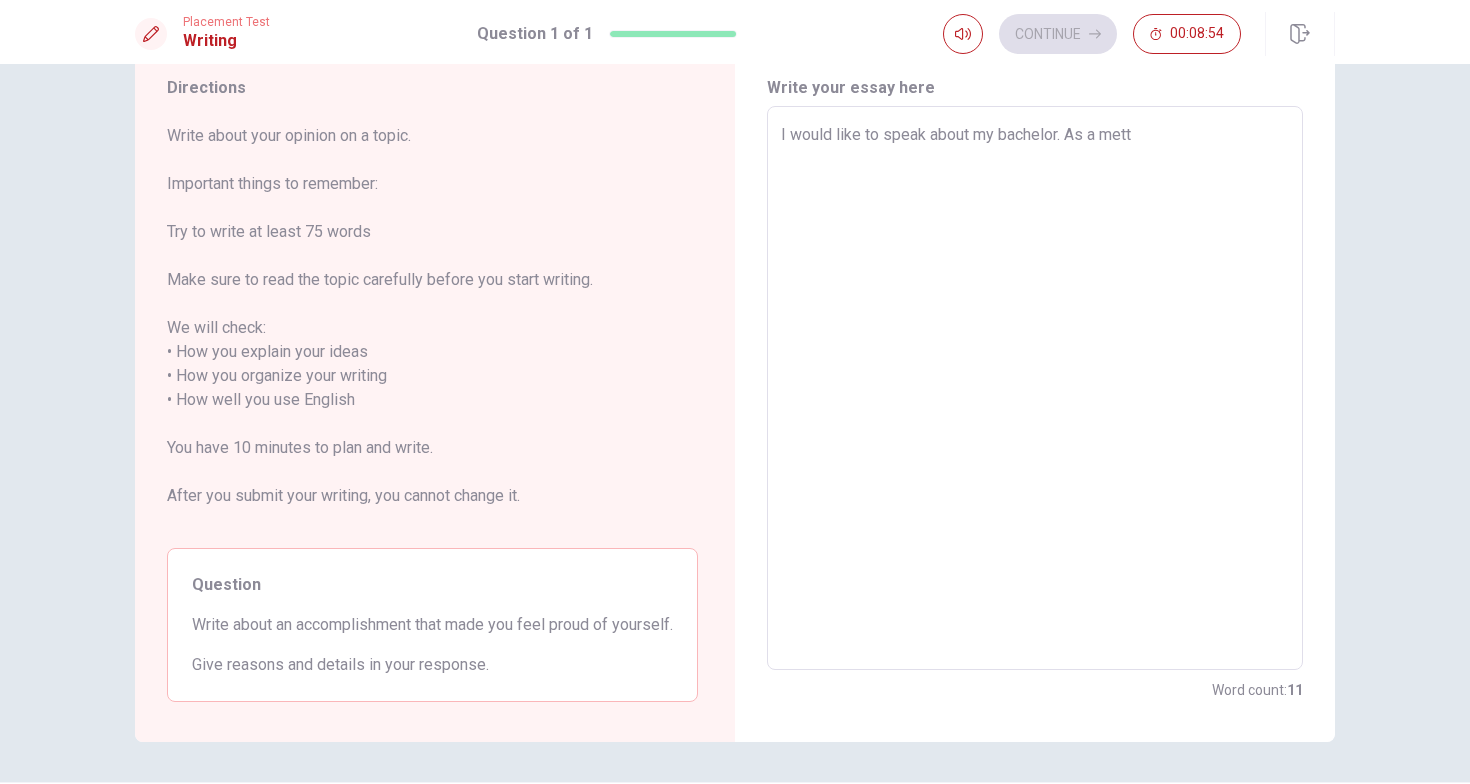 type on "x" 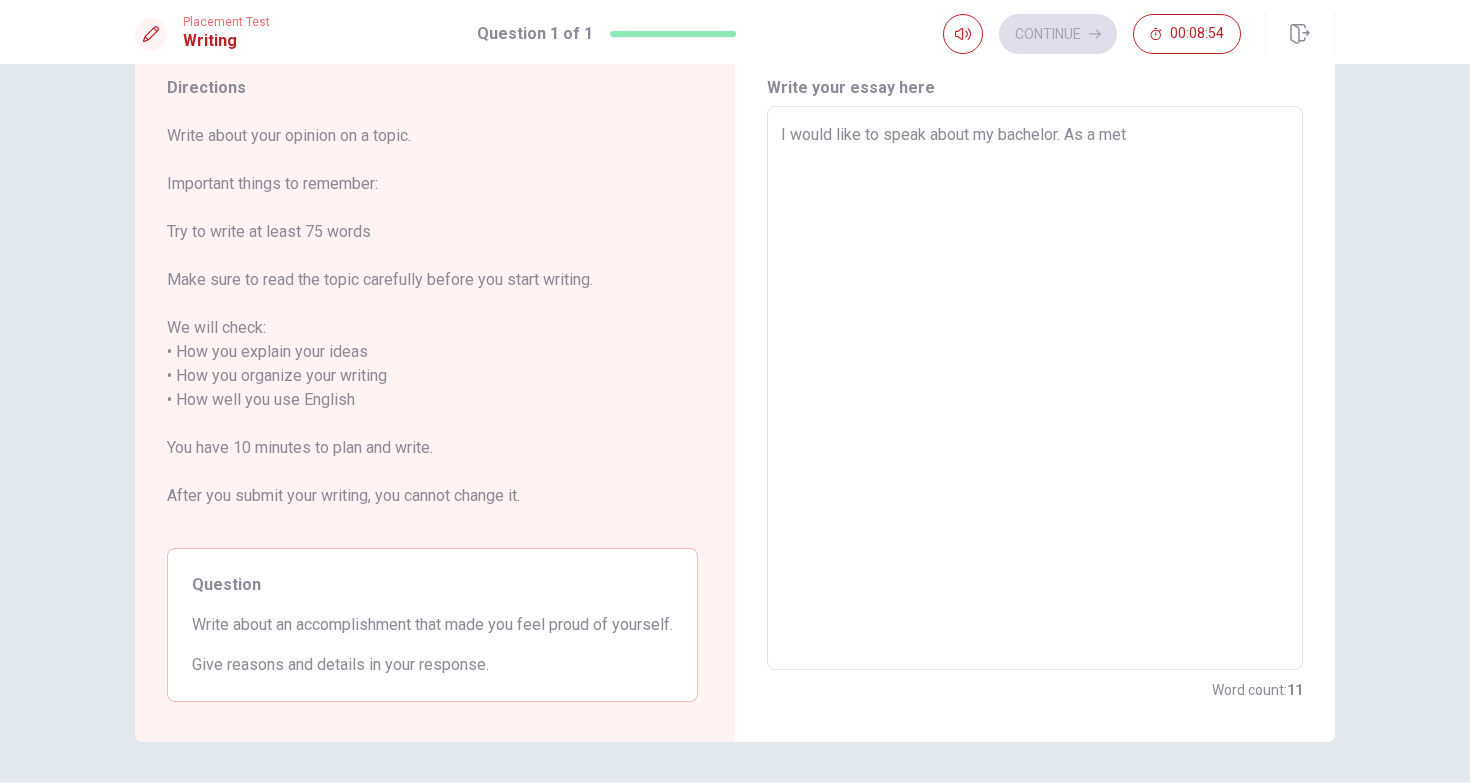 type on "x" 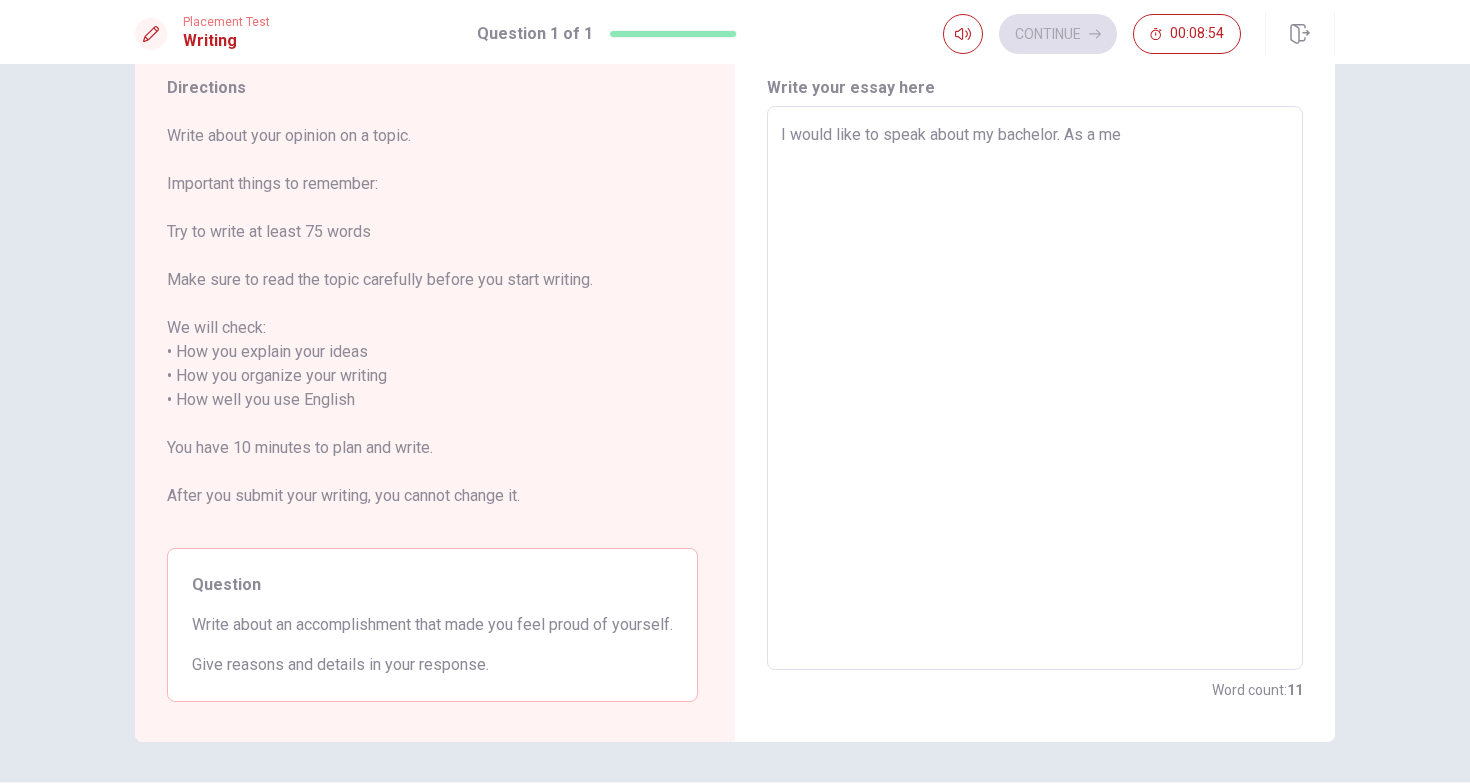 type on "x" 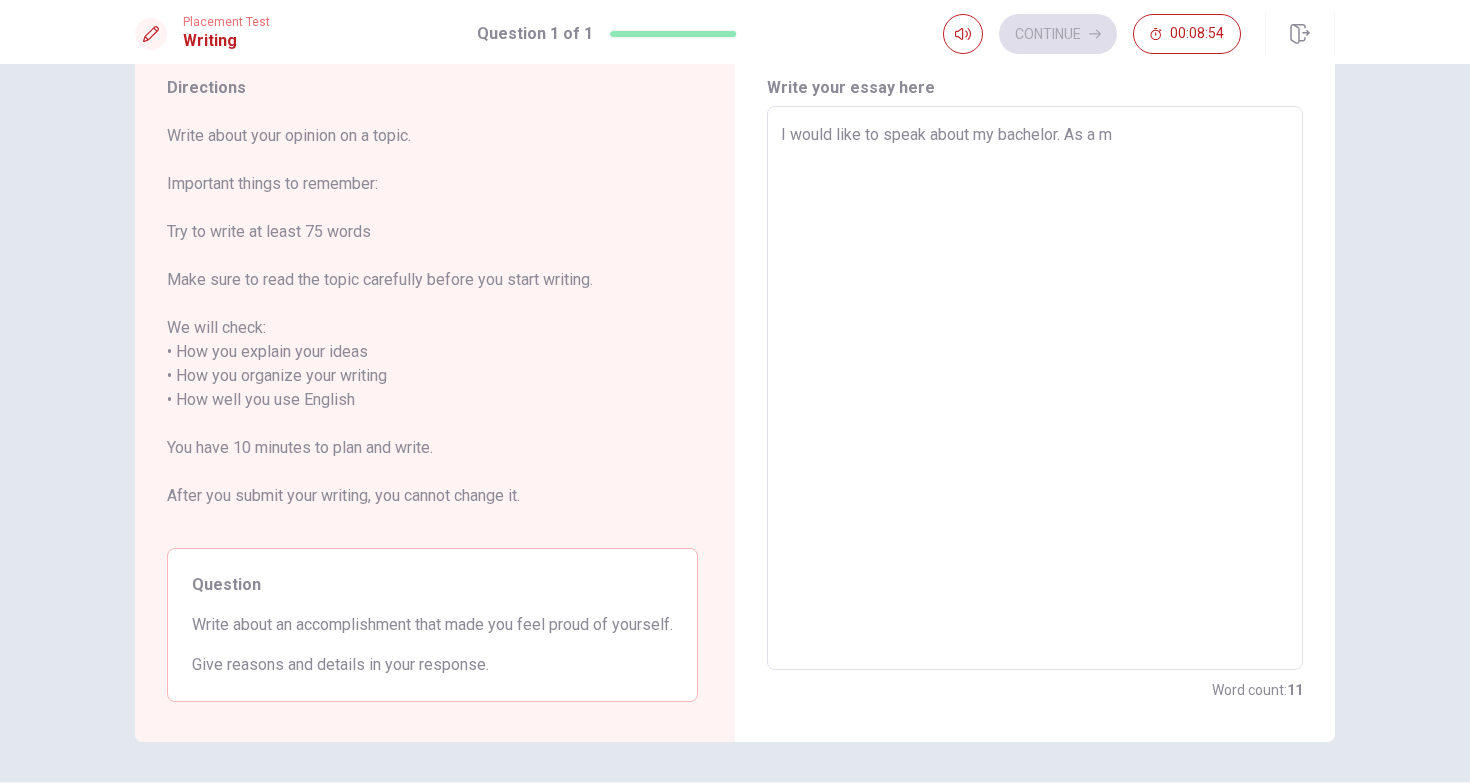 type on "x" 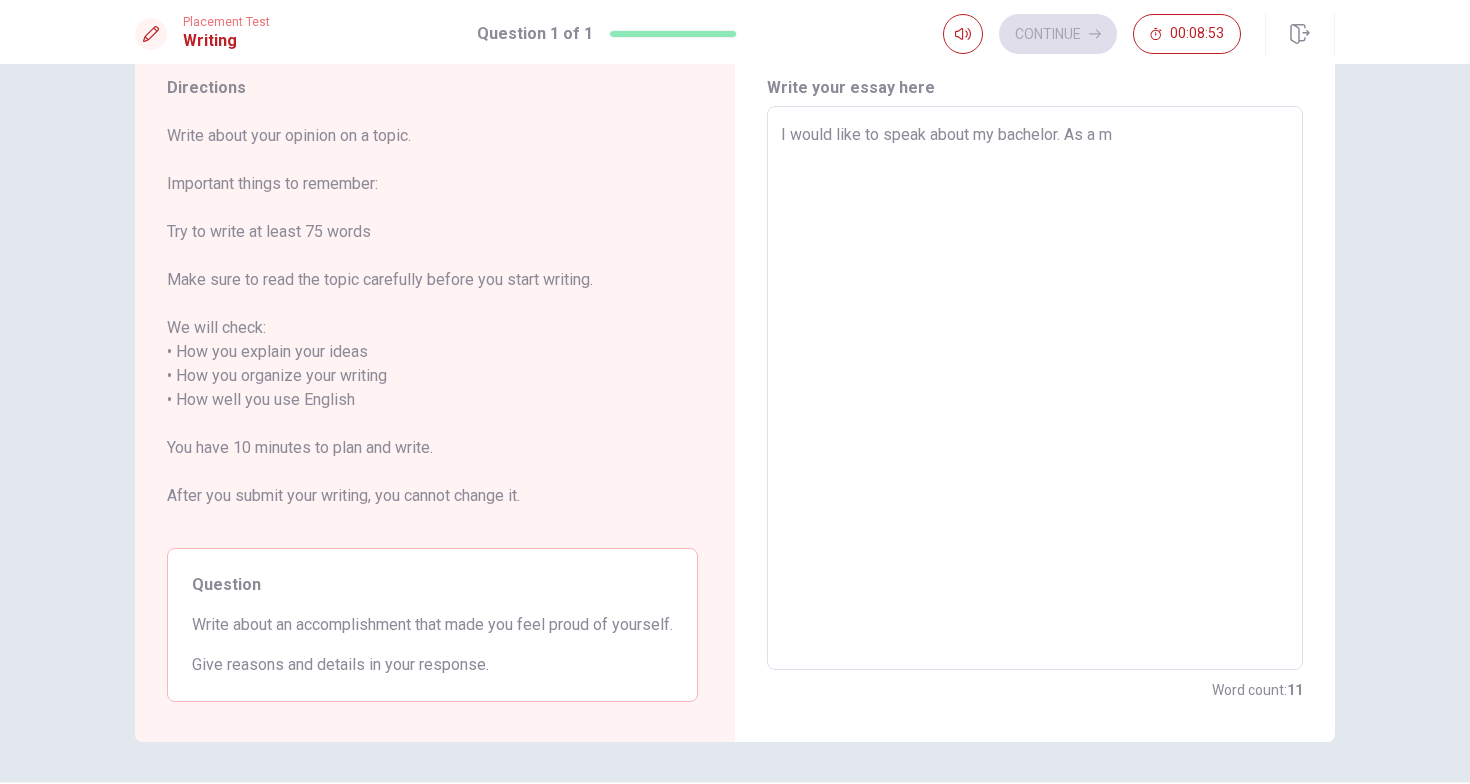 type on "I would like to speak about my bachelor. As a ma" 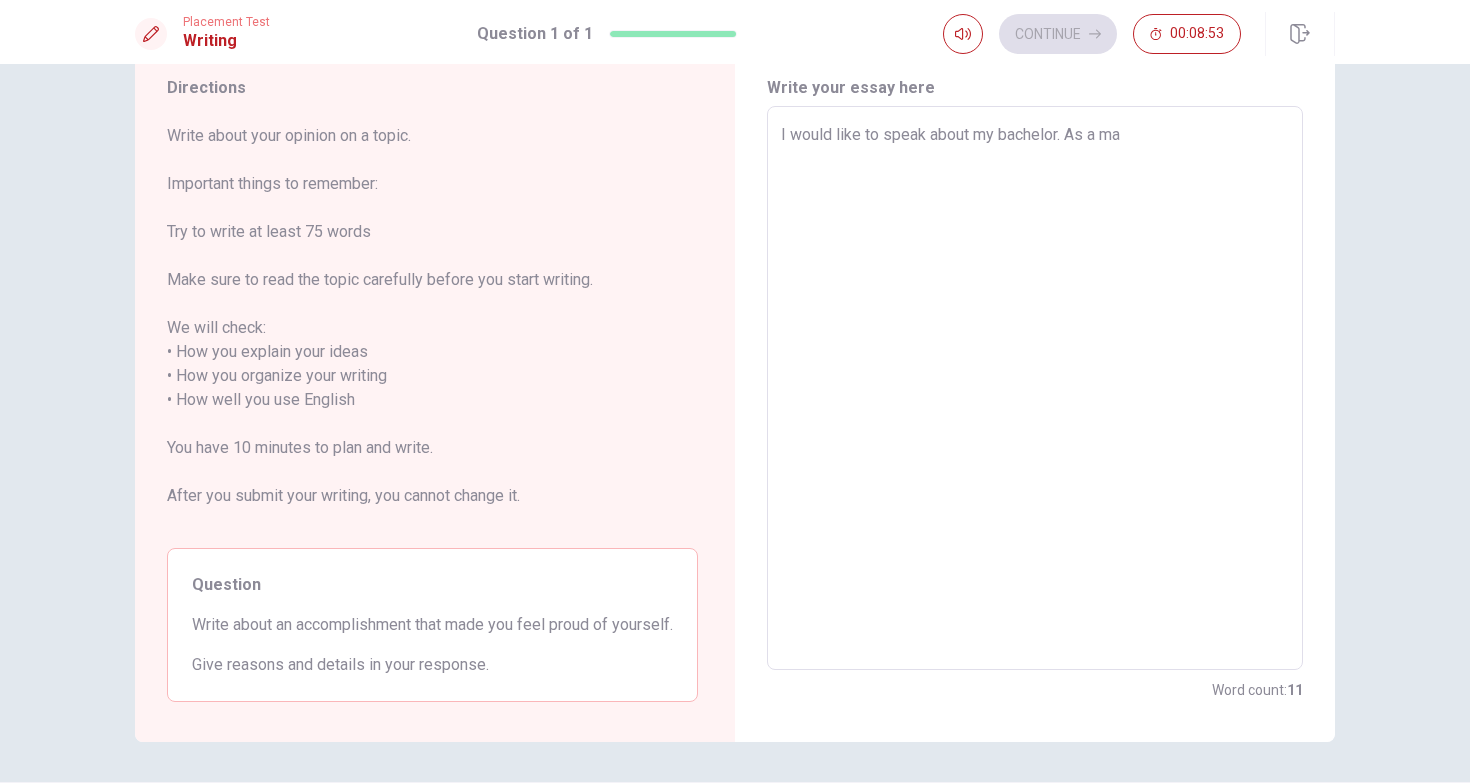 type on "x" 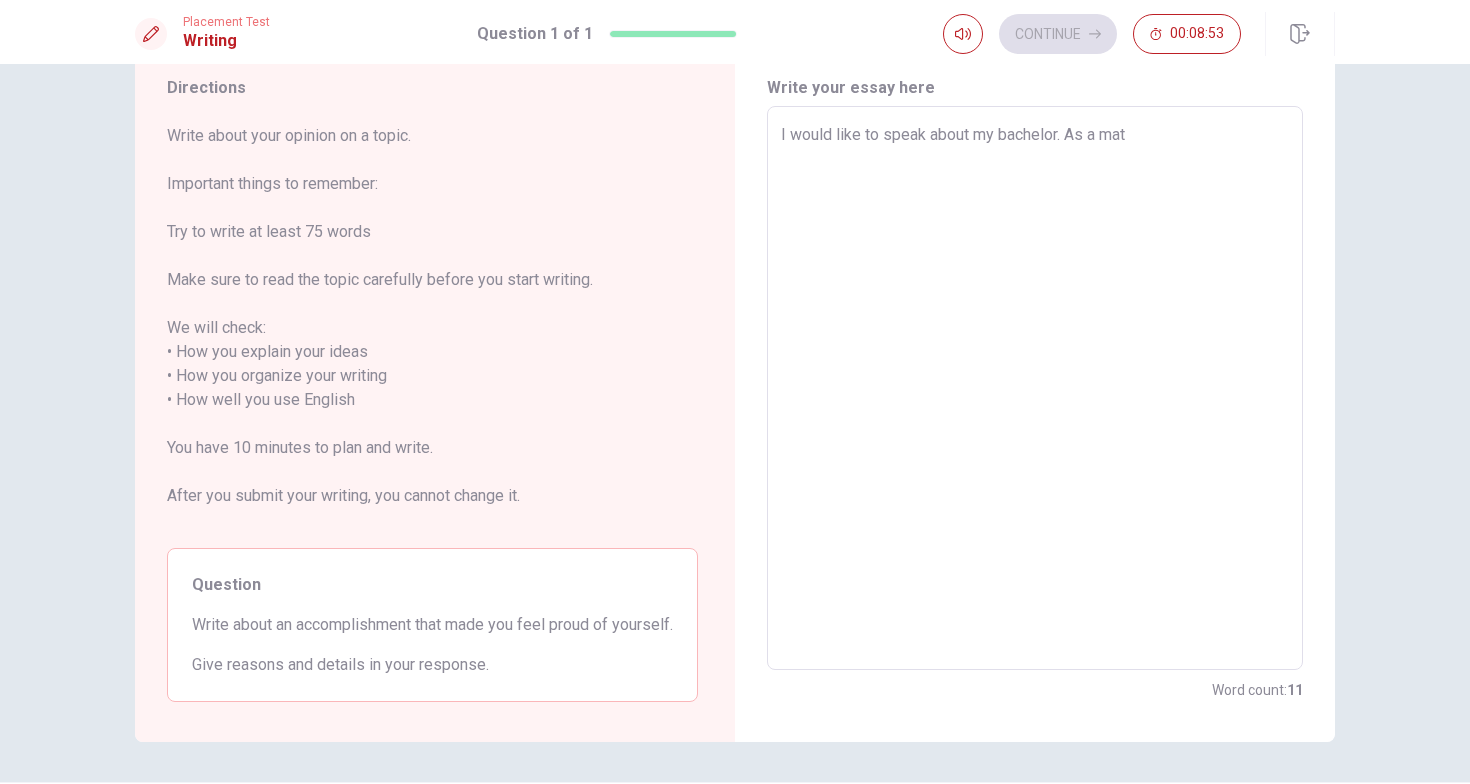 type on "x" 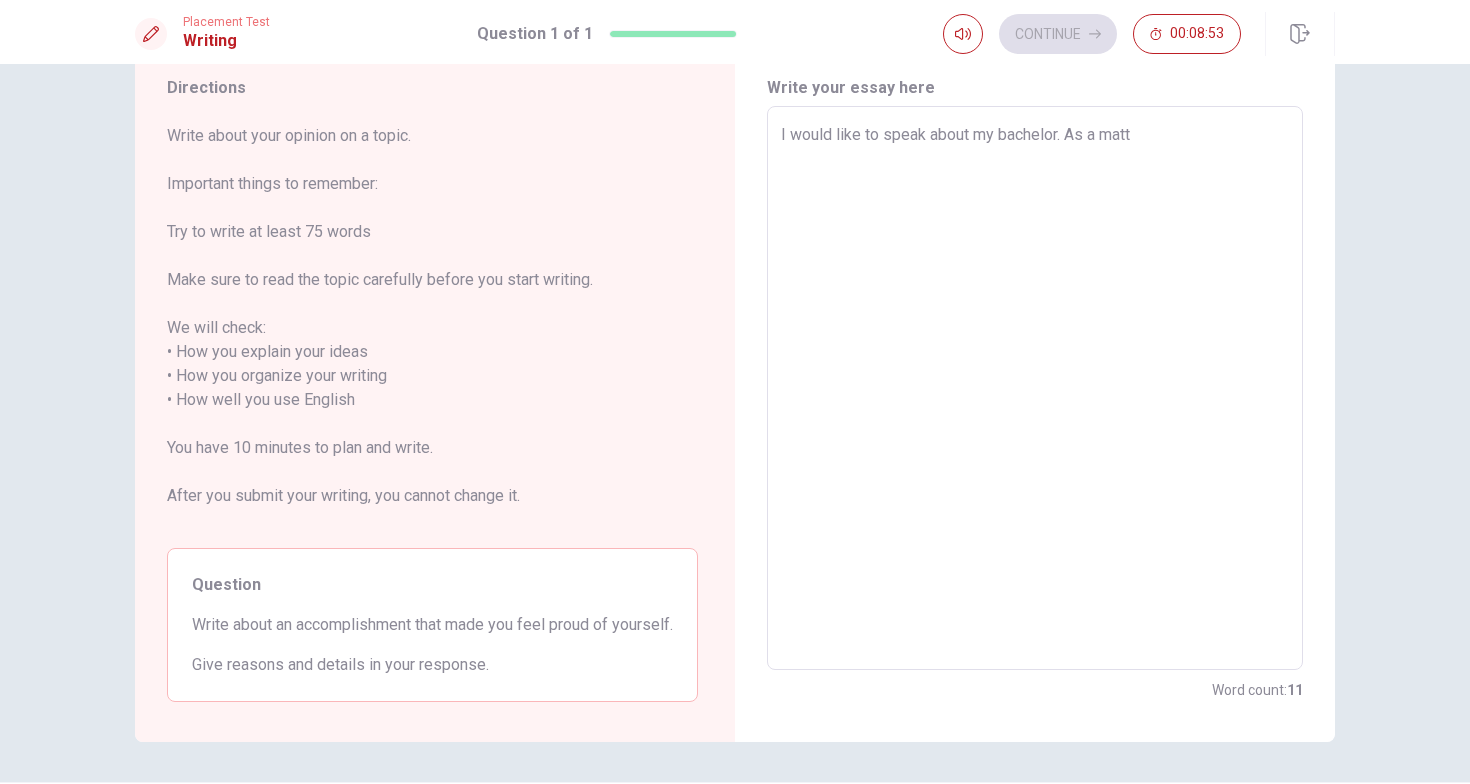 type on "x" 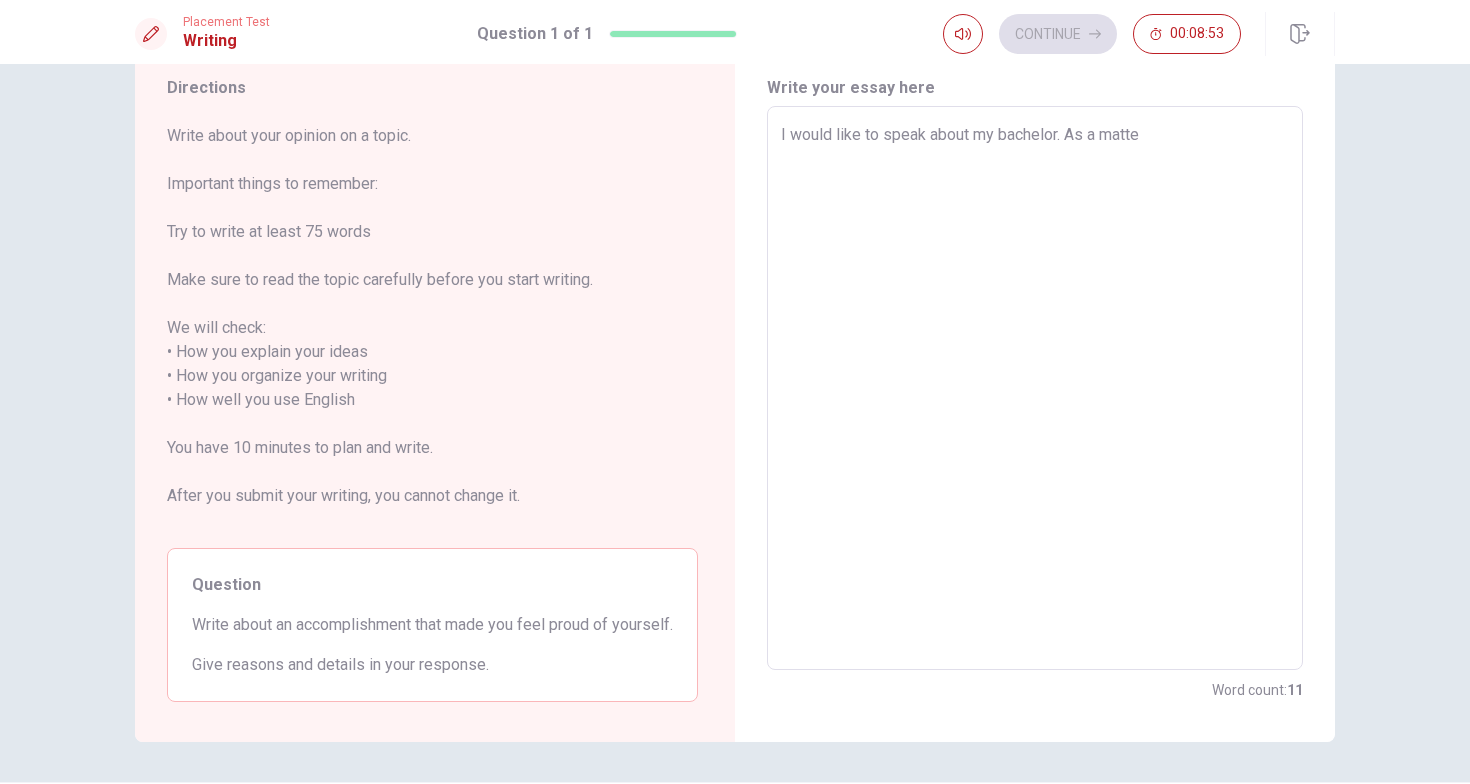 type on "x" 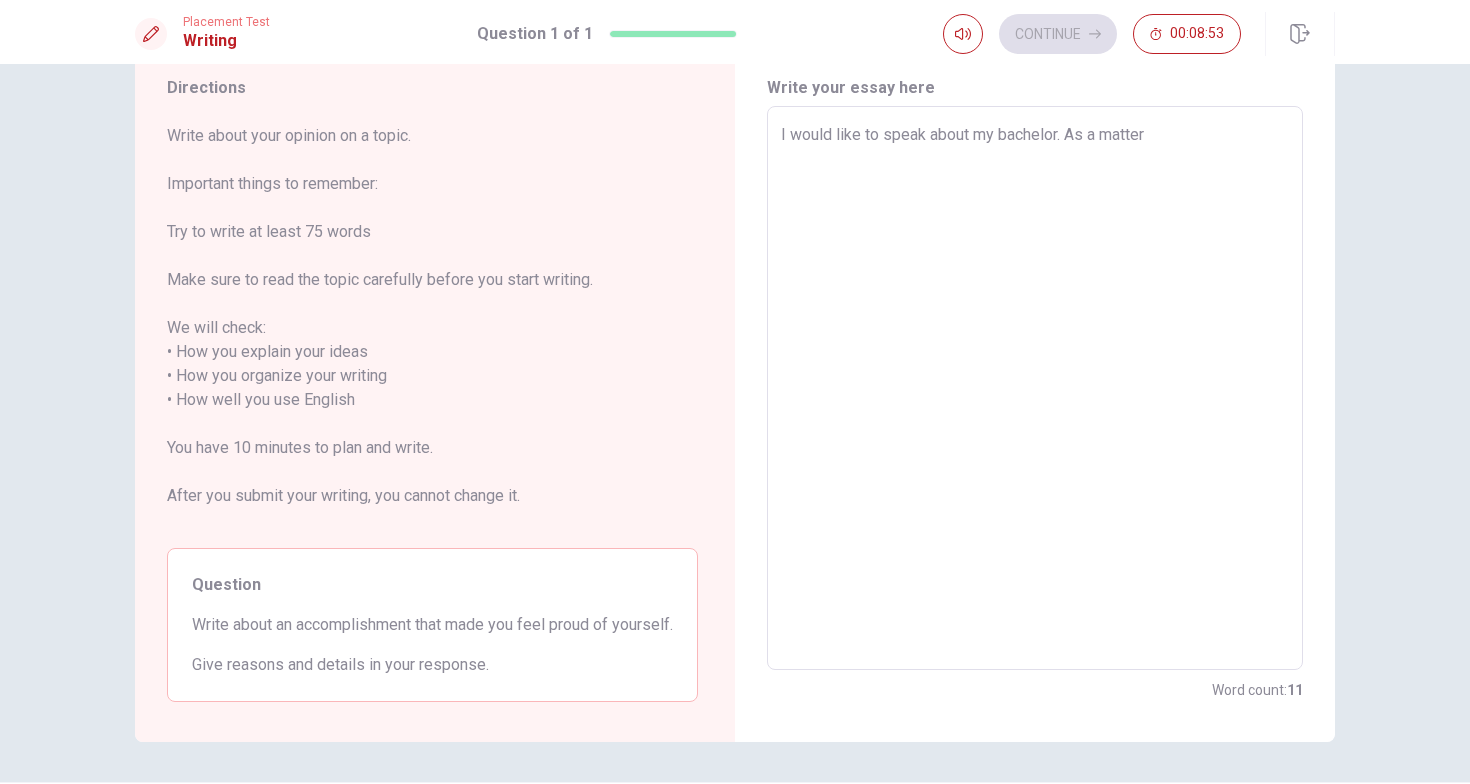 type on "x" 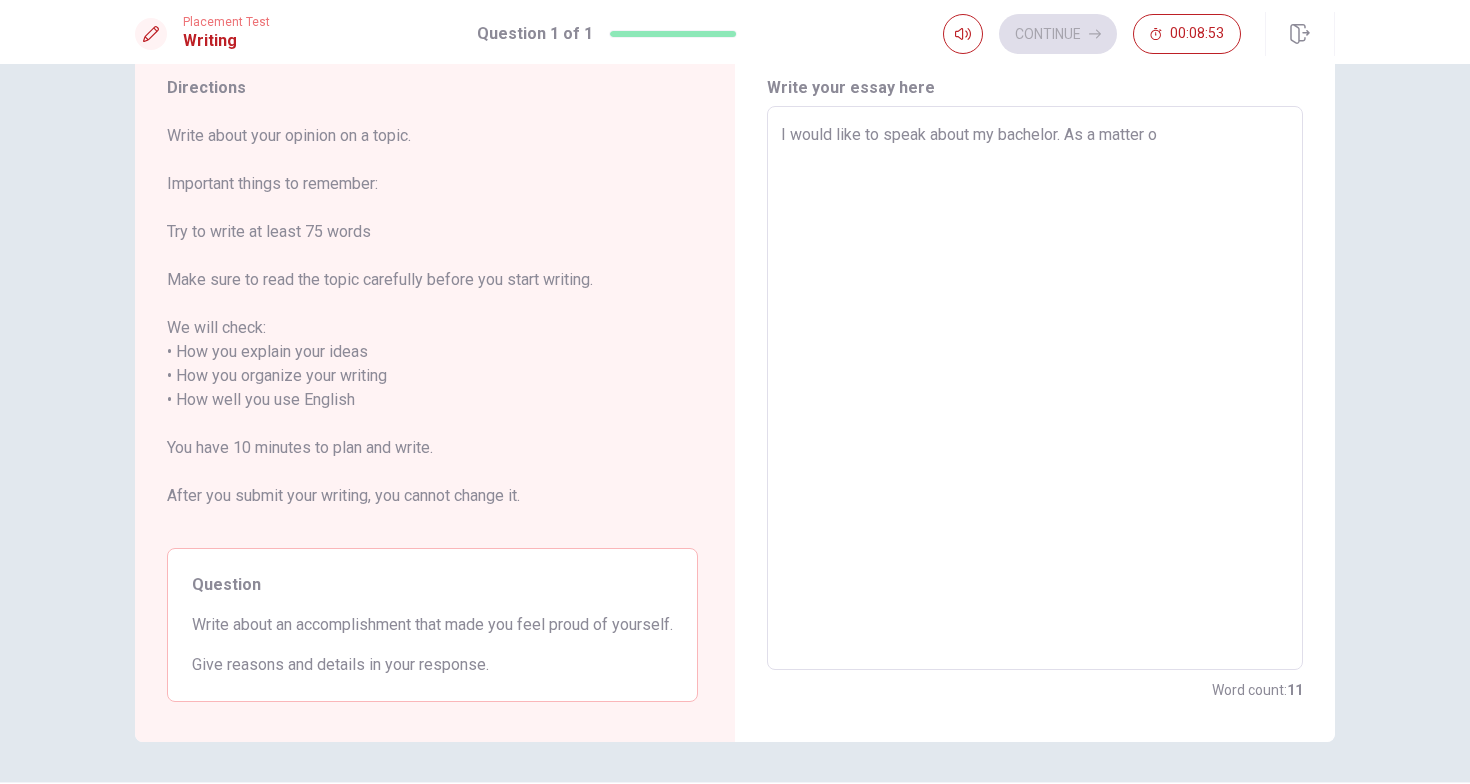 type on "x" 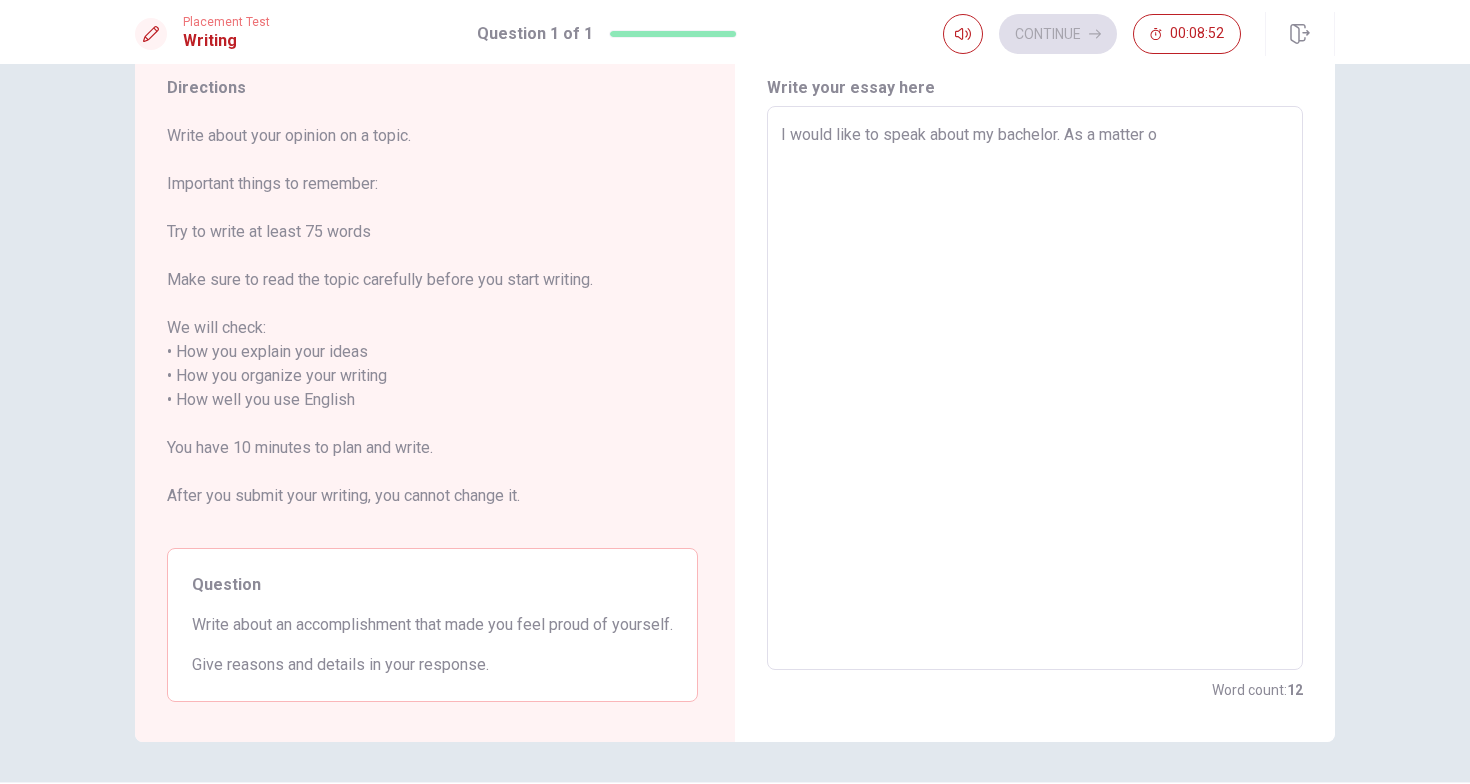type on "I would like to speak about my bachelor. As a matter of" 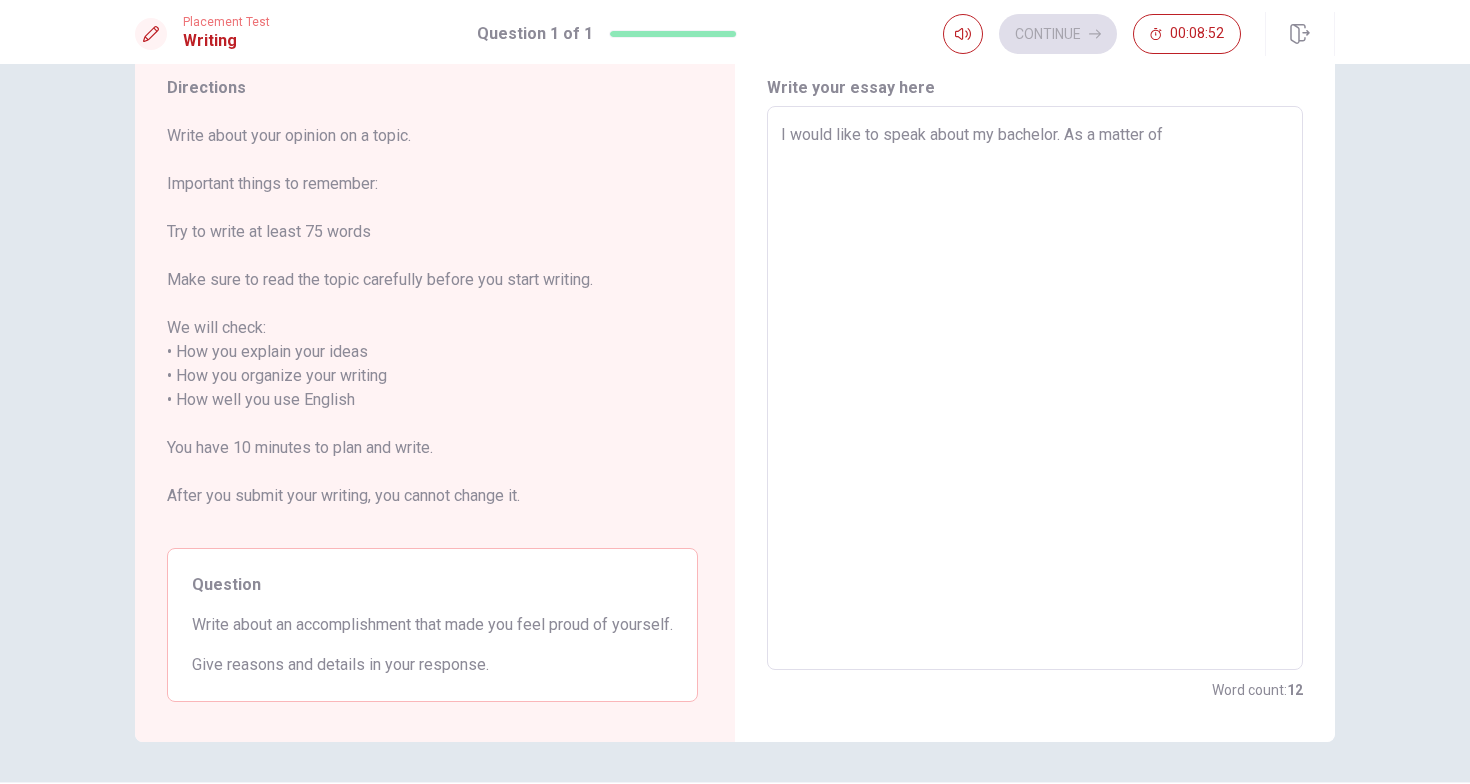 type on "x" 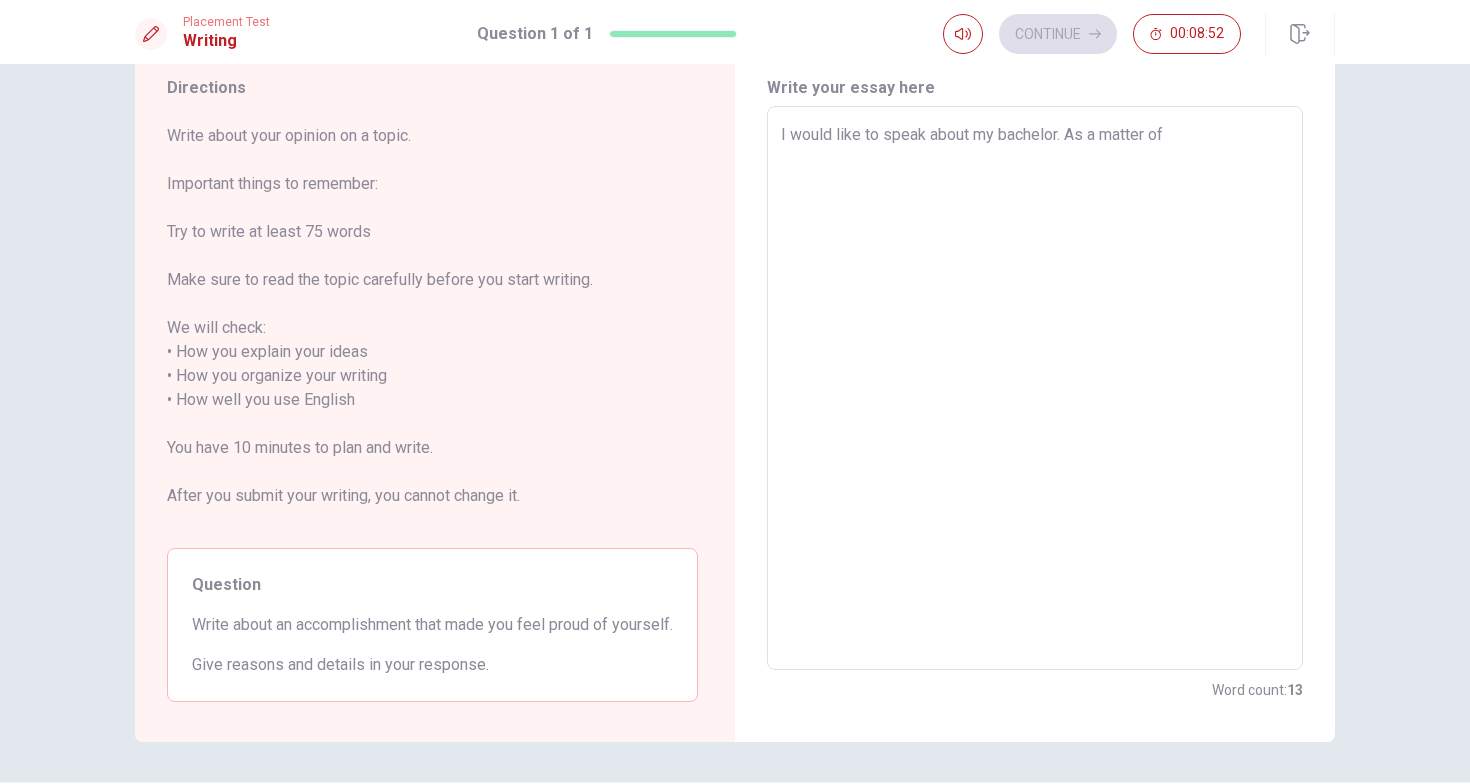 type on "I would like to speak about my bachelor. As a matter of f" 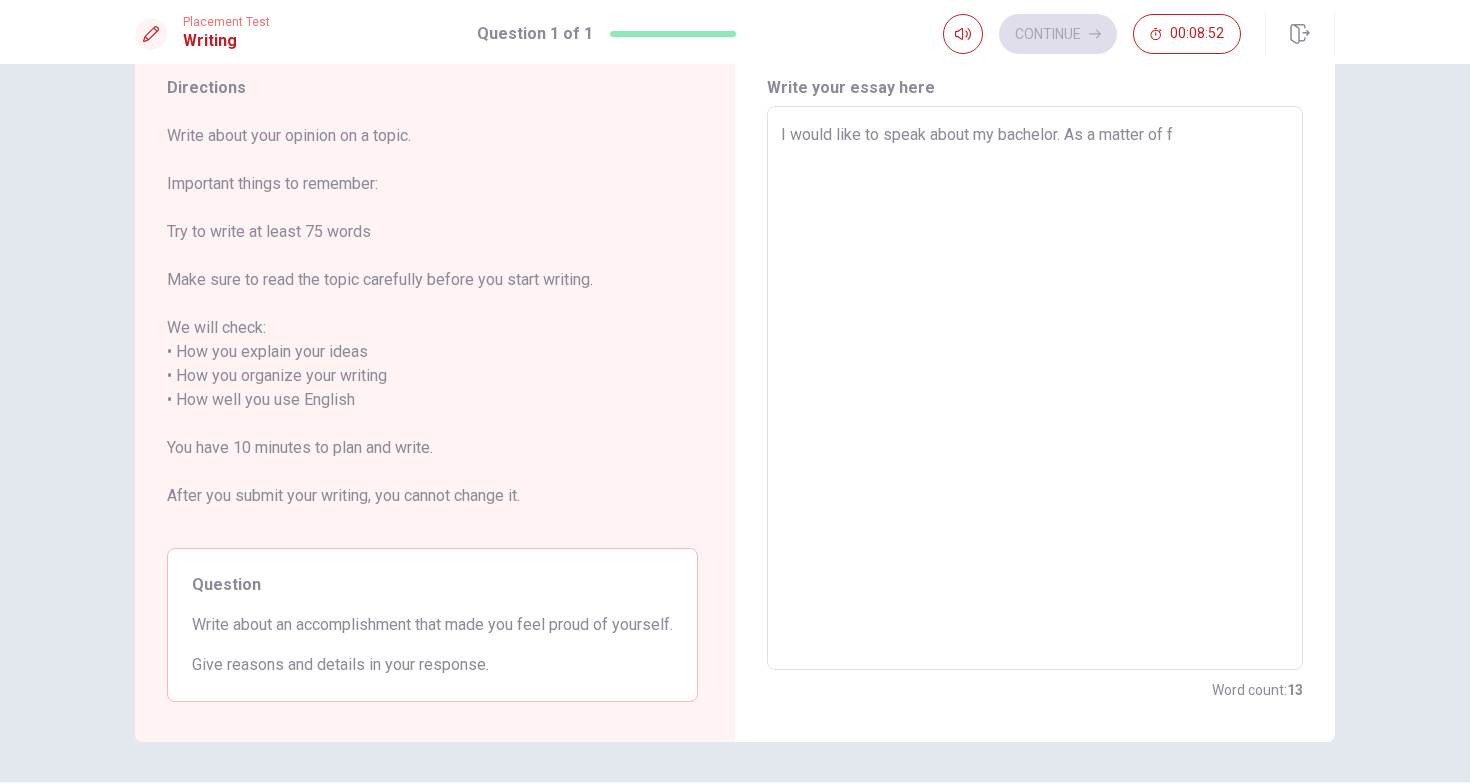 type on "x" 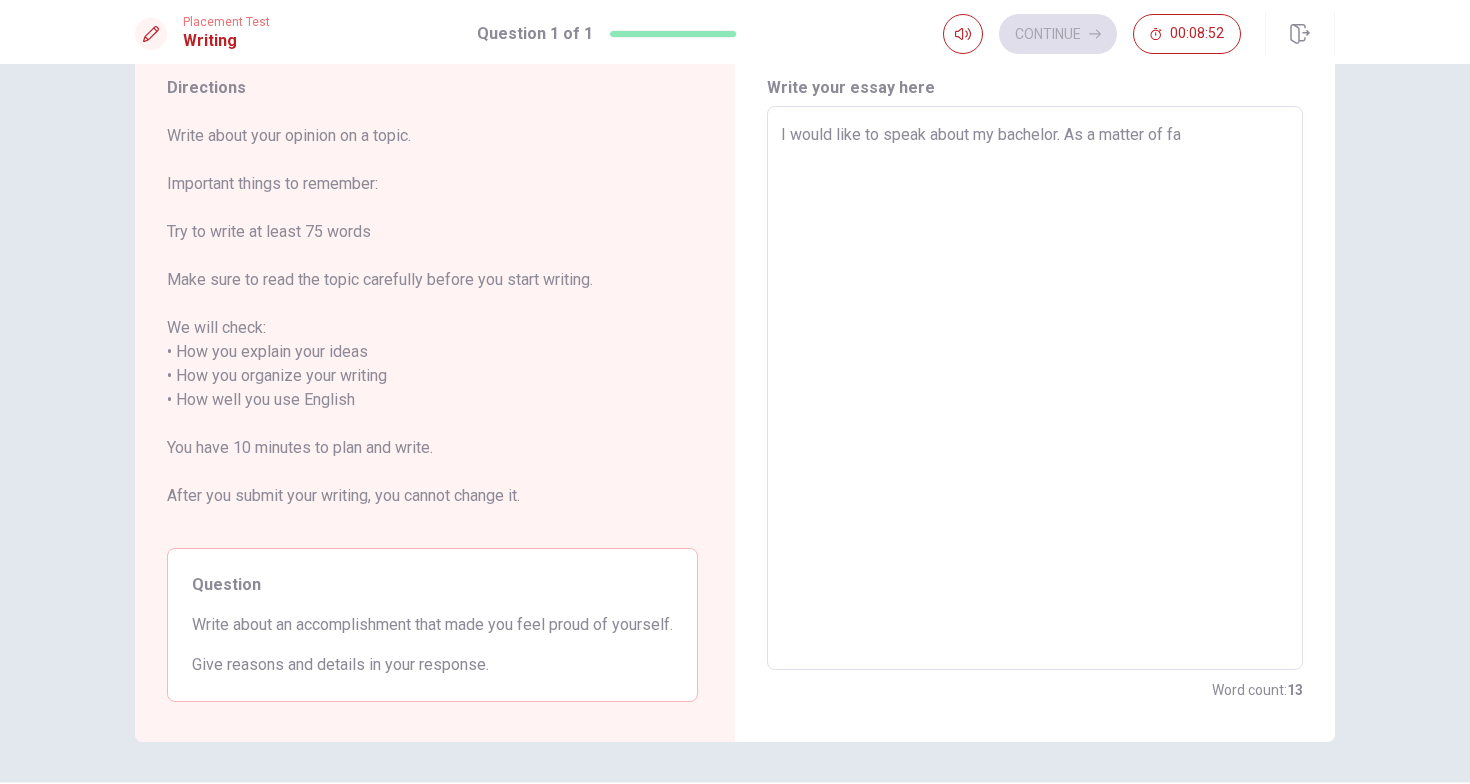 type on "x" 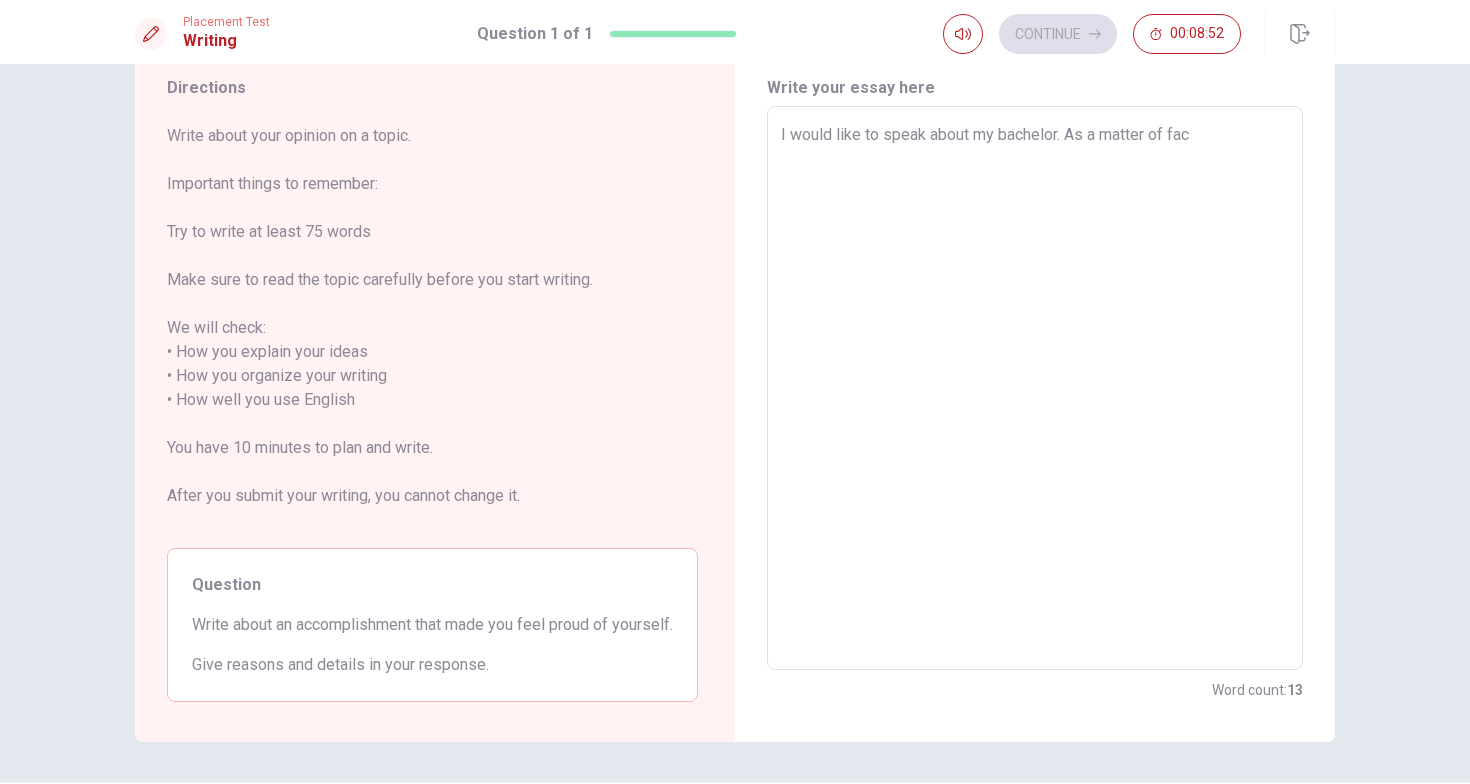type on "x" 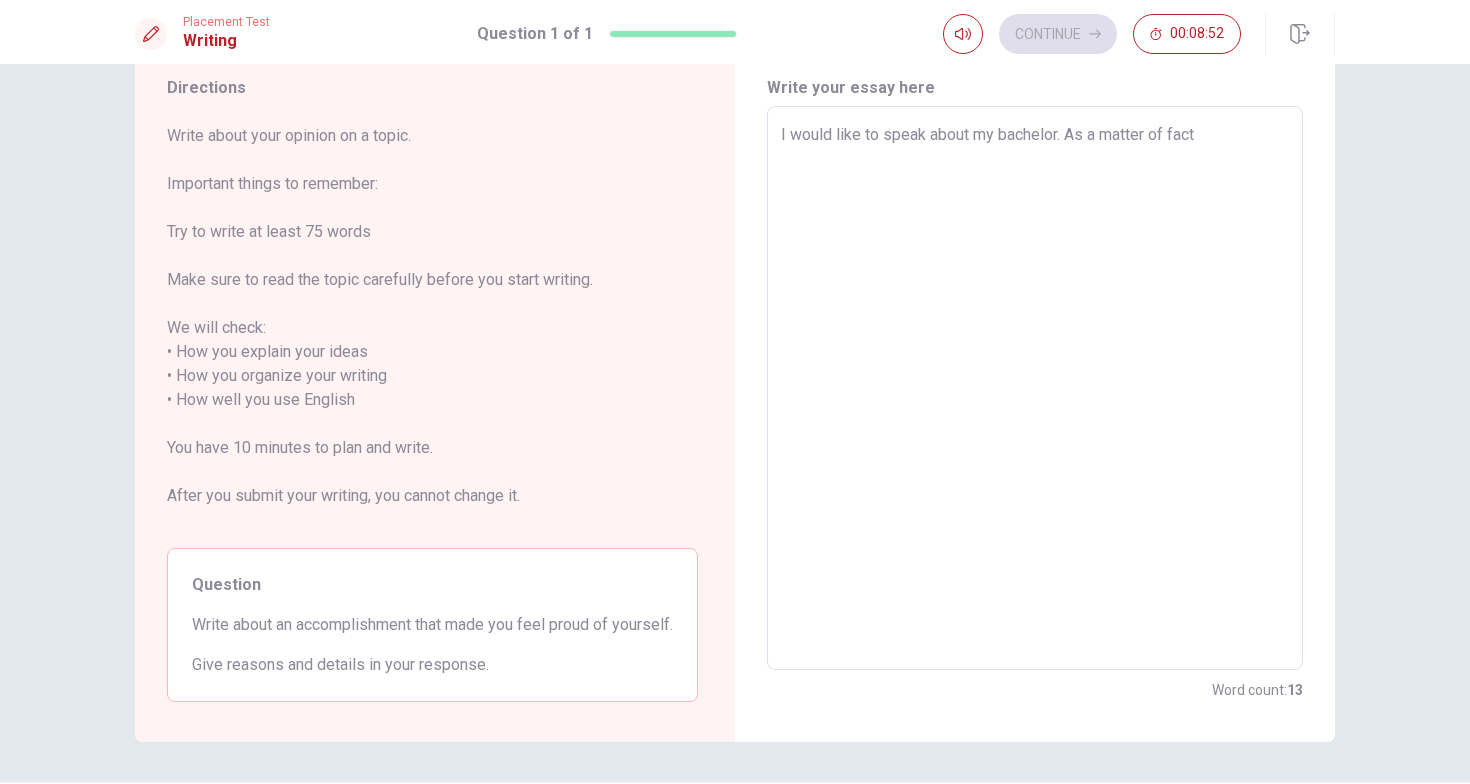 type on "x" 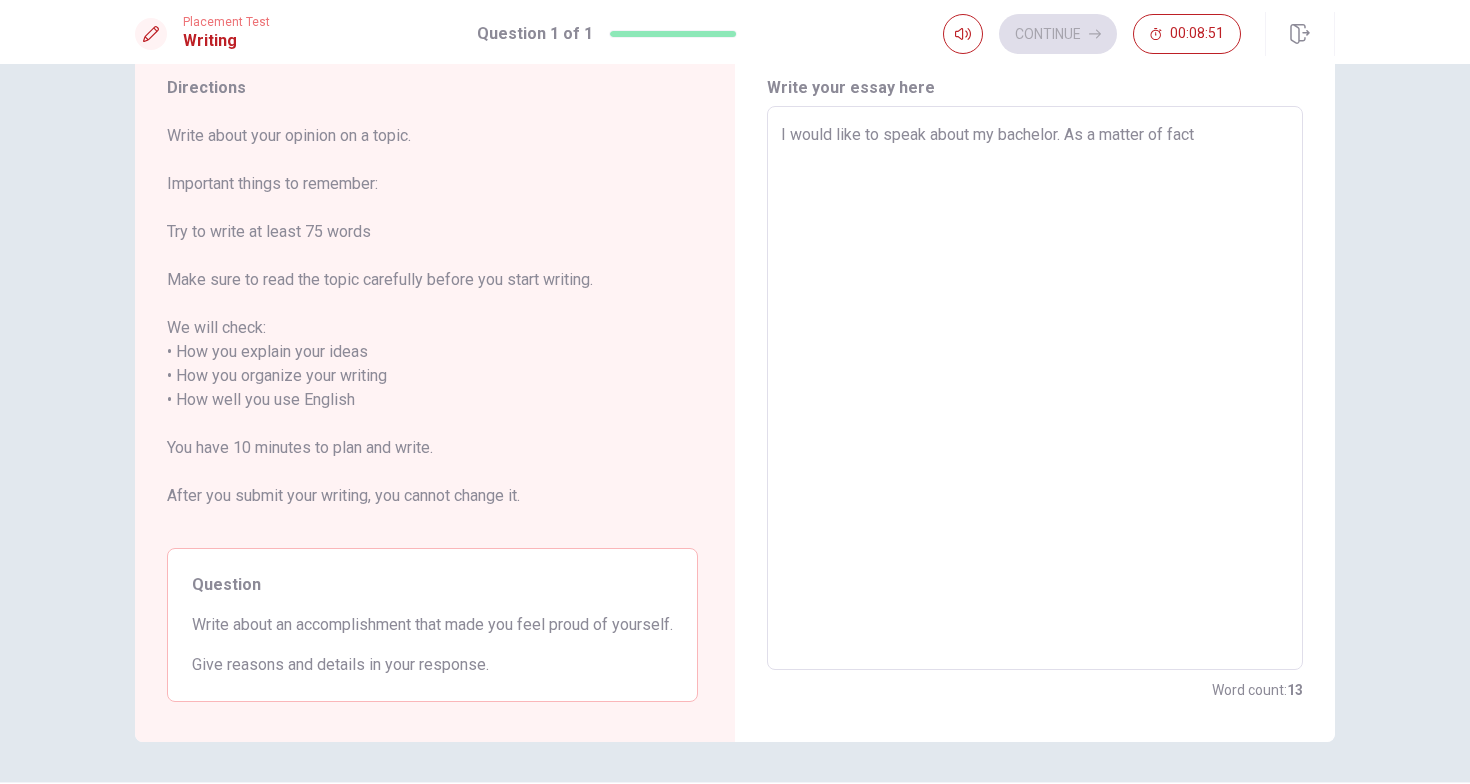 type on "I would like to speak about my bachelor. As a matter of fact," 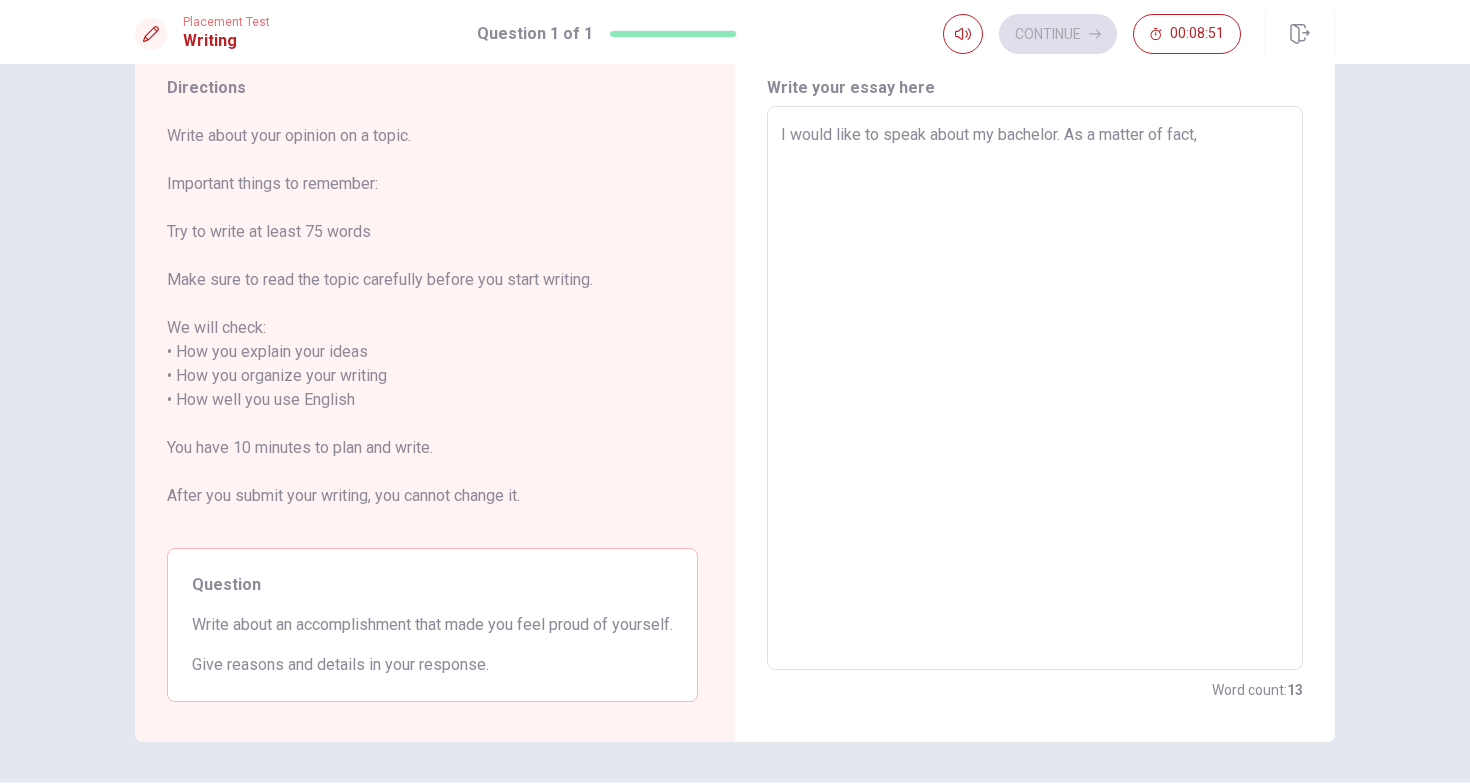 type on "x" 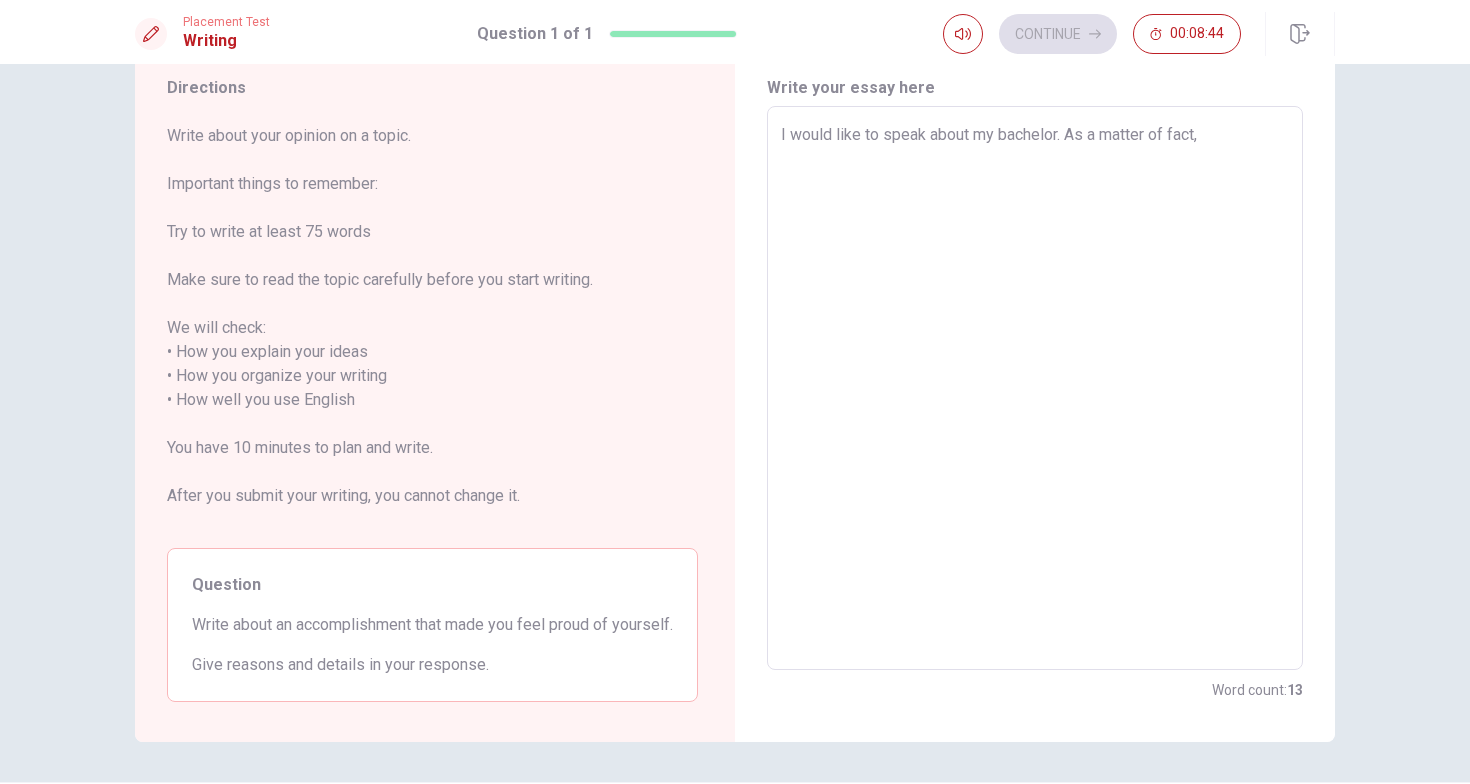 type on "x" 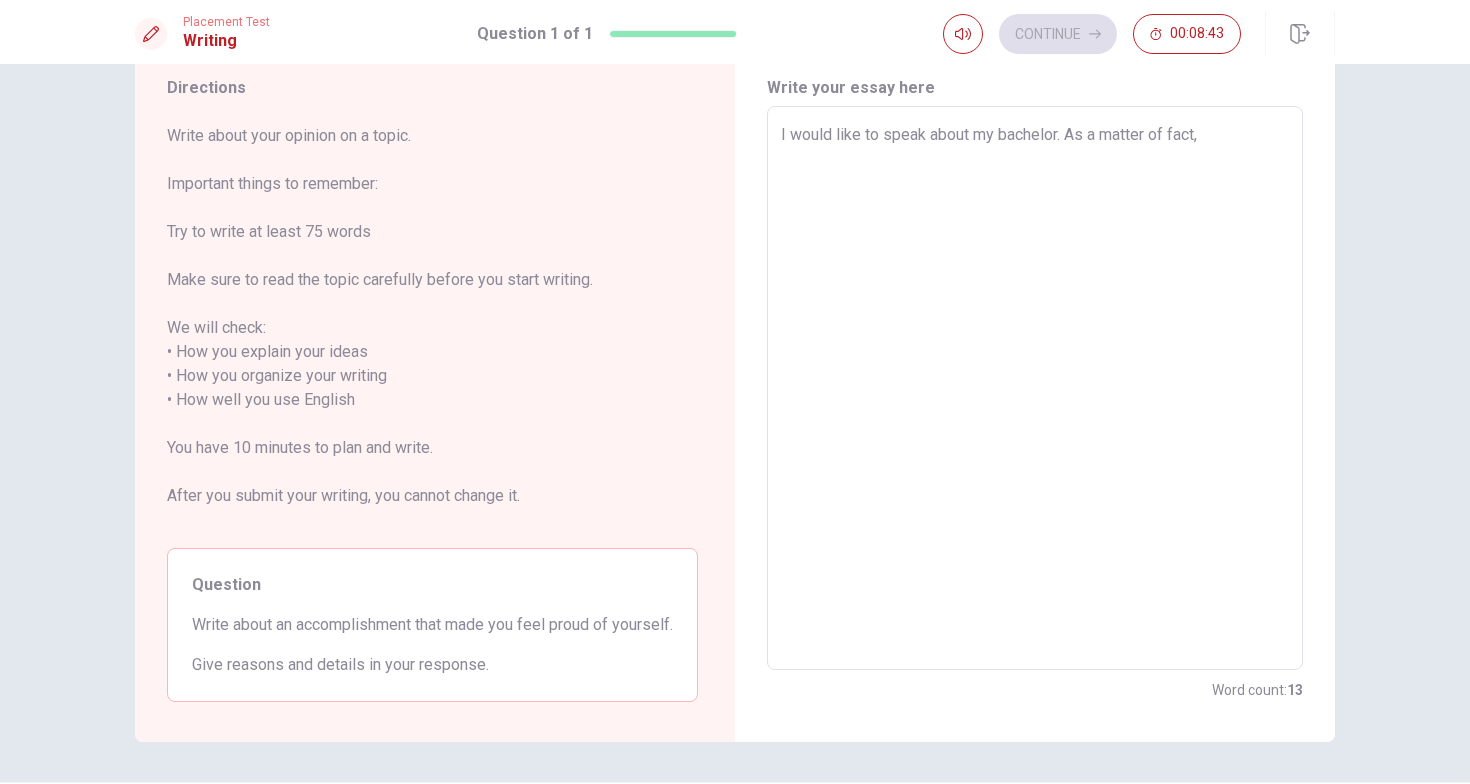 type on "I would like to speak about my bachelor. As a matter of fact, m" 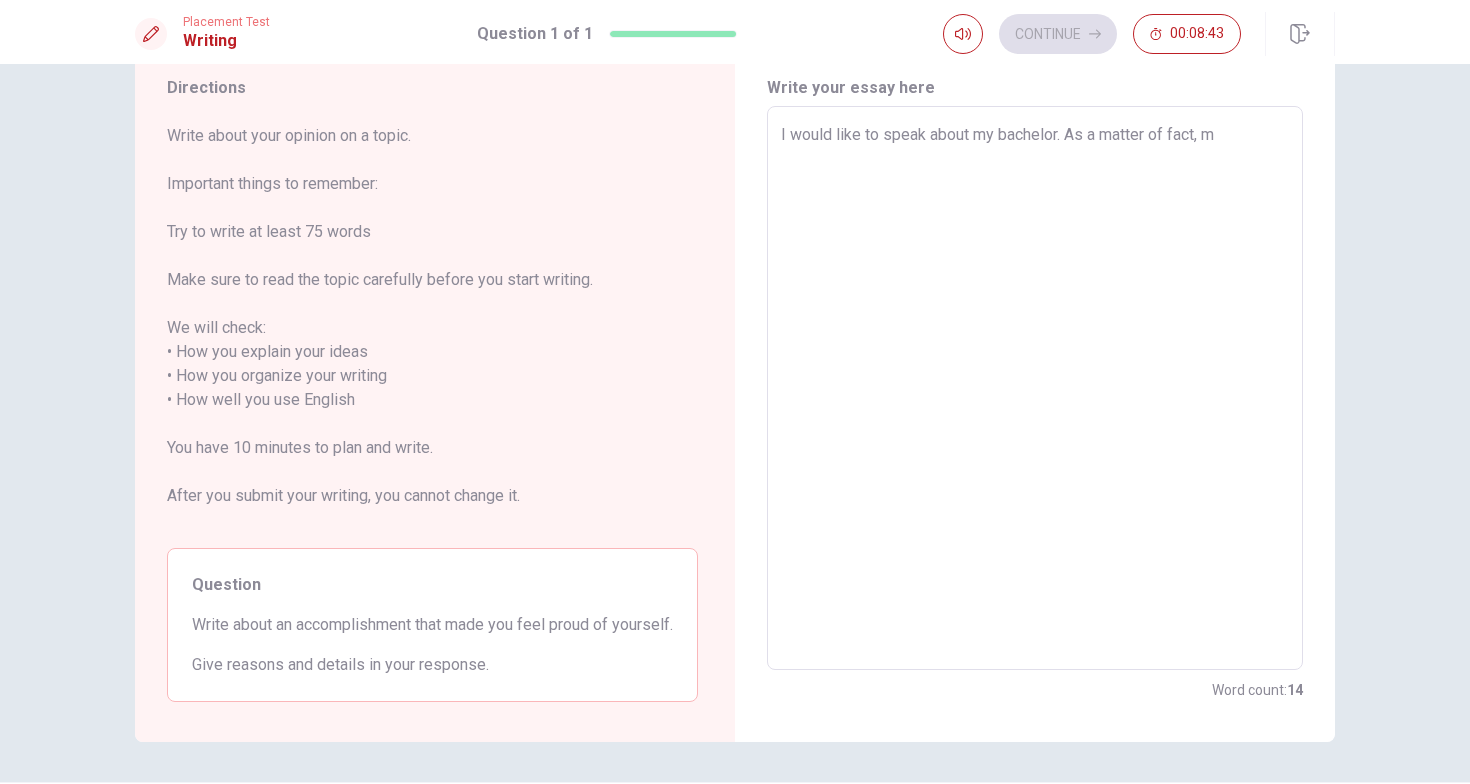 type on "x" 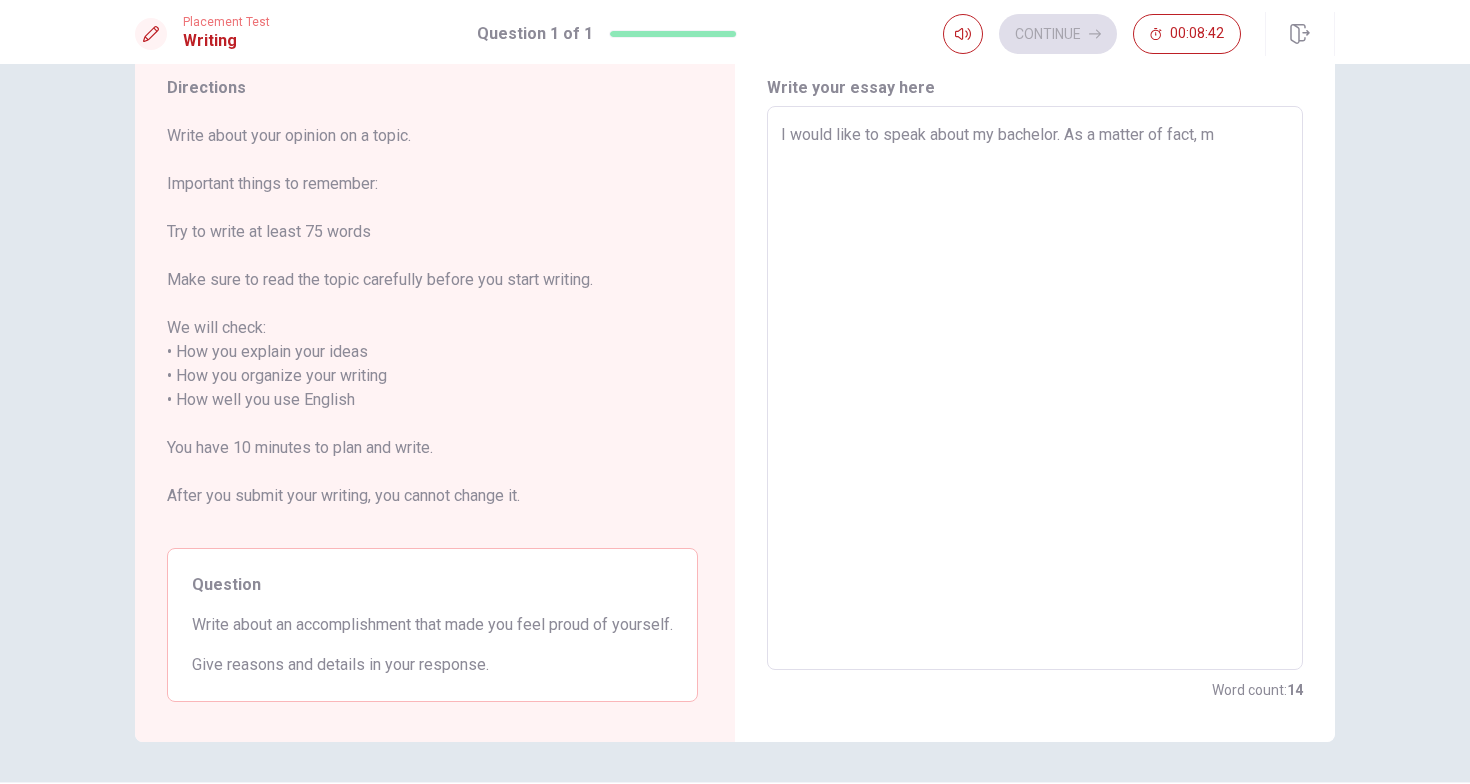 type on "I would like to speak about my bachelor. As a matter of fact, my" 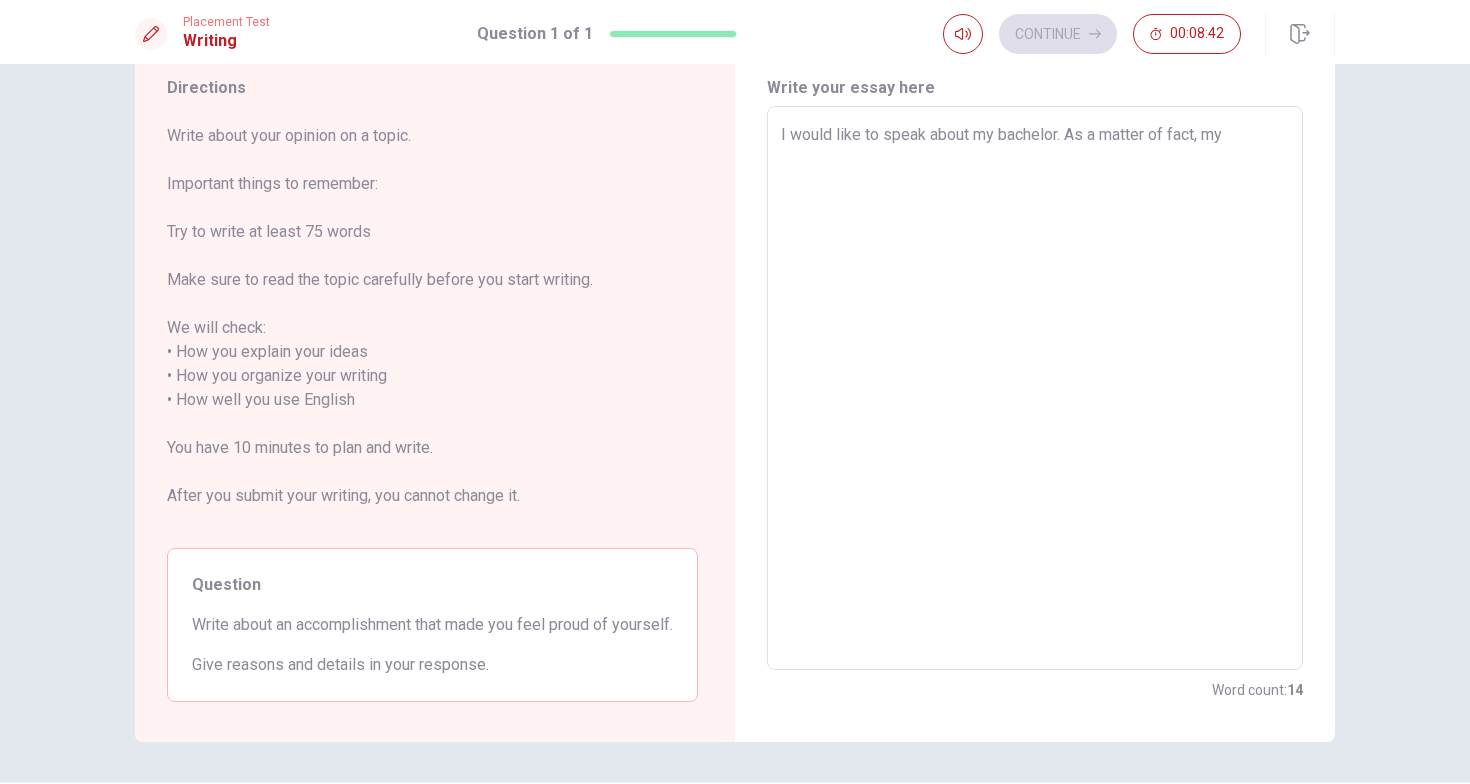 type on "x" 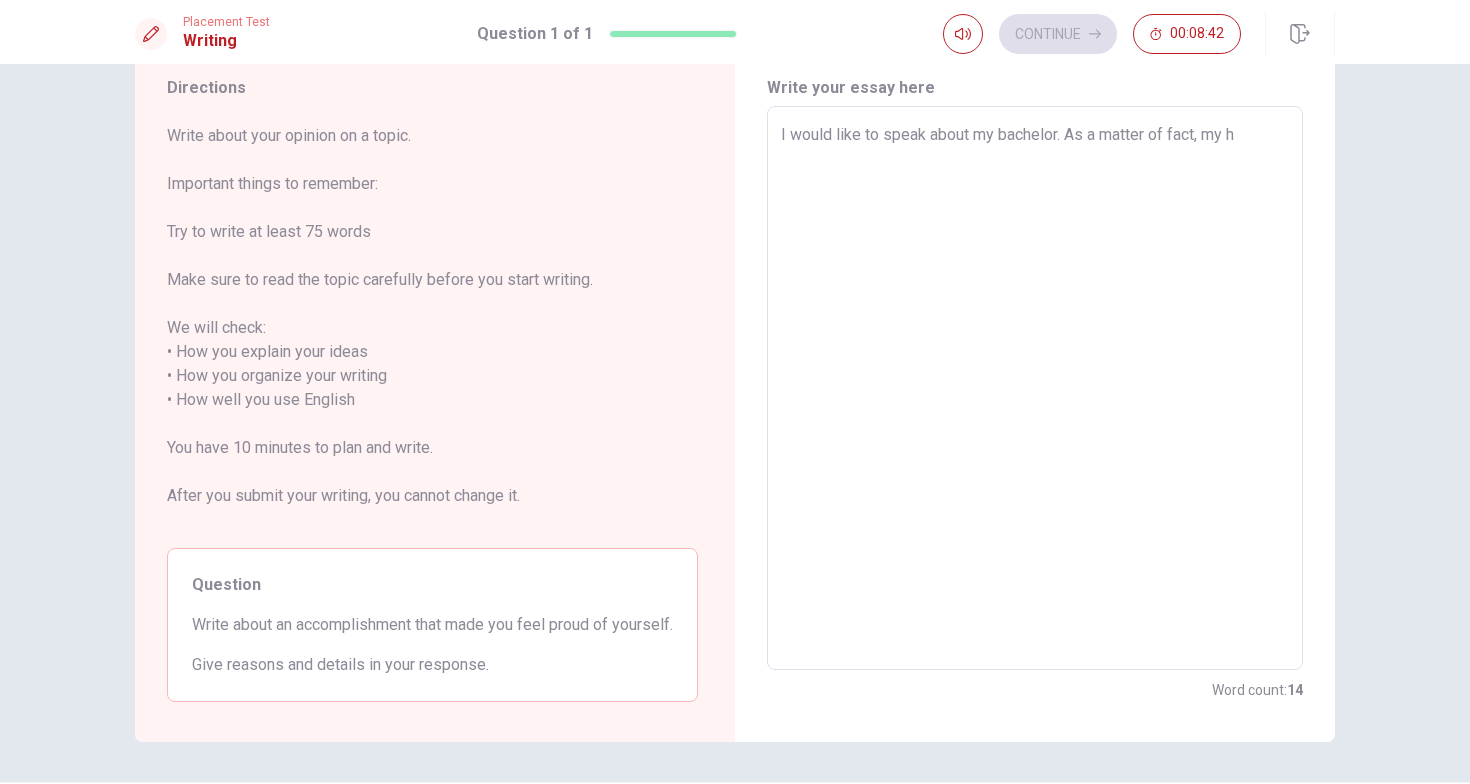 type on "x" 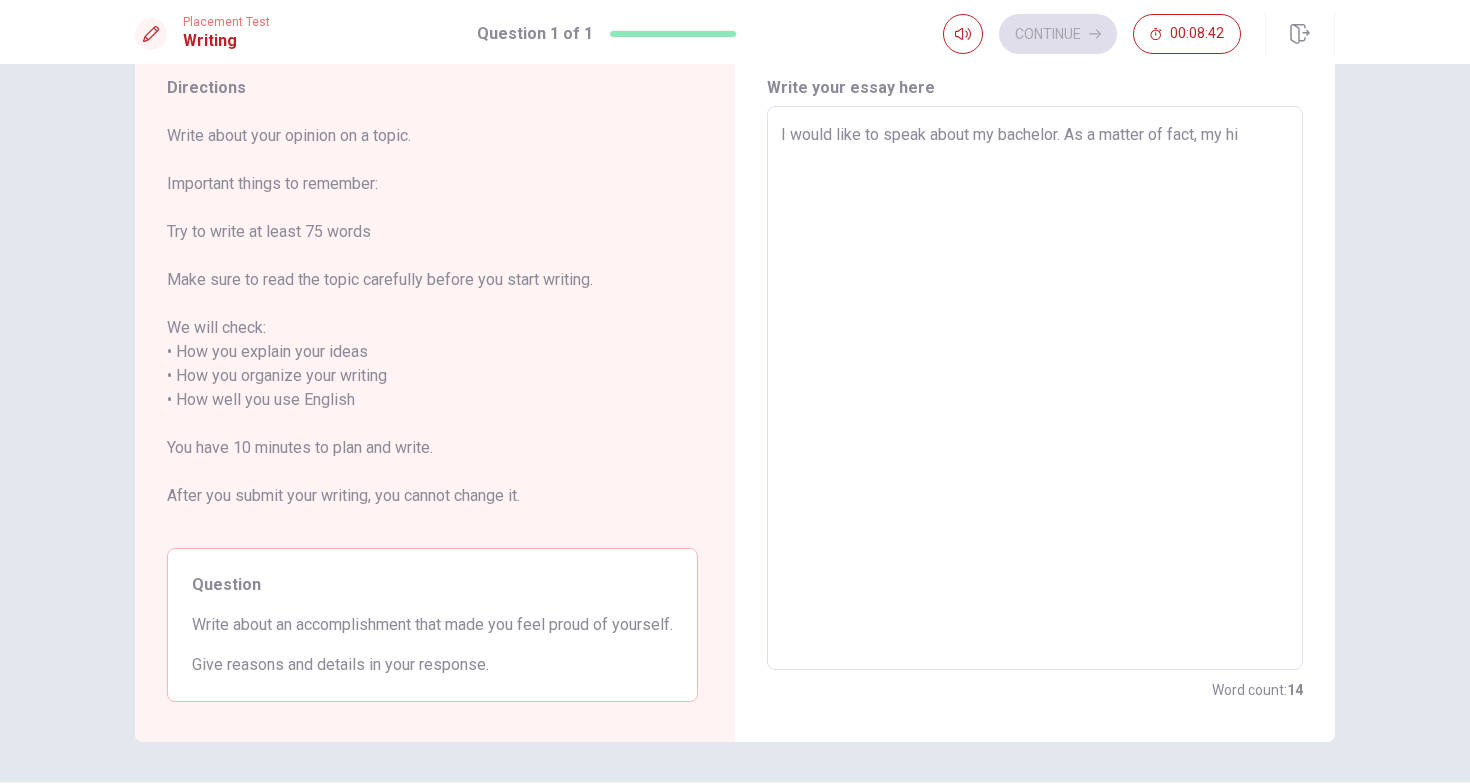 type on "x" 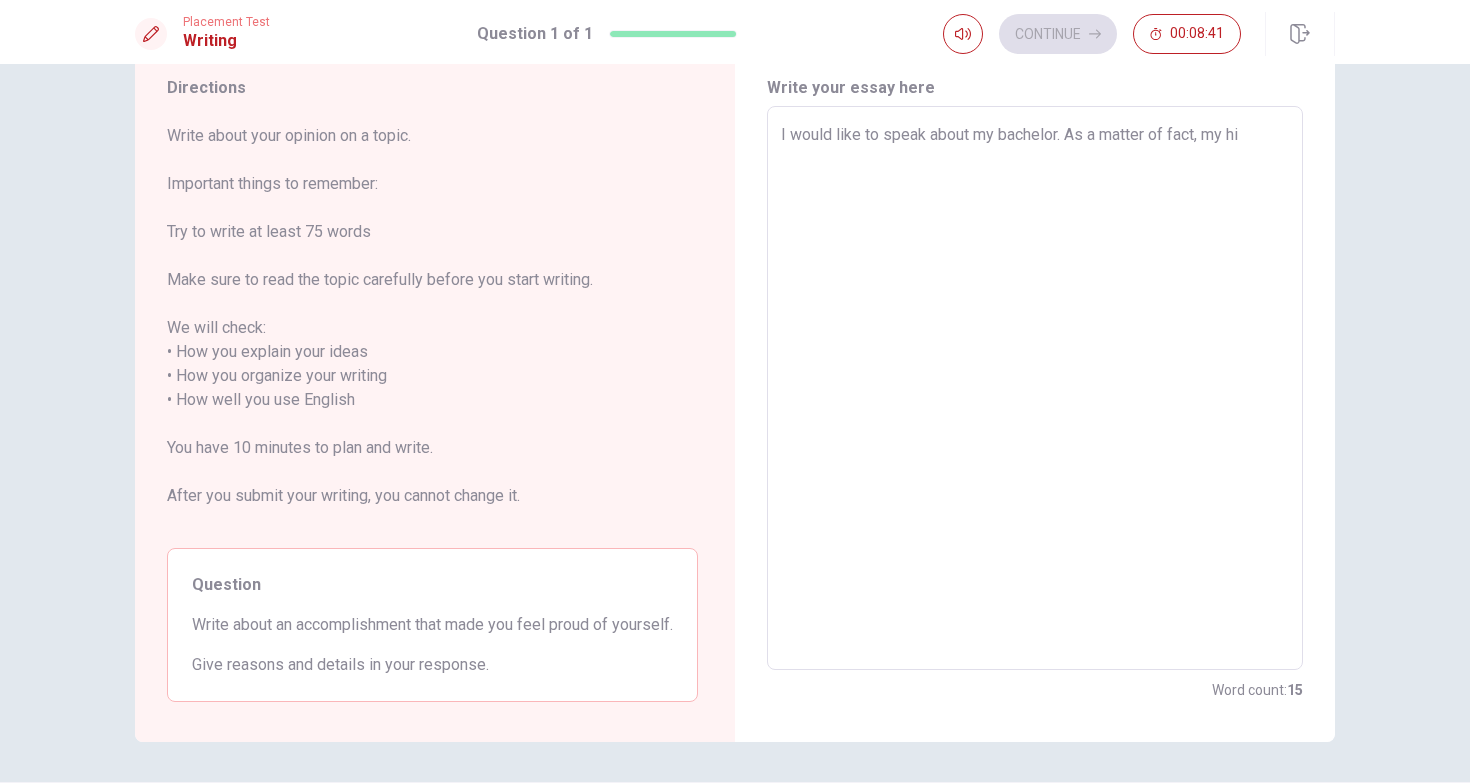 type on "I would like to speak about my bachelor. As a matter of fact, my hig" 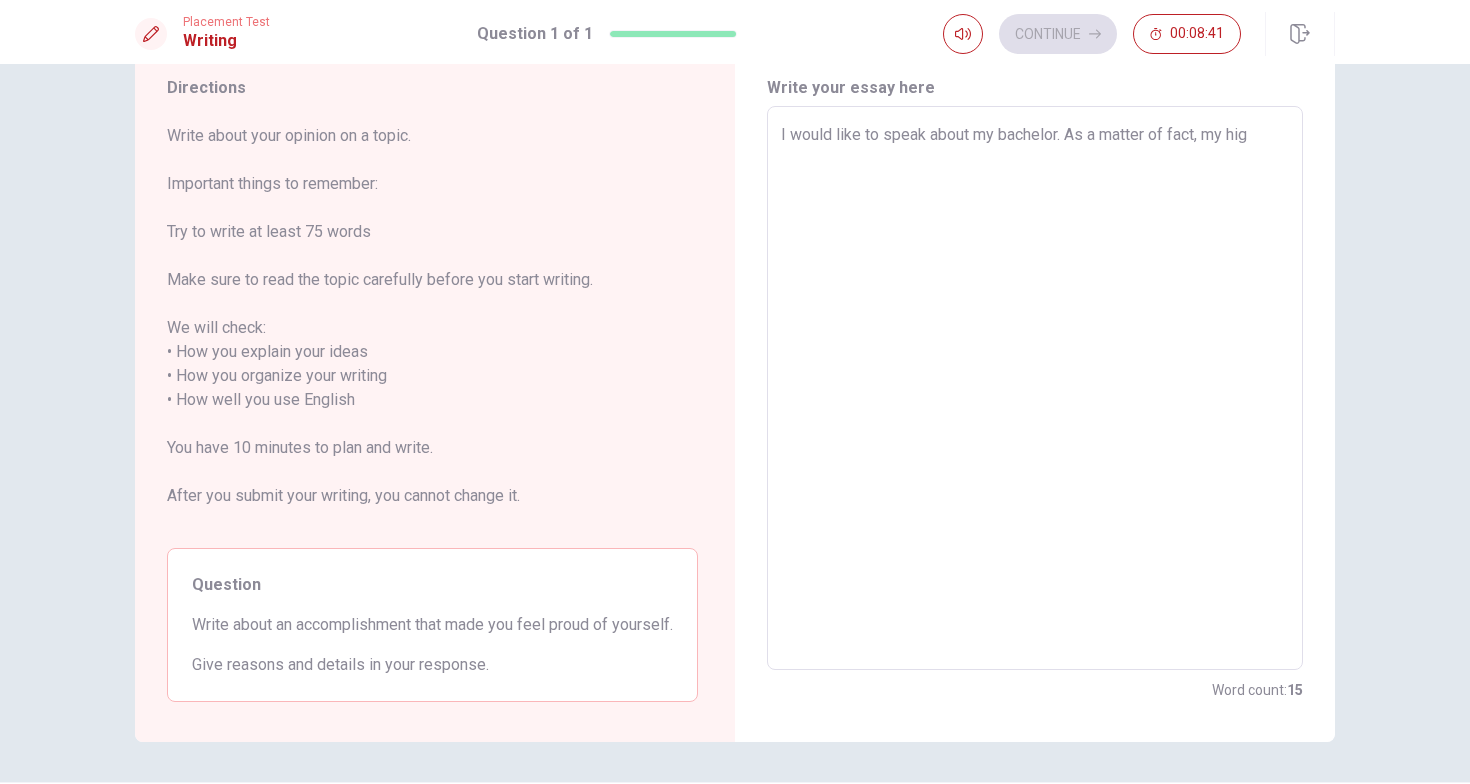 type on "x" 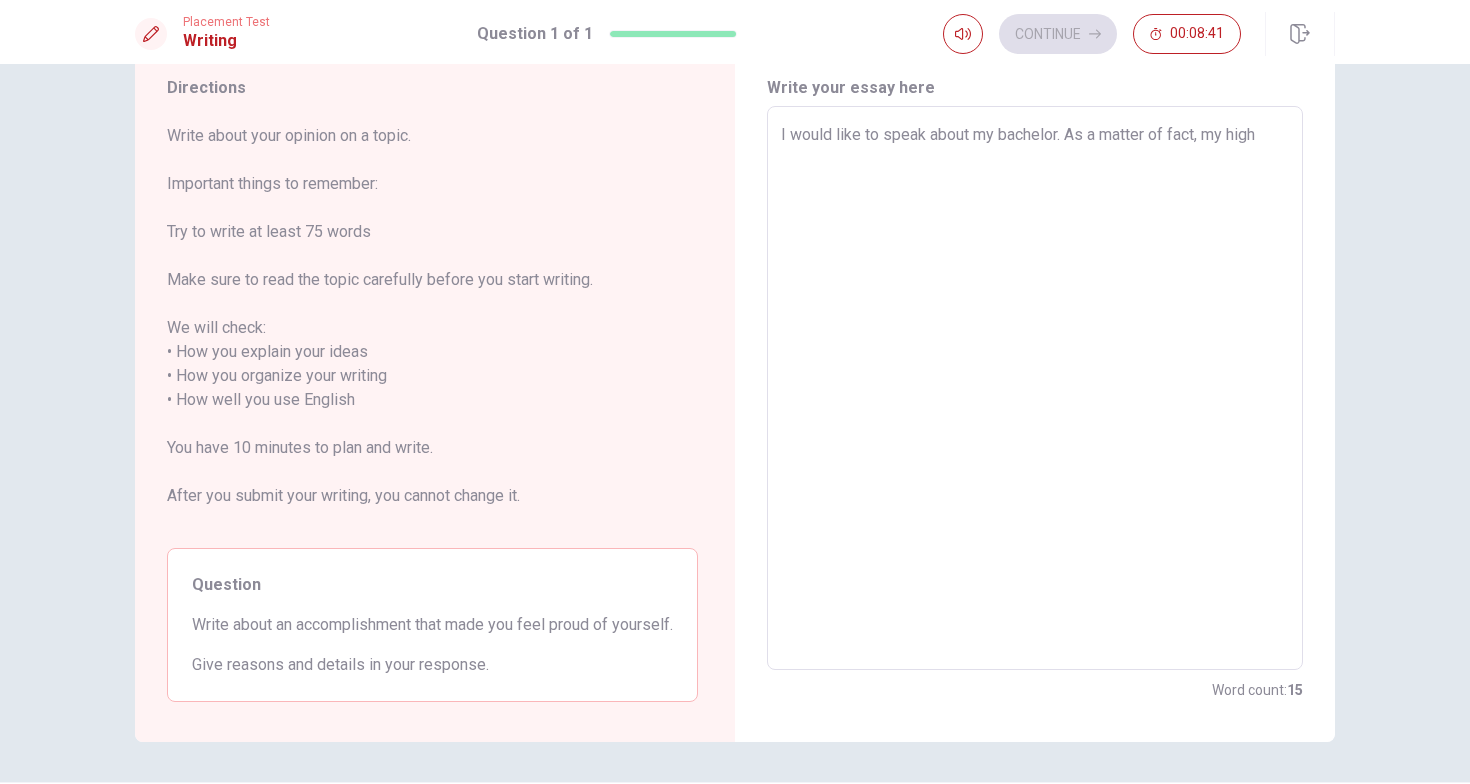 type on "x" 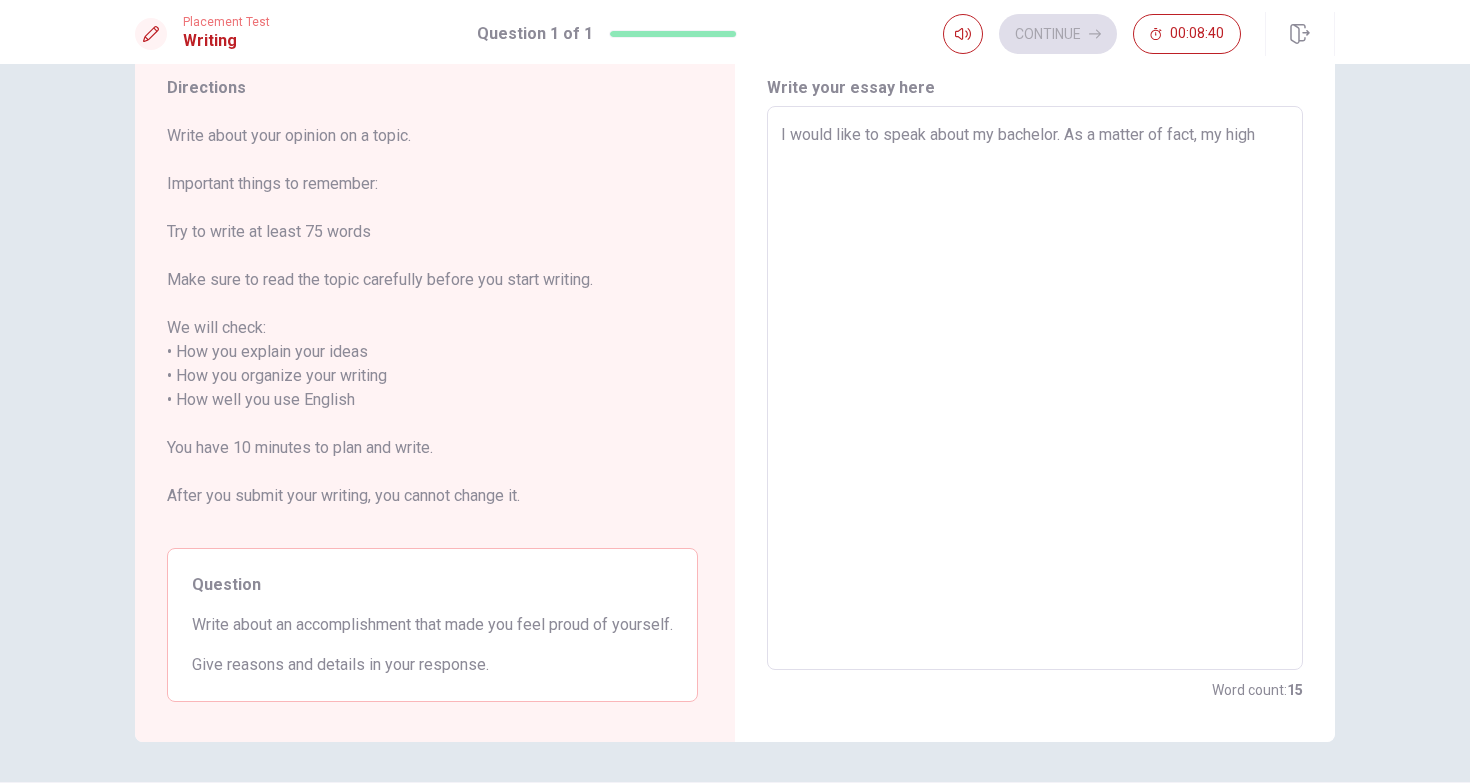 type on "I would like to speak about my bachelor. As a matter of fact, my high" 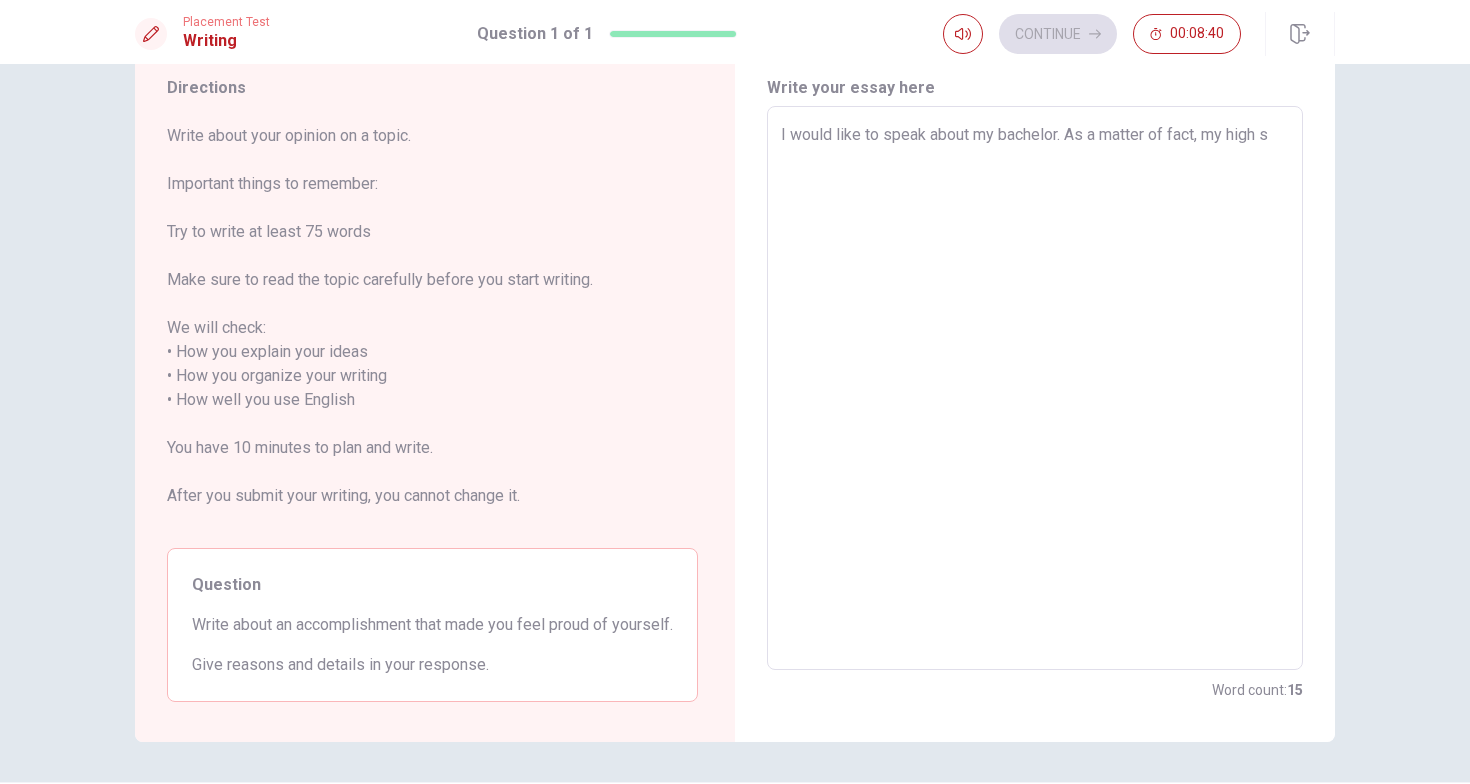 type on "x" 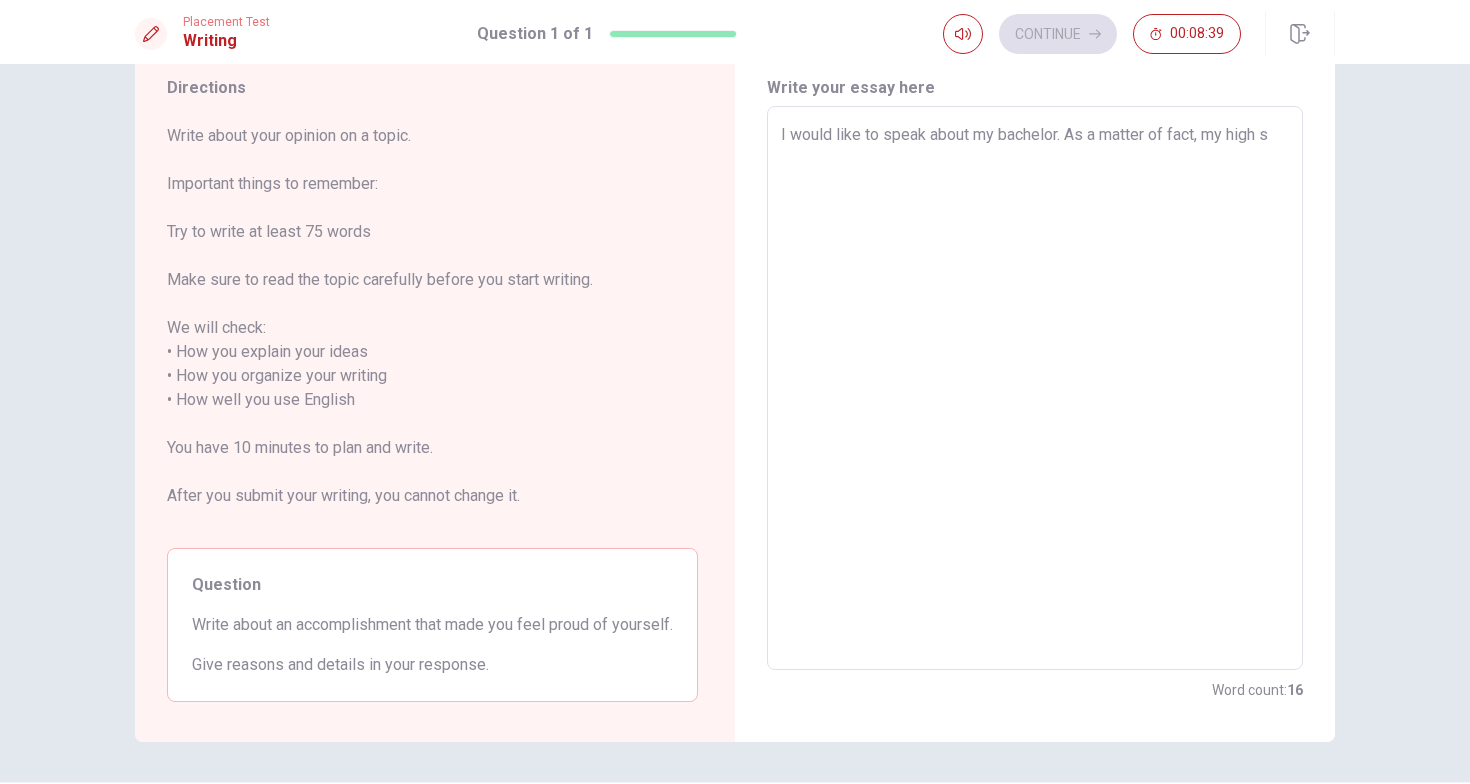type on "I would like to speak about my bachelor. As a matter of fact, my high sc" 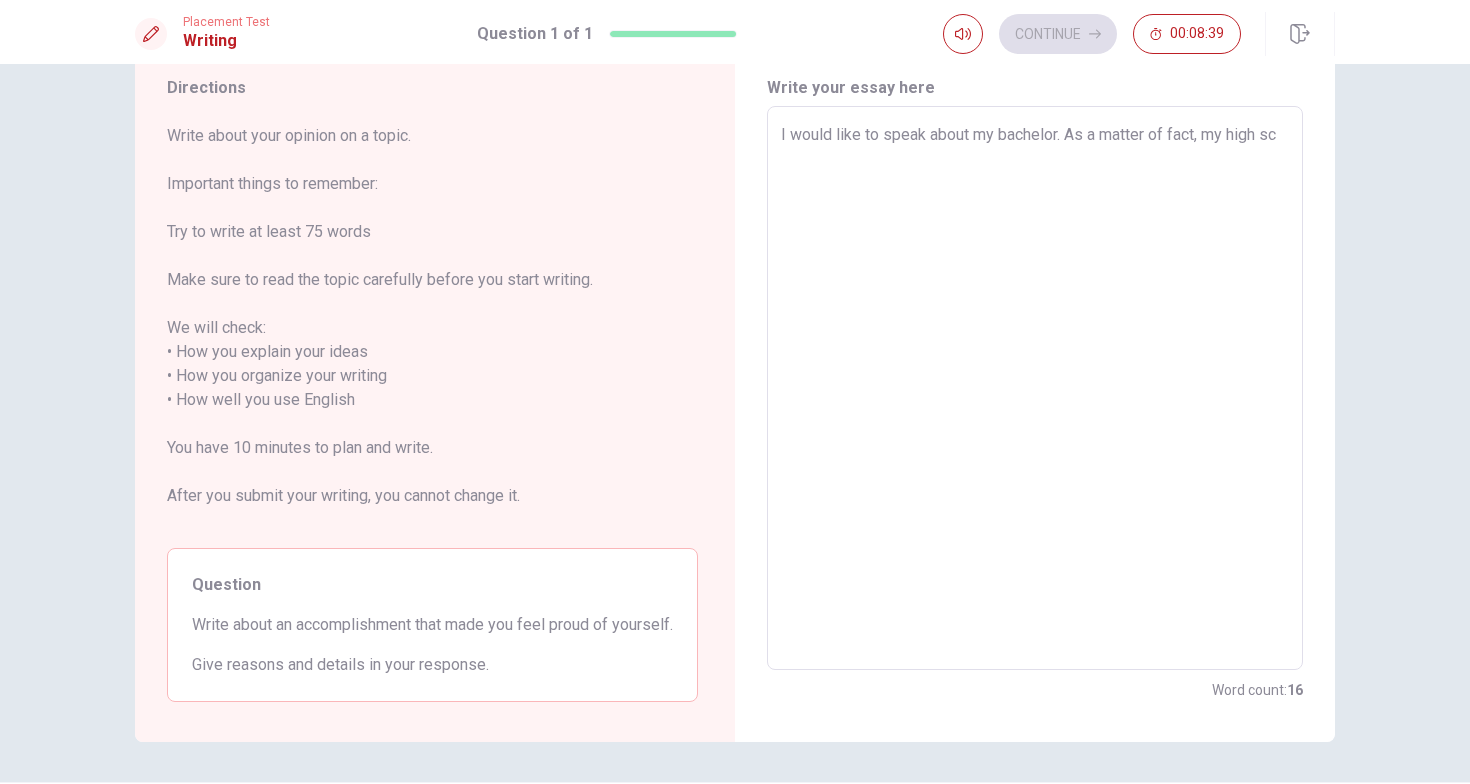 type on "x" 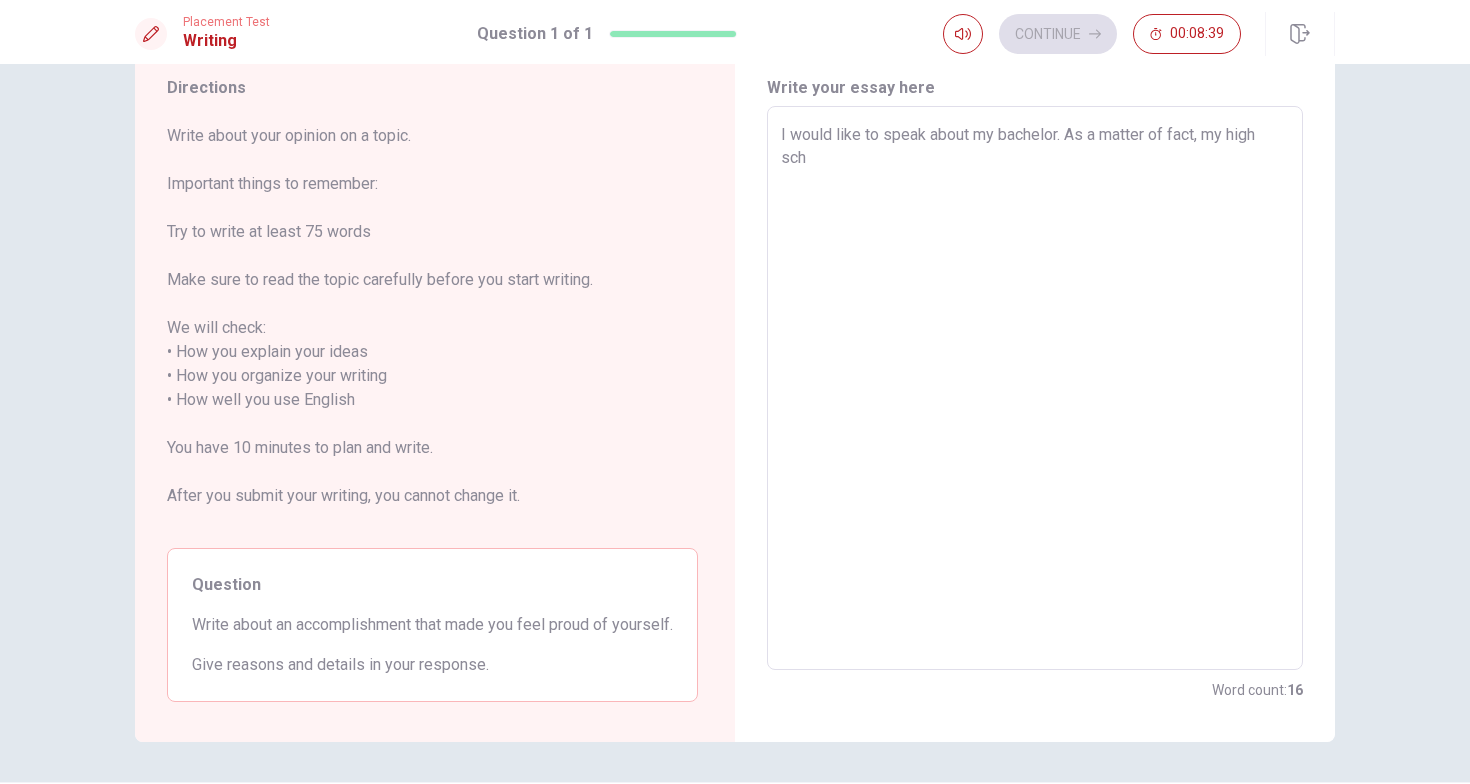type 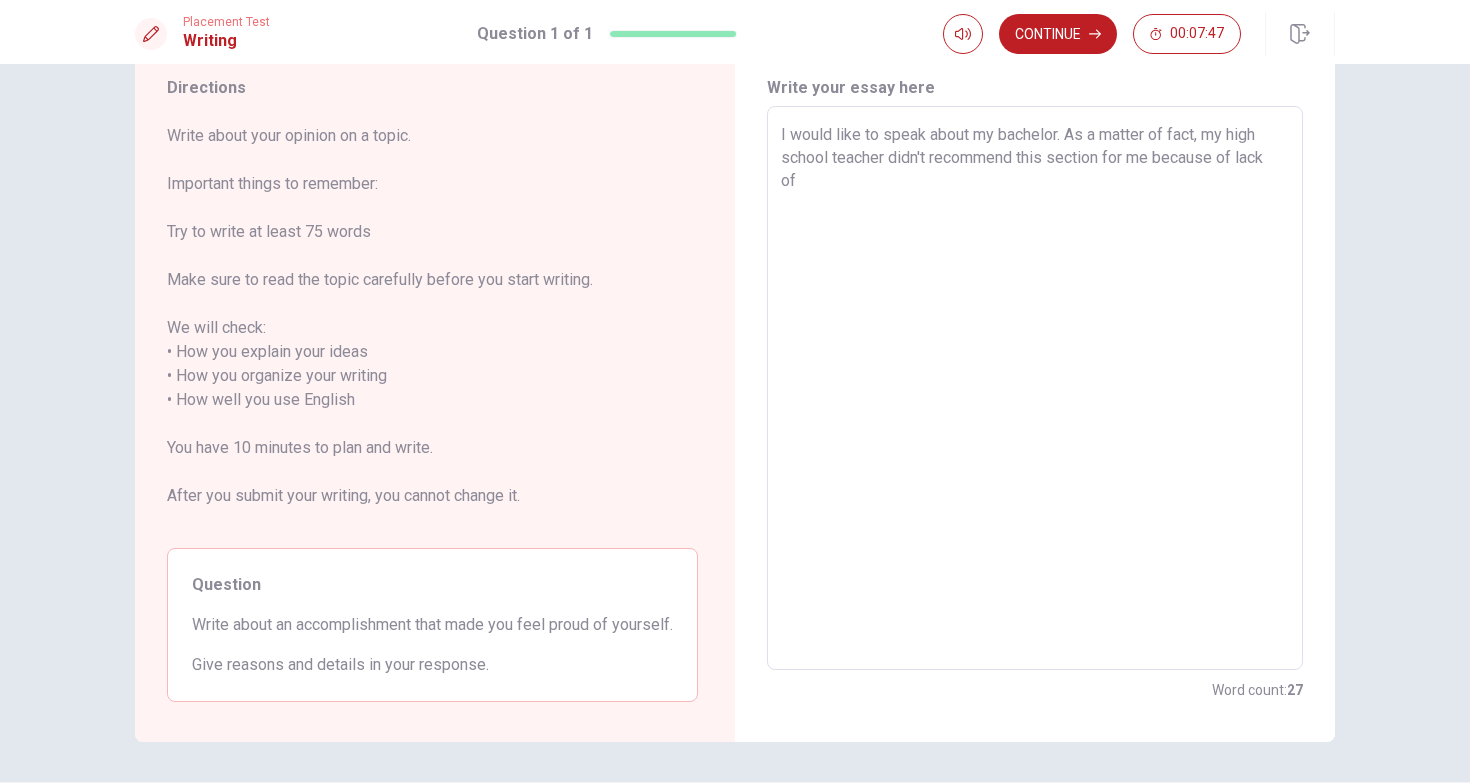 click on "I would like to speak about my bachelor. As a matter of fact, my high school teacher didn't recommend this section for me because of lack of" at bounding box center (1035, 388) 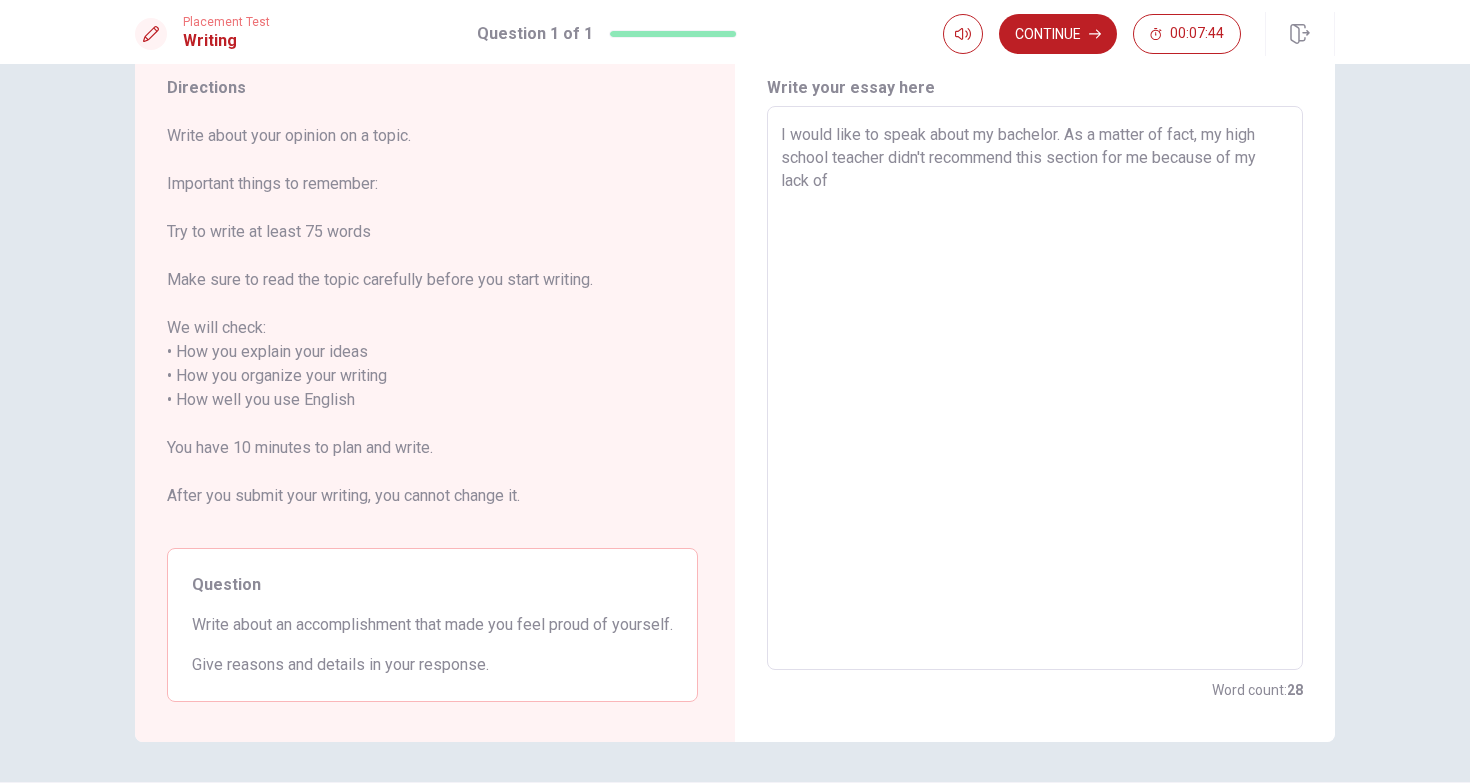 click on "I would like to speak about my bachelor. As a matter of fact, my high school teacher didn't recommend this section for me because of my lack of" at bounding box center (1035, 388) 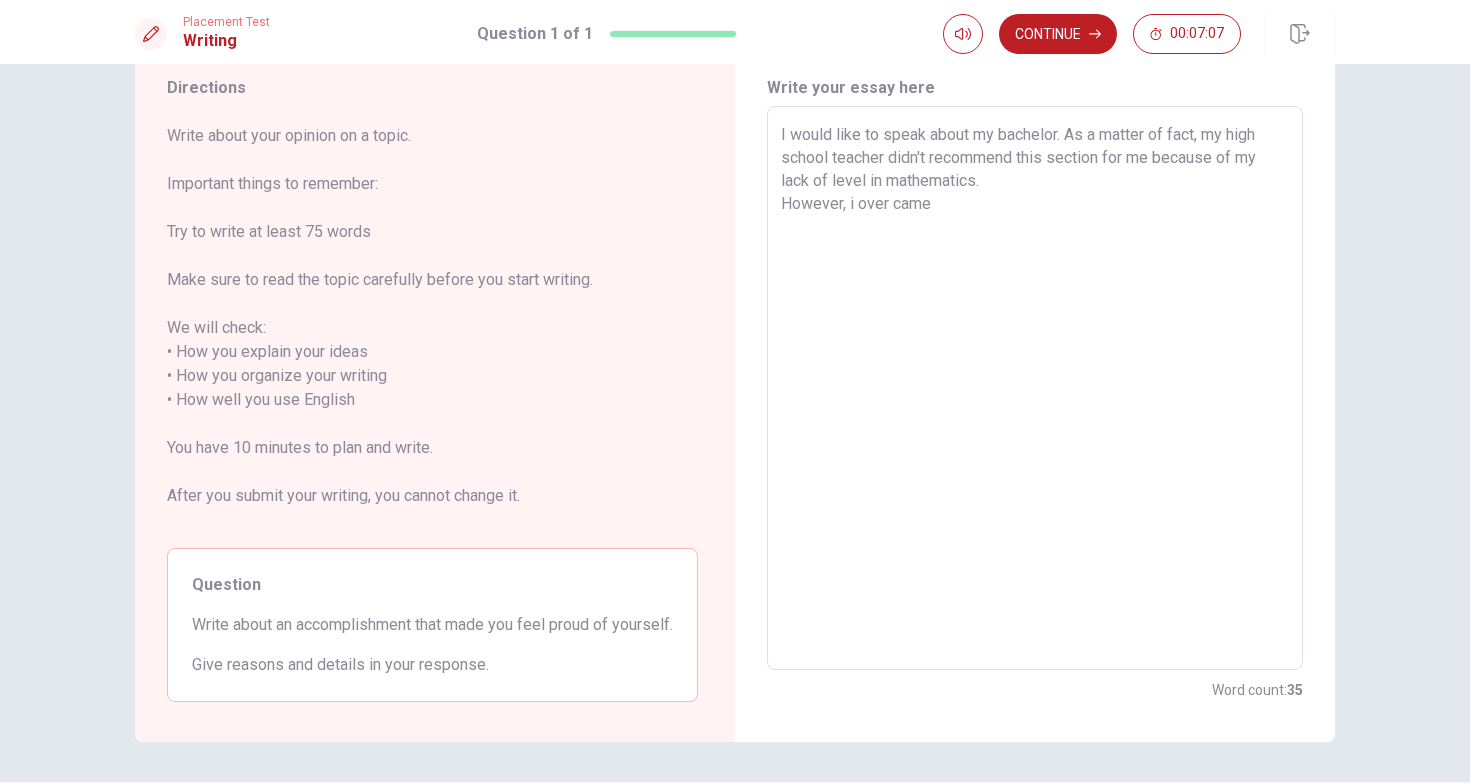 click on "I would like to speak about my bachelor. As a matter of fact, my high school teacher didn't recommend this section for me because of my lack of level in mathematics.
However, i over came" at bounding box center (1035, 388) 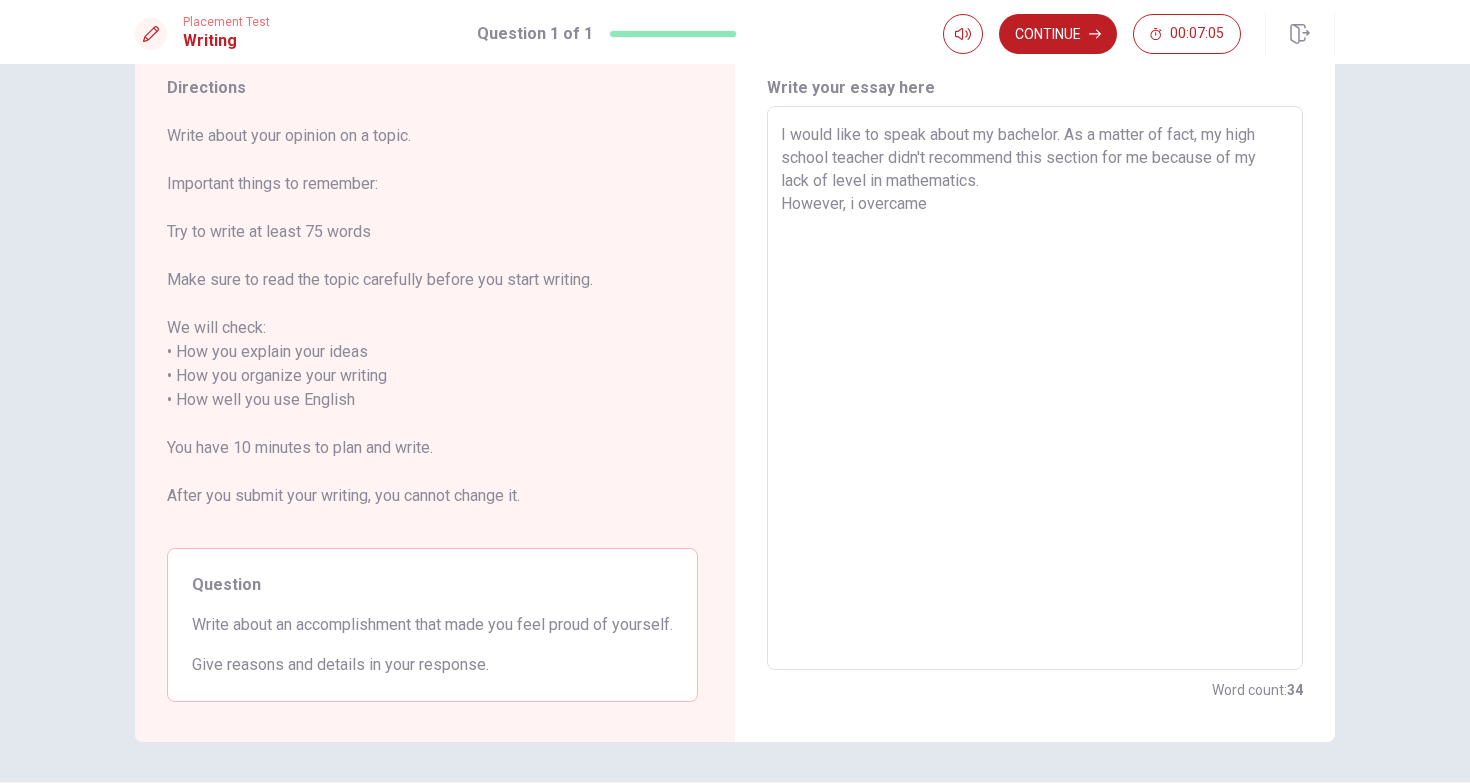 click on "I would like to speak about my bachelor. As a matter of fact, my high school teacher didn't recommend this section for me because of my lack of level in mathematics.
However, i overcame" at bounding box center (1035, 388) 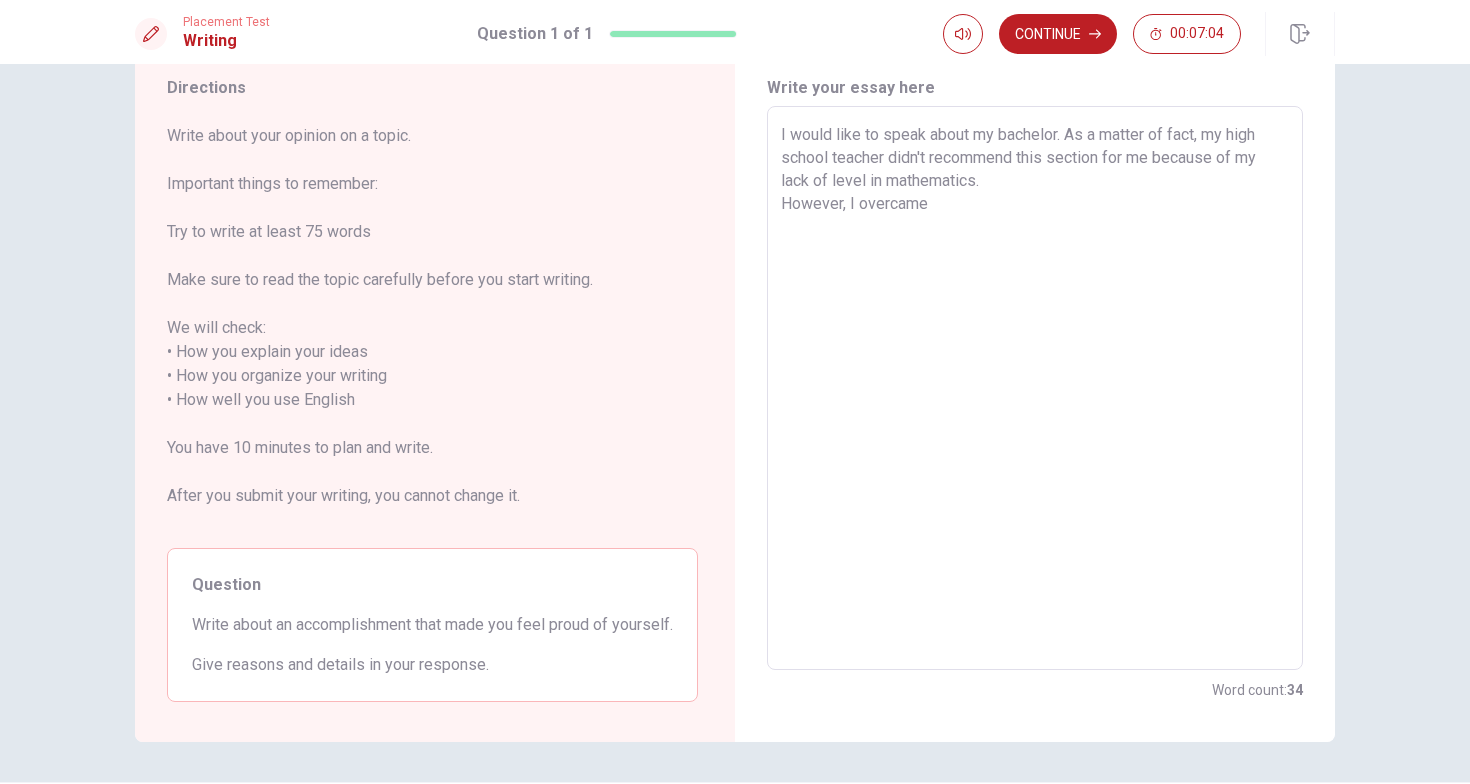 click on "I would like to speak about my bachelor. As a matter of fact, my high school teacher didn't recommend this section for me because of my lack of level in mathematics.
However, I overcame" at bounding box center (1035, 388) 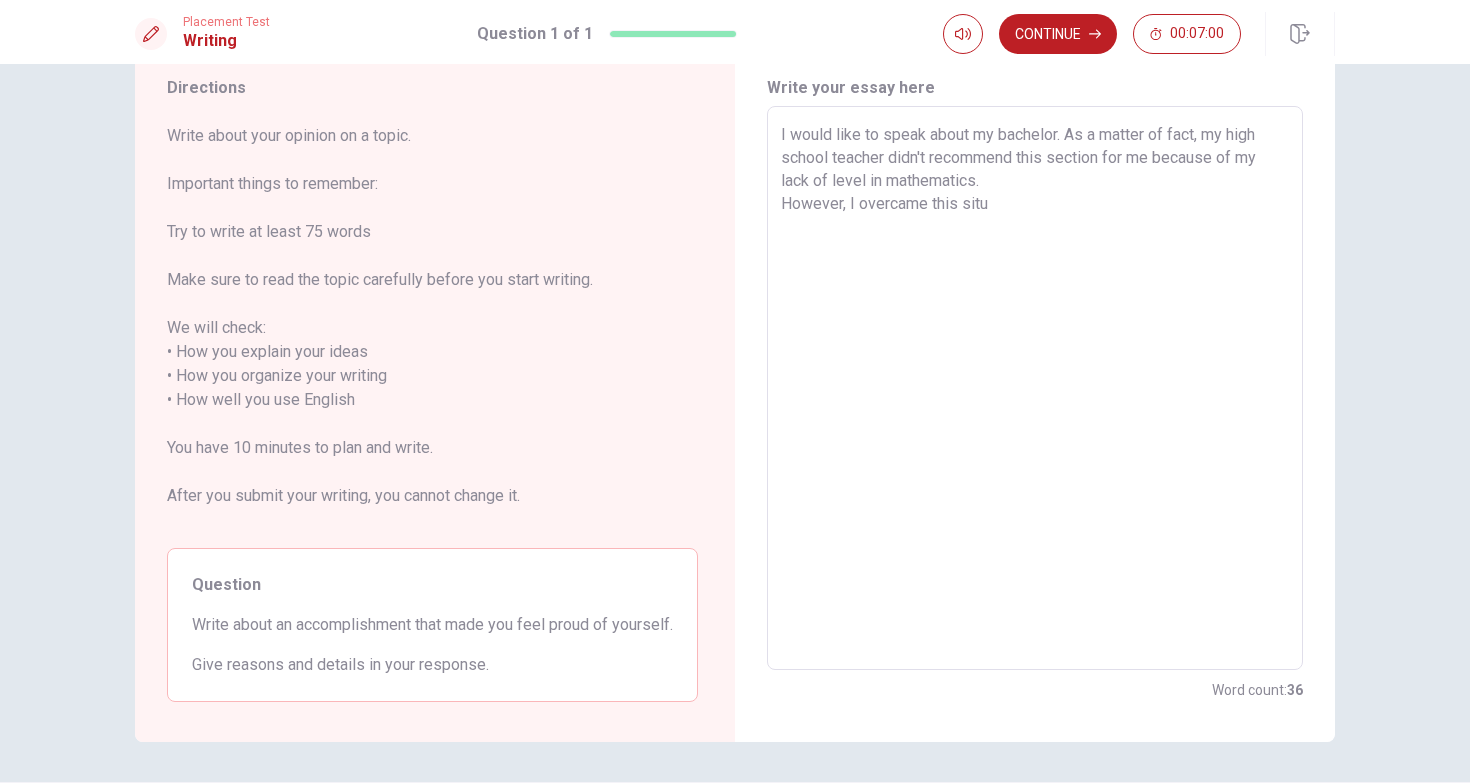 click on "Click to reconnect" at bounding box center [881, 430] 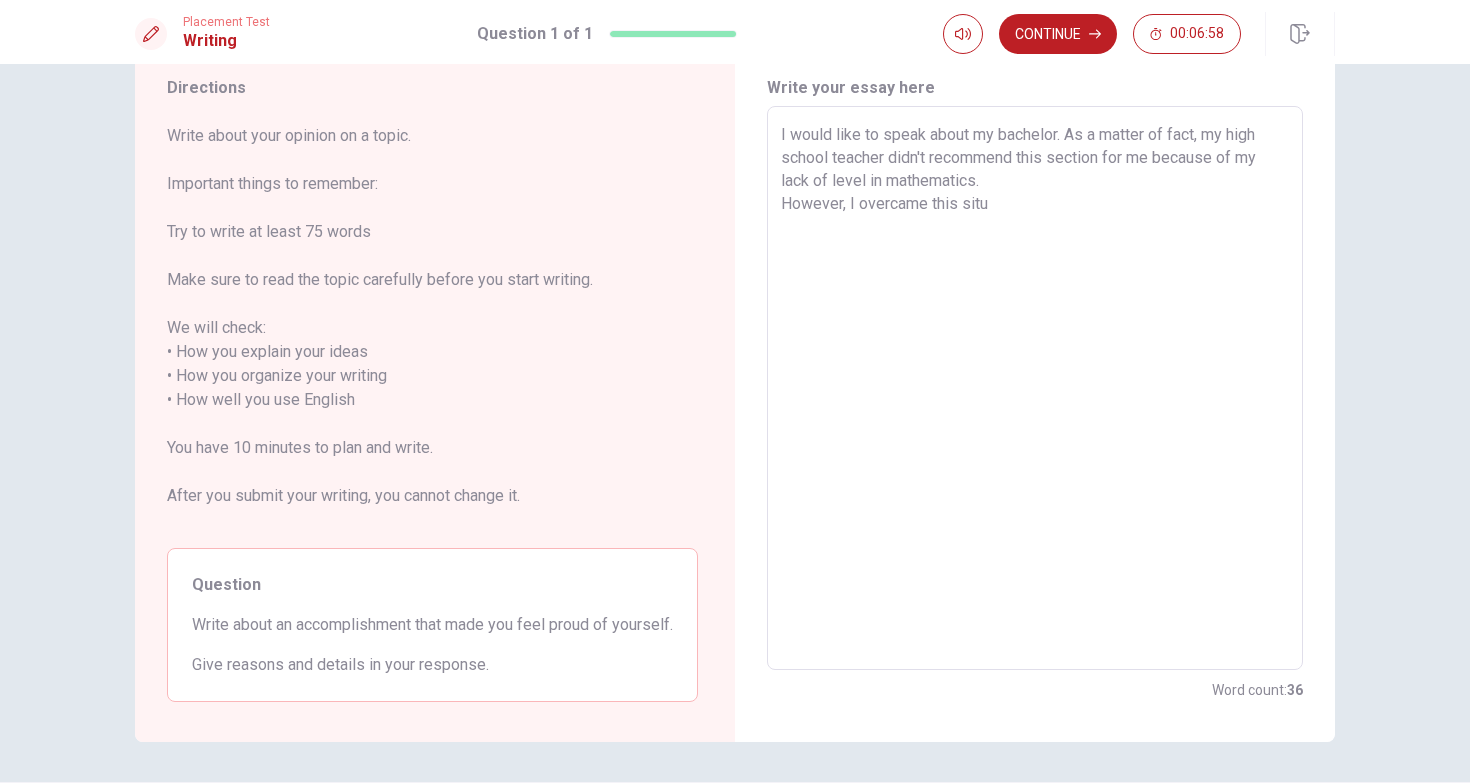 click on "I would like to speak about my bachelor. As a matter of fact, my high school teacher didn't recommend this section for me because of my lack of level in mathematics.
However, I overcame this situ" at bounding box center (1035, 388) 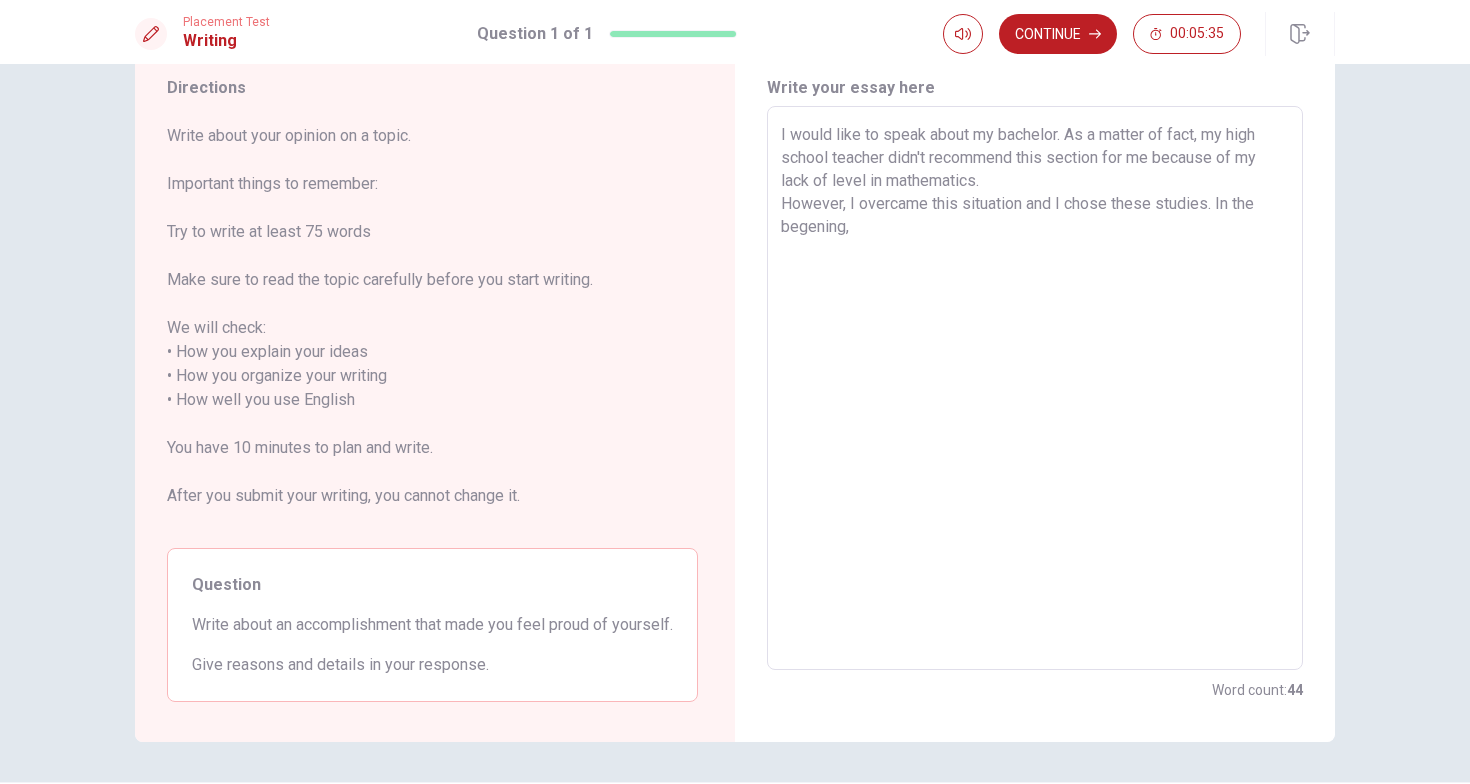 click on "I would like to speak about my bachelor. As a matter of fact, my high school teacher didn't recommend this section for me because of my lack of level in mathematics.
However, I overcame this situation and I chose these studies. In the begening," at bounding box center [1035, 388] 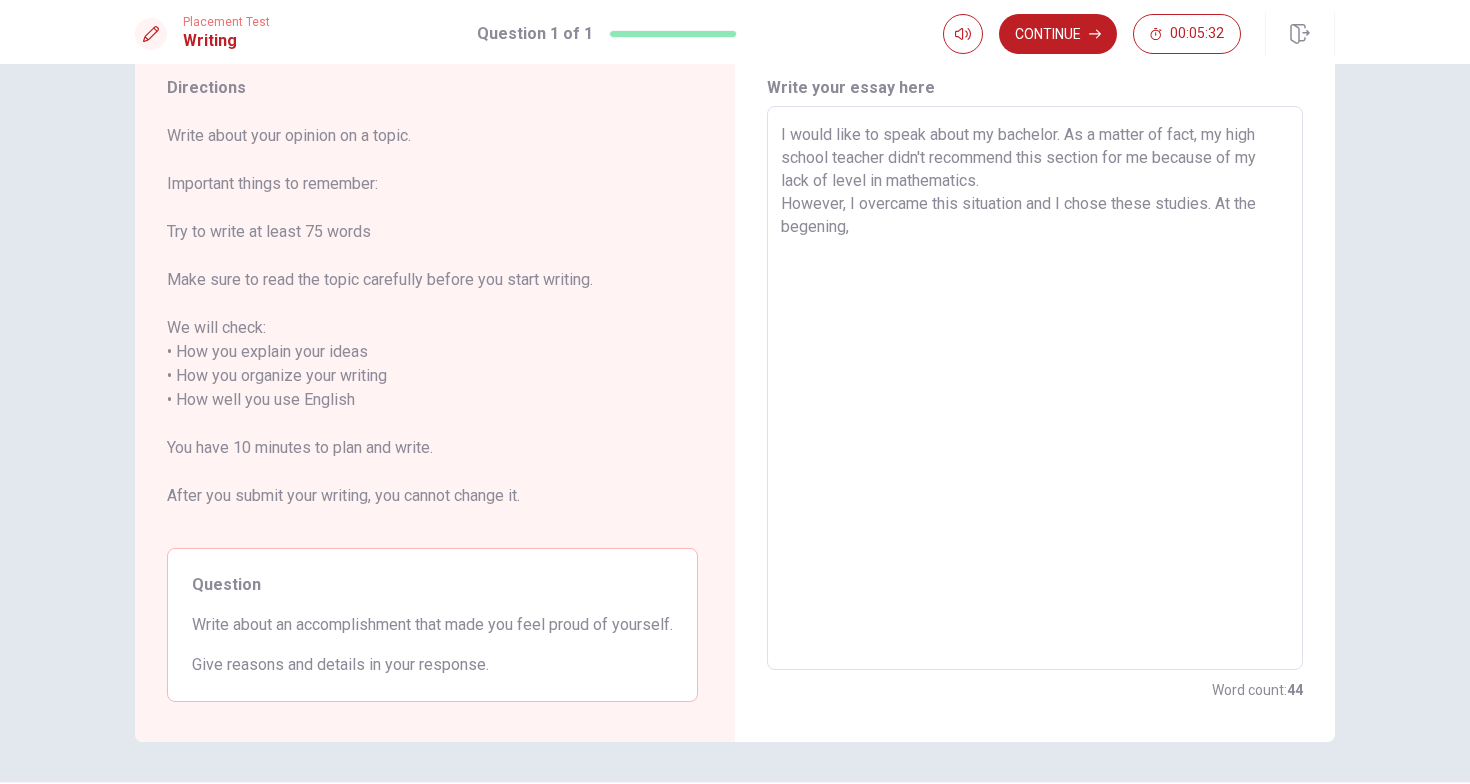click on "I would like to speak about my bachelor. As a matter of fact, my high school teacher didn't recommend this section for me because of my lack of level in mathematics.
However, I overcame this situation and I chose these studies. At the begening," at bounding box center [1035, 388] 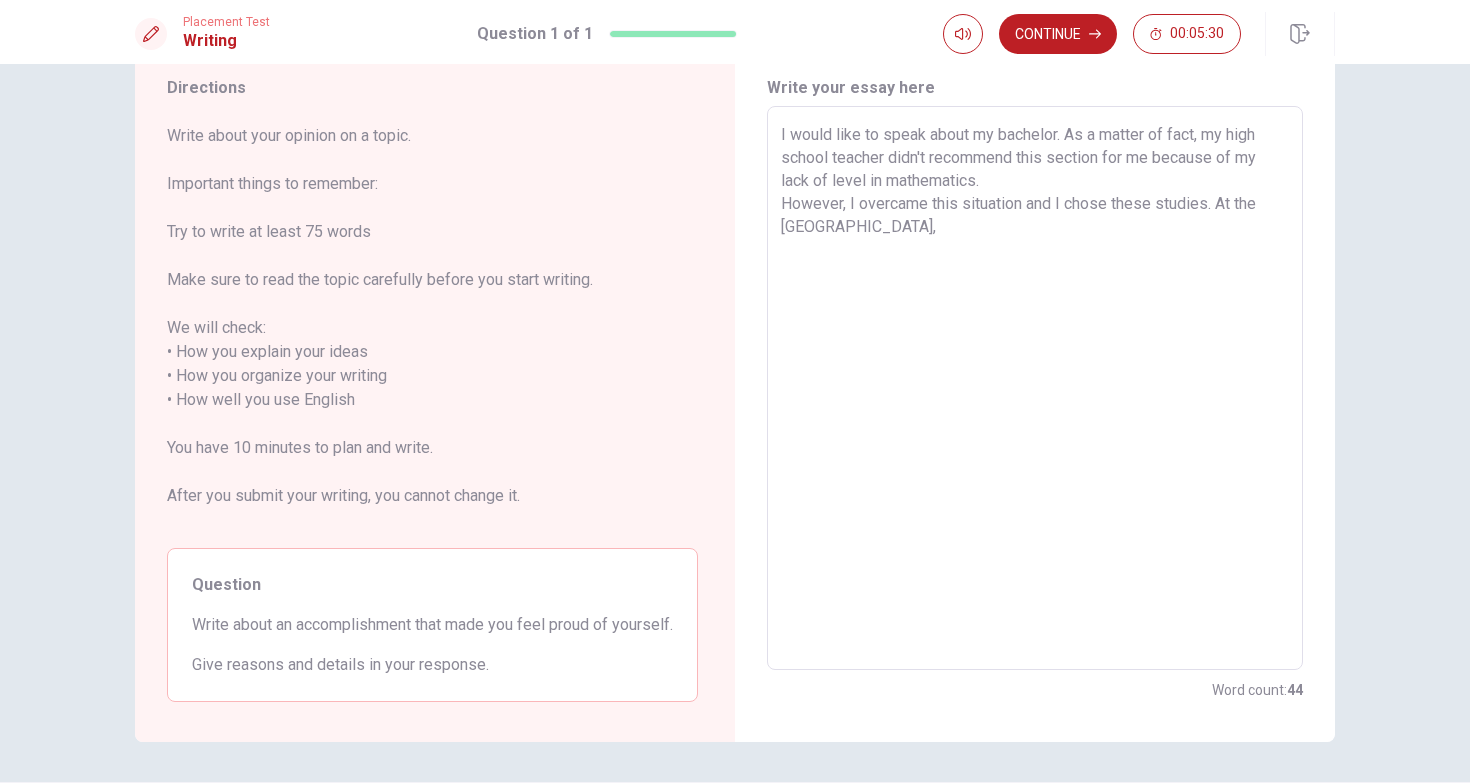 click on "I would like to speak about my bachelor. As a matter of fact, my high school teacher didn't recommend this section for me because of my lack of level in mathematics.
However, I overcame this situation and I chose these studies. At the [GEOGRAPHIC_DATA]," at bounding box center [1035, 388] 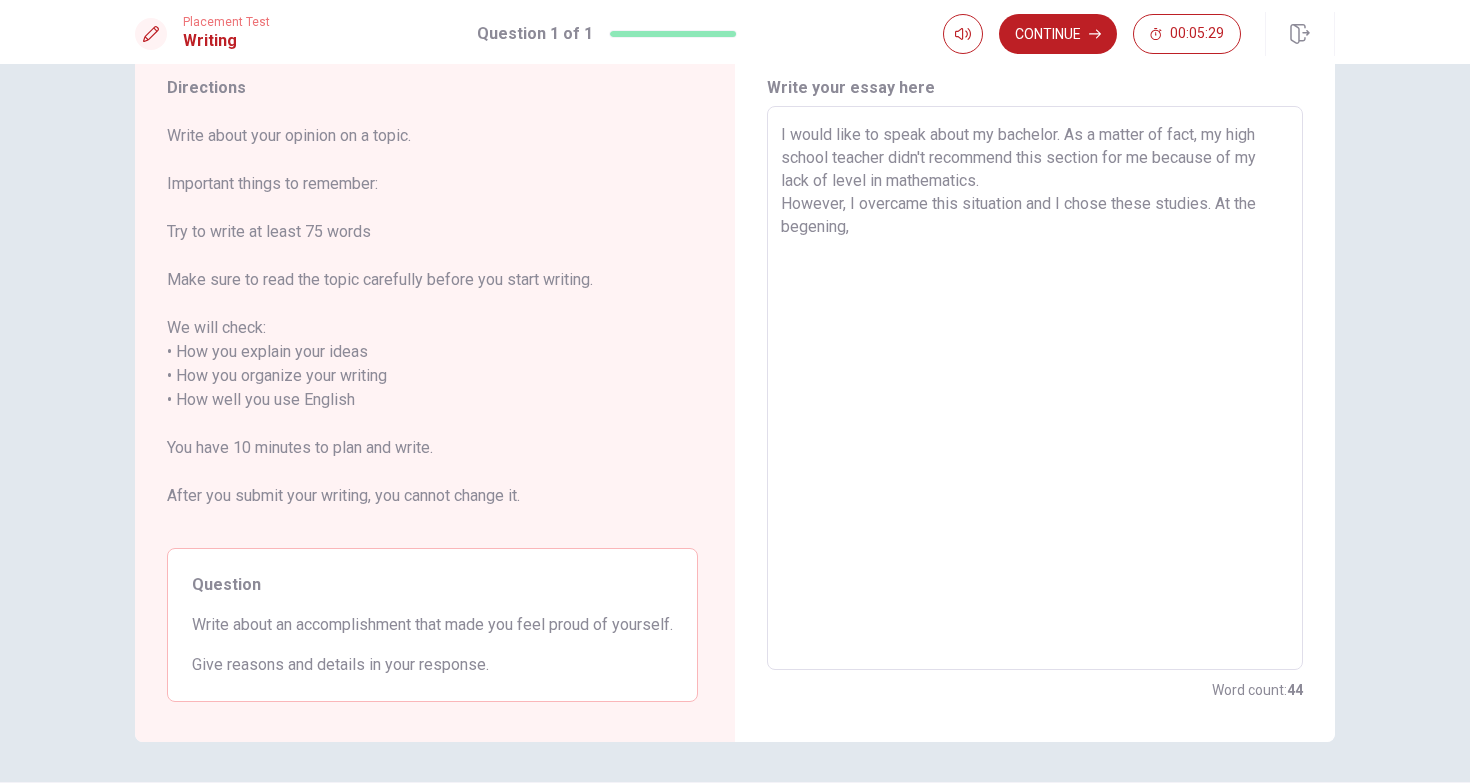 click on "I would like to speak about my bachelor. As a matter of fact, my high school teacher didn't recommend this section for me because of my lack of level in mathematics.
However, I overcame this situation and I chose these studies. At the begening," at bounding box center [1035, 388] 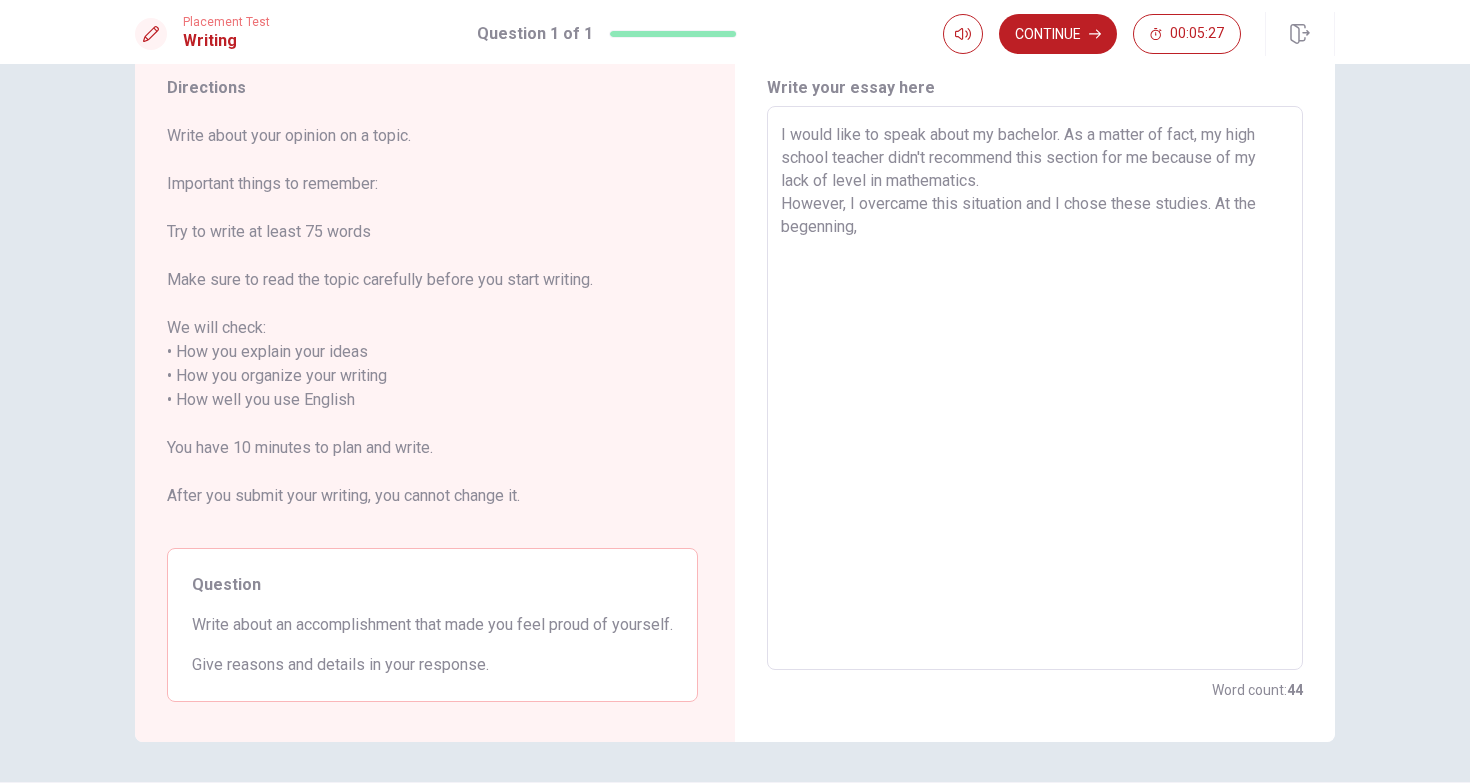 click on "I would like to speak about my bachelor. As a matter of fact, my high school teacher didn't recommend this section for me because of my lack of level in mathematics.
However, I overcame this situation and I chose these studies. At the begenning," at bounding box center (1035, 388) 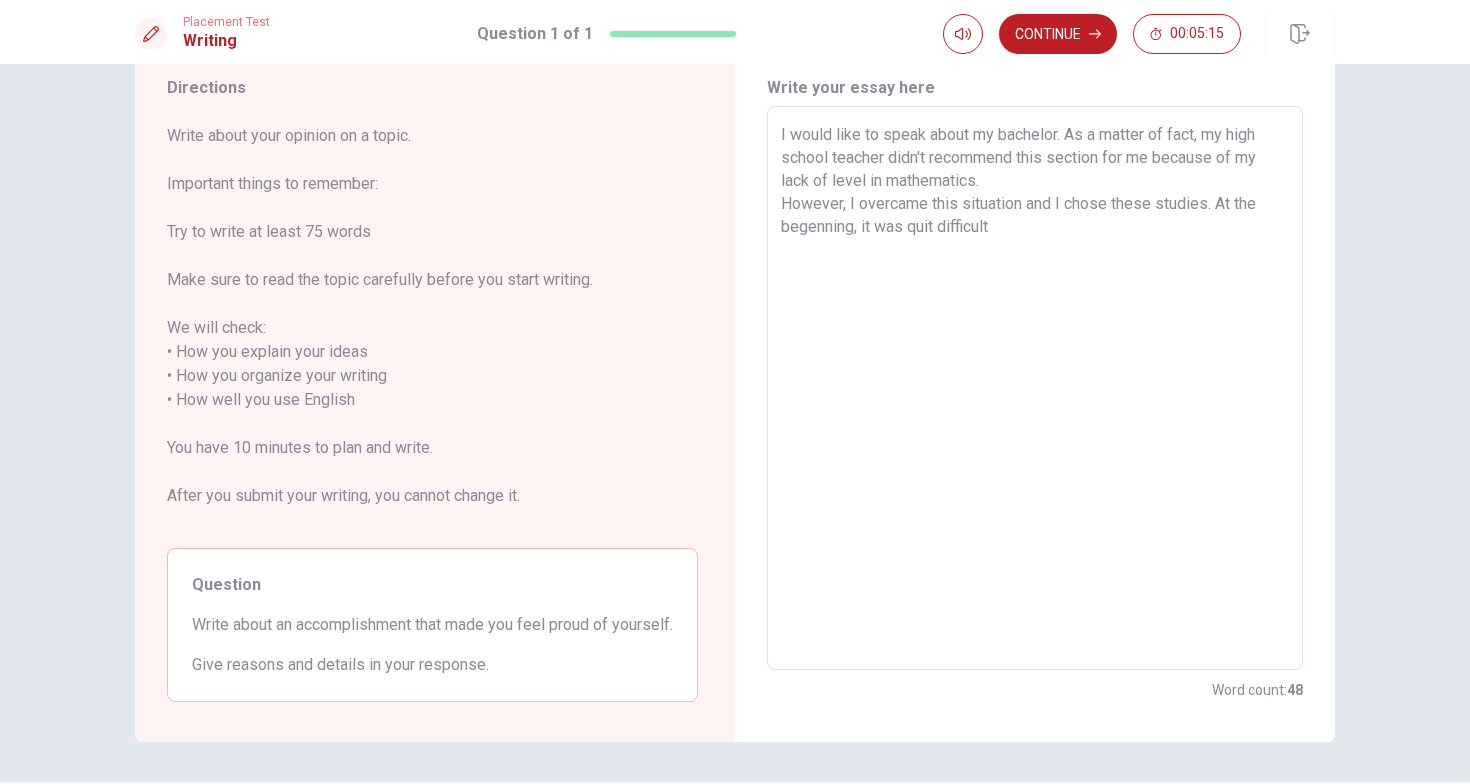 click on "I would like to speak about my bachelor. As a matter of fact, my high school teacher didn't recommend this section for me because of my lack of level in mathematics.
However, I overcame this situation and I chose these studies. At the begenning, it was quit difficult" at bounding box center (1035, 388) 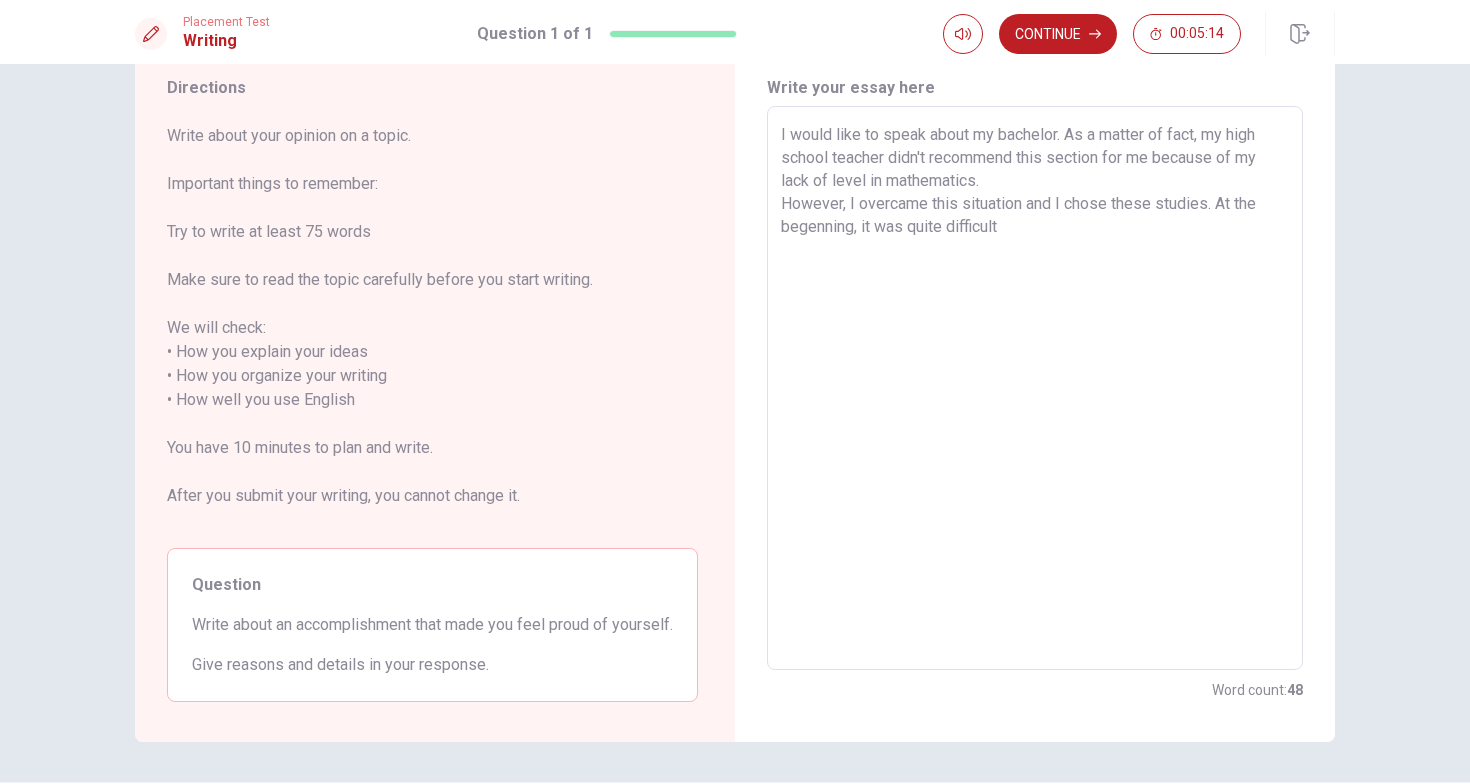click on "I would like to speak about my bachelor. As a matter of fact, my high school teacher didn't recommend this section for me because of my lack of level in mathematics.
However, I overcame this situation and I chose these studies. At the begenning, it was quite difficult" at bounding box center [1035, 388] 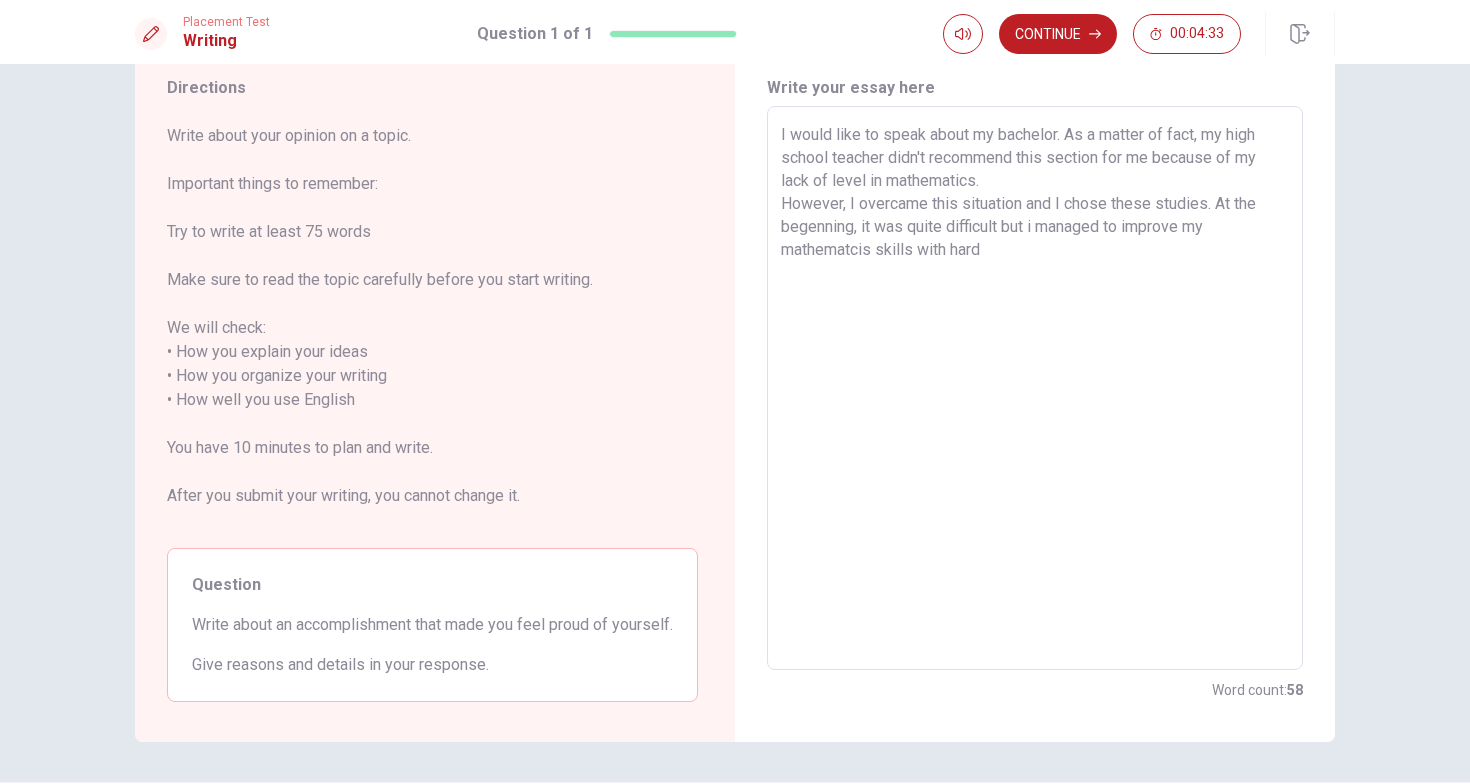 click on "I would like to speak about my bachelor. As a matter of fact, my high school teacher didn't recommend this section for me because of my lack of level in mathematics.
However, I overcame this situation and I chose these studies. At the begenning, it was quite difficult but i managed to improve my mathematcis skills with hard" at bounding box center (1035, 388) 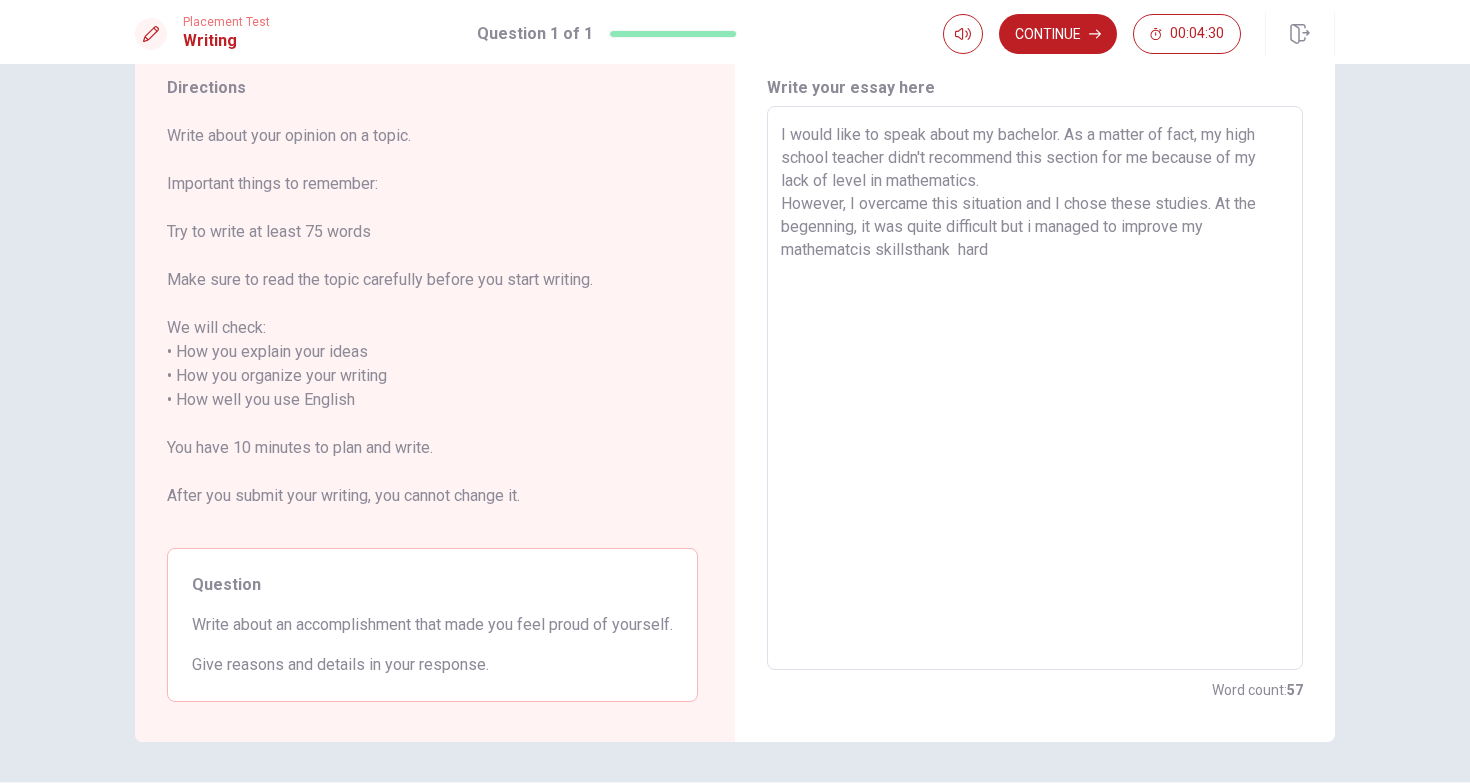 click on "I would like to speak about my bachelor. As a matter of fact, my high school teacher didn't recommend this section for me because of my lack of level in mathematics.
However, I overcame this situation and I chose these studies. At the begenning, it was quite difficult but i managed to improve my mathematcis skillsthank  hard" at bounding box center [1035, 388] 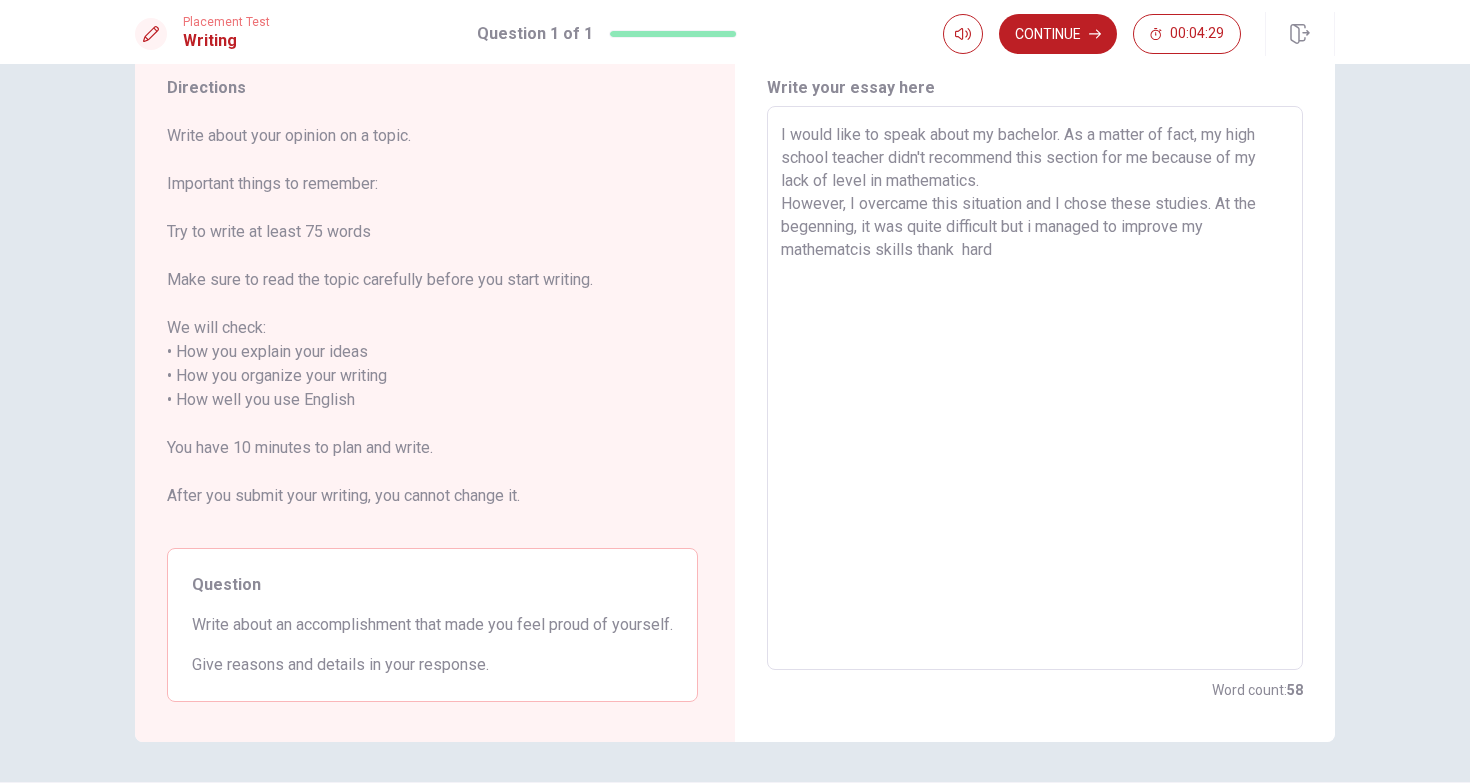 click on "I would like to speak about my bachelor. As a matter of fact, my high school teacher didn't recommend this section for me because of my lack of level in mathematics.
However, I overcame this situation and I chose these studies. At the begenning, it was quite difficult but i managed to improve my mathematcis skills thank  hard" at bounding box center [1035, 388] 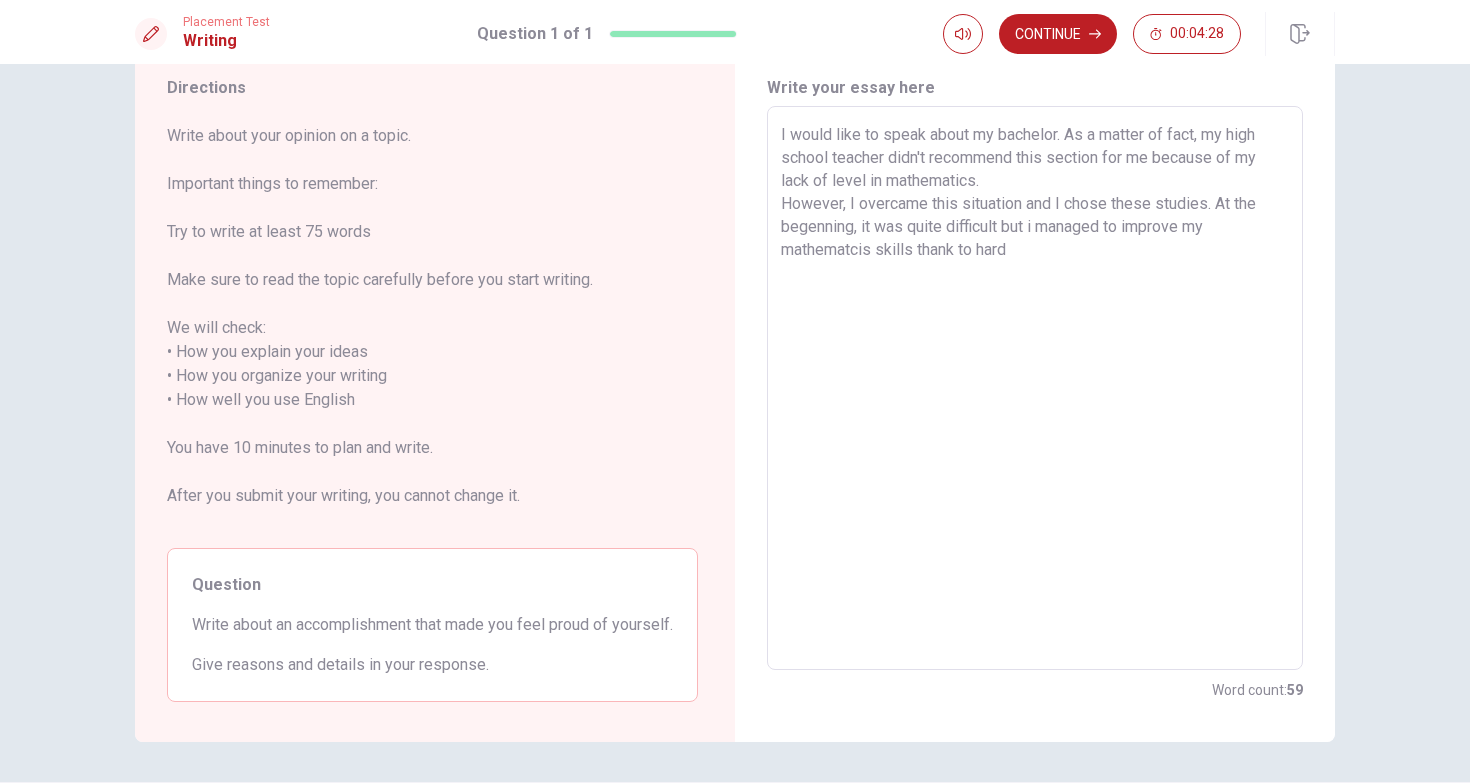 click on "I would like to speak about my bachelor. As a matter of fact, my high school teacher didn't recommend this section for me because of my lack of level in mathematics.
However, I overcame this situation and I chose these studies. At the begenning, it was quite difficult but i managed to improve my mathematcis skills thank to hard" at bounding box center [1035, 388] 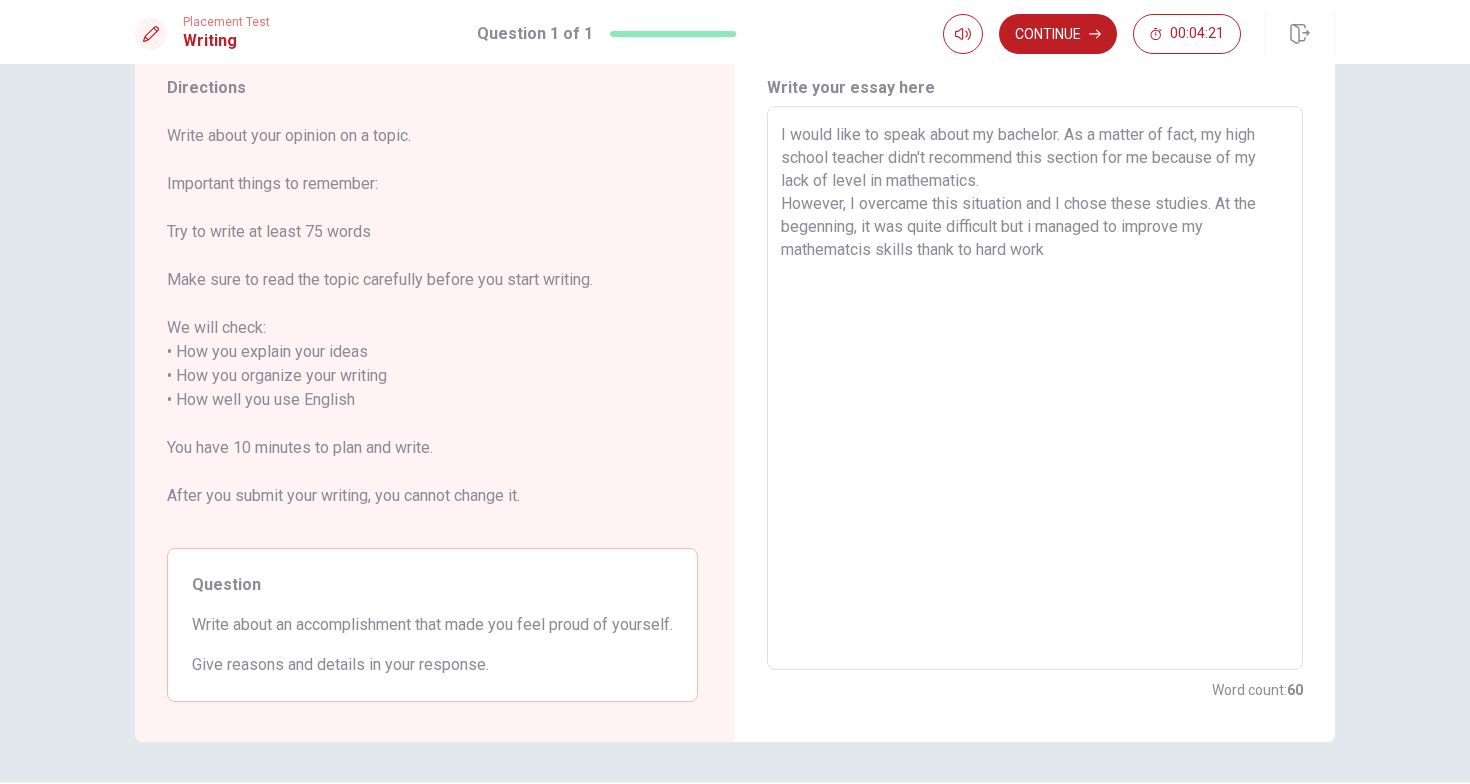 click on "I would like to speak about my bachelor. As a matter of fact, my high school teacher didn't recommend this section for me because of my lack of level in mathematics.
However, I overcame this situation and I chose these studies. At the begenning, it was quite difficult but i managed to improve my mathematcis skills thank to hard work" at bounding box center [1035, 388] 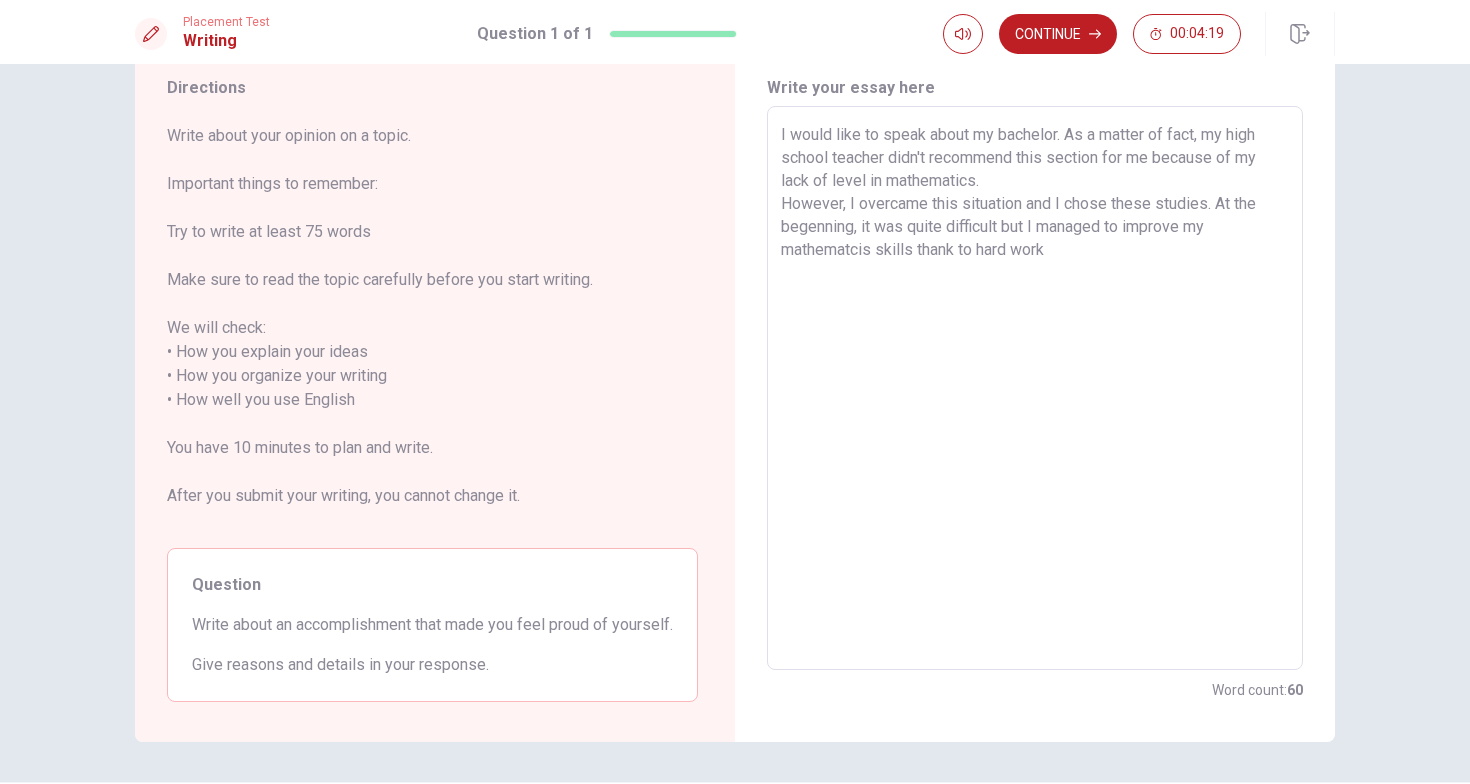 click on "I would like to speak about my bachelor. As a matter of fact, my high school teacher didn't recommend this section for me because of my lack of level in mathematics.
However, I overcame this situation and I chose these studies. At the begenning, it was quite difficult but I managed to improve my mathematcis skills thank to hard work" at bounding box center [1035, 388] 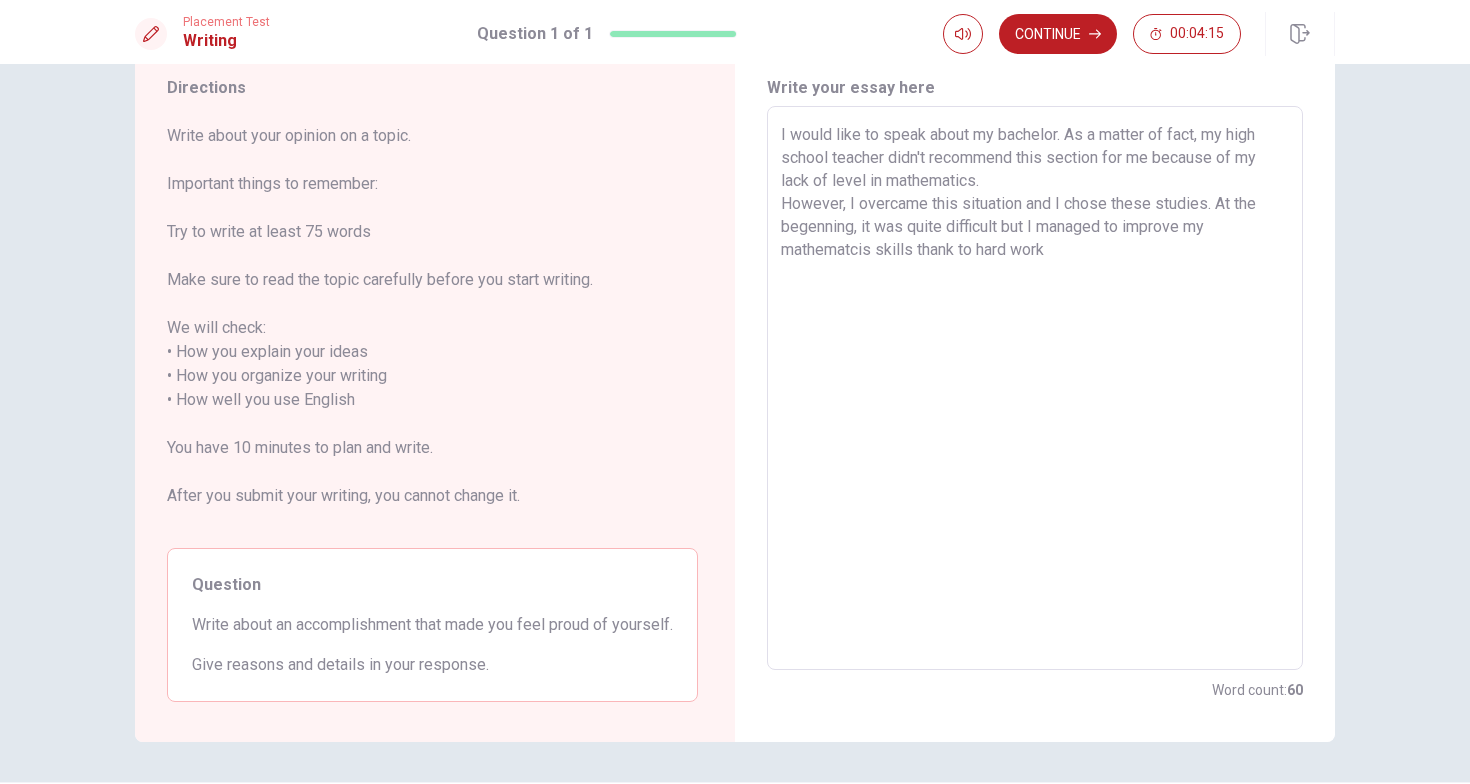 click on "I would like to speak about my bachelor. As a matter of fact, my high school teacher didn't recommend this section for me because of my lack of level in mathematics.
However, I overcame this situation and I chose these studies. At the begenning, it was quite difficult but I managed to improve my mathematcis skills thank to hard work" at bounding box center [1035, 388] 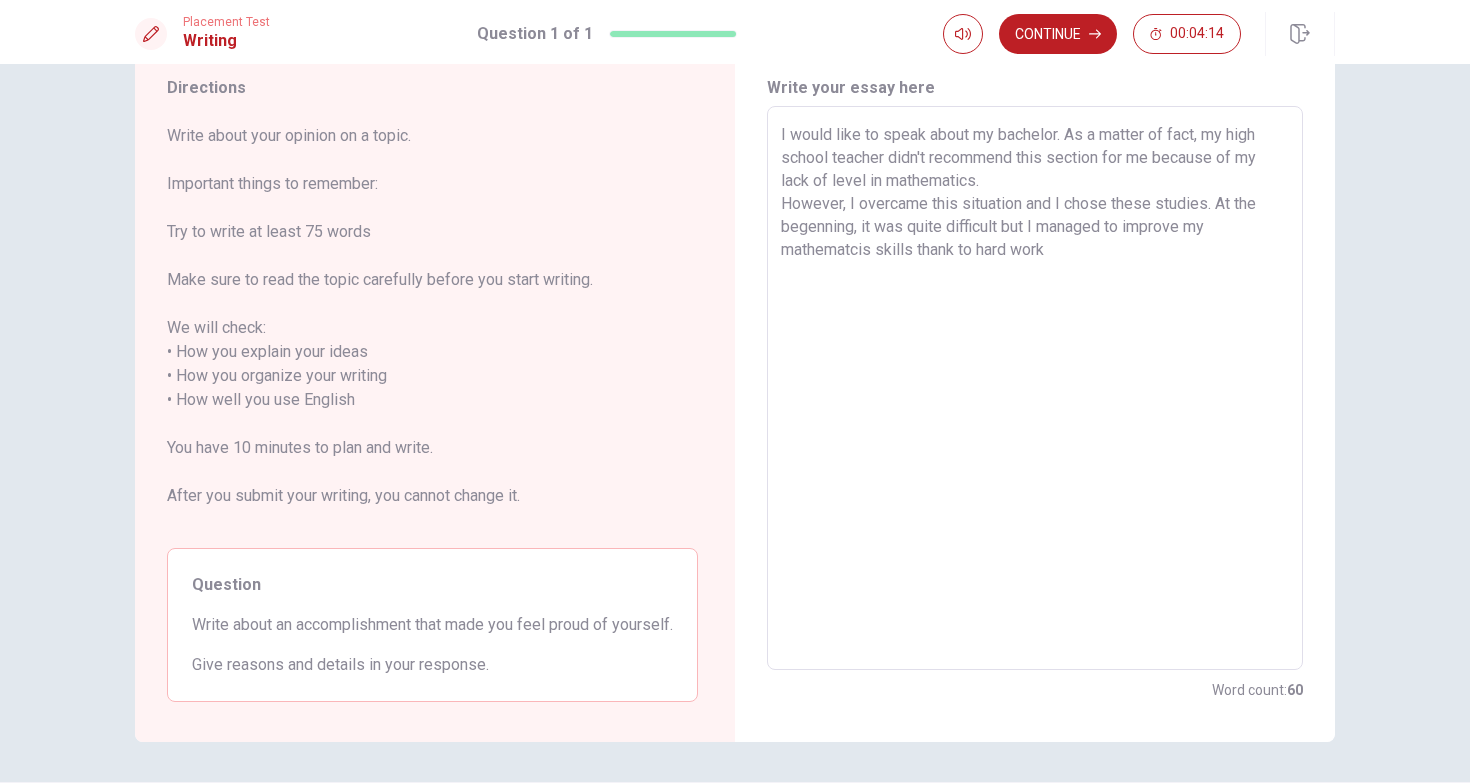 click on "I would like to speak about my bachelor. As a matter of fact, my high school teacher didn't recommend this section for me because of my lack of level in mathematics.
However, I overcame this situation and I chose these studies. At the begenning, it was quite difficult but I managed to improve my mathematcis skills thank to hard work" at bounding box center [1035, 388] 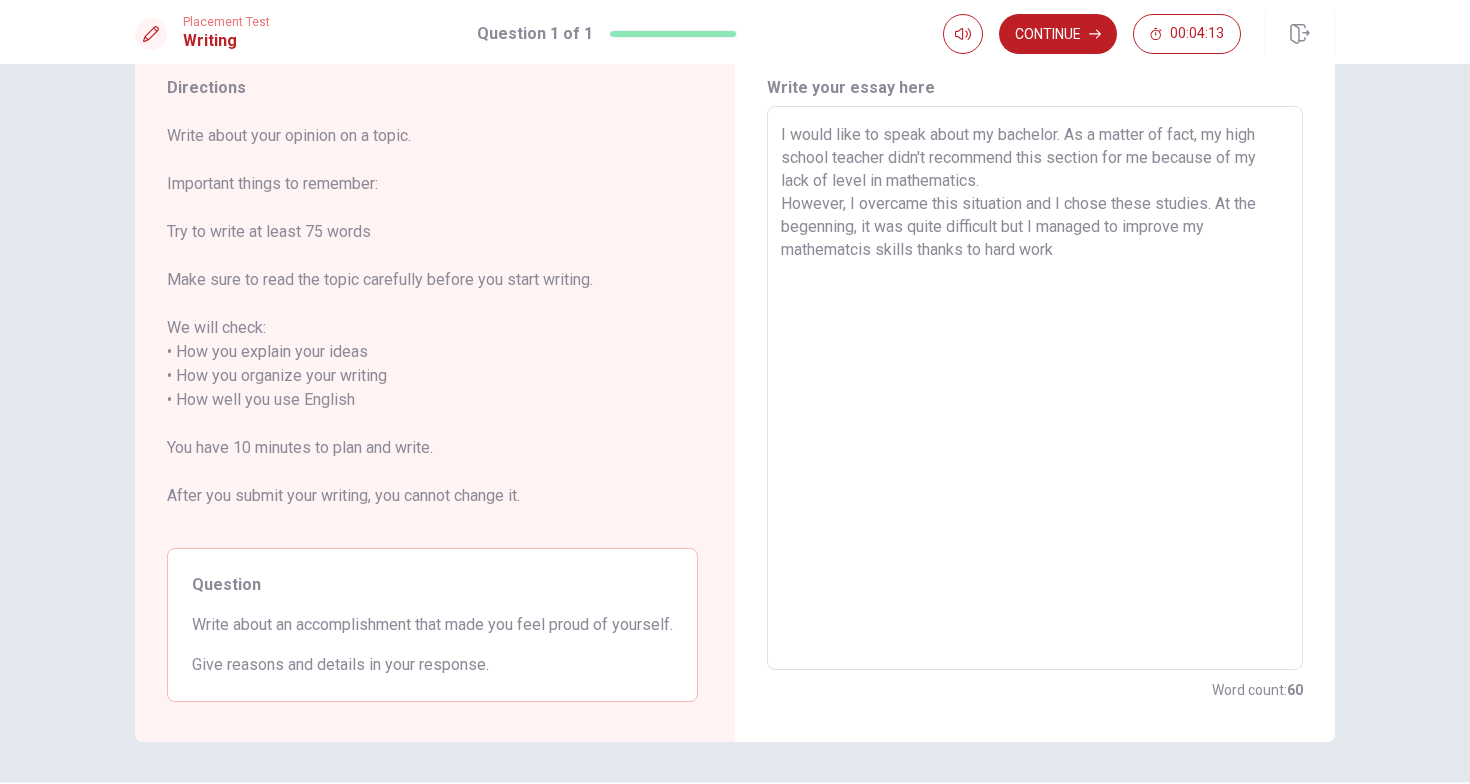 click on "I would like to speak about my bachelor. As a matter of fact, my high school teacher didn't recommend this section for me because of my lack of level in mathematics.
However, I overcame this situation and I chose these studies. At the begenning, it was quite difficult but I managed to improve my mathematcis skills thanks to hard work" at bounding box center [1035, 388] 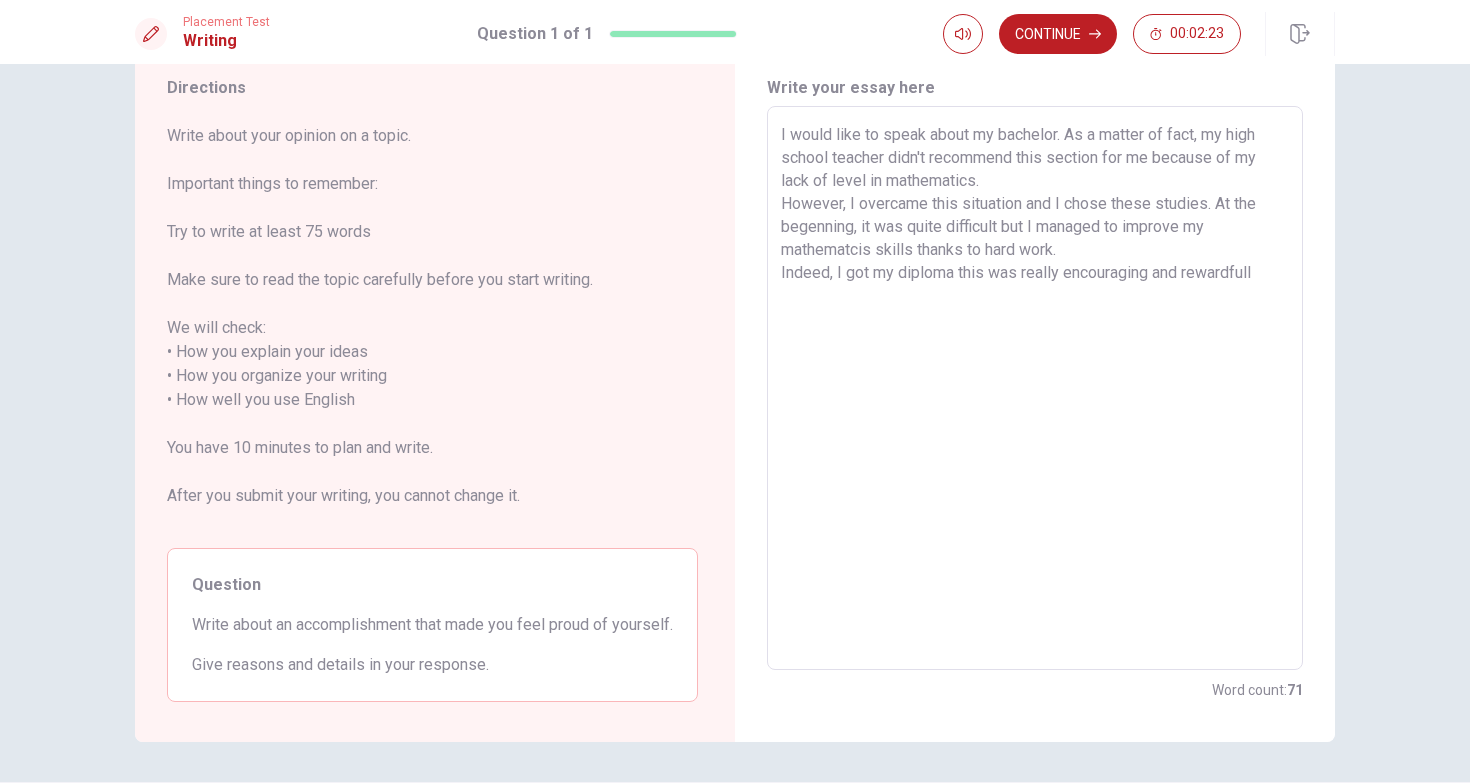 click on "I would like to speak about my bachelor. As a matter of fact, my high school teacher didn't recommend this section for me because of my lack of level in mathematics.
However, I overcame this situation and I chose these studies. At the begenning, it was quite difficult but I managed to improve my mathematcis skills thanks to hard work.
Indeed, I got my diploma this was really encouraging and rewardfull" at bounding box center [1035, 388] 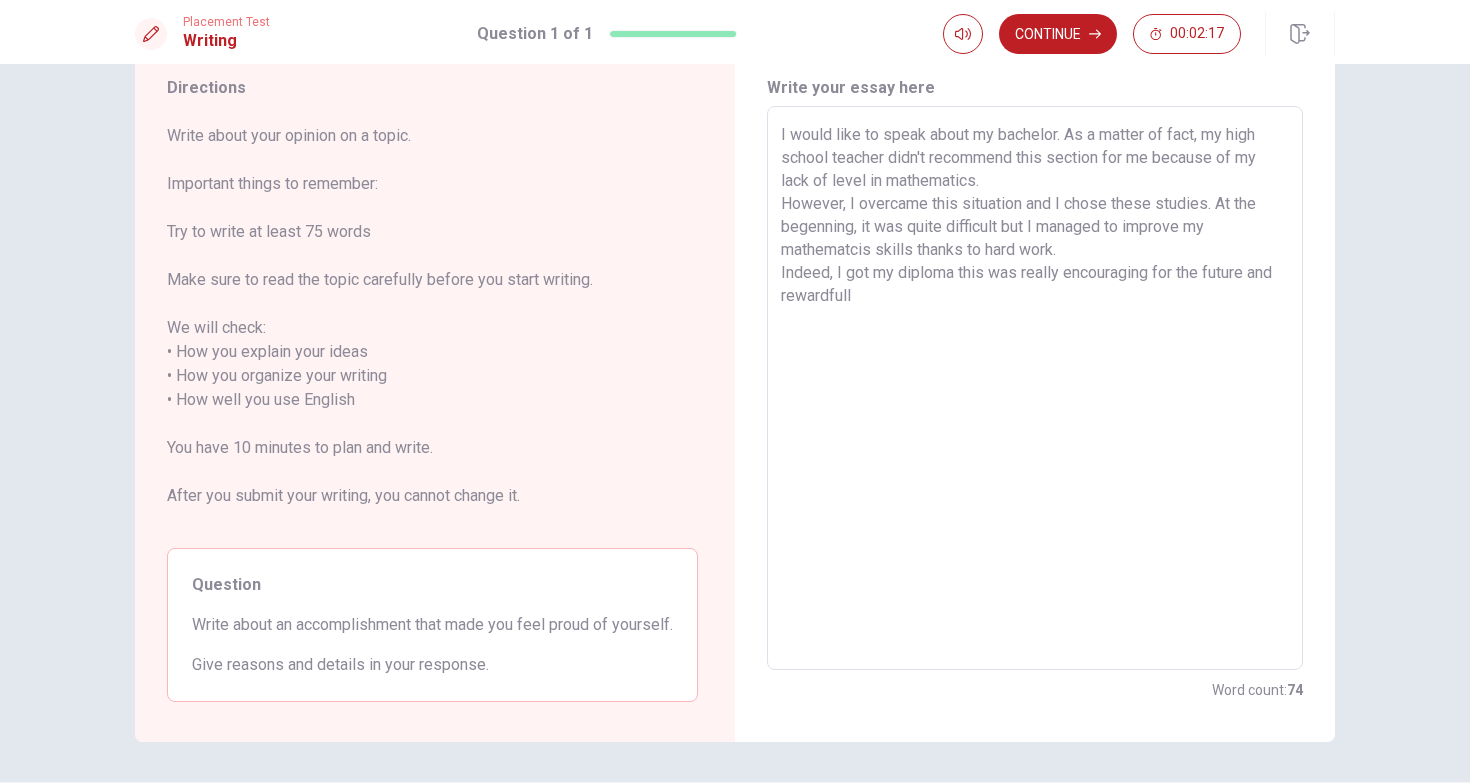 click on "I would like to speak about my bachelor. As a matter of fact, my high school teacher didn't recommend this section for me because of my lack of level in mathematics.
However, I overcame this situation and I chose these studies. At the begenning, it was quite difficult but I managed to improve my mathematcis skills thanks to hard work.
Indeed, I got my diploma this was really encouraging for the future and rewardfull" at bounding box center (1035, 388) 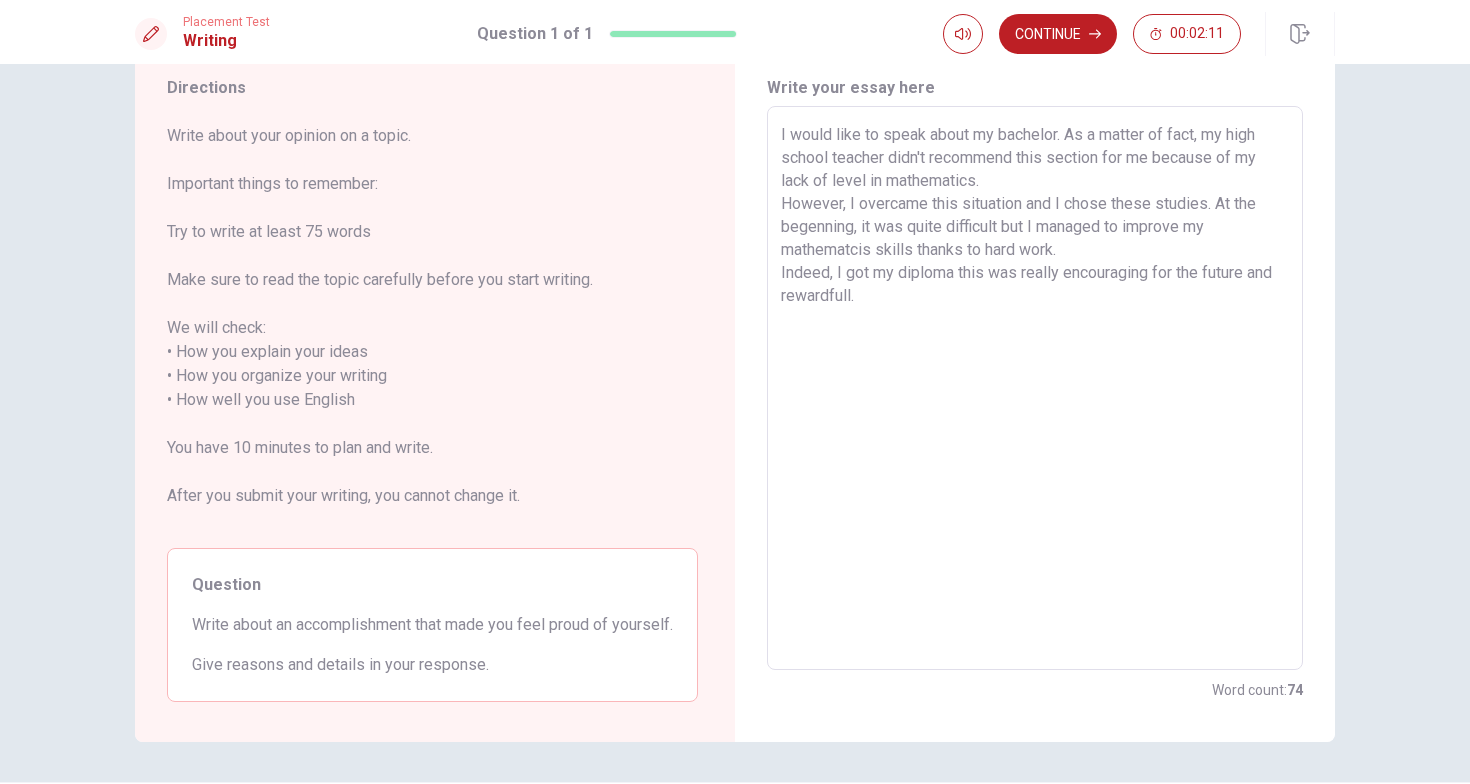 click on "I would like to speak about my bachelor. As a matter of fact, my high school teacher didn't recommend this section for me because of my lack of level in mathematics.
However, I overcame this situation and I chose these studies. At the begenning, it was quite difficult but I managed to improve my mathematcis skills thanks to hard work.
Indeed, I got my diploma this was really encouraging for the future and rewardfull." at bounding box center (1035, 388) 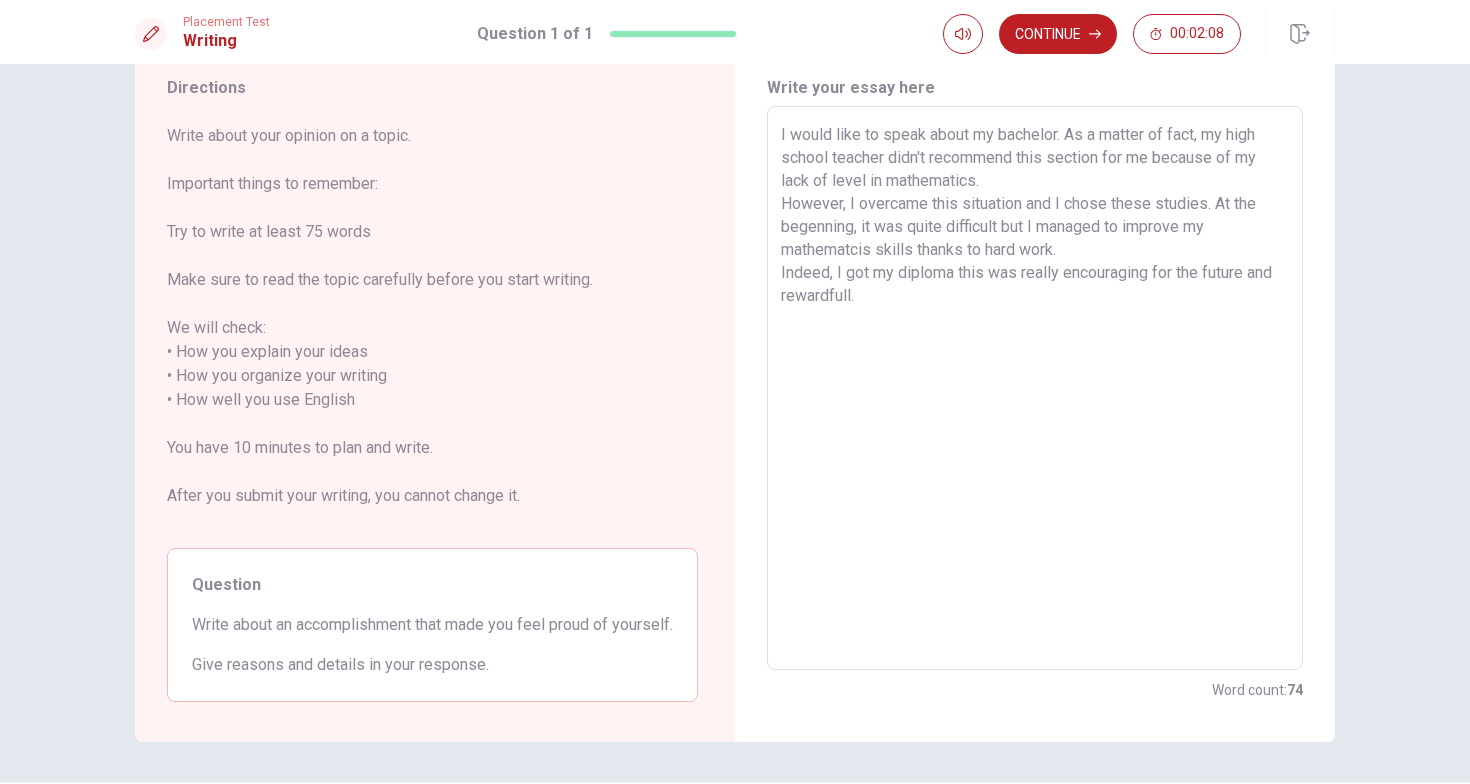 click on "I would like to speak about my bachelor. As a matter of fact, my high school teacher didn't recommend this section for me because of my lack of level in mathematics.
However, I overcame this situation and I chose these studies. At the begenning, it was quite difficult but I managed to improve my mathematcis skills thanks to hard work.
Indeed, I got my diploma this was really encouraging for the future and rewardfull." at bounding box center (1035, 388) 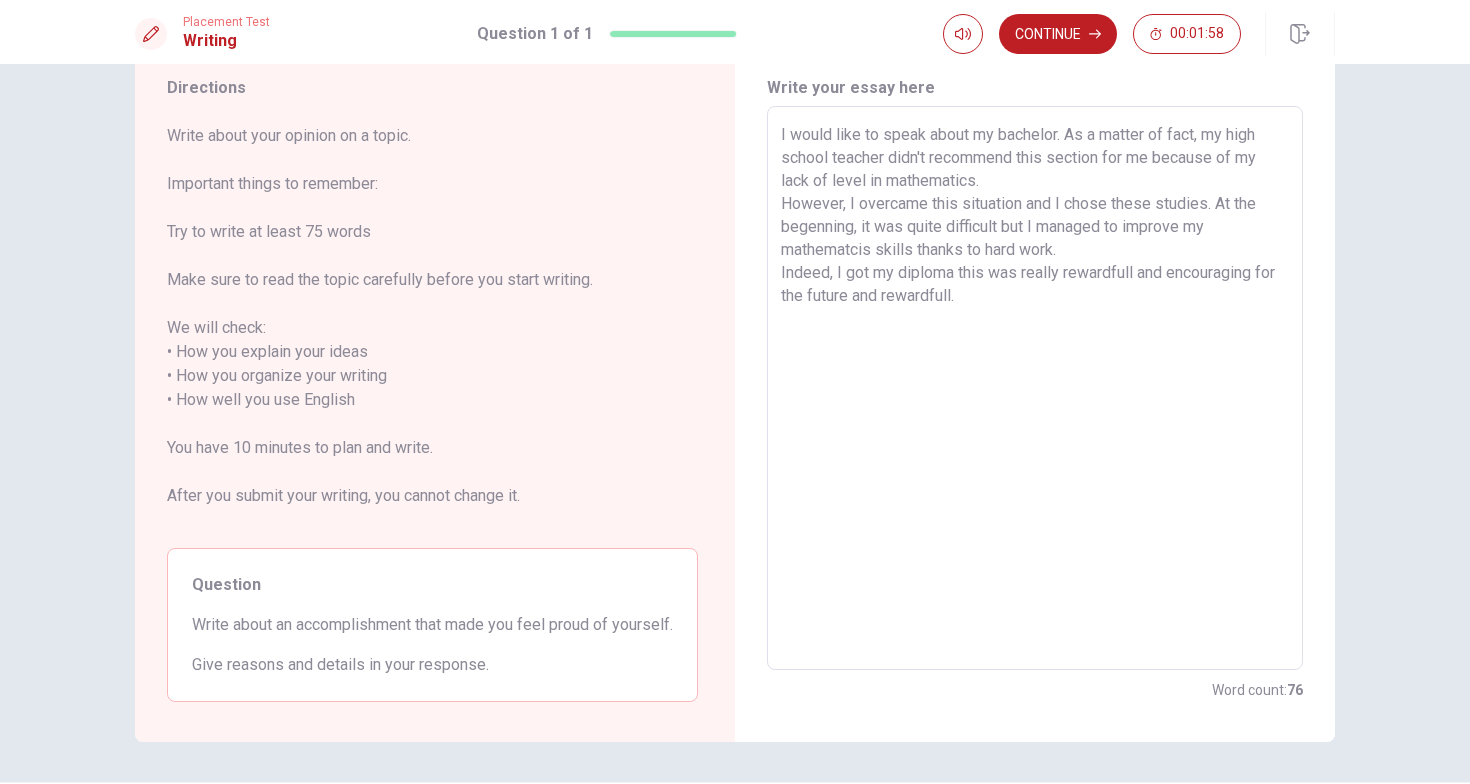 click on "I would like to speak about my bachelor. As a matter of fact, my high school teacher didn't recommend this section for me because of my lack of level in mathematics.
However, I overcame this situation and I chose these studies. At the begenning, it was quite difficult but I managed to improve my mathematcis skills thanks to hard work.
Indeed, I got my diploma this was really rewardfull and encouraging for the future and rewardfull." at bounding box center (1035, 388) 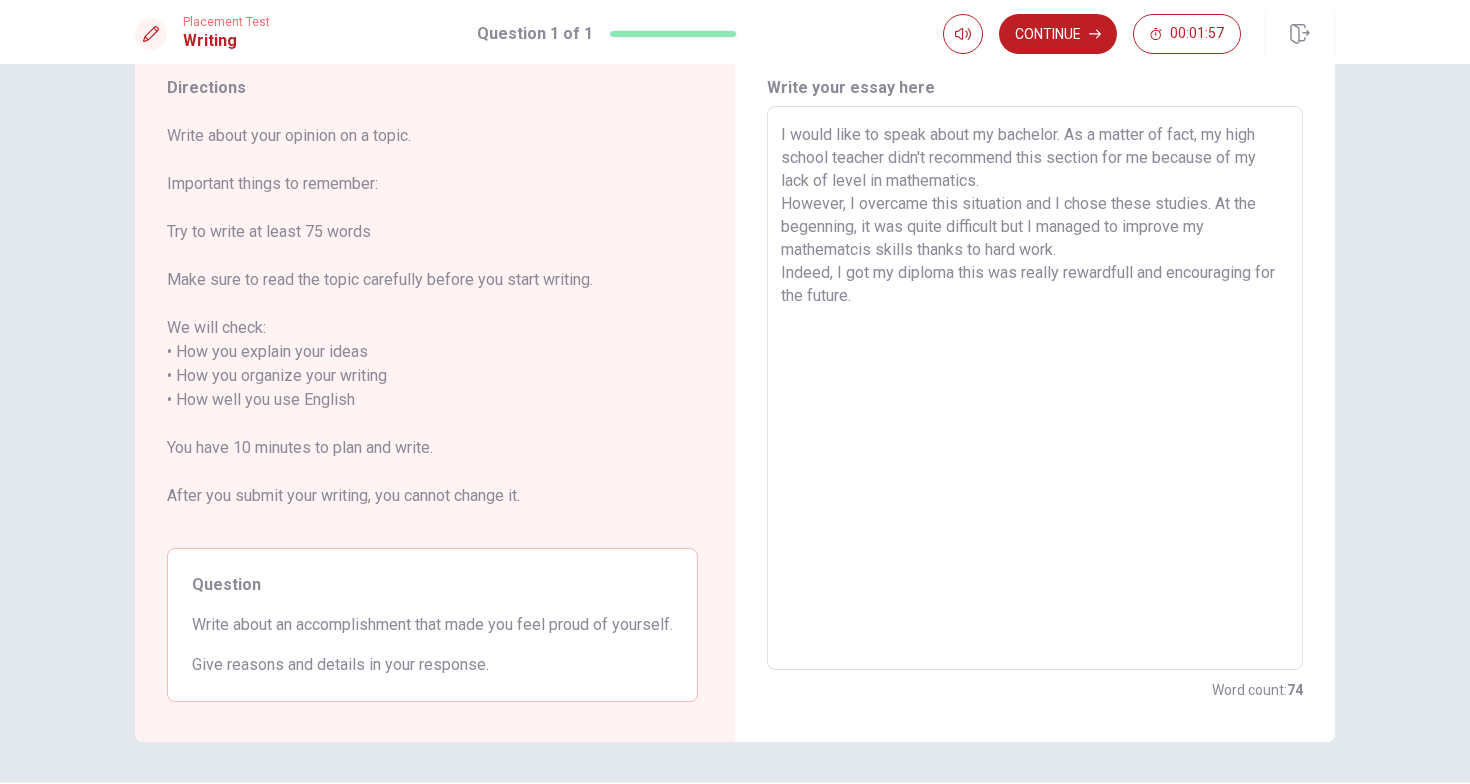 click on "I would like to speak about my bachelor. As a matter of fact, my high school teacher didn't recommend this section for me because of my lack of level in mathematics.
However, I overcame this situation and I chose these studies. At the begenning, it was quite difficult but I managed to improve my mathematcis skills thanks to hard work.
Indeed, I got my diploma this was really rewardfull and encouraging for the future." at bounding box center [1035, 388] 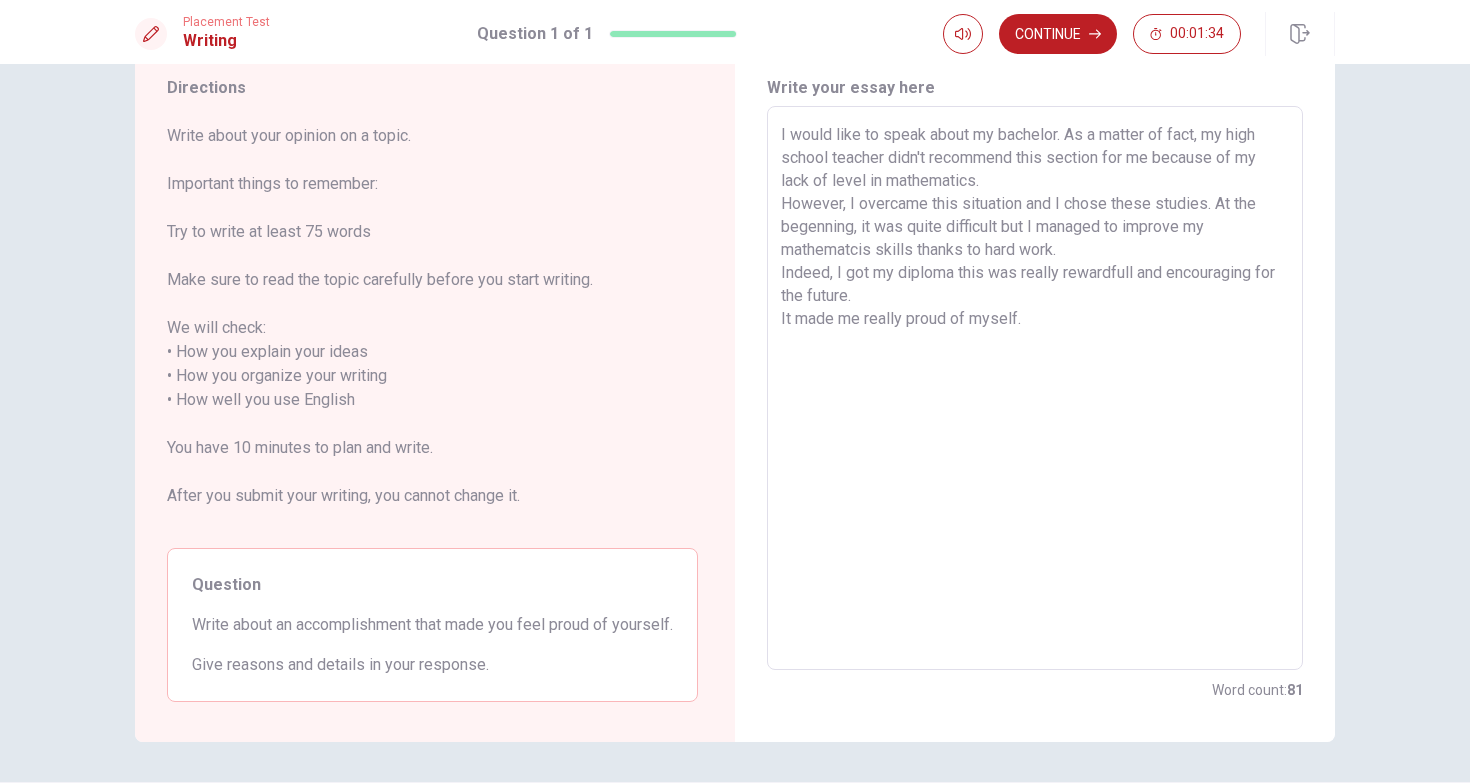 click on "I would like to speak about my bachelor. As a matter of fact, my high school teacher didn't recommend this section for me because of my lack of level in mathematics.
However, I overcame this situation and I chose these studies. At the begenning, it was quite difficult but I managed to improve my mathematcis skills thanks to hard work.
Indeed, I got my diploma this was really rewardfull and encouraging for the future.
It made me really proud of myself." at bounding box center (1035, 388) 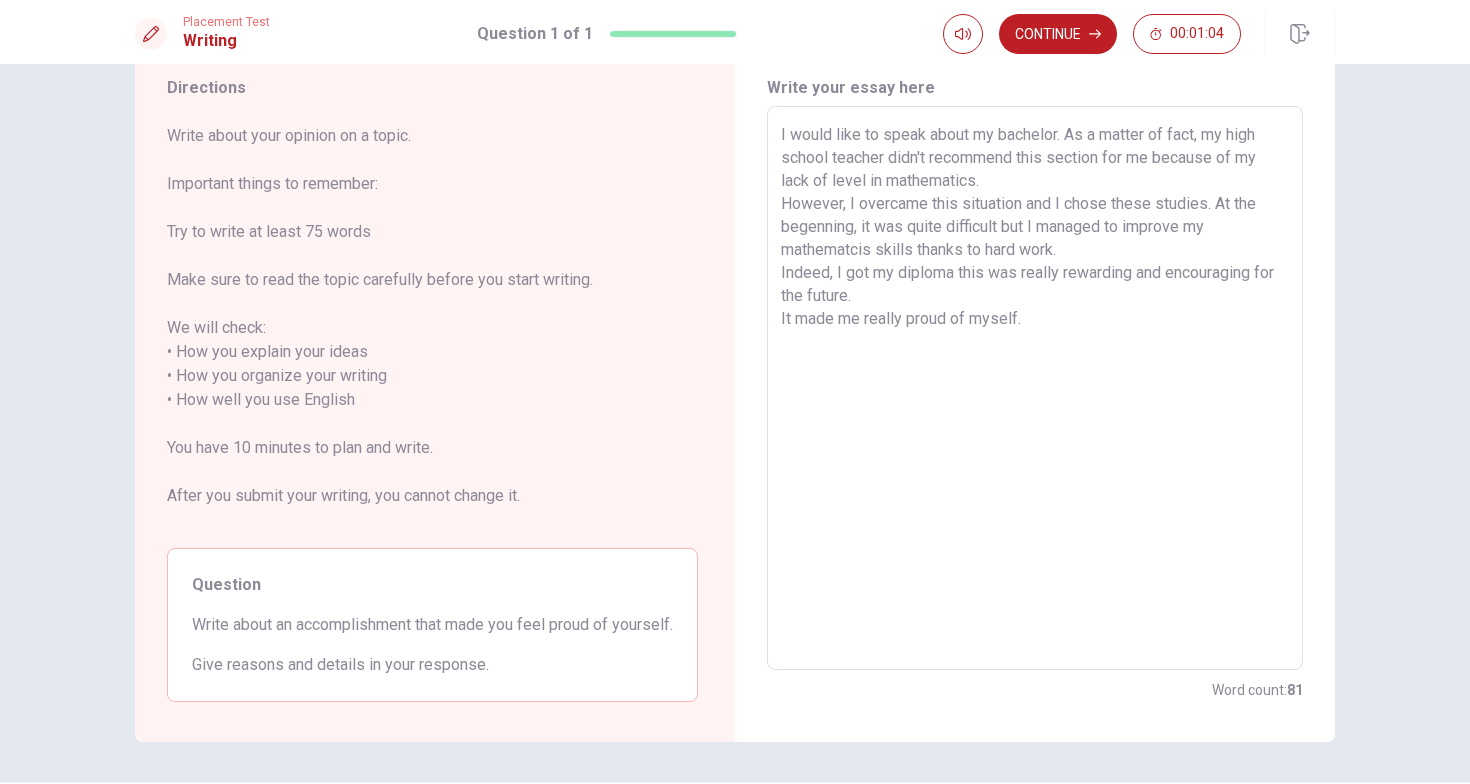 click on "I would like to speak about my bachelor. As a matter of fact, my high school teacher didn't recommend this section for me because of my lack of level in mathematics.
However, I overcame this situation and I chose these studies. At the begenning, it was quite difficult but I managed to improve my mathematcis skills thanks to hard work.
Indeed, I got my diploma this was really rewarding and encouraging for the future.
It made me really proud of myself." at bounding box center [1035, 388] 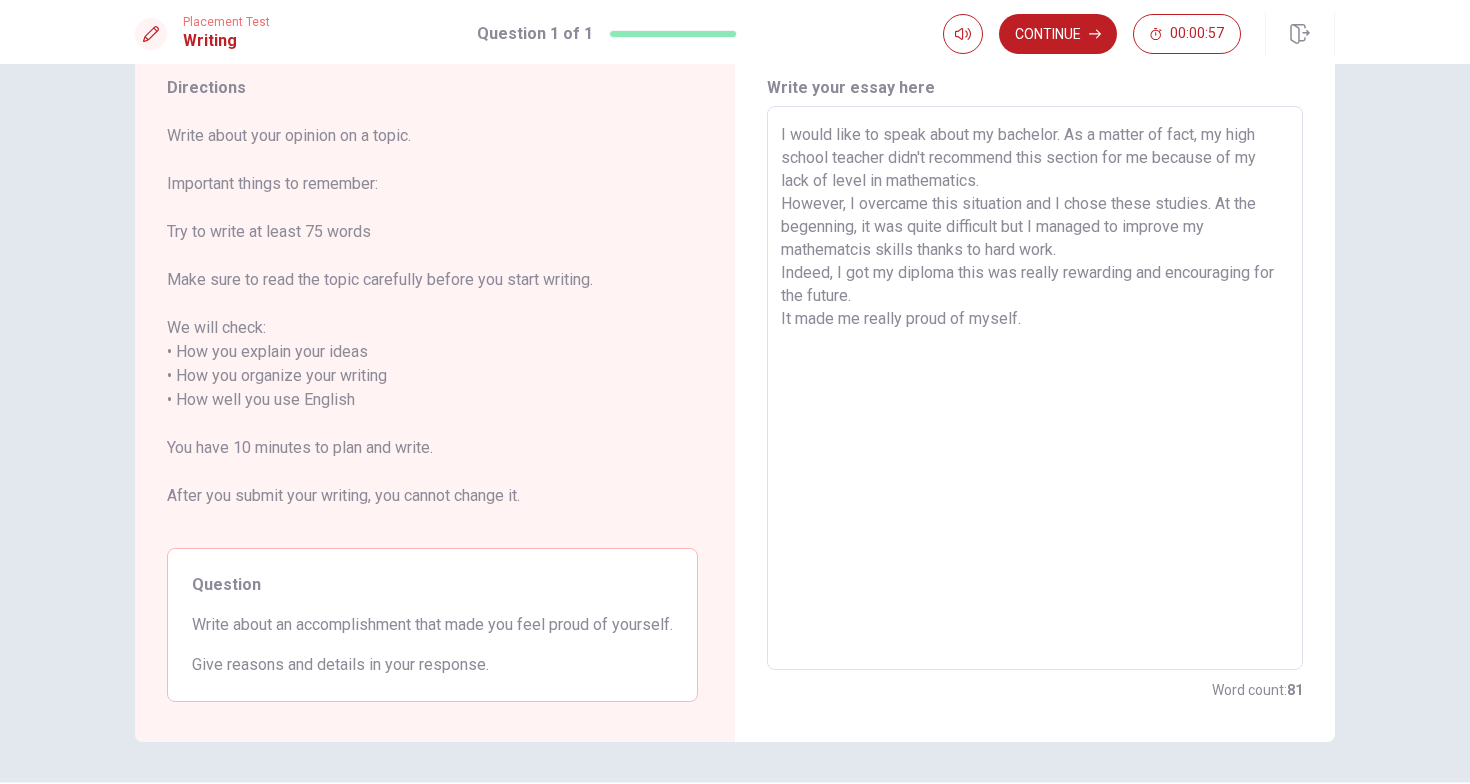 scroll, scrollTop: 0, scrollLeft: 0, axis: both 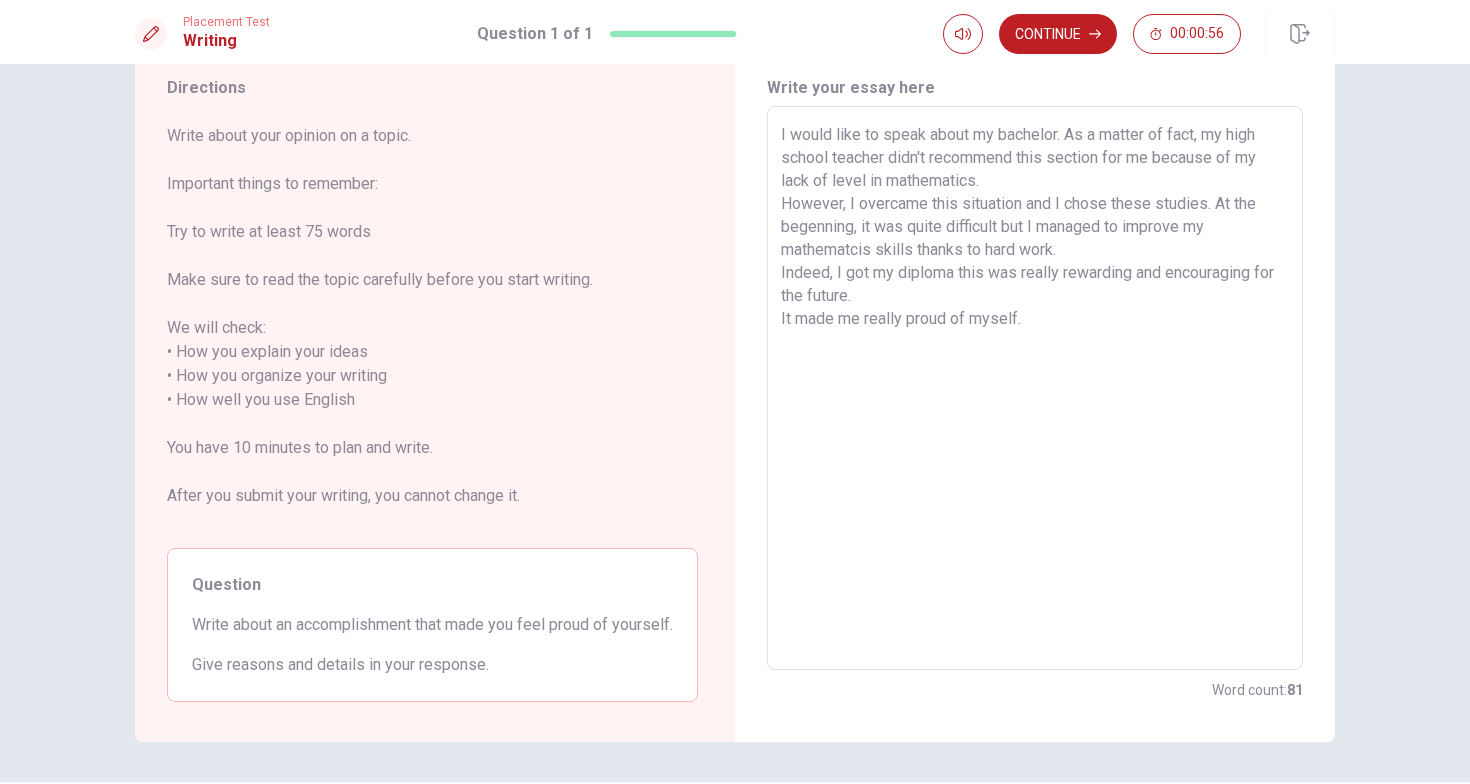 click on "I would like to speak about my bachelor. As a matter of fact, my high school teacher didn't recommend this section for me because of my lack of level in mathematics.
However, I overcame this situation and I chose these studies. At the begenning, it was quite difficult but I managed to improve my mathematcis skills thanks to hard work.
Indeed, I got my diploma this was really rewarding and encouraging for the future.
It made me really proud of myself." at bounding box center [1035, 388] 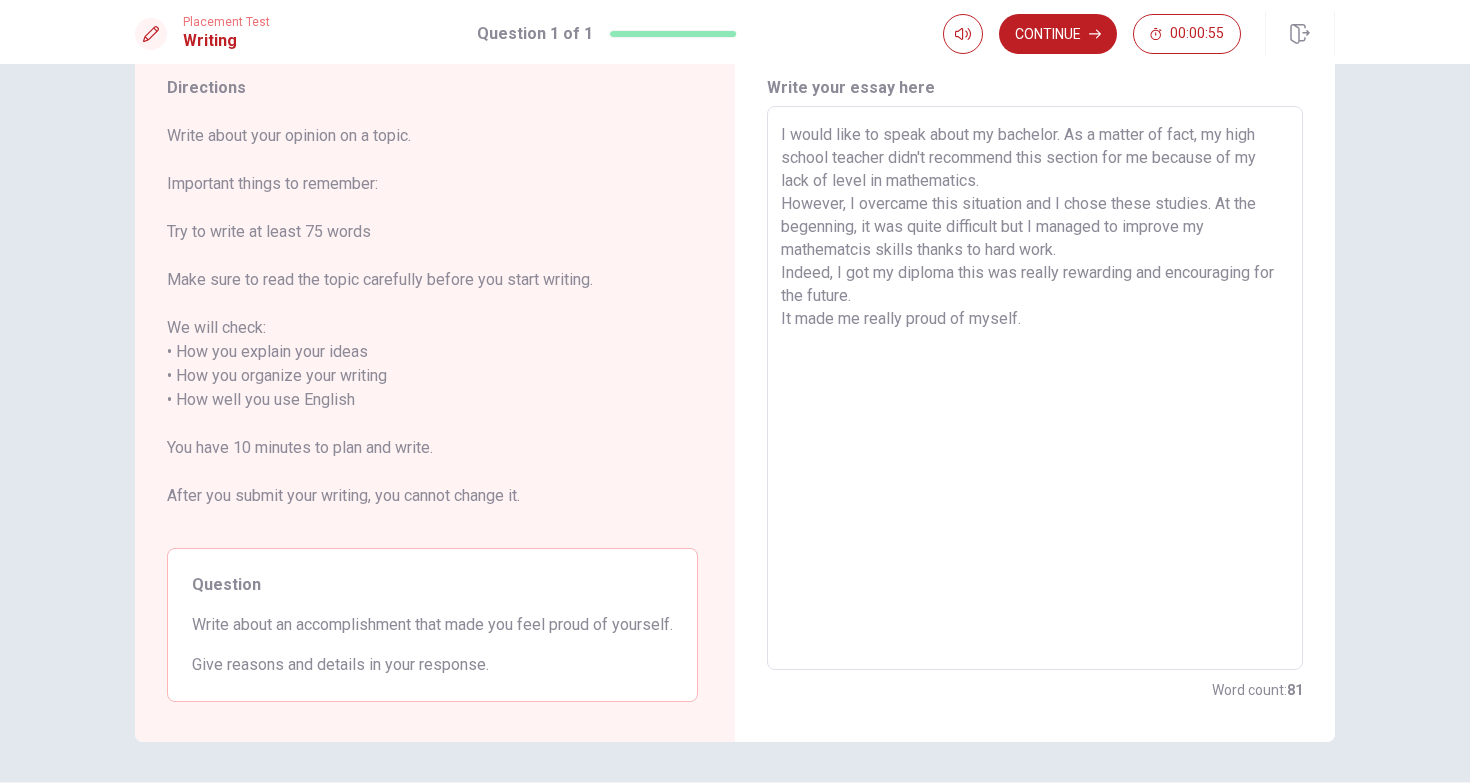 click on "I would like to speak about my bachelor. As a matter of fact, my high school teacher didn't recommend this section for me because of my lack of level in mathematics.
However, I overcame this situation and I chose these studies. At the begenning, it was quite difficult but I managed to improve my mathematcis skills thanks to hard work.
Indeed, I got my diploma this was really rewarding and encouraging for the future.
It made me really proud of myself." at bounding box center (1035, 388) 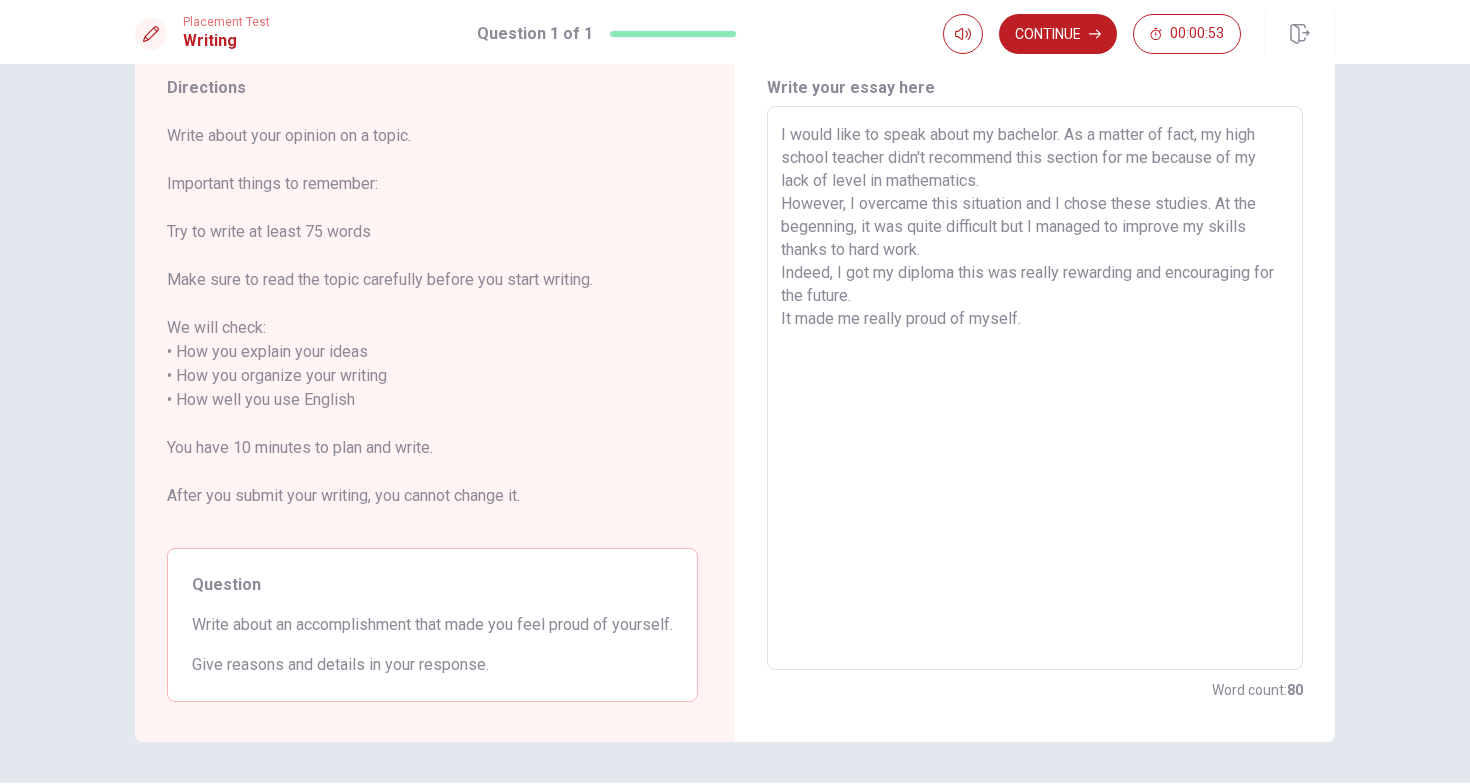 click on "I would like to speak about my bachelor. As a matter of fact, my high school teacher didn't recommend this section for me because of my lack of level in mathematics.
However, I overcame this situation and I chose these studies. At the begenning, it was quite difficult but I managed to improve my skills thanks to hard work.
Indeed, I got my diploma this was really rewarding and encouraging for the future.
It made me really proud of myself." at bounding box center [1035, 388] 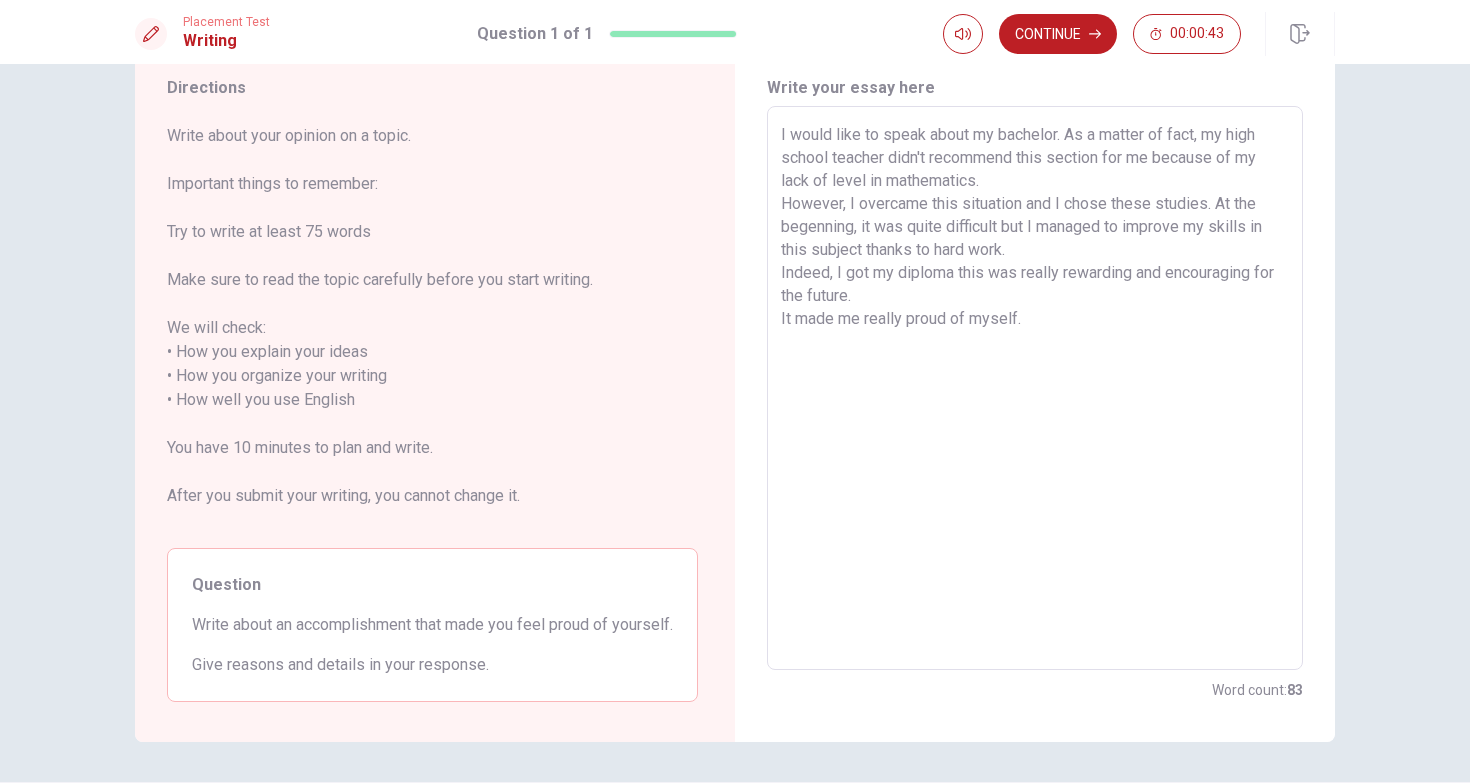 click on "I would like to speak about my bachelor. As a matter of fact, my high school teacher didn't recommend this section for me because of my lack of level in mathematics.
However, I overcame this situation and I chose these studies. At the begenning, it was quite difficult but I managed to improve my skills in this subject thanks to hard work.
Indeed, I got my diploma this was really rewarding and encouraging for the future.
It made me really proud of myself." at bounding box center (1035, 388) 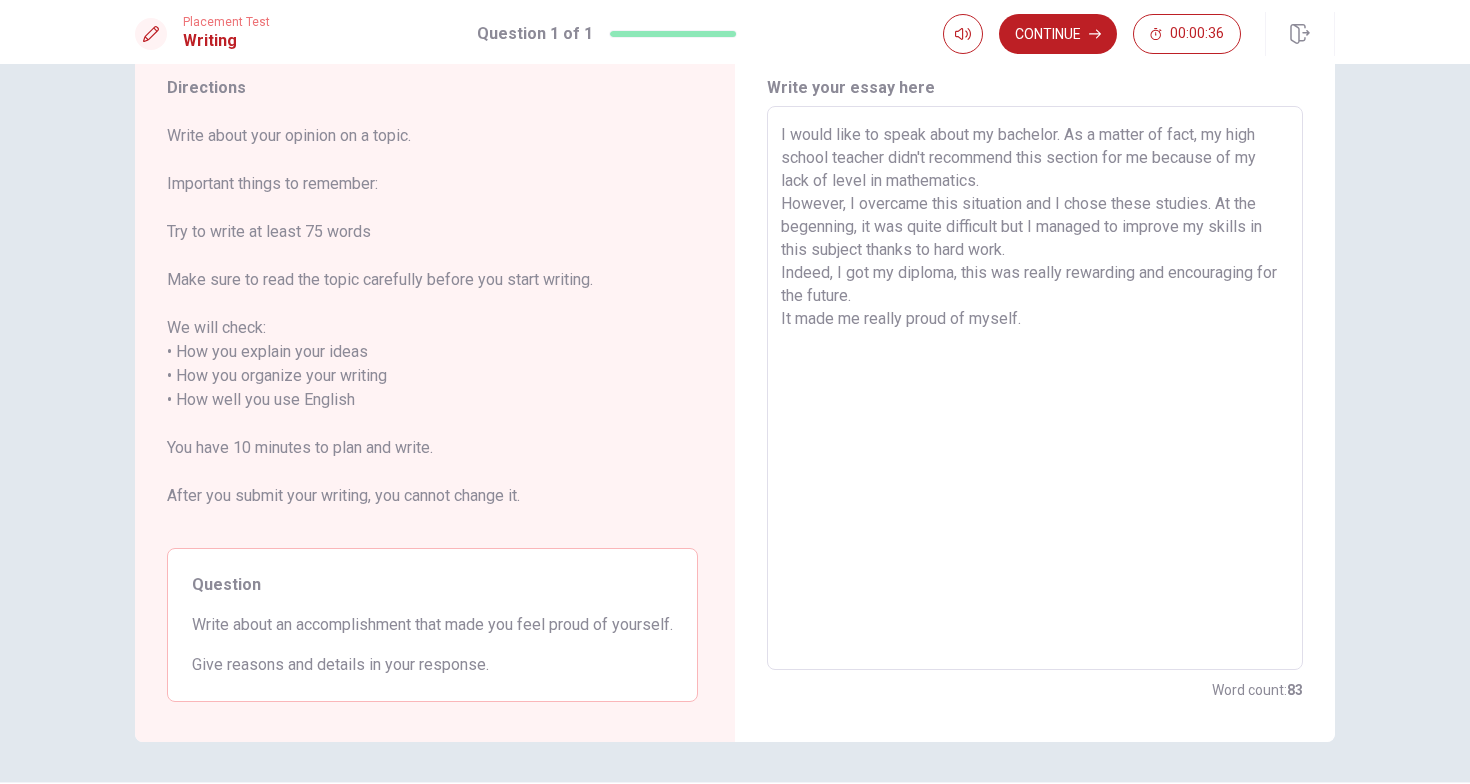 click on "I would like to speak about my bachelor. As a matter of fact, my high school teacher didn't recommend this section for me because of my lack of level in mathematics.
However, I overcame this situation and I chose these studies. At the begenning, it was quite difficult but I managed to improve my skills in this subject thanks to hard work.
Indeed, I got my diploma, this was really rewarding and encouraging for the future.
It made me really proud of myself." at bounding box center [1035, 388] 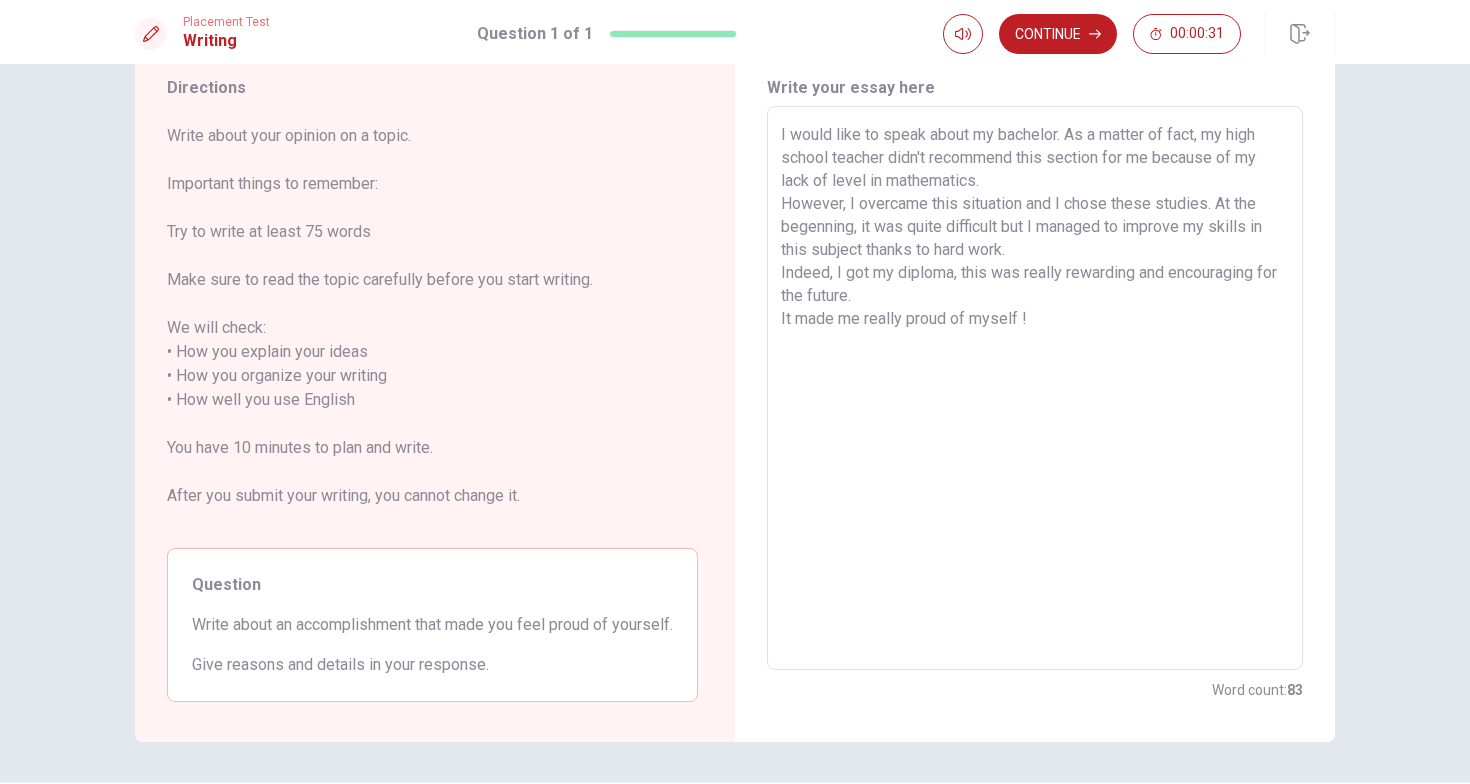 click on "I would like to speak about my bachelor. As a matter of fact, my high school teacher didn't recommend this section for me because of my lack of level in mathematics.
However, I overcame this situation and I chose these studies. At the begenning, it was quite difficult but I managed to improve my skills in this subject thanks to hard work.
Indeed, I got my diploma, this was really rewarding and encouraging for the future.
It made me really proud of myself ! x ​" at bounding box center (1035, 388) 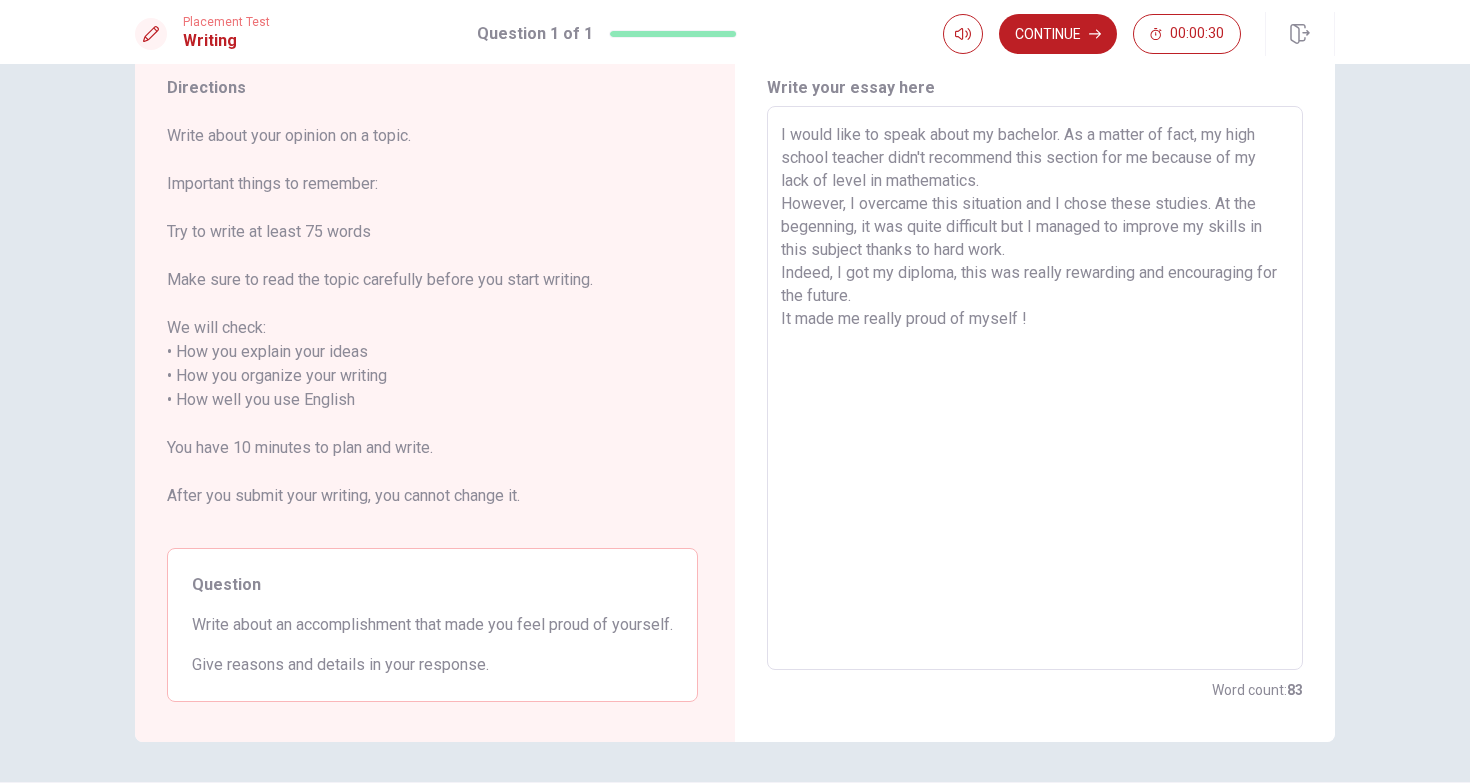 click on "I would like to speak about my bachelor. As a matter of fact, my high school teacher didn't recommend this section for me because of my lack of level in mathematics.
However, I overcame this situation and I chose these studies. At the begenning, it was quite difficult but I managed to improve my skills in this subject thanks to hard work.
Indeed, I got my diploma, this was really rewarding and encouraging for the future.
It made me really proud of myself ! x ​" at bounding box center [1035, 388] 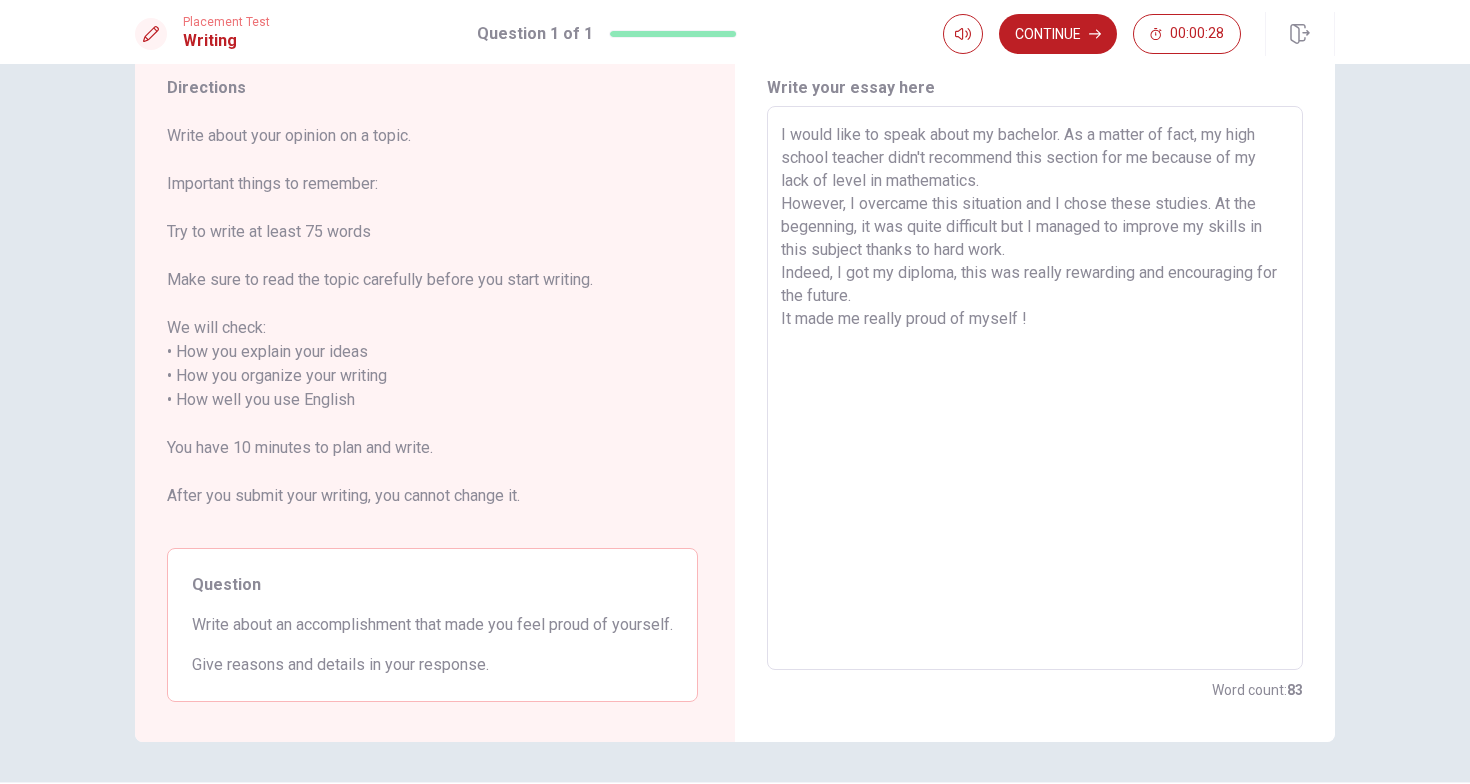 click on "I would like to speak about my bachelor. As a matter of fact, my high school teacher didn't recommend this section for me because of my lack of level in mathematics.
However, I overcame this situation and I chose these studies. At the begenning, it was quite difficult but I managed to improve my skills in this subject thanks to hard work.
Indeed, I got my diploma, this was really rewarding and encouraging for the future.
It made me really proud of myself !" at bounding box center [1035, 388] 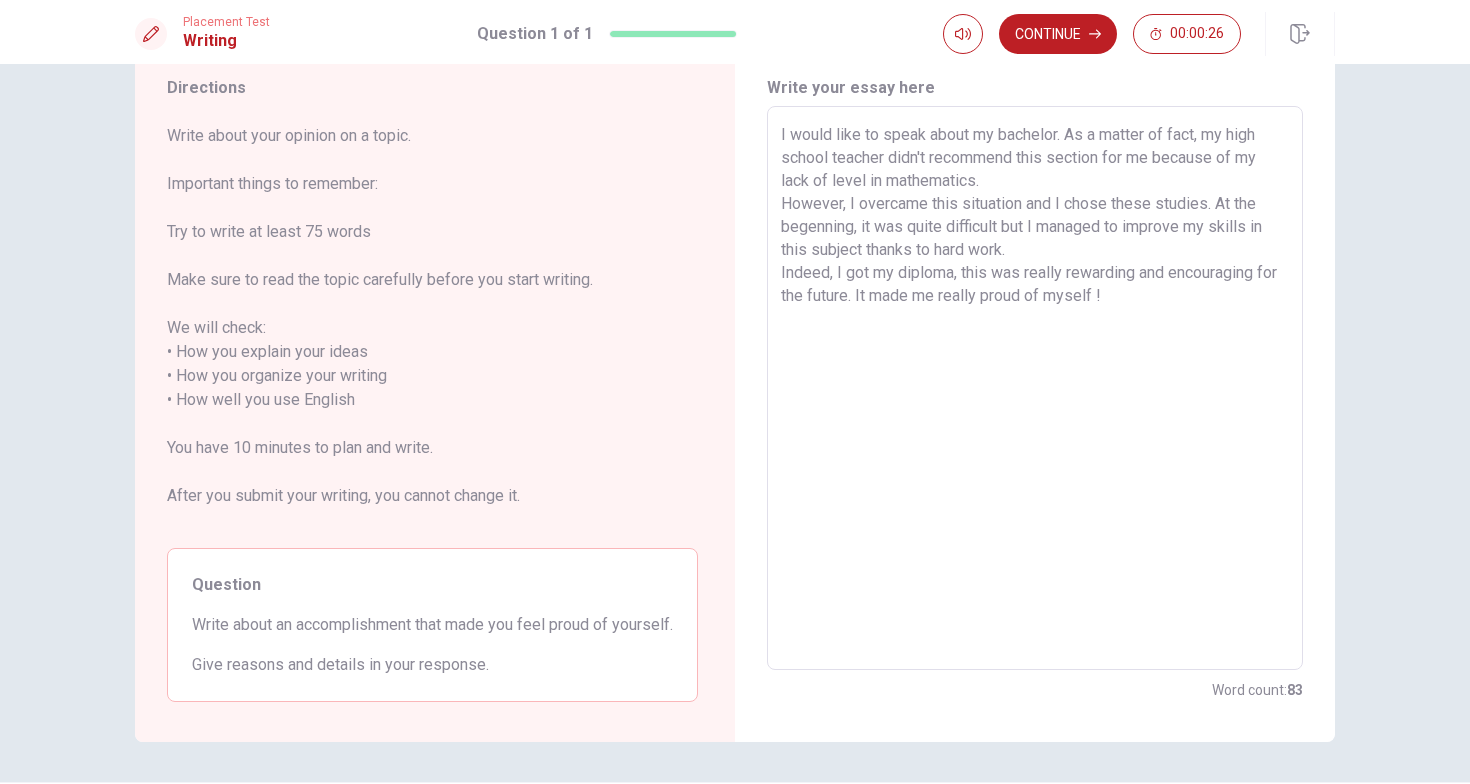 click on "I would like to speak about my bachelor. As a matter of fact, my high school teacher didn't recommend this section for me because of my lack of level in mathematics.
However, I overcame this situation and I chose these studies. At the begenning, it was quite difficult but I managed to improve my skills in this subject thanks to hard work.
Indeed, I got my diploma, this was really rewarding and encouraging for the future. It made me really proud of myself !" at bounding box center [1035, 388] 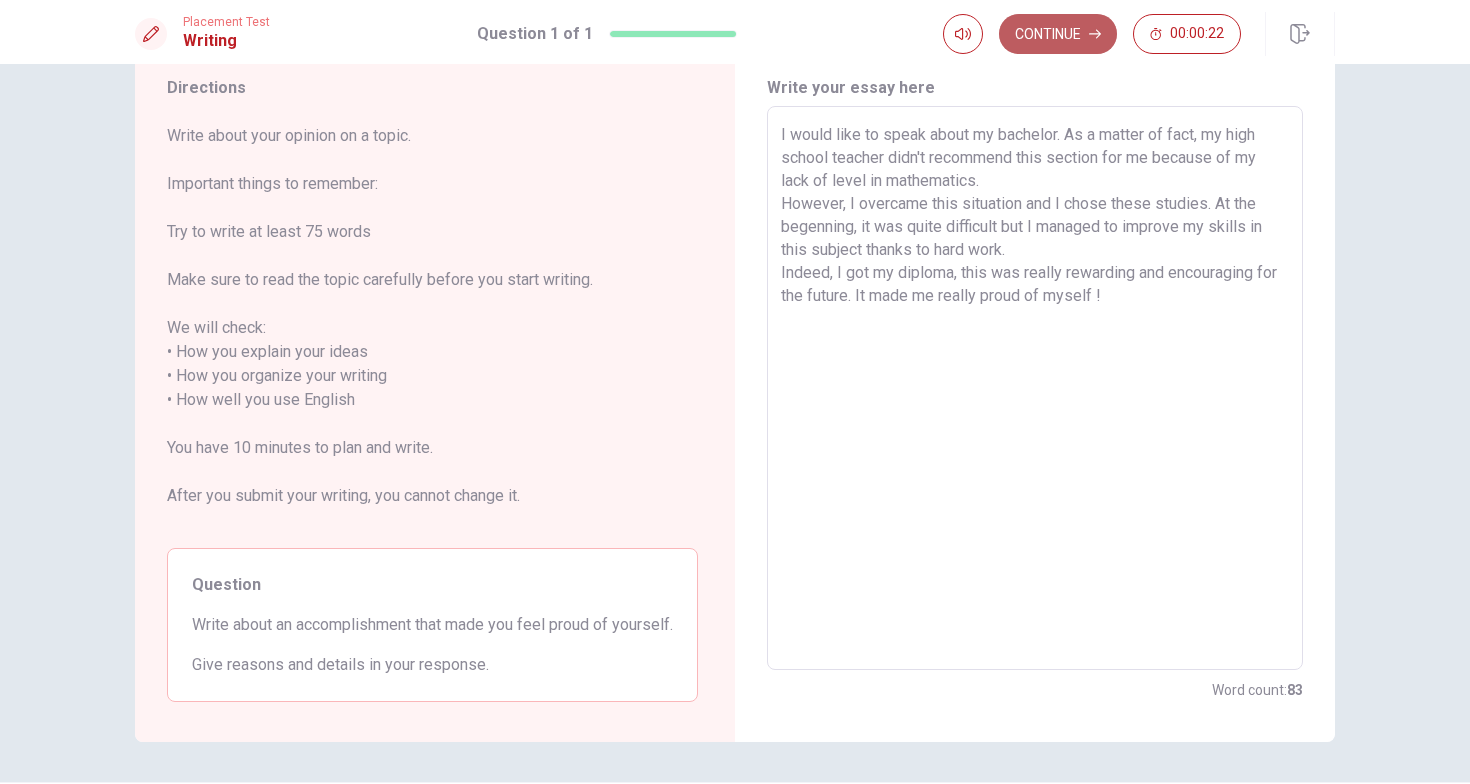 click on "Continue" at bounding box center [1058, 34] 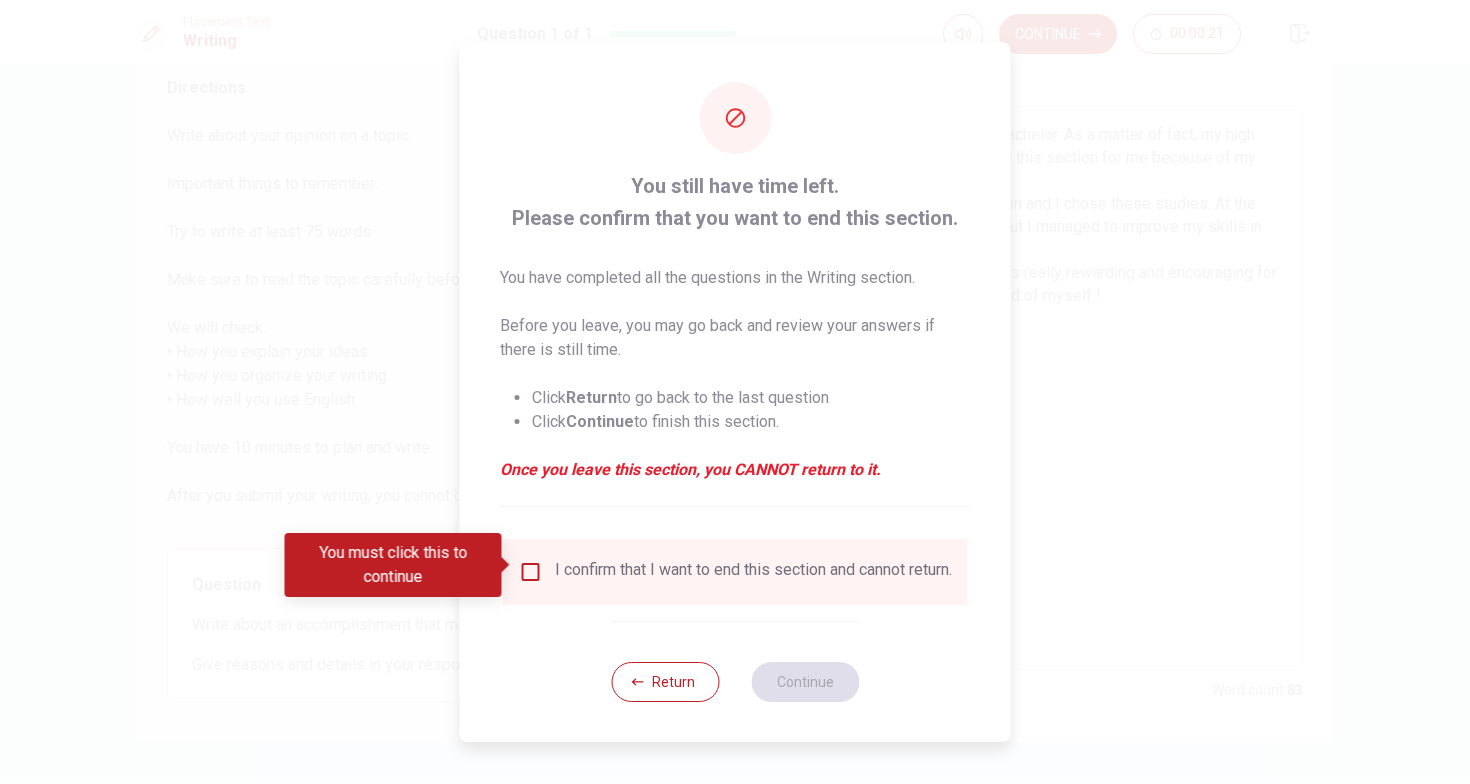 click at bounding box center [531, 572] 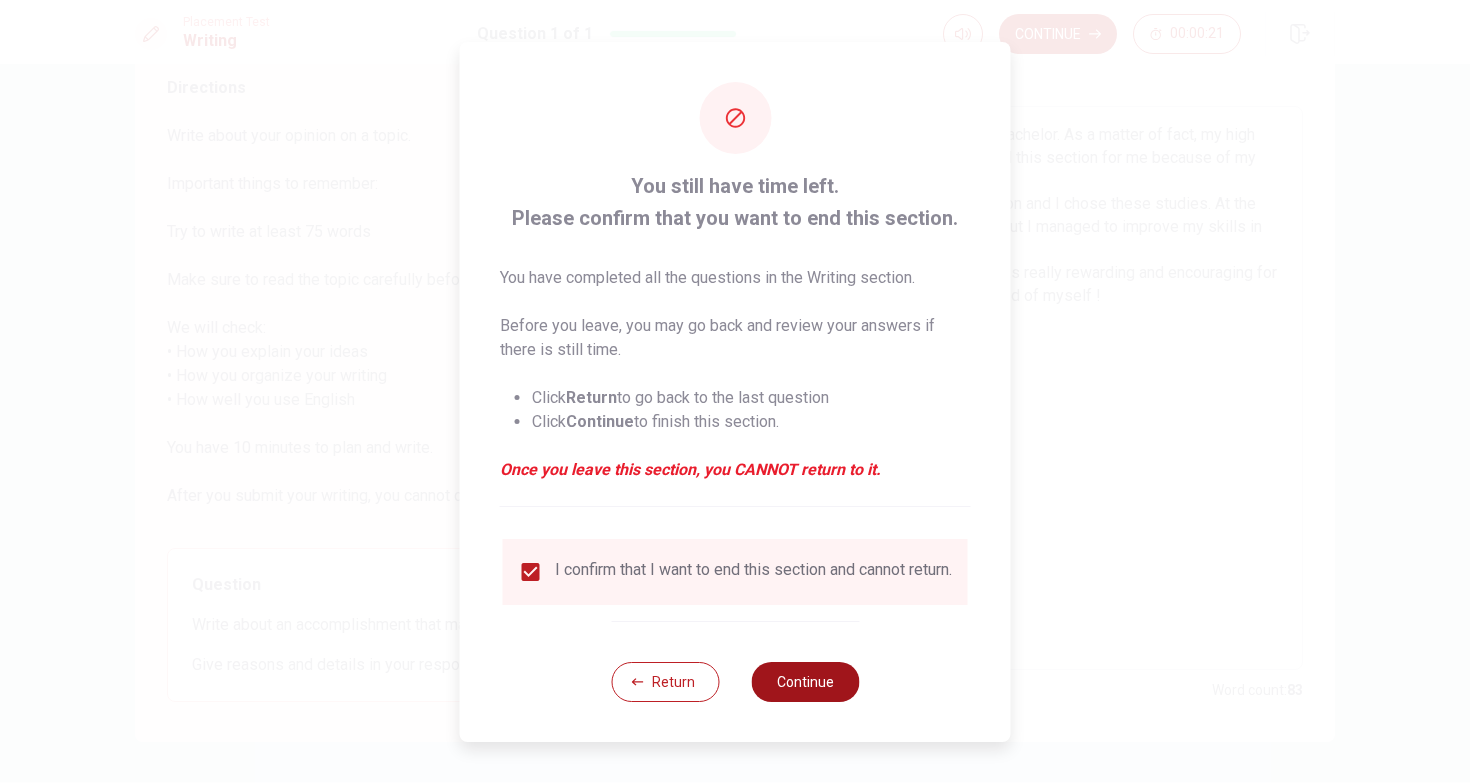 click on "Continue" at bounding box center (805, 682) 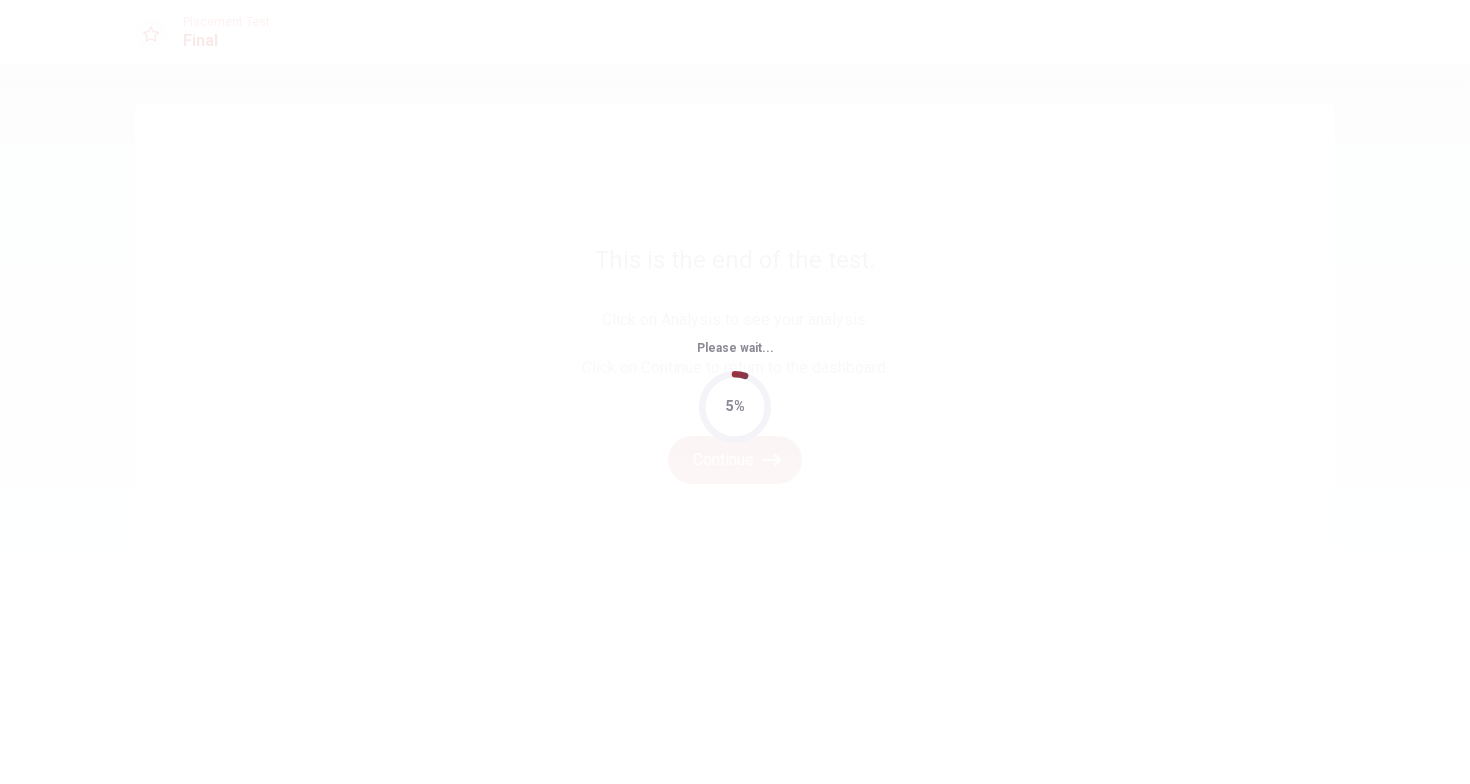 scroll, scrollTop: 0, scrollLeft: 0, axis: both 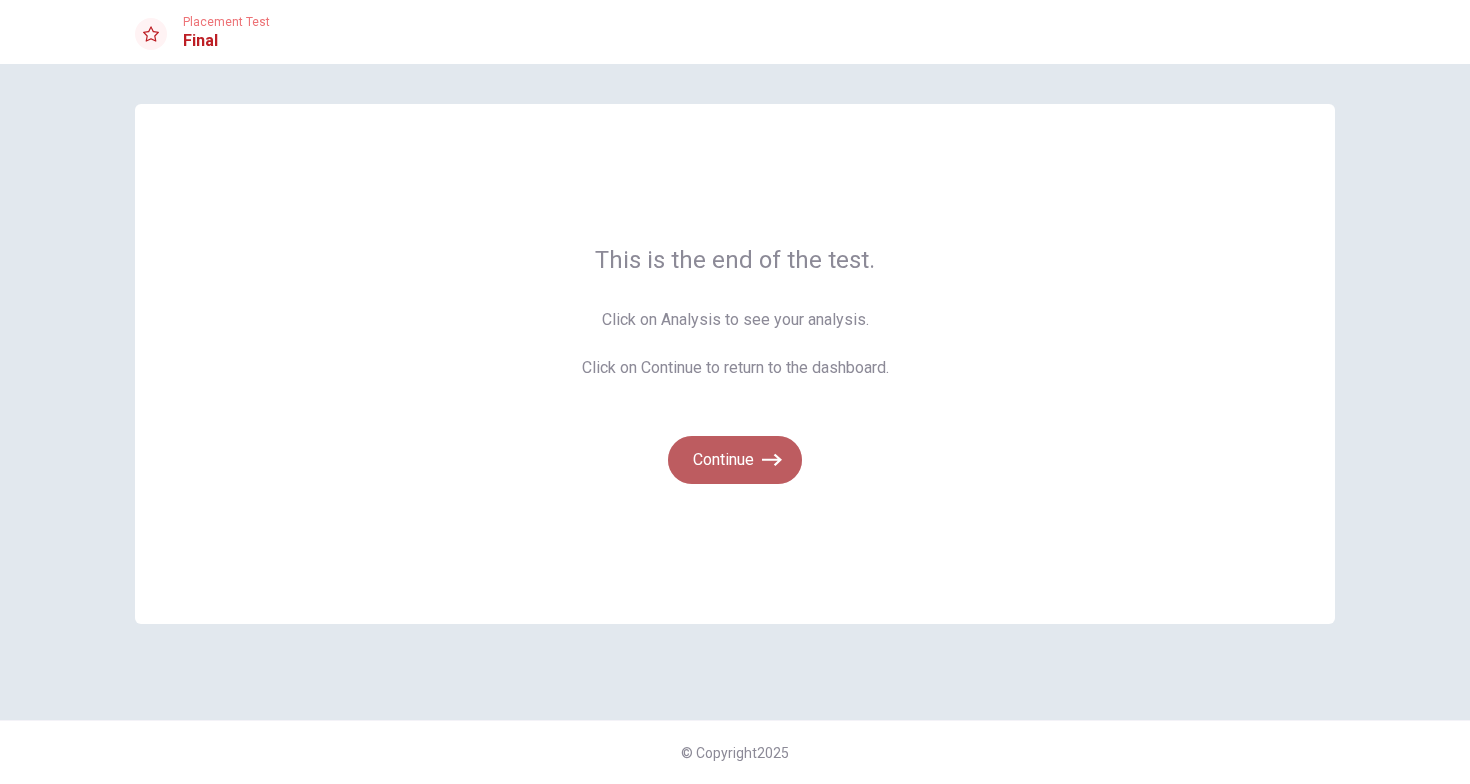 click on "Continue" at bounding box center (735, 460) 